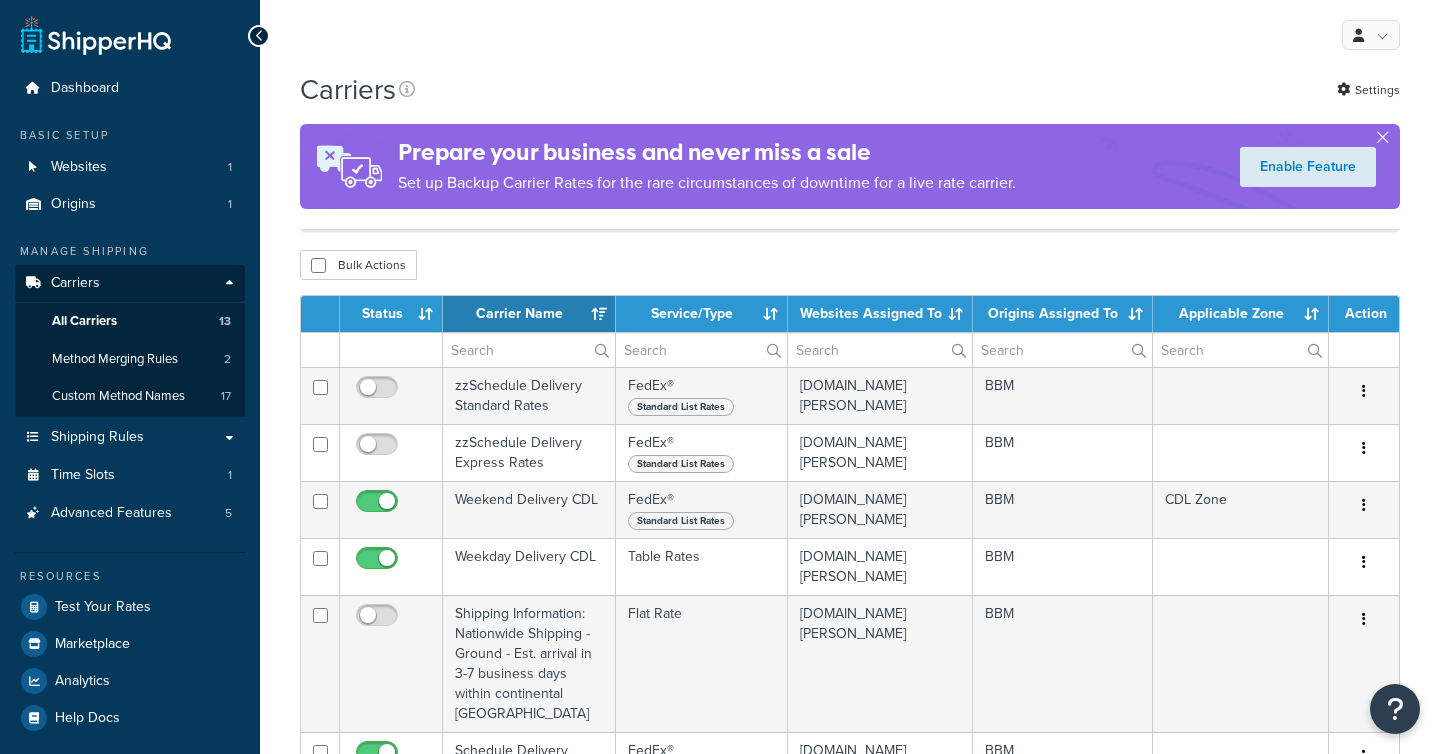 select on "15" 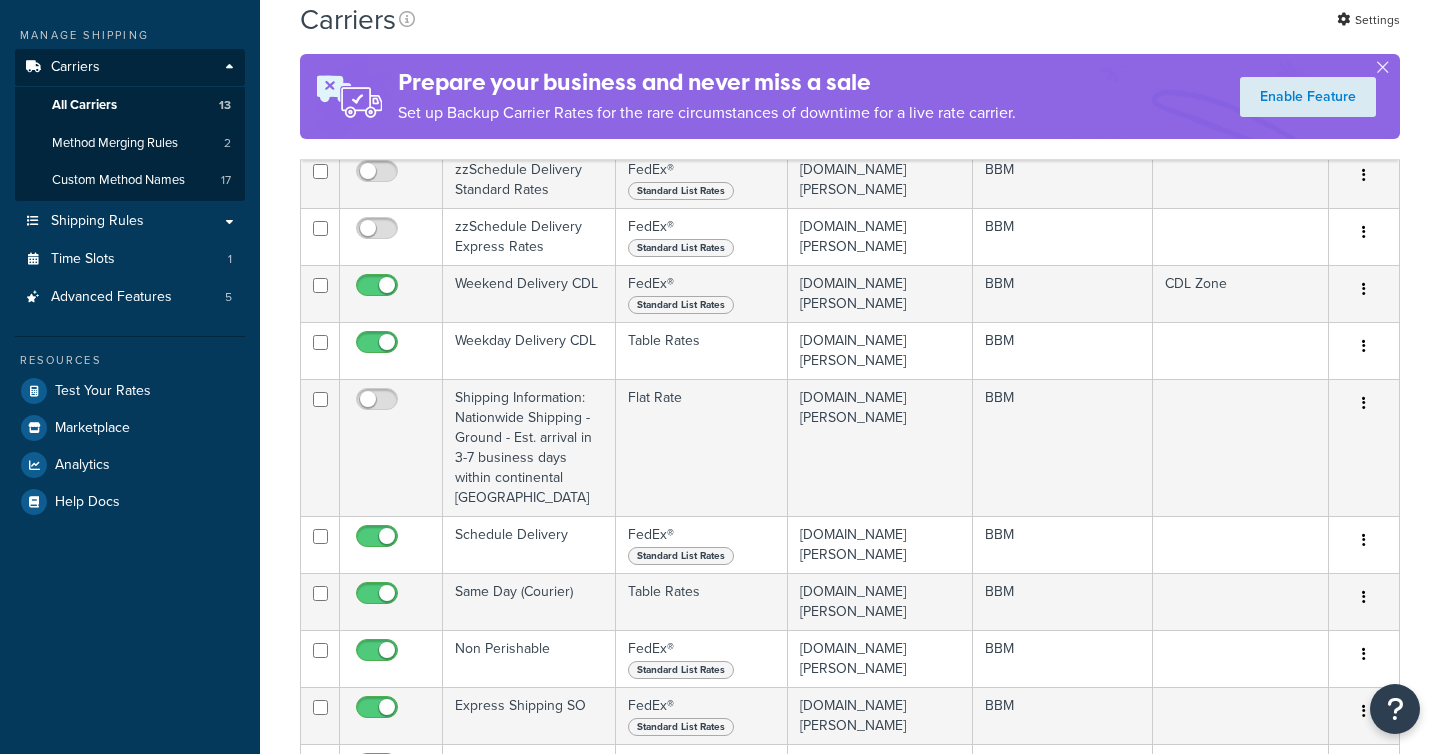 scroll, scrollTop: 0, scrollLeft: 0, axis: both 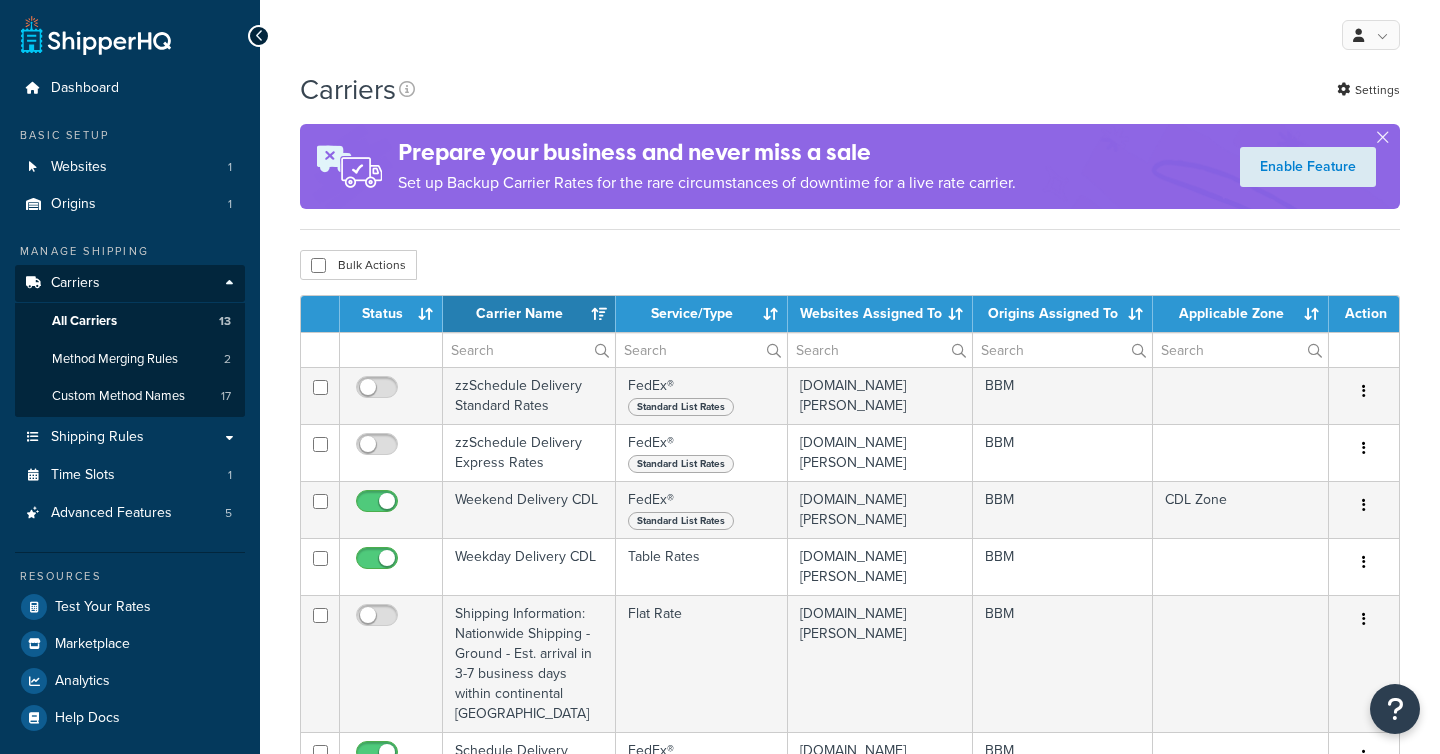 select on "15" 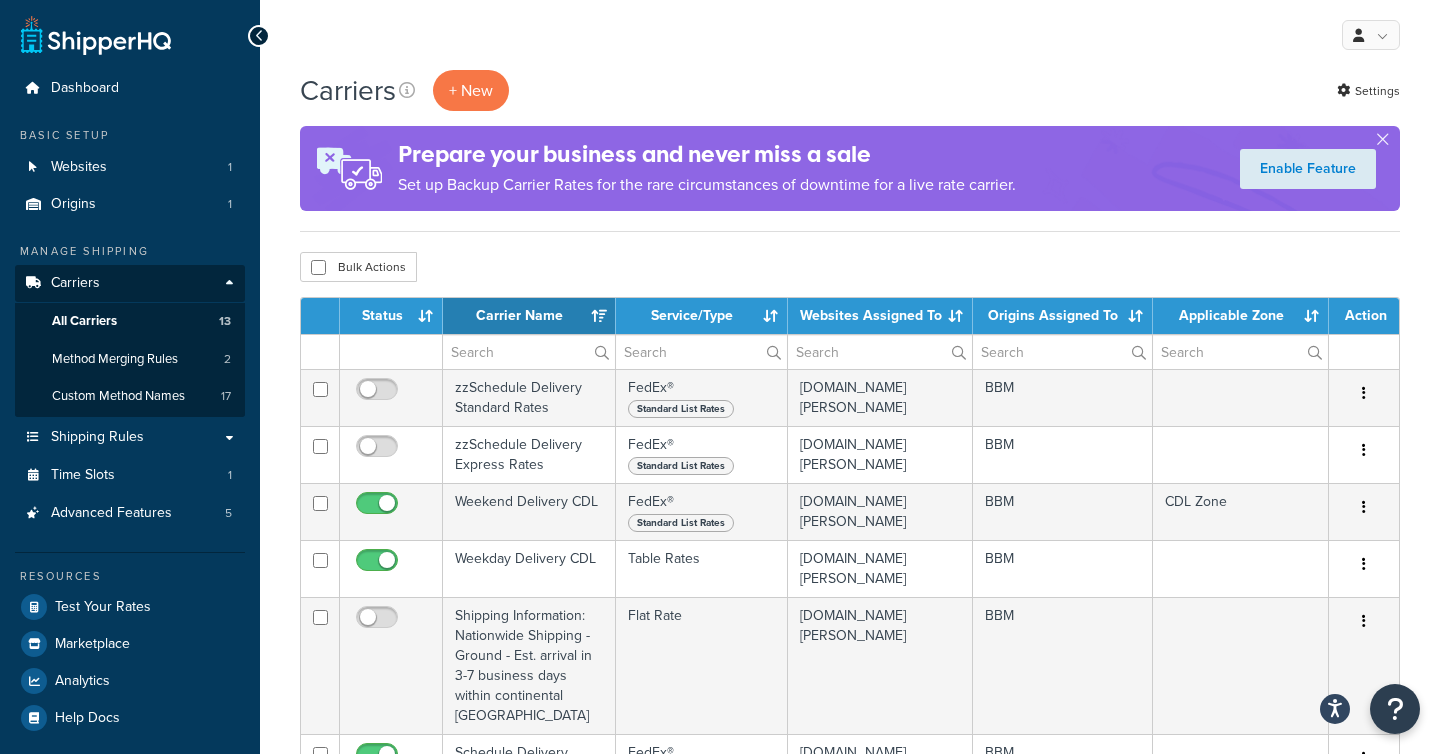 scroll, scrollTop: 0, scrollLeft: 0, axis: both 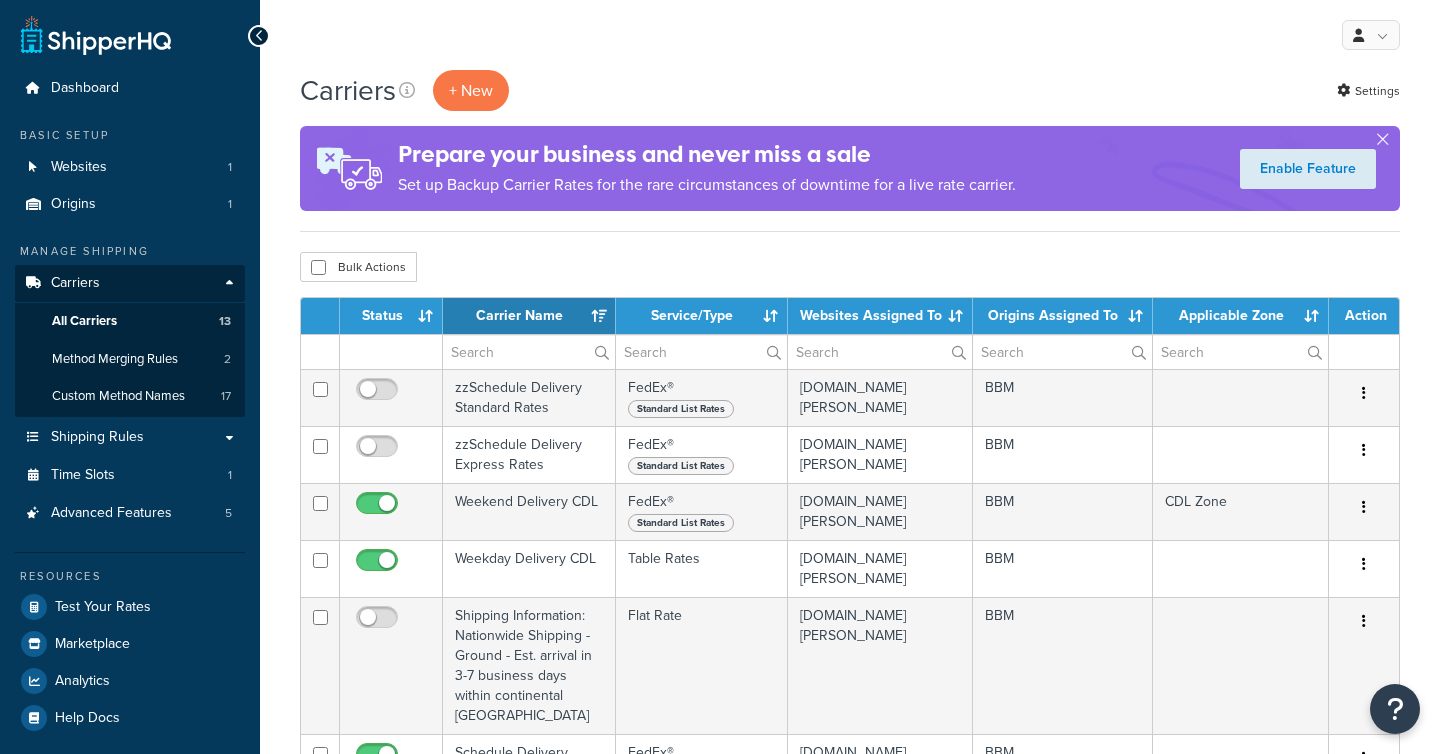 select on "15" 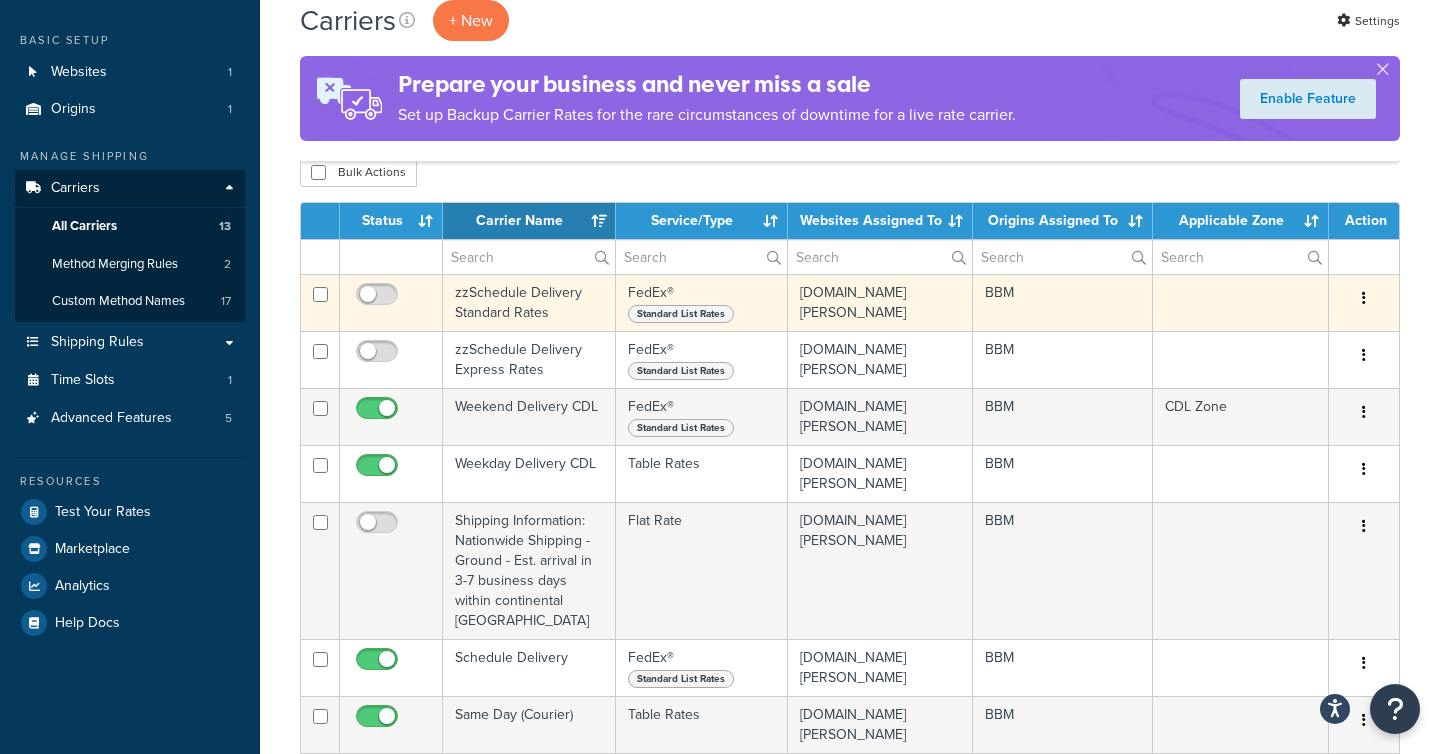scroll, scrollTop: 102, scrollLeft: 0, axis: vertical 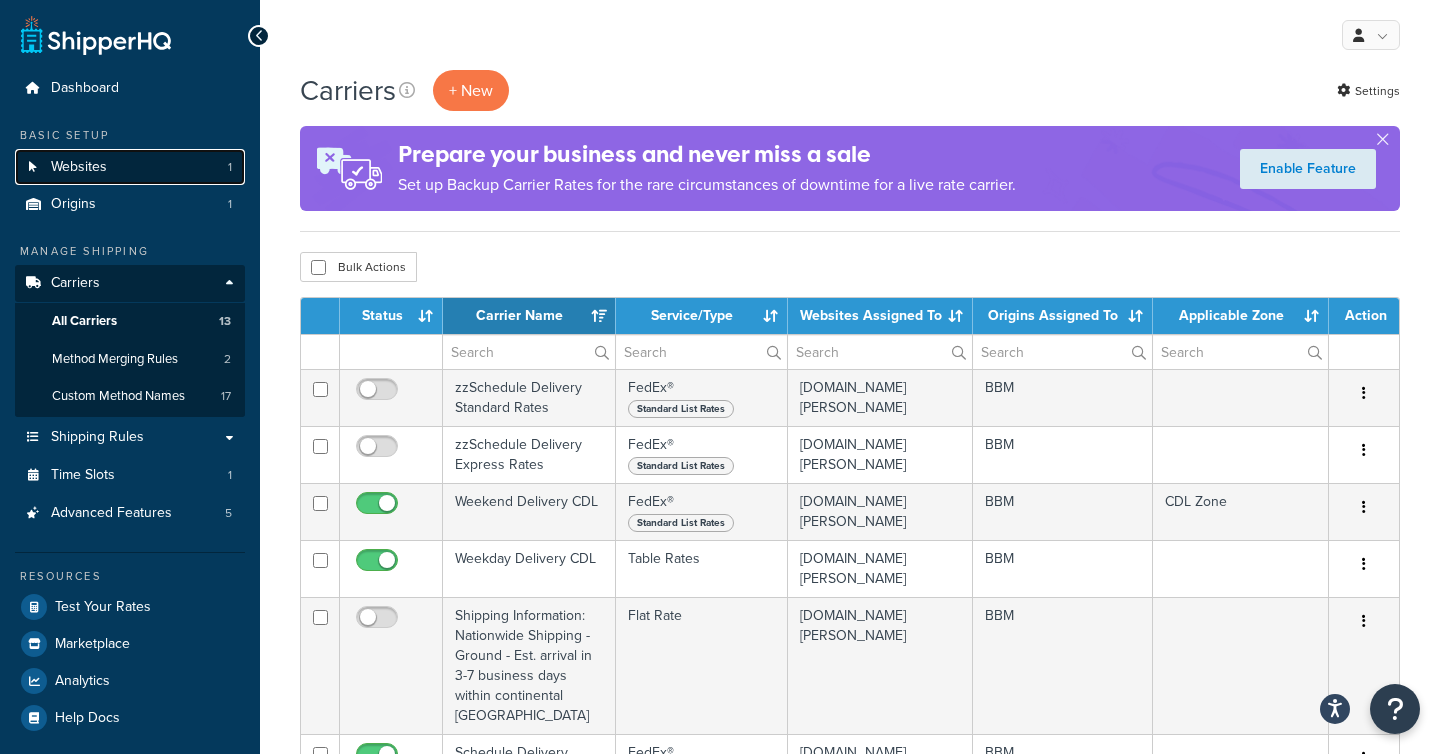 click on "Websites
1" at bounding box center [130, 167] 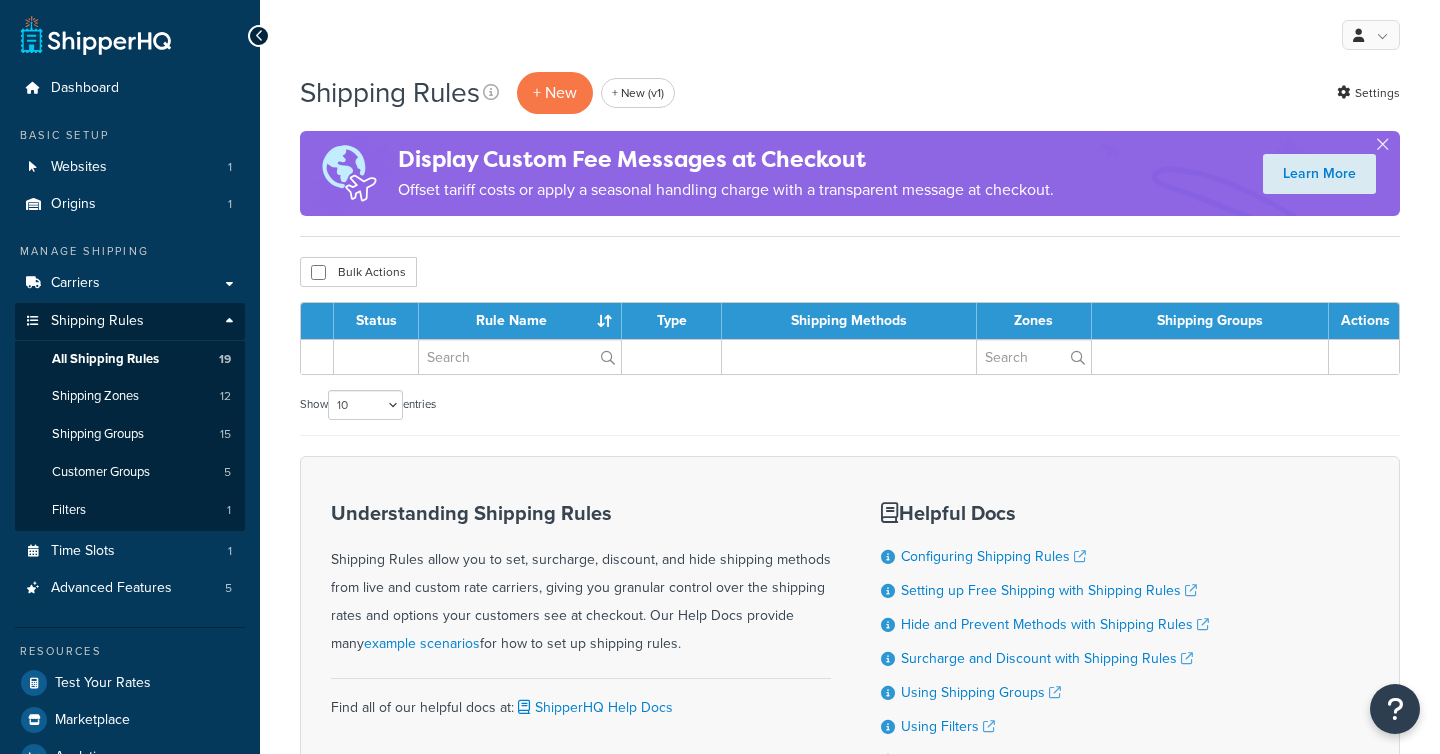 scroll, scrollTop: 0, scrollLeft: 0, axis: both 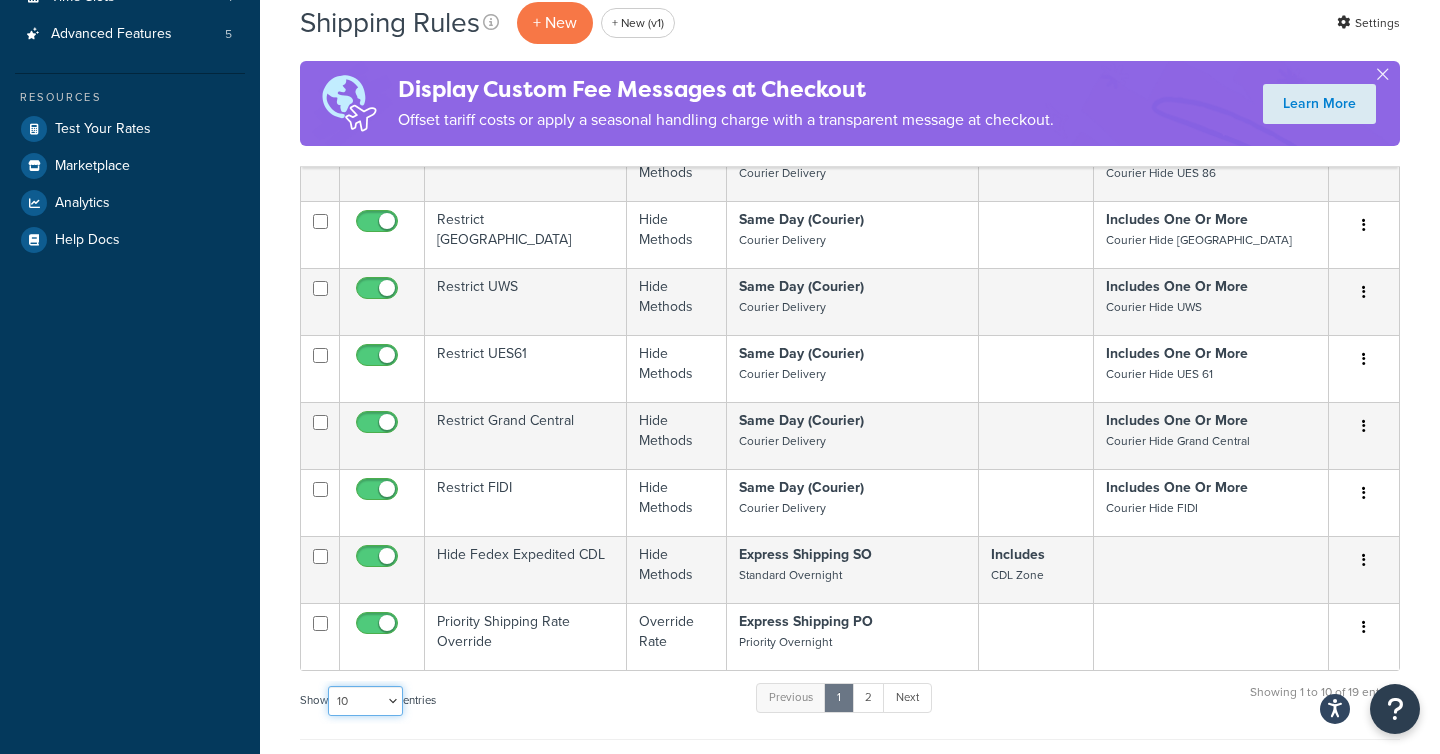 click on "10 15 25 50 100 1000" at bounding box center [365, 701] 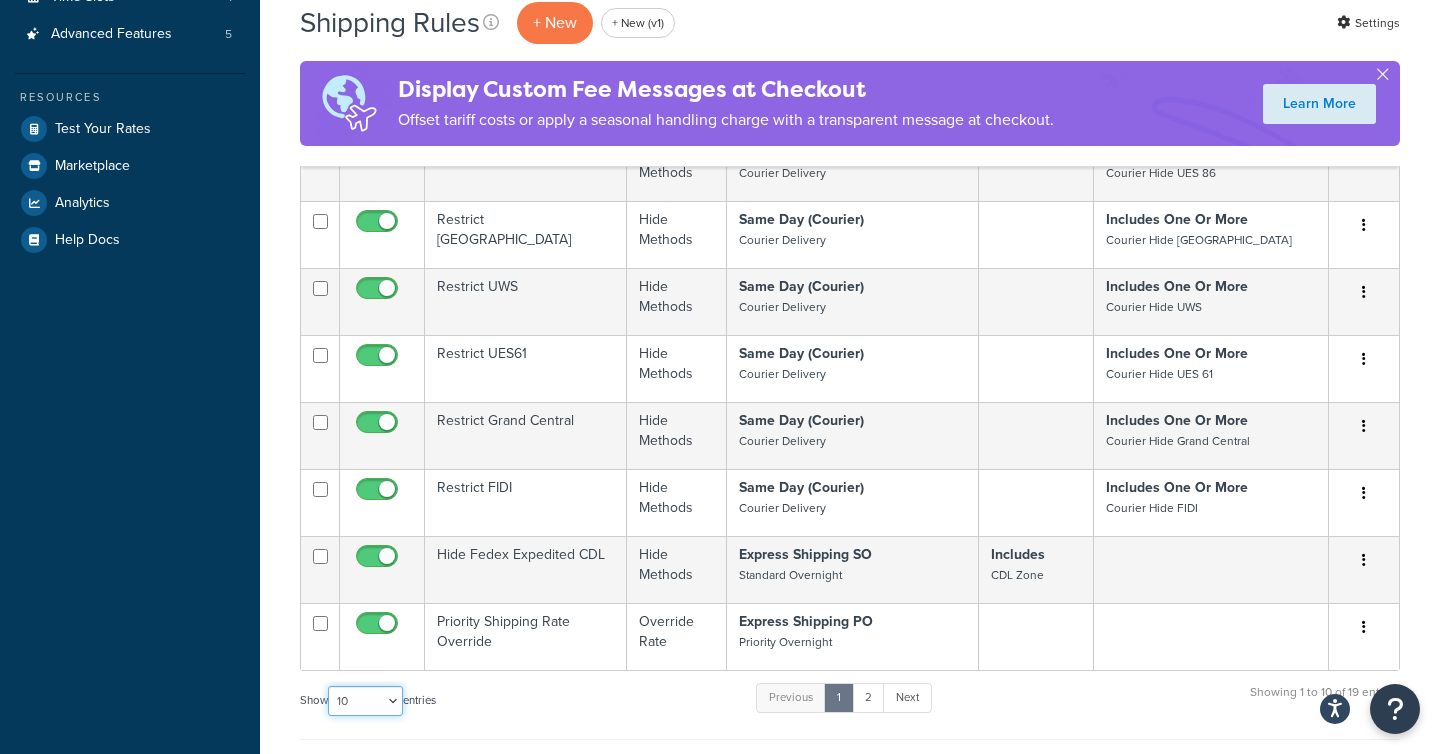 select on "50" 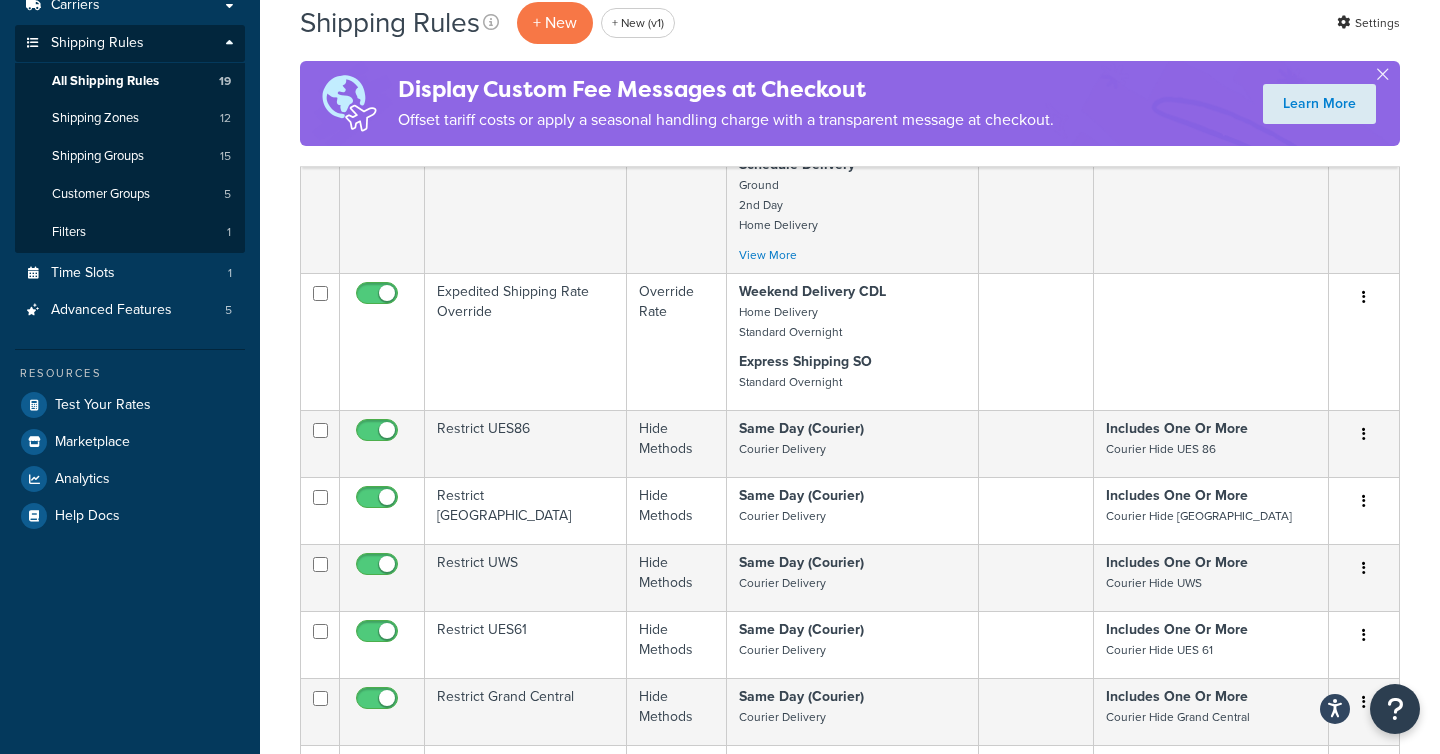 scroll, scrollTop: 0, scrollLeft: 0, axis: both 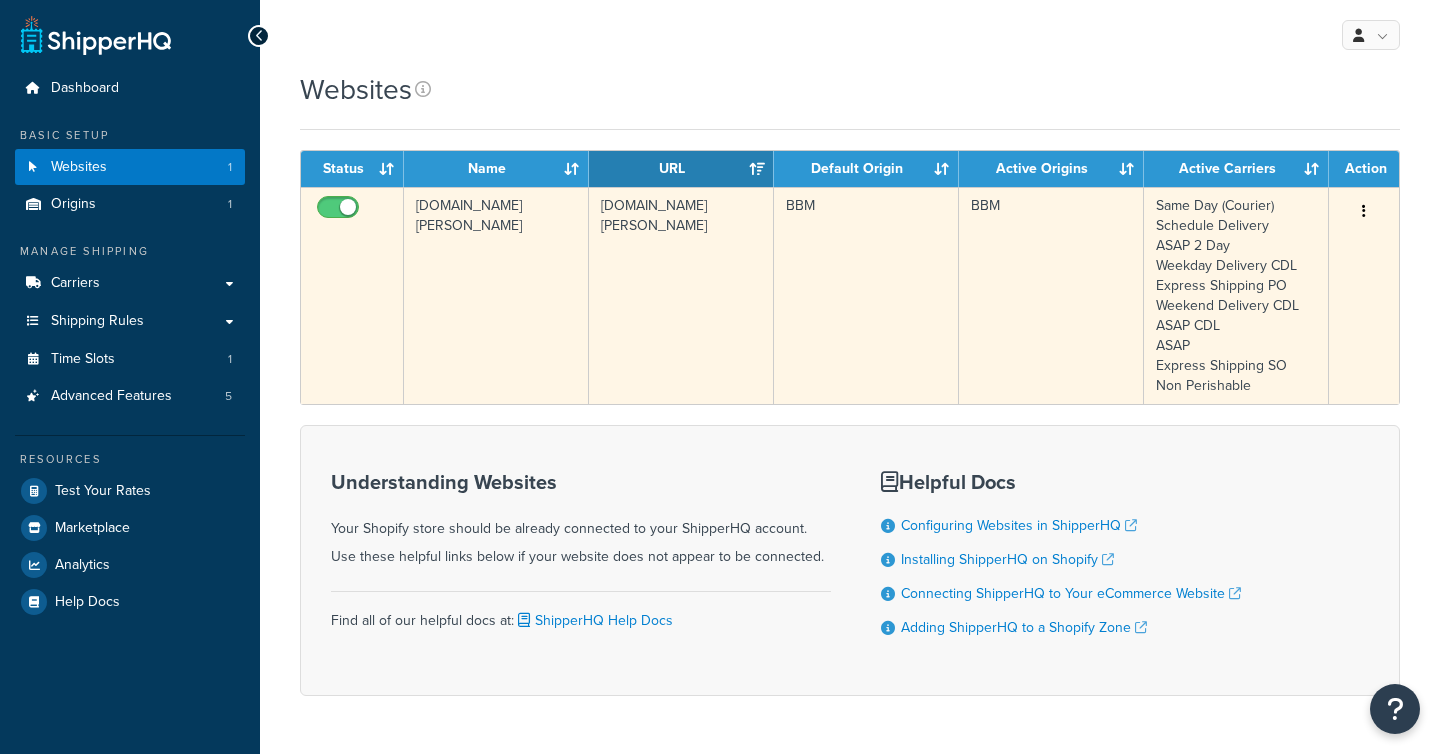 click on "[DOMAIN_NAME][PERSON_NAME]" at bounding box center (496, 295) 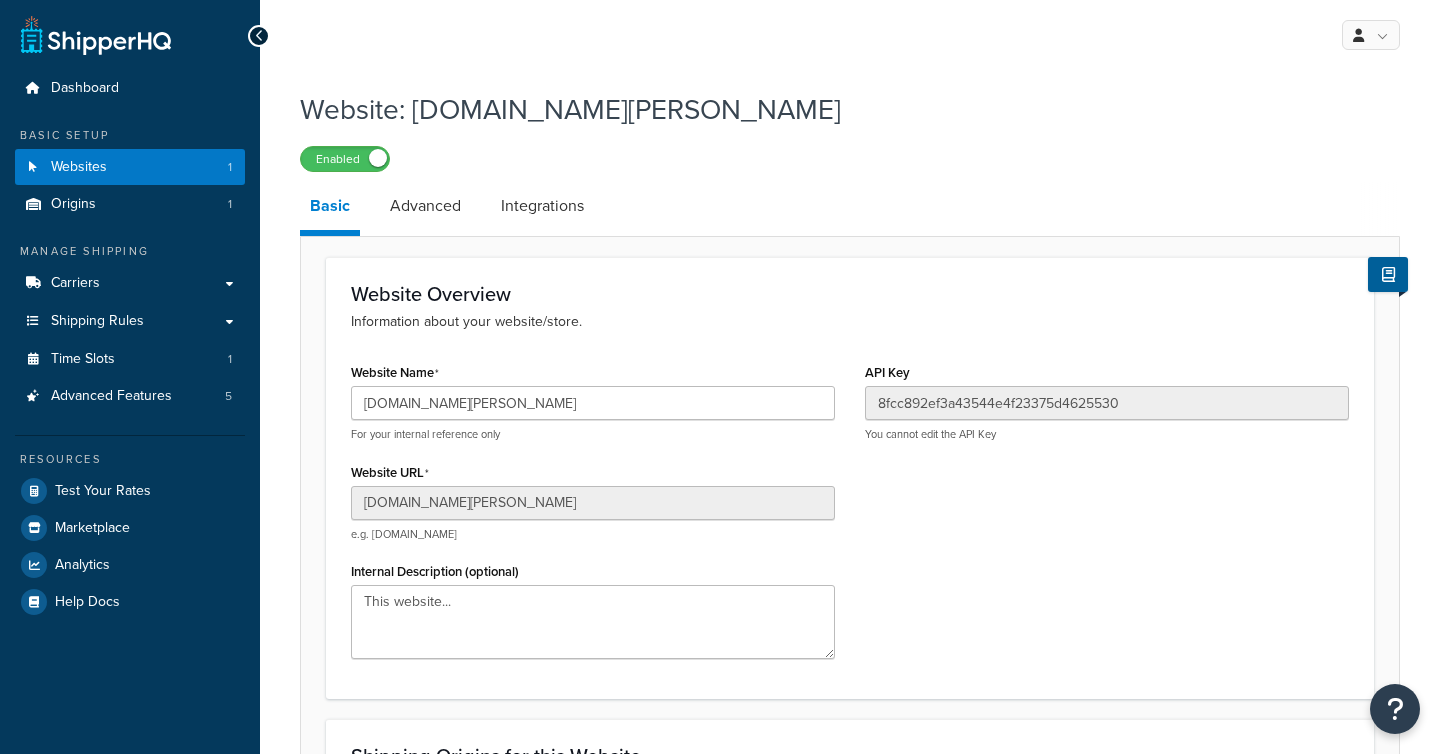 scroll, scrollTop: 0, scrollLeft: 0, axis: both 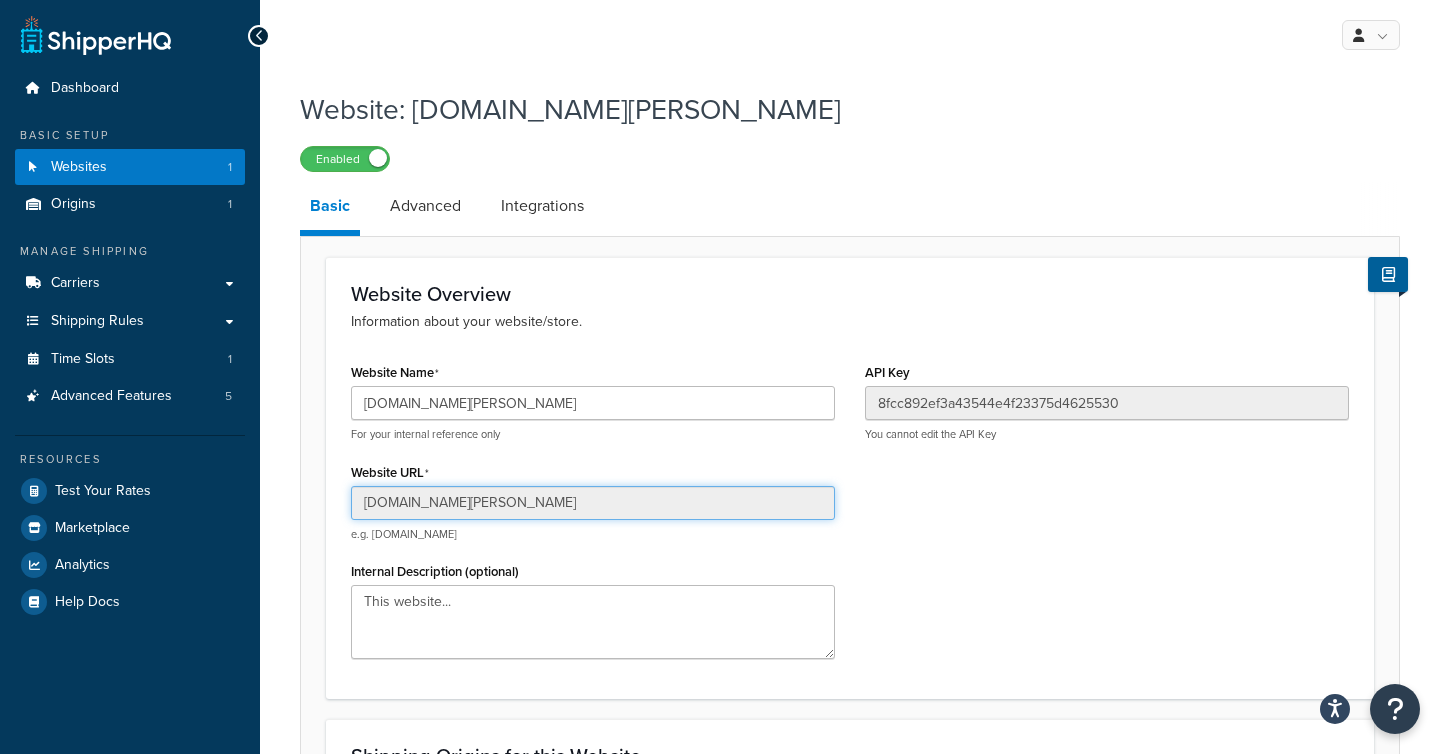 click on "baked-by-melissa.myshopify.com" at bounding box center (593, 503) 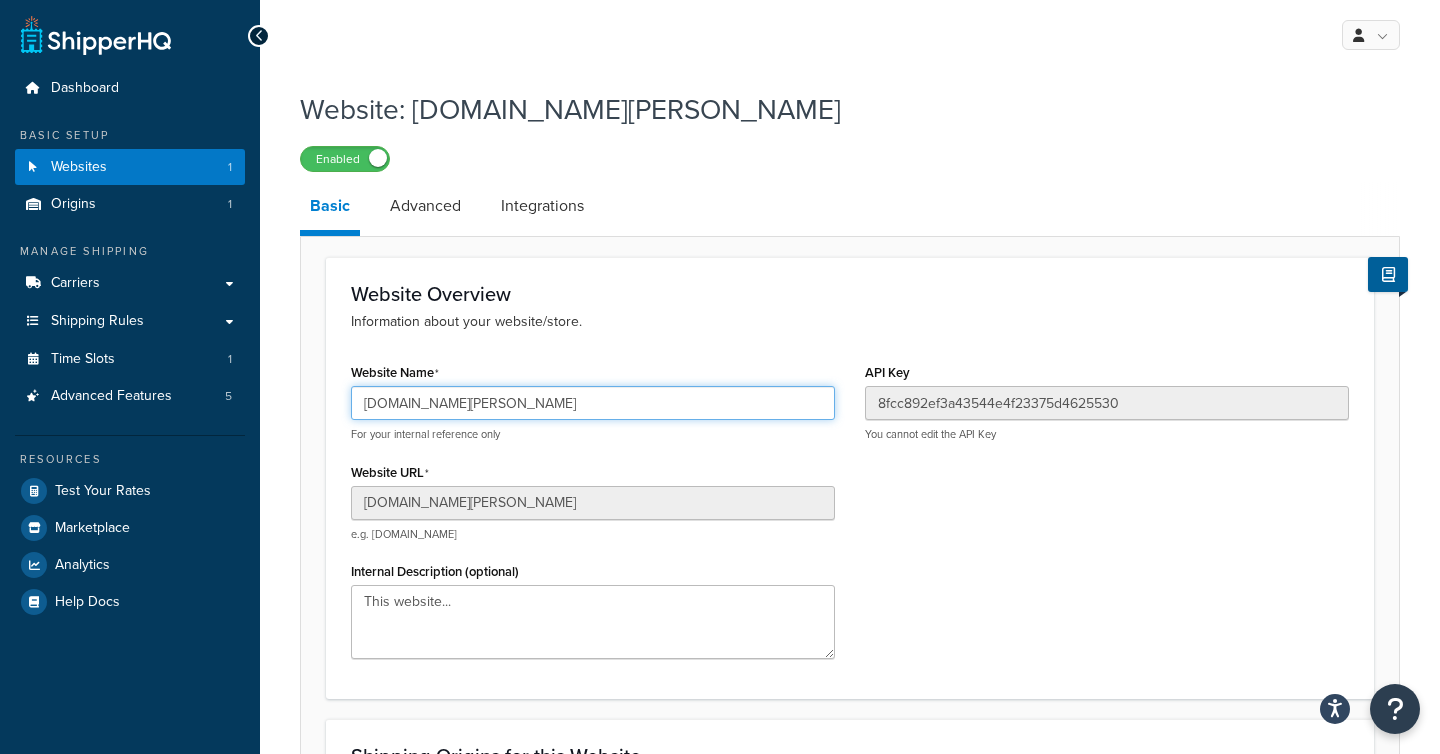 click on "baked-by-melissa.myshopify.com" at bounding box center [593, 403] 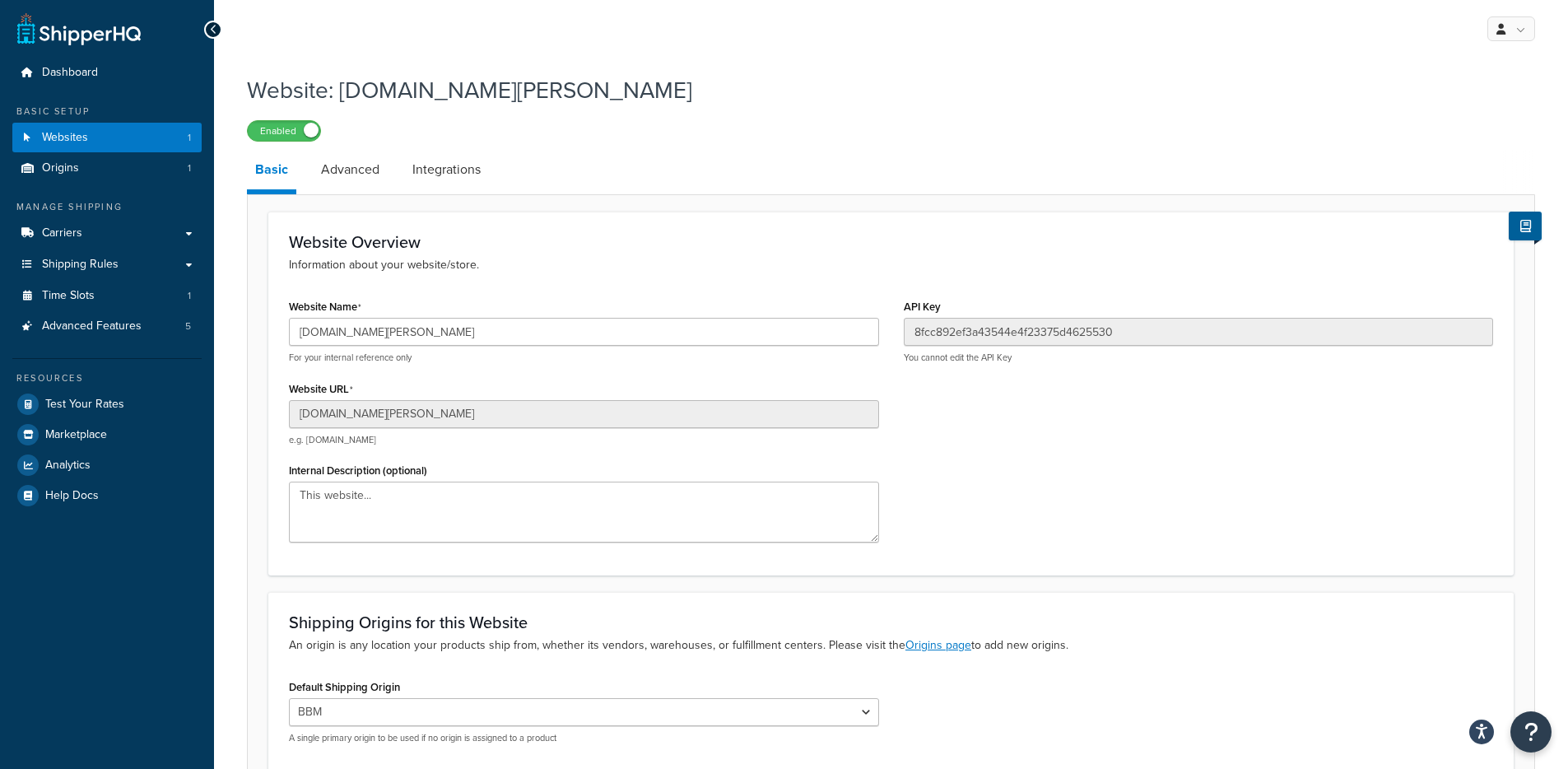 click on "Website Name   baked-by-melissa.myshopify.com For your internal reference only Website URL   baked-by-melissa.myshopify.com e.g. mywebsite.com Internal Description (optional)   This website..." at bounding box center (584, 425) 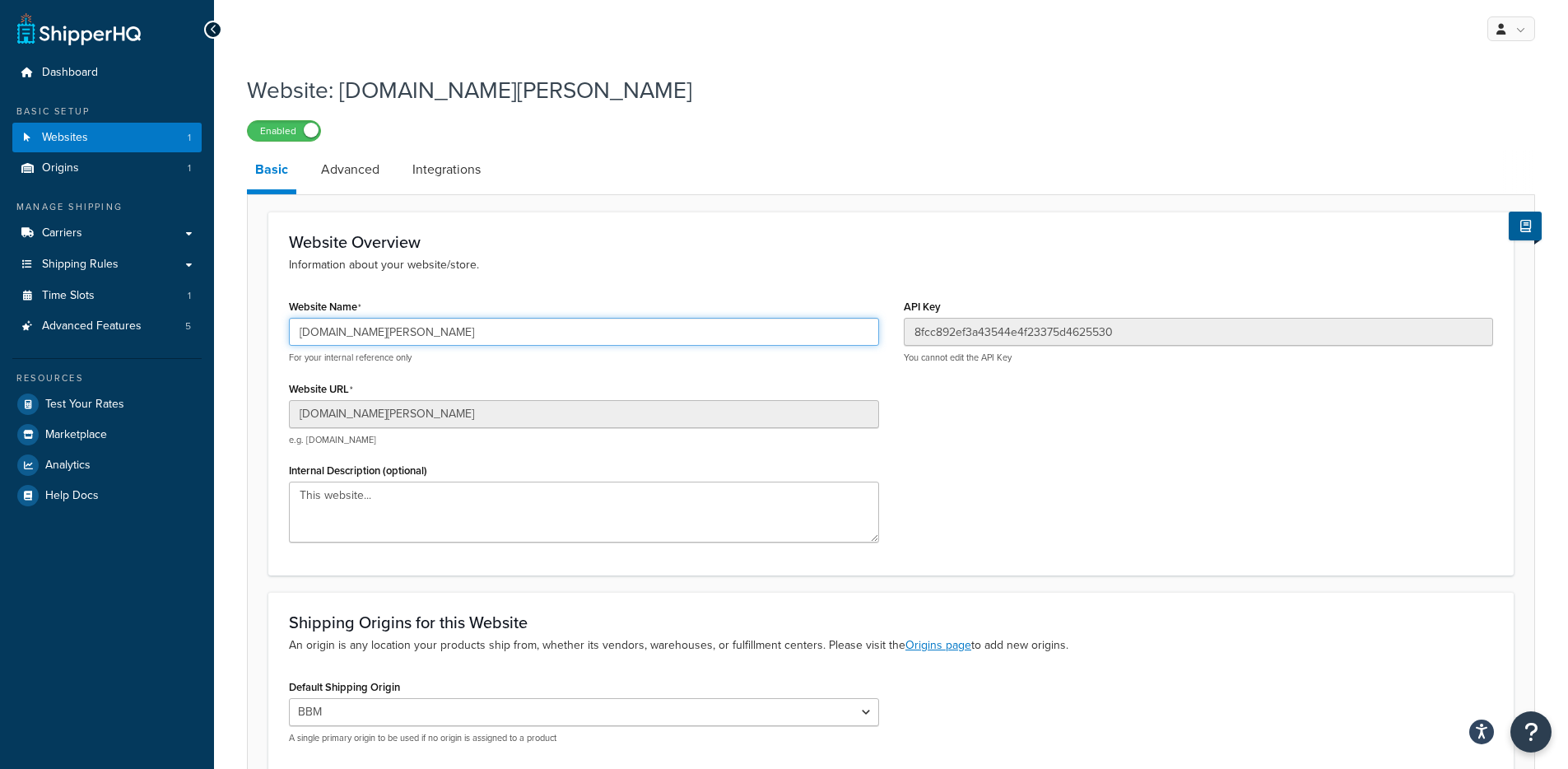 click on "[DOMAIN_NAME][PERSON_NAME]" at bounding box center [584, 332] 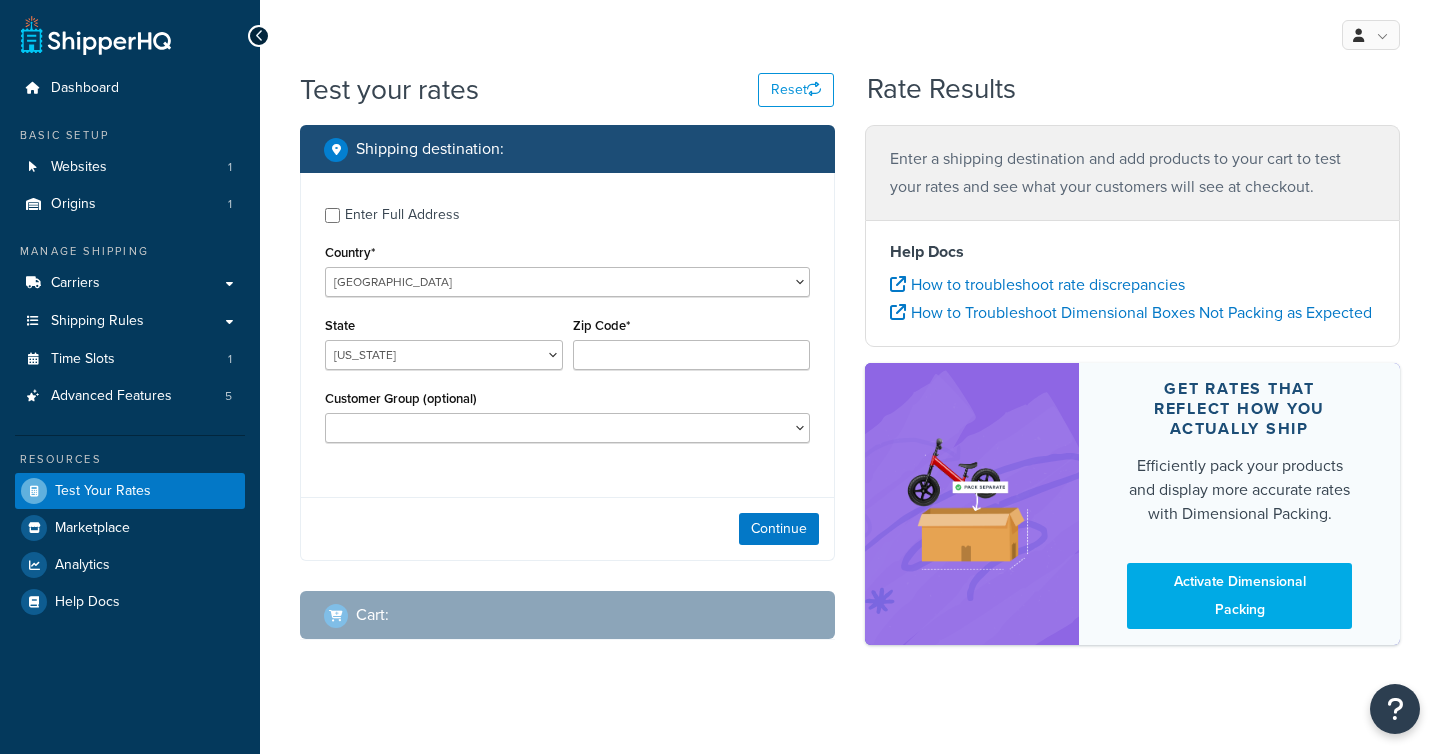 scroll, scrollTop: 0, scrollLeft: 0, axis: both 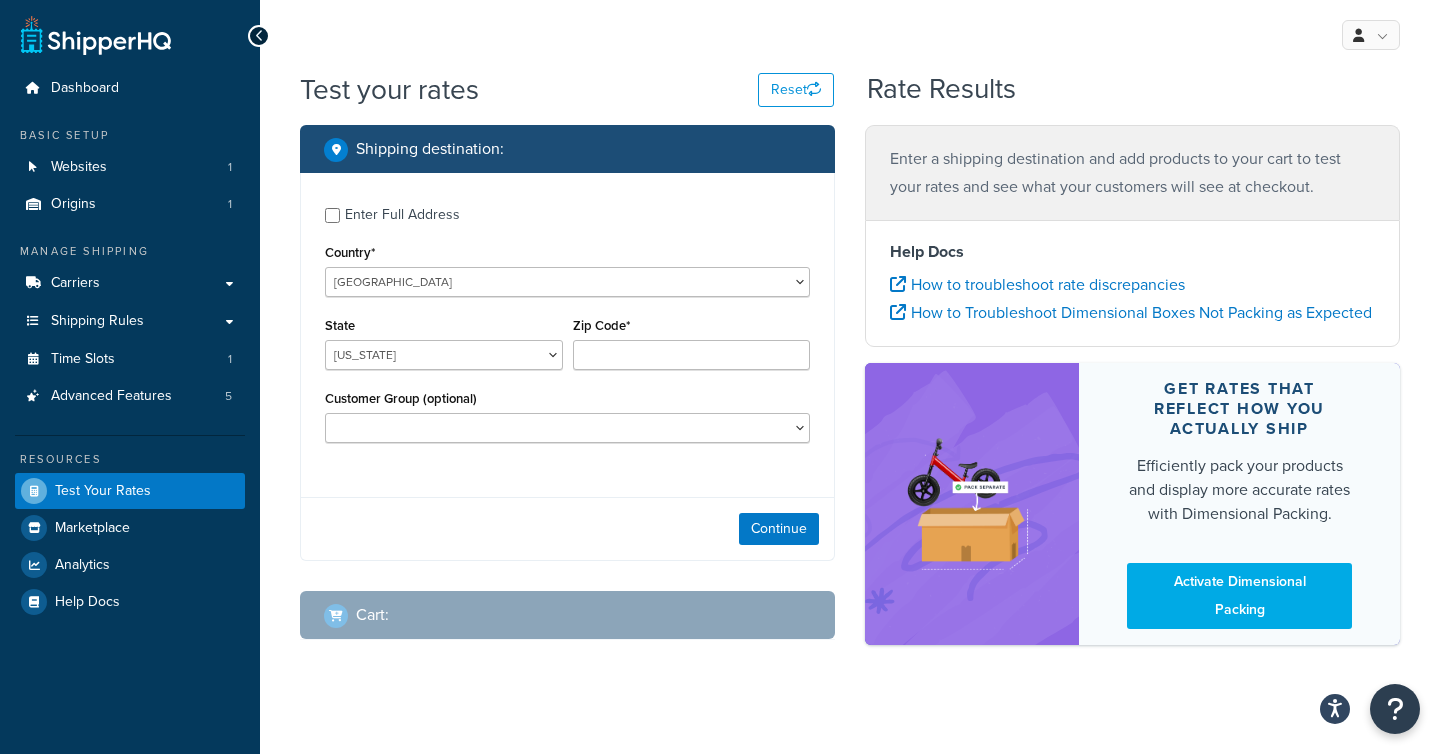click on "Enter Full Address" at bounding box center (402, 215) 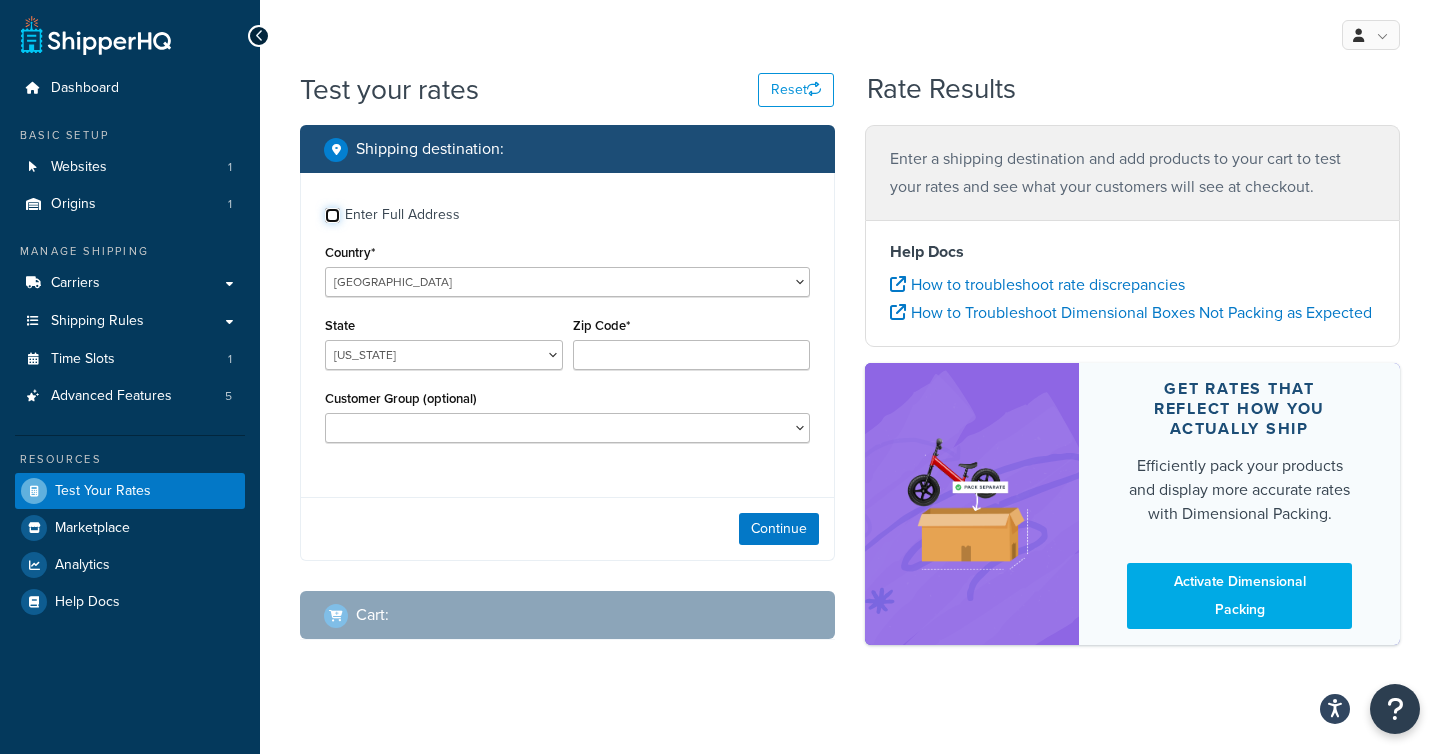 click on "Enter Full Address" at bounding box center [332, 215] 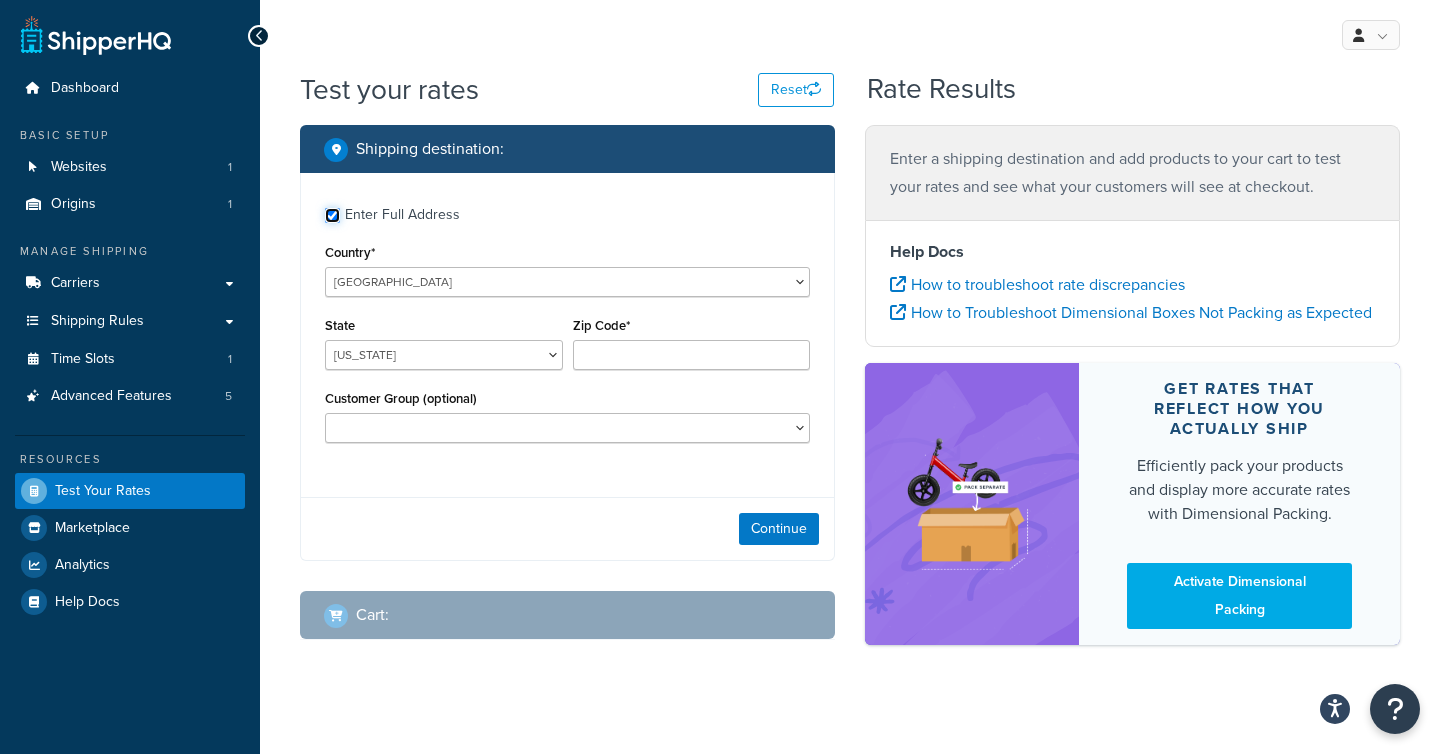 checkbox on "true" 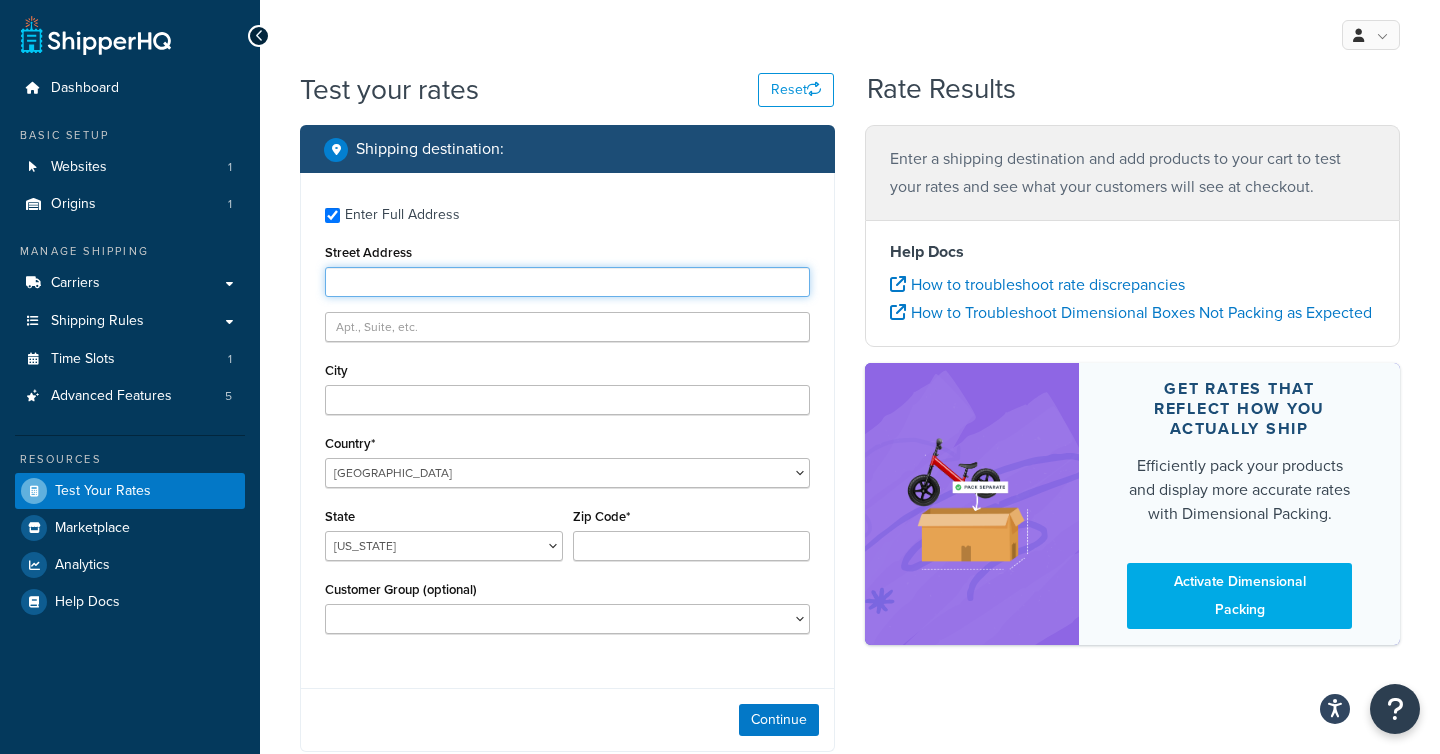 click on "Street Address" at bounding box center [567, 282] 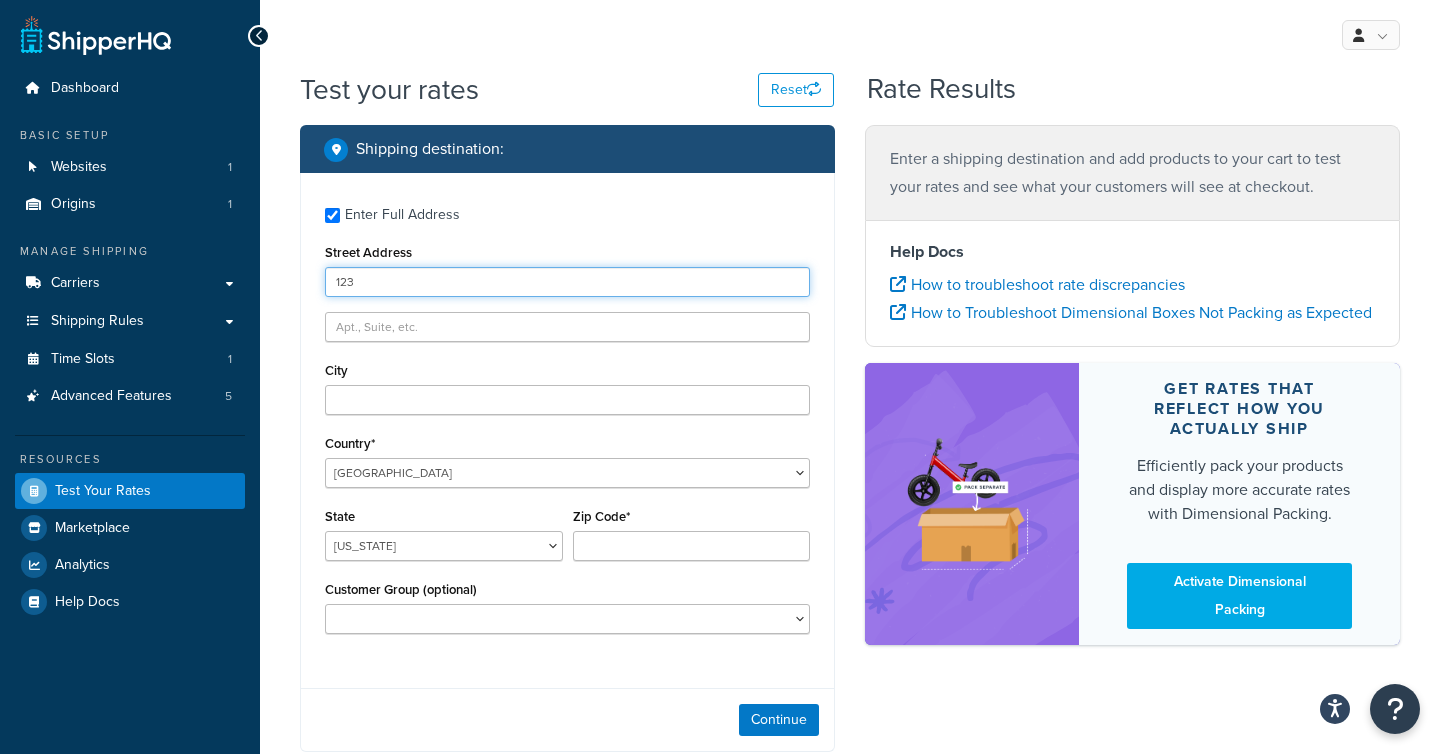type on "123 MaddIvan" 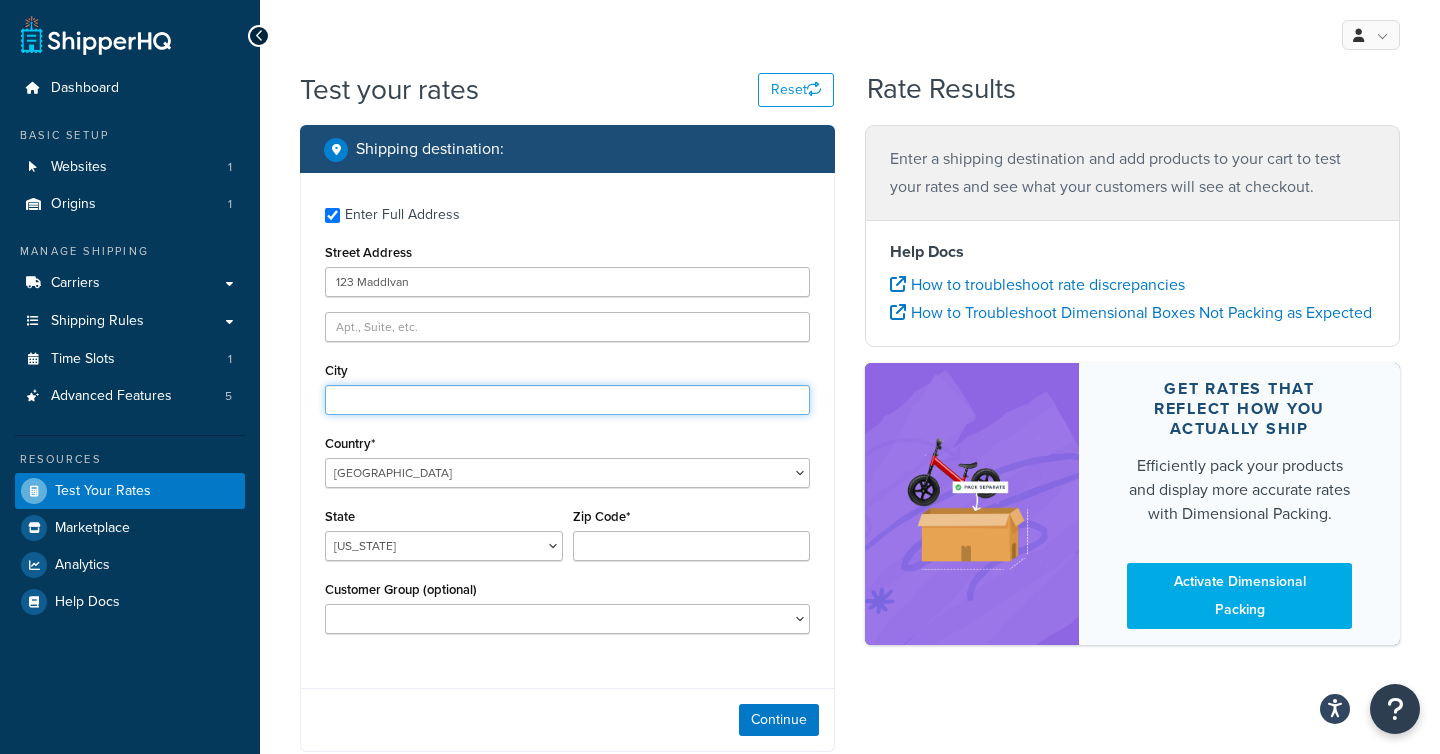 type on "Round Rock" 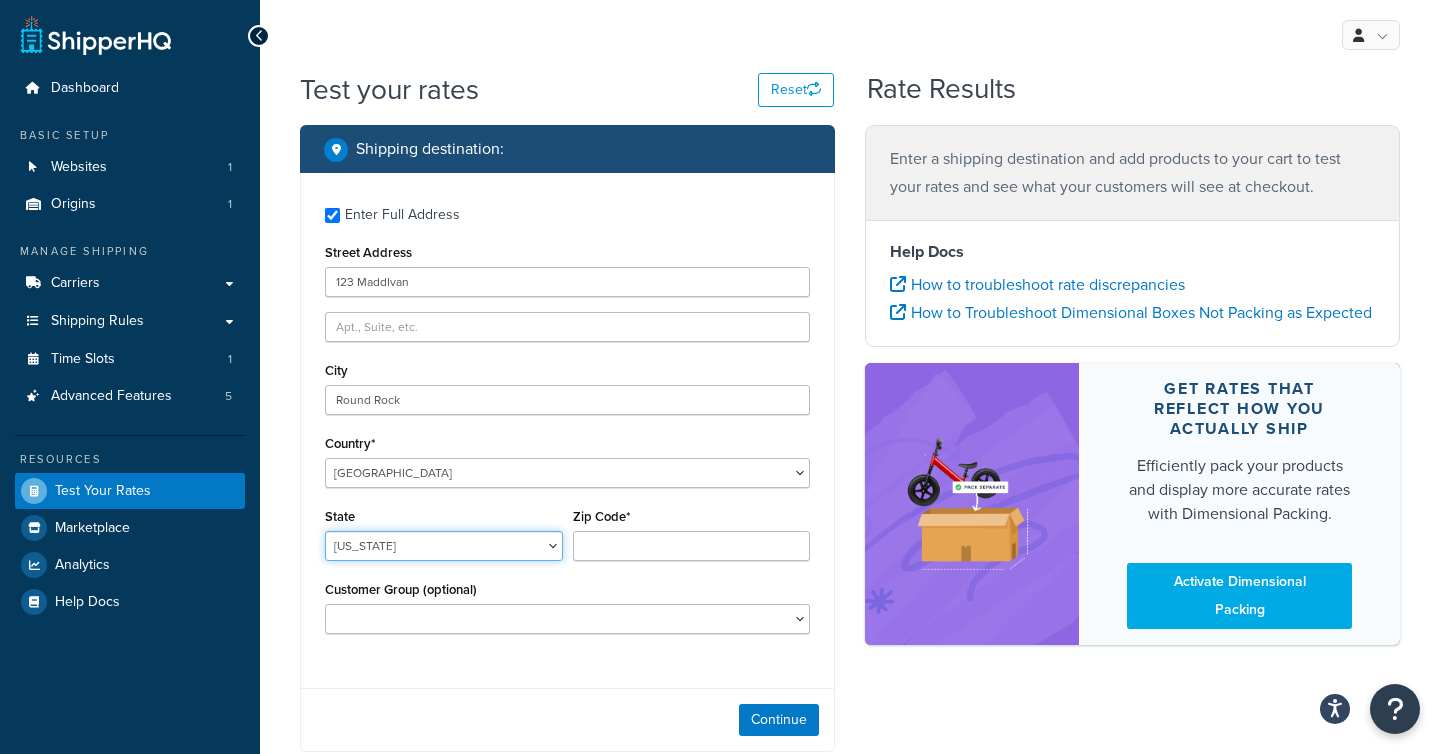 select on "[GEOGRAPHIC_DATA]" 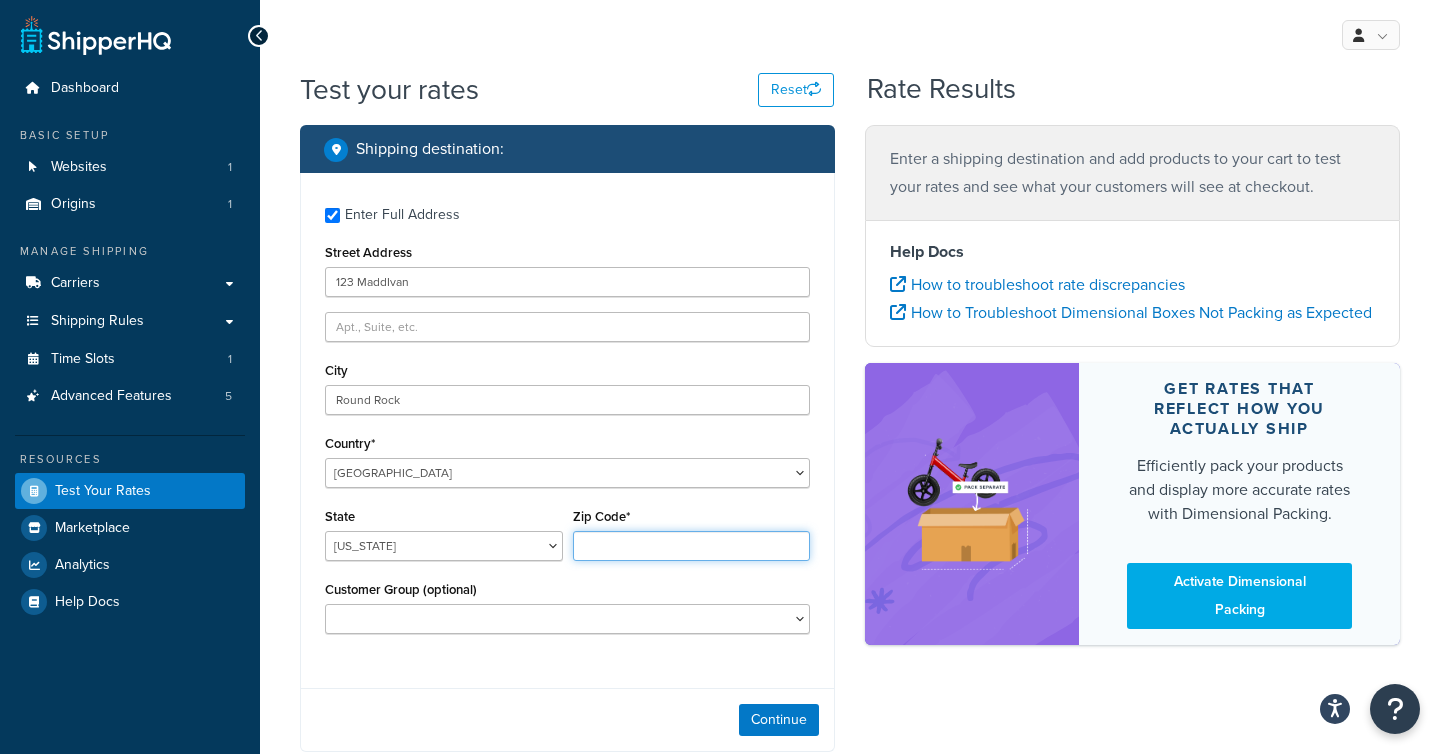 type on "78664" 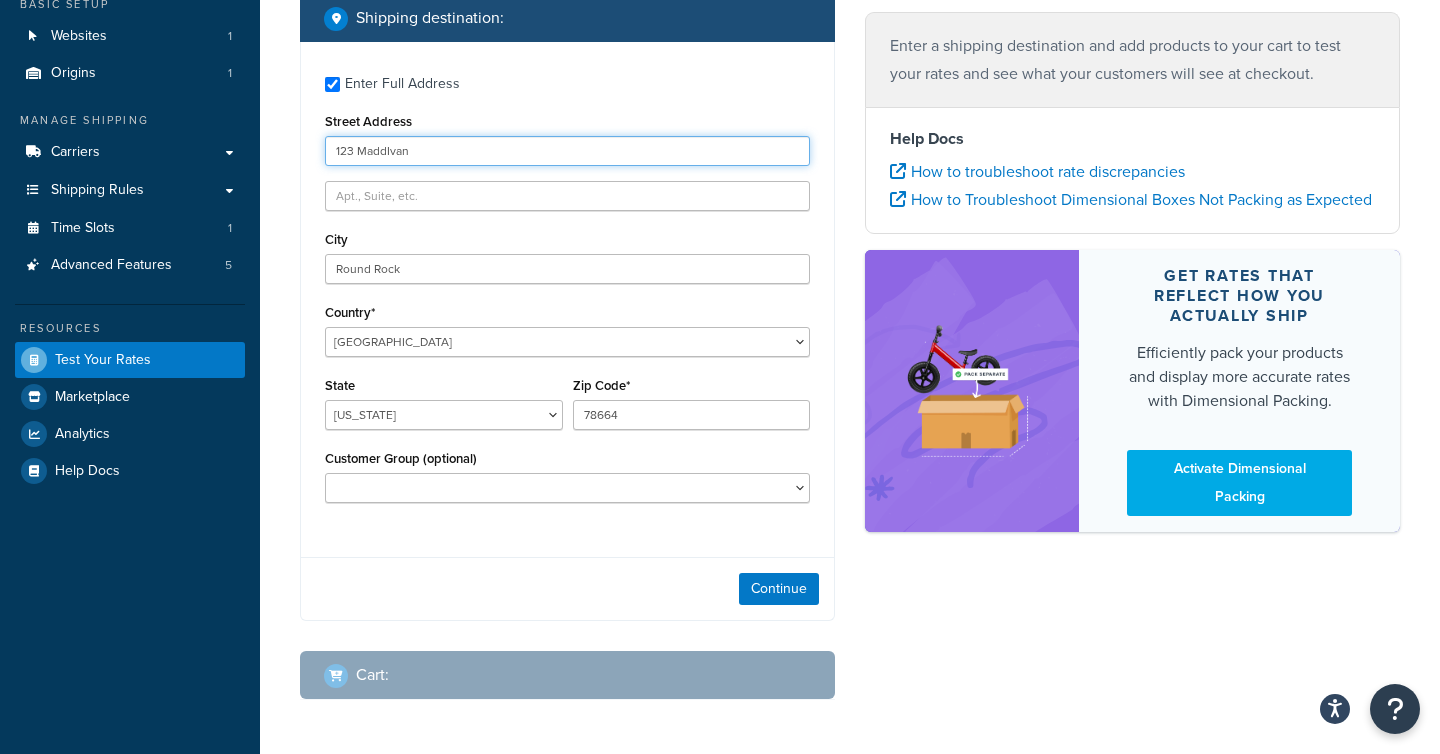 scroll, scrollTop: 167, scrollLeft: 0, axis: vertical 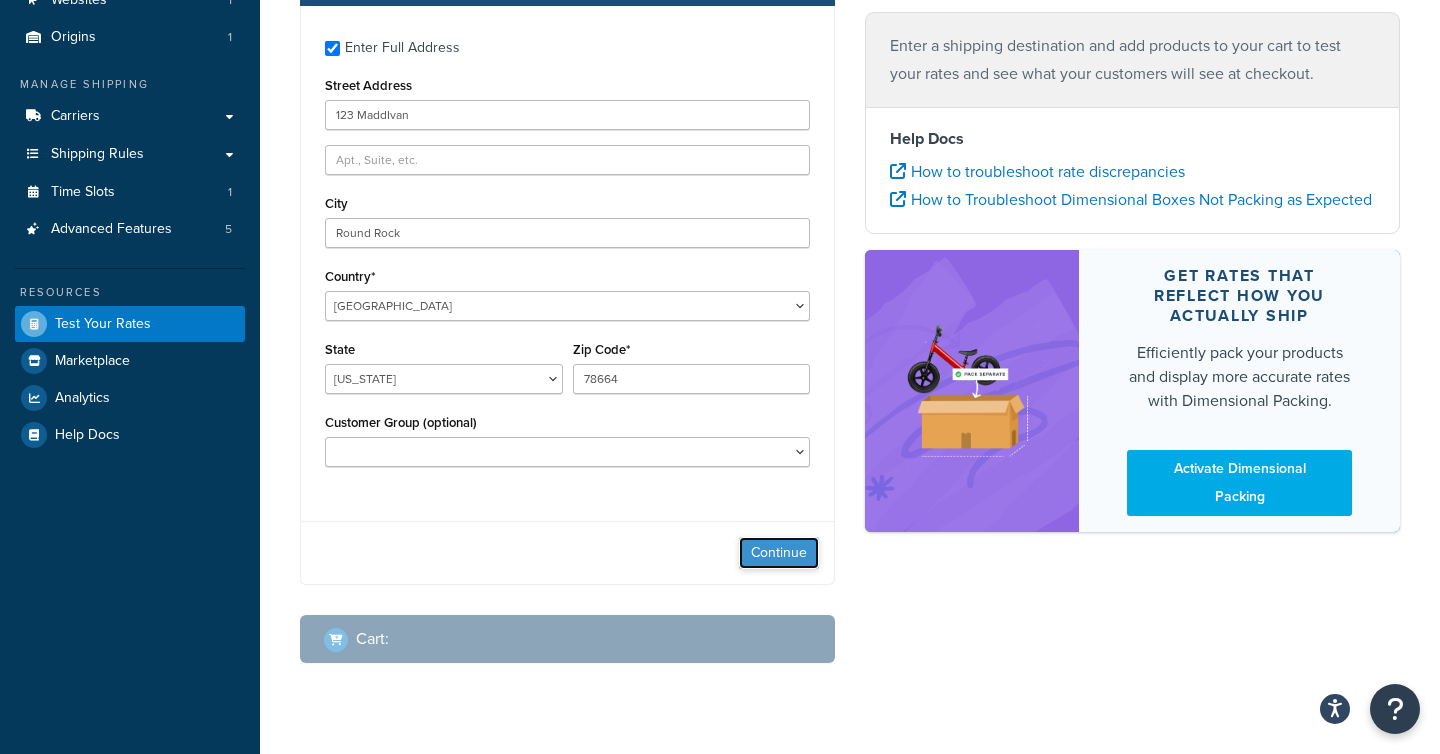 click on "Continue" at bounding box center (779, 553) 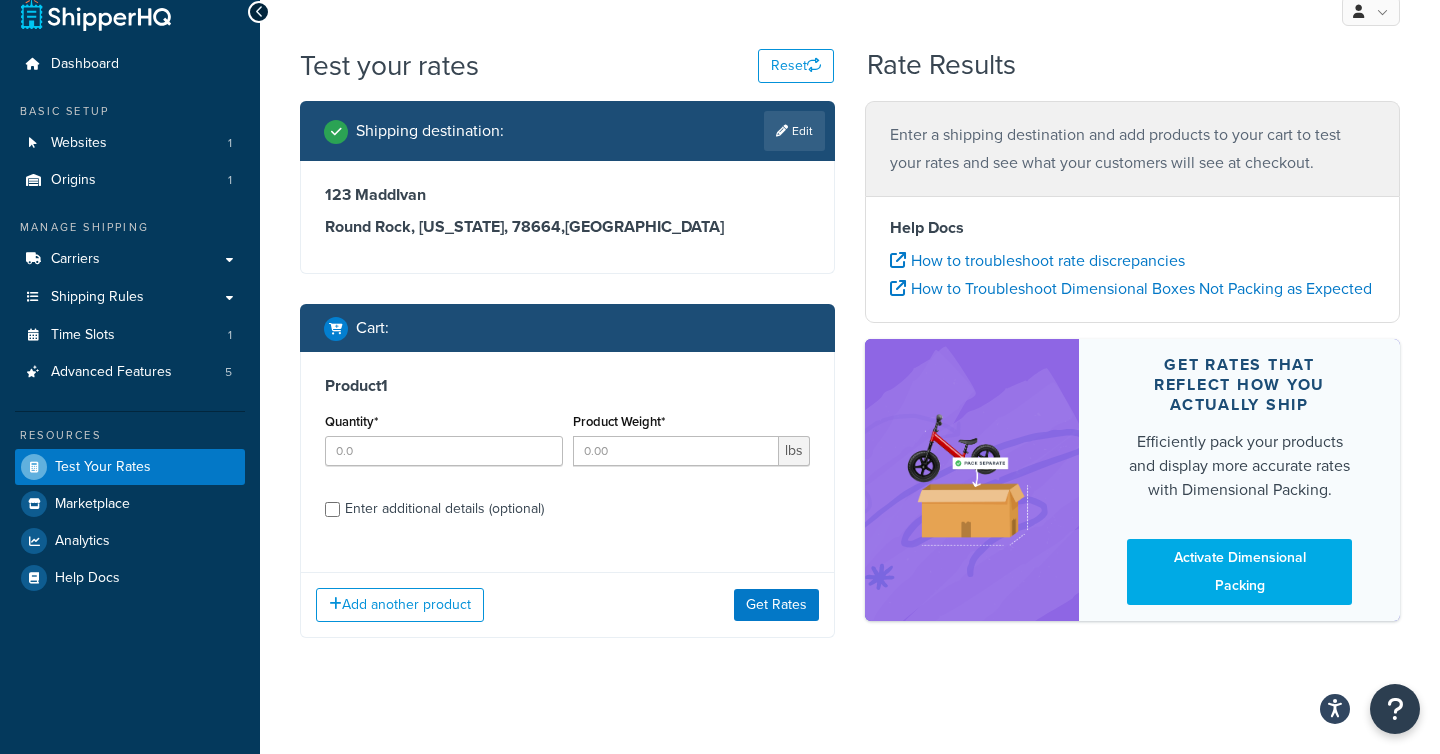 scroll, scrollTop: 39, scrollLeft: 0, axis: vertical 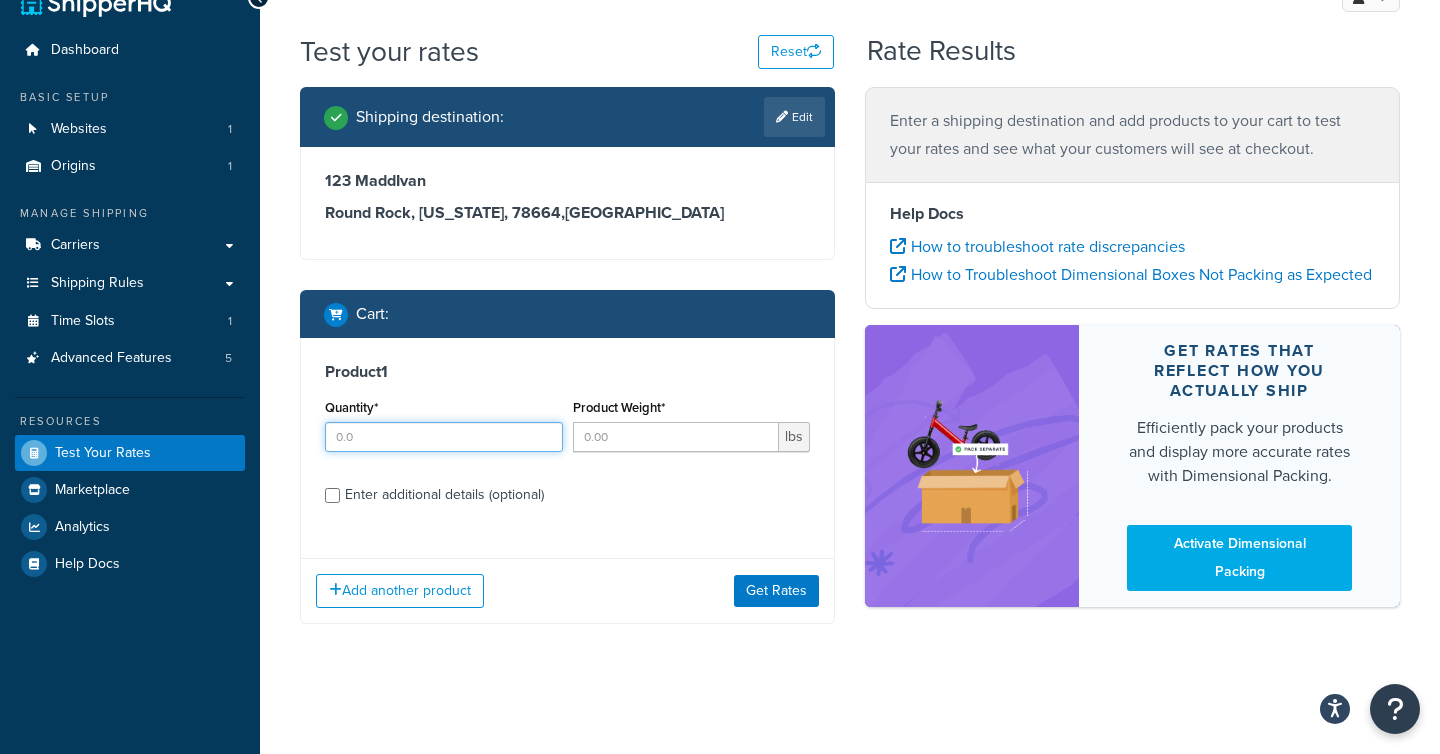 click on "Quantity*" at bounding box center (444, 437) 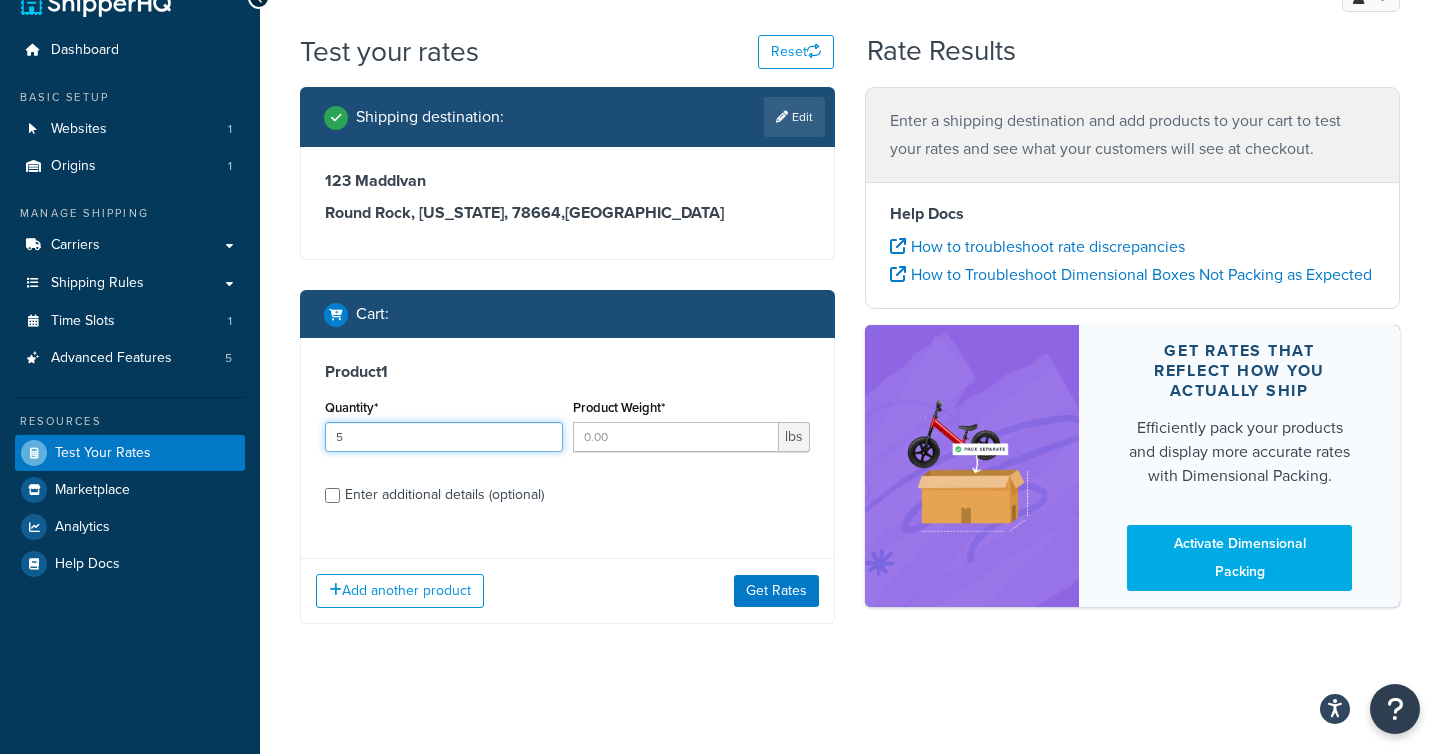 type on "5" 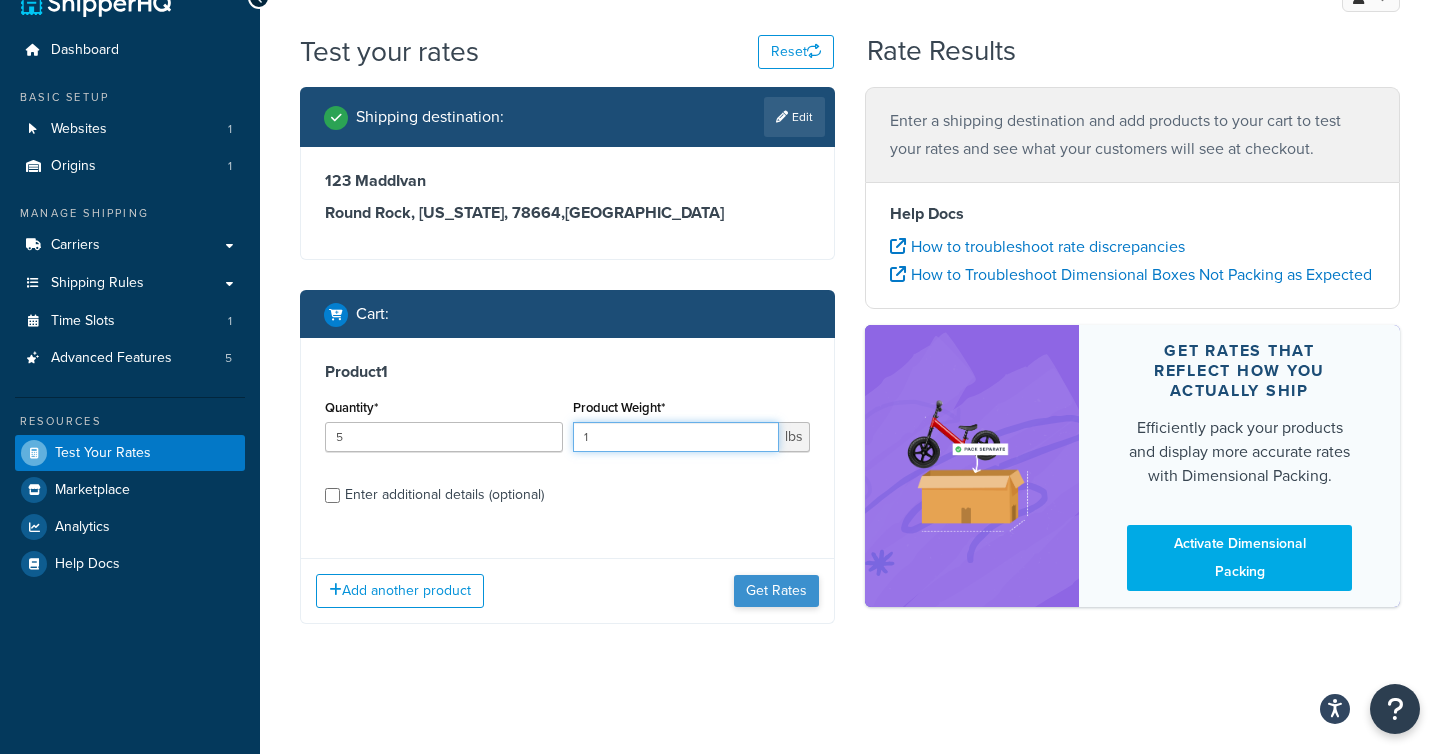 type on "1" 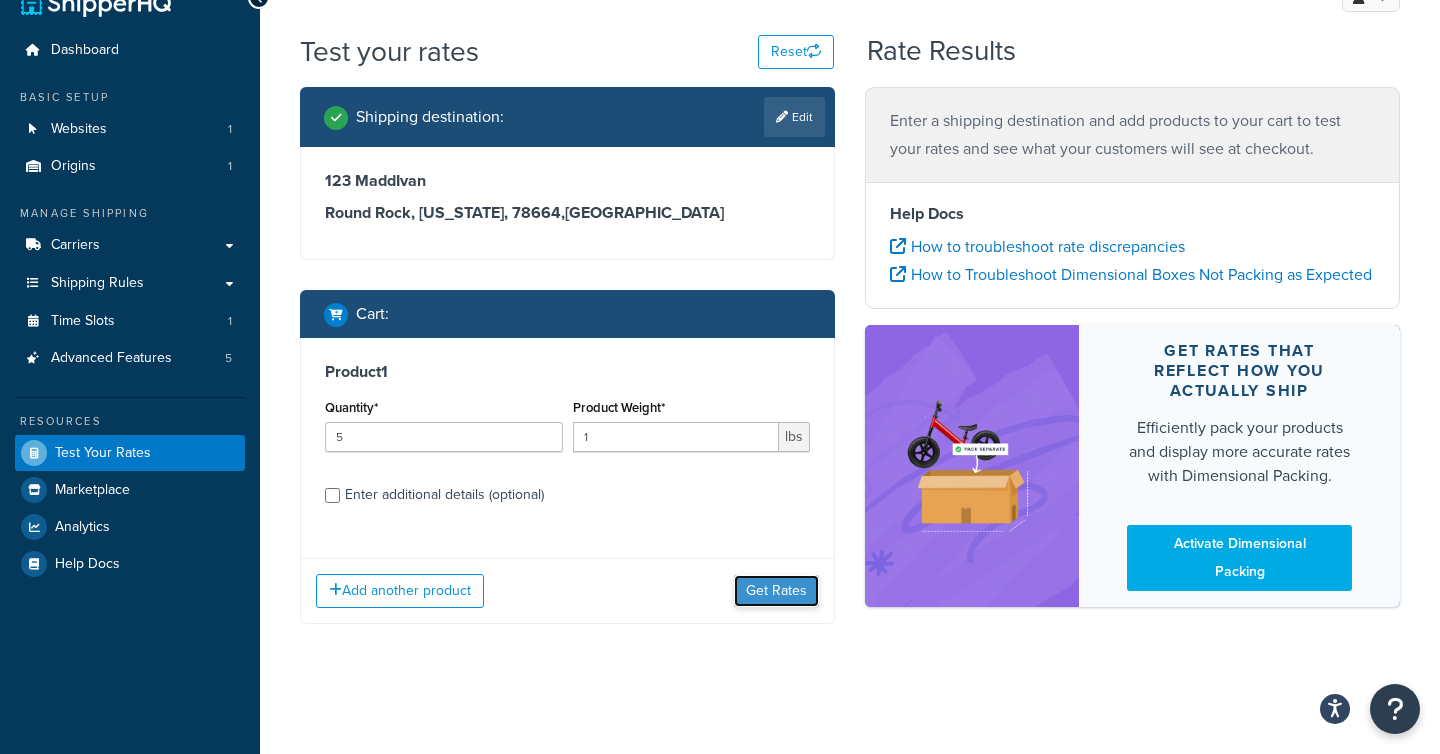 click on "Get Rates" at bounding box center [776, 591] 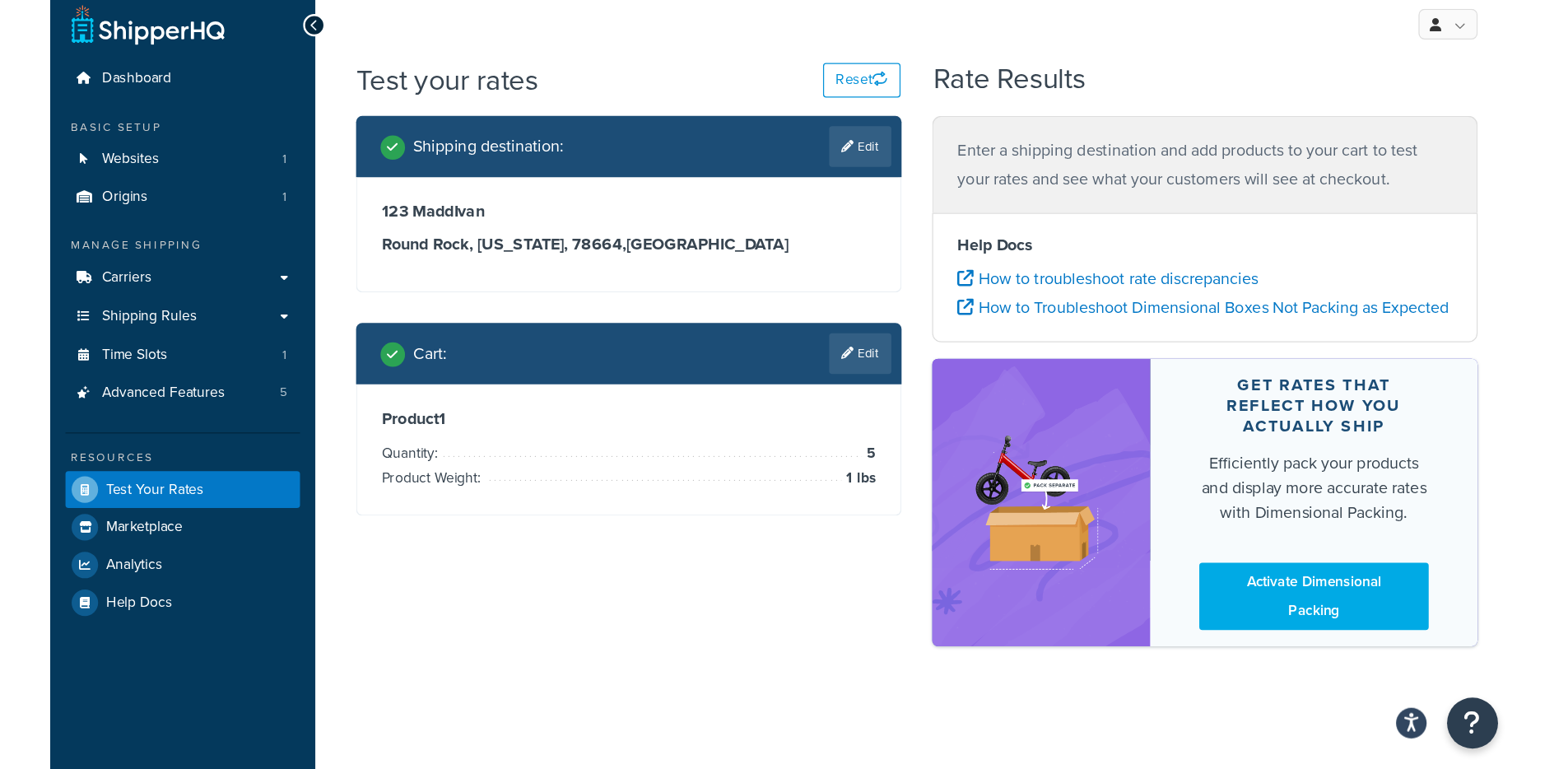 scroll, scrollTop: 0, scrollLeft: 0, axis: both 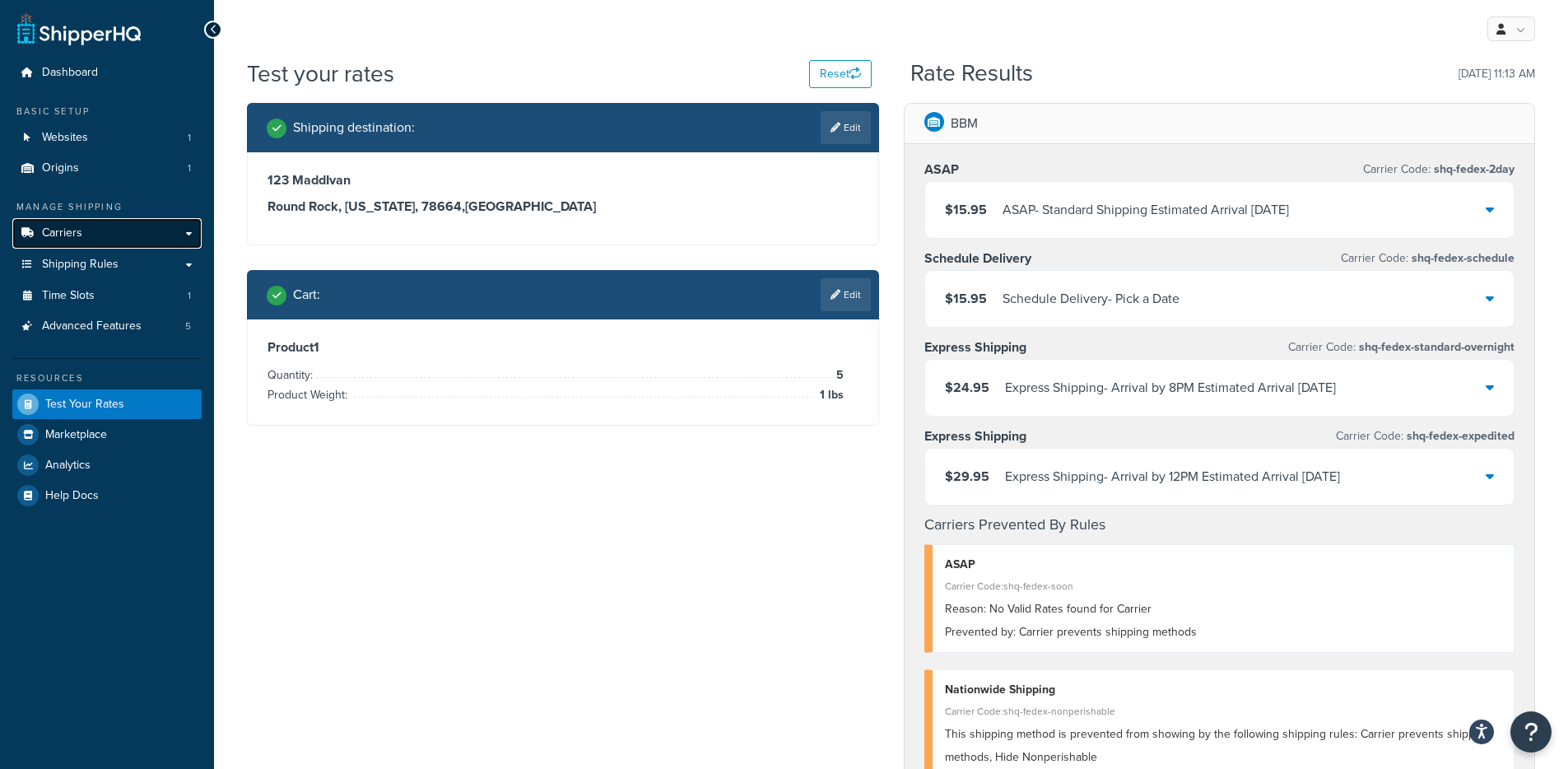 click on "Carriers" at bounding box center (107, 233) 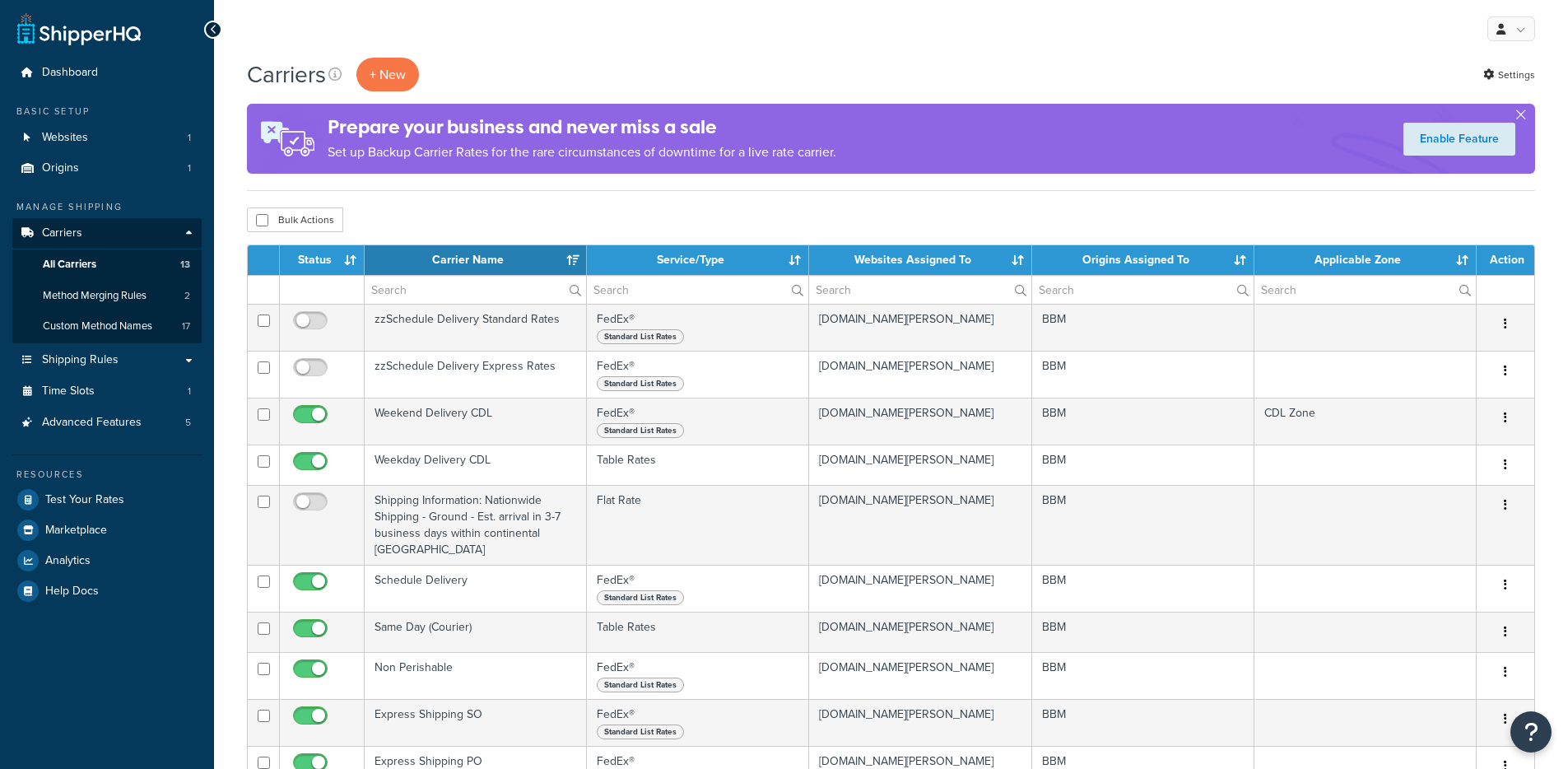 select on "15" 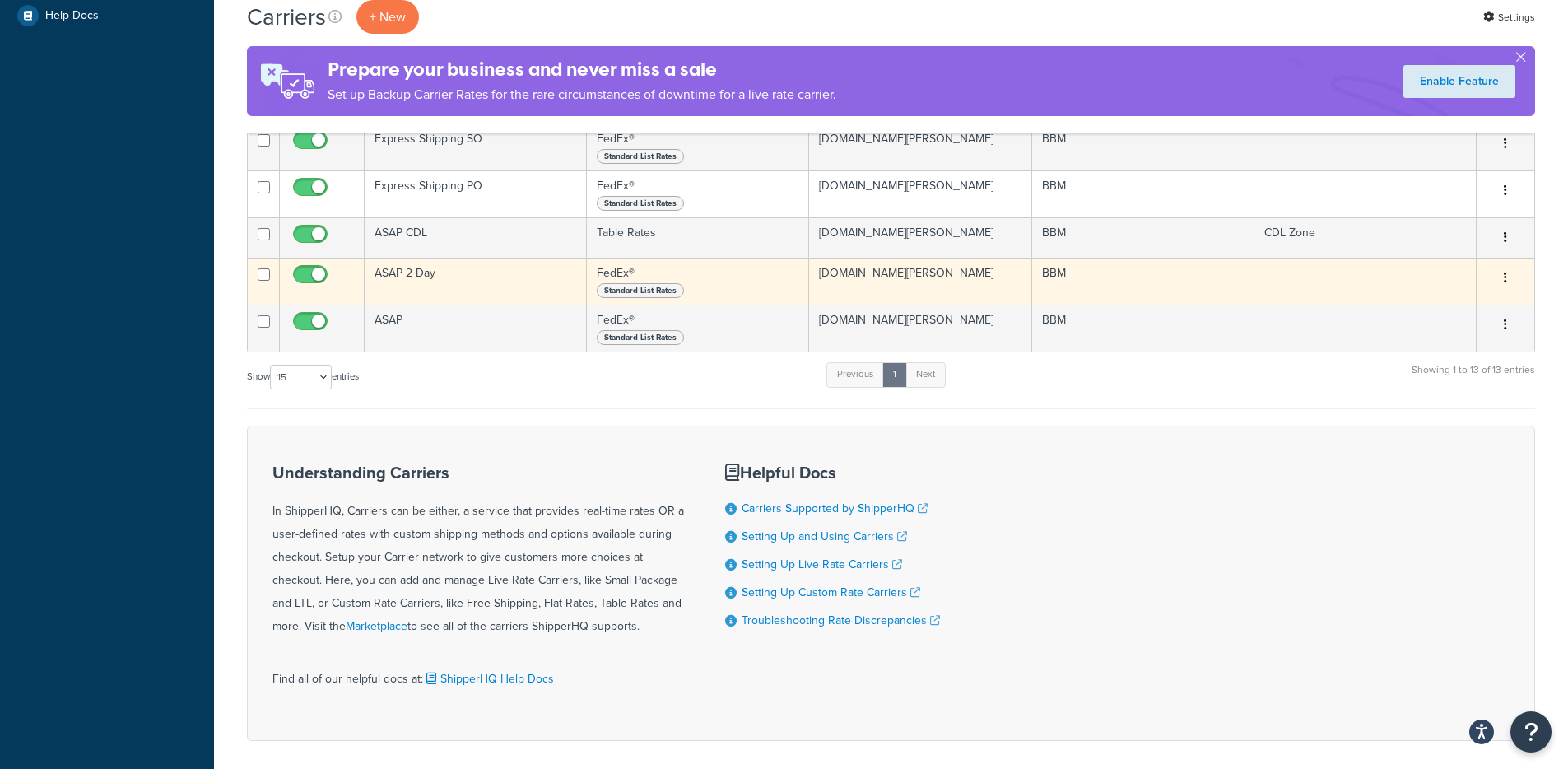 scroll, scrollTop: 0, scrollLeft: 0, axis: both 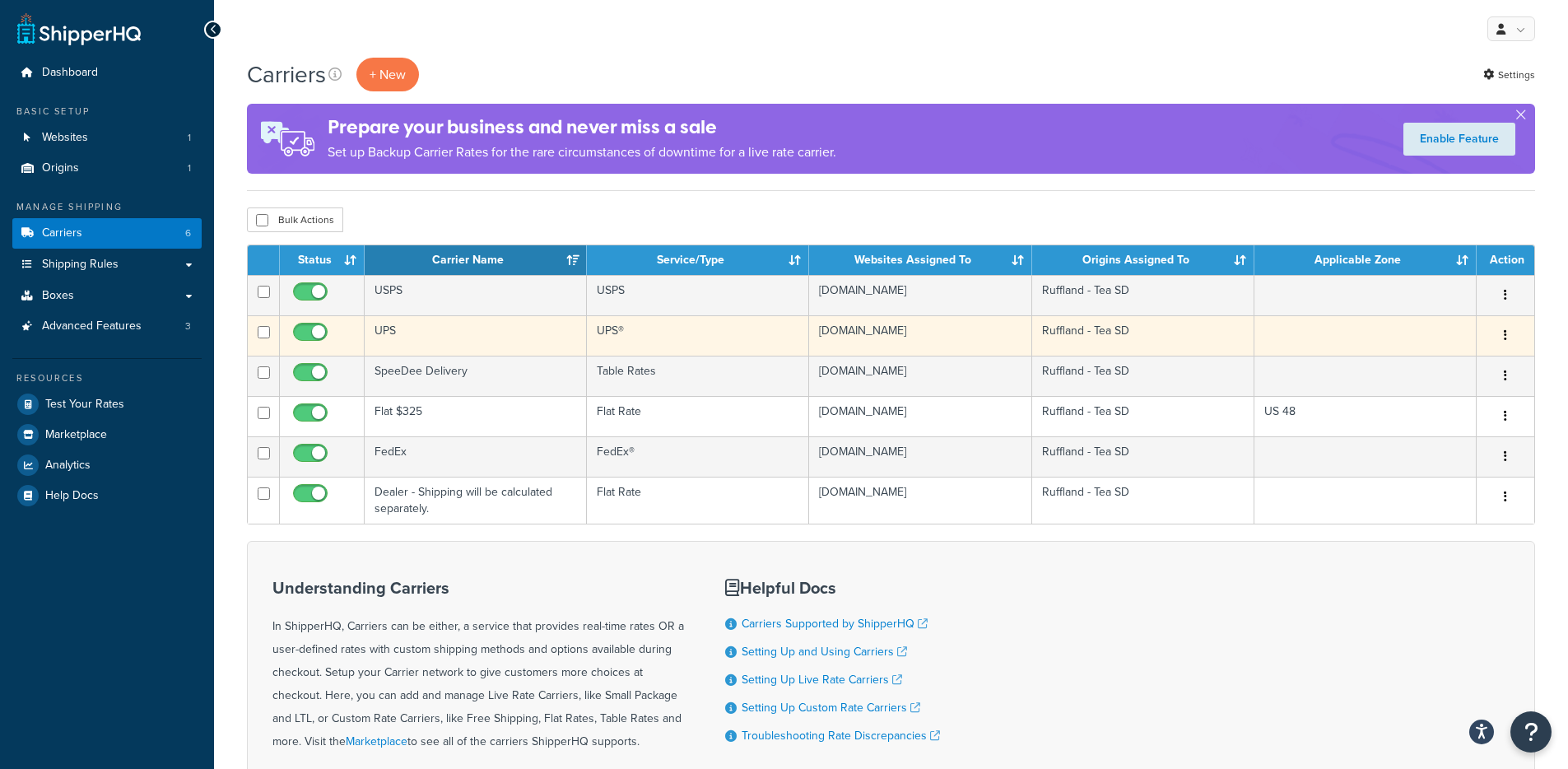 click at bounding box center [1505, 335] 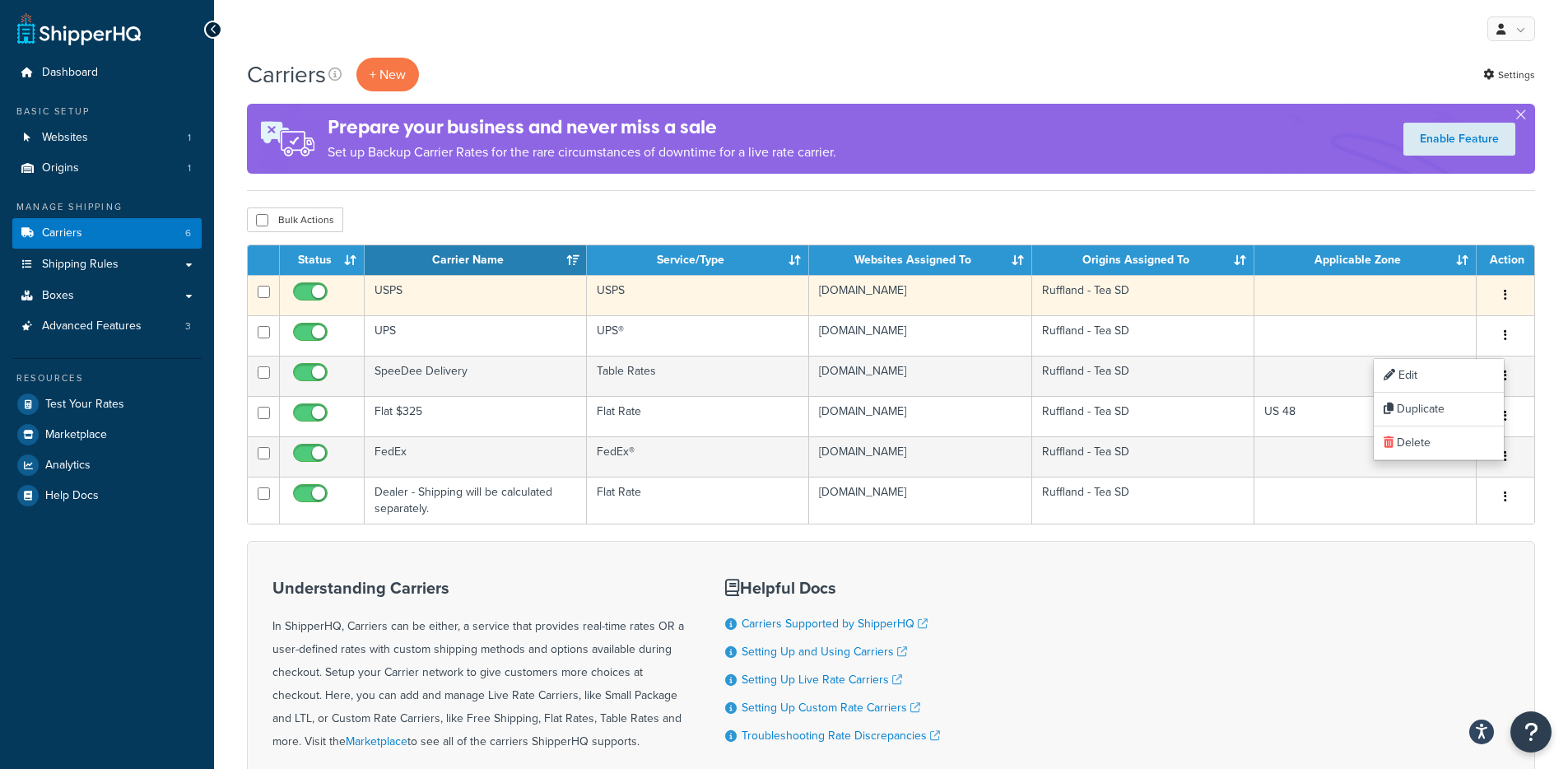 click at bounding box center (1505, 296) 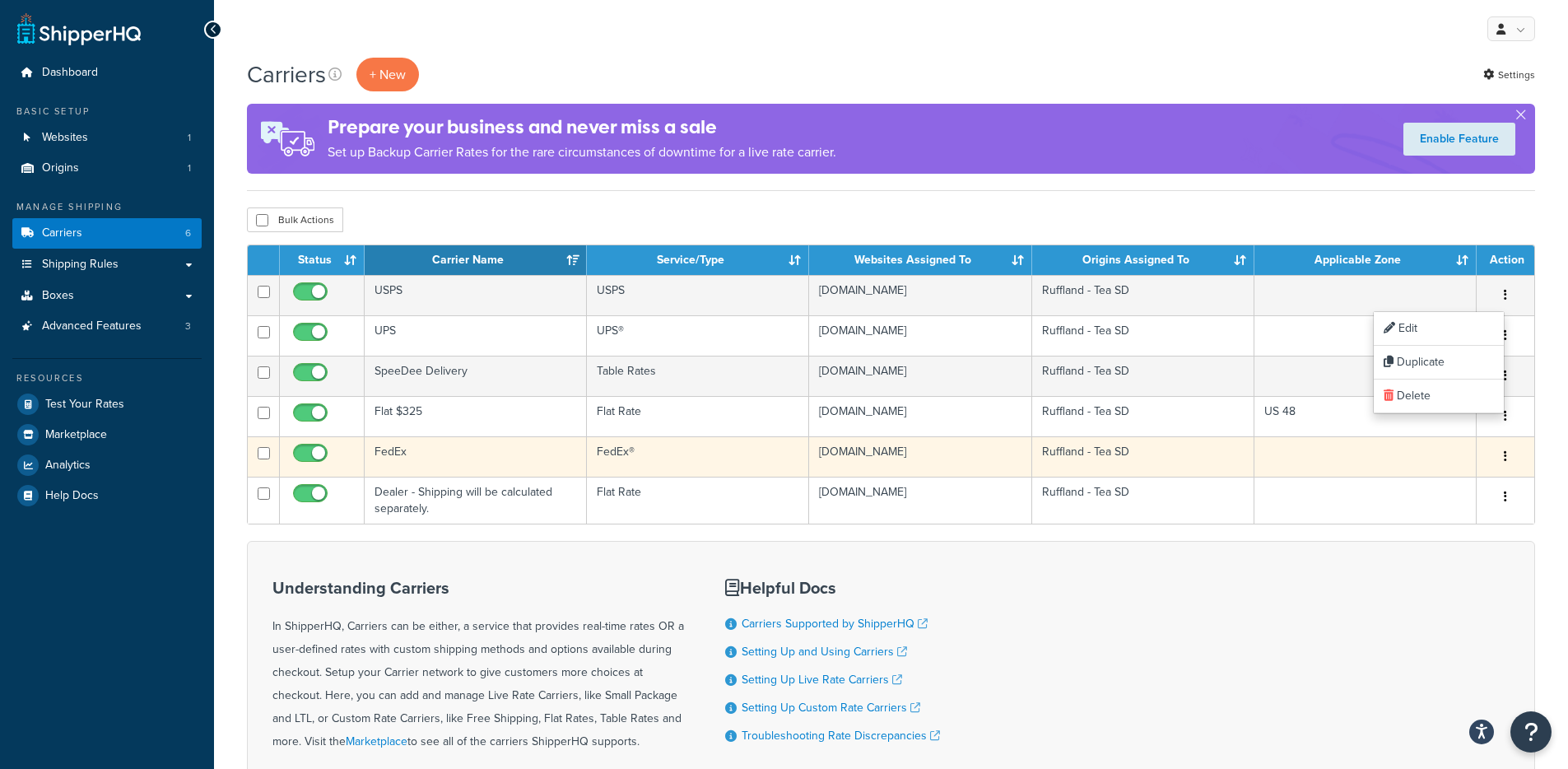 click at bounding box center [1505, 456] 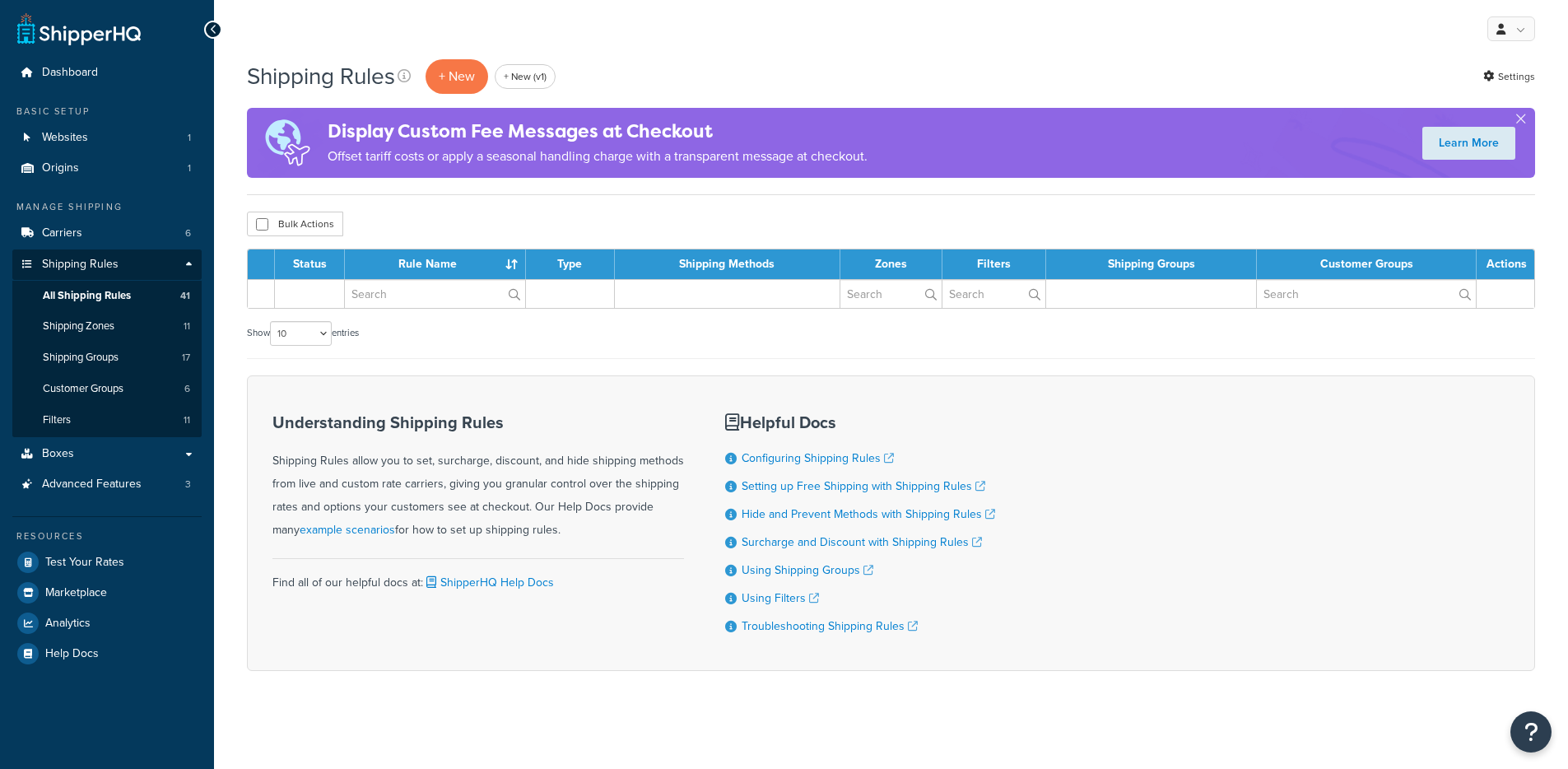 scroll, scrollTop: 0, scrollLeft: 0, axis: both 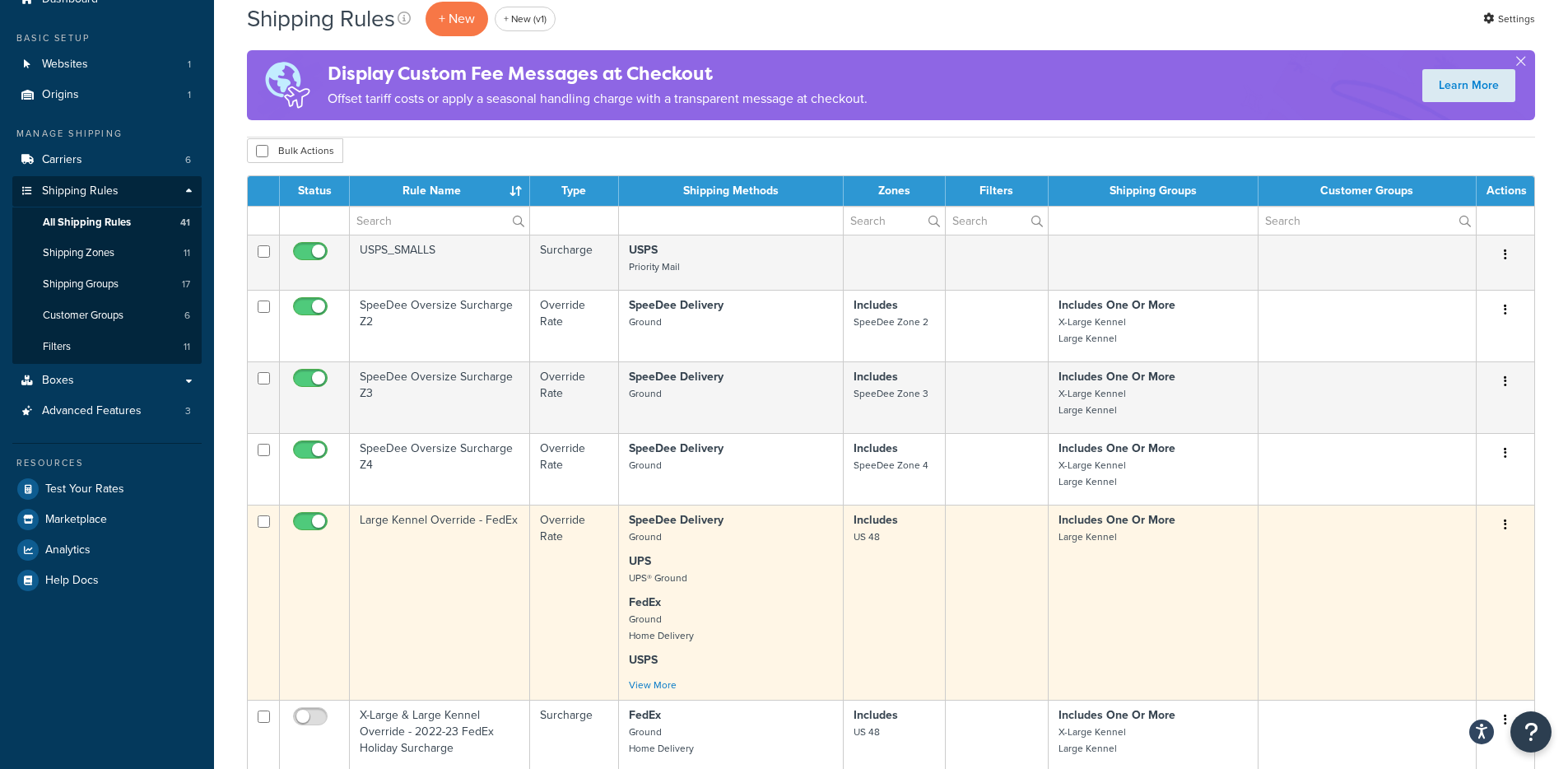 click at bounding box center [1505, 524] 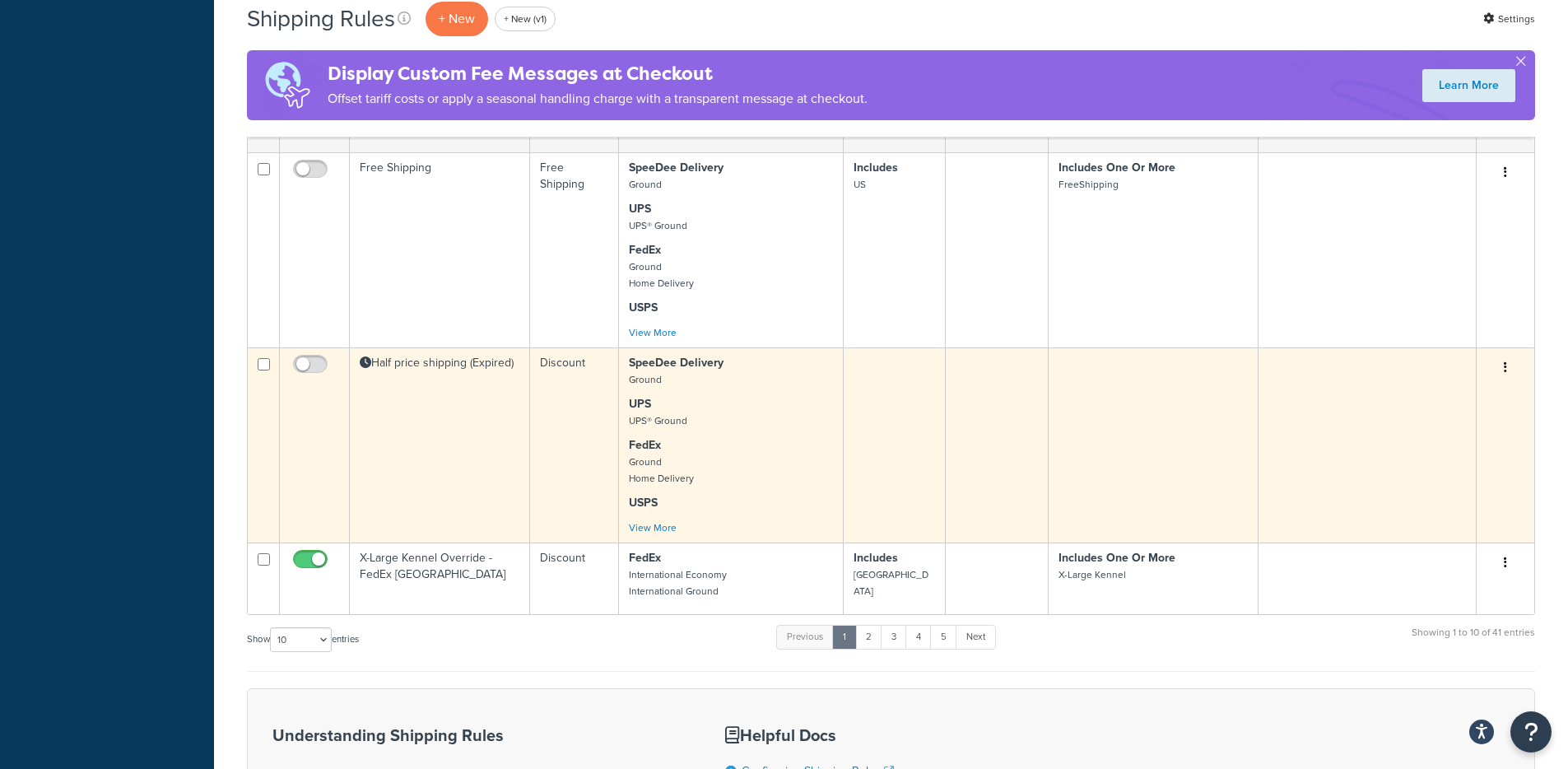 scroll, scrollTop: 767, scrollLeft: 0, axis: vertical 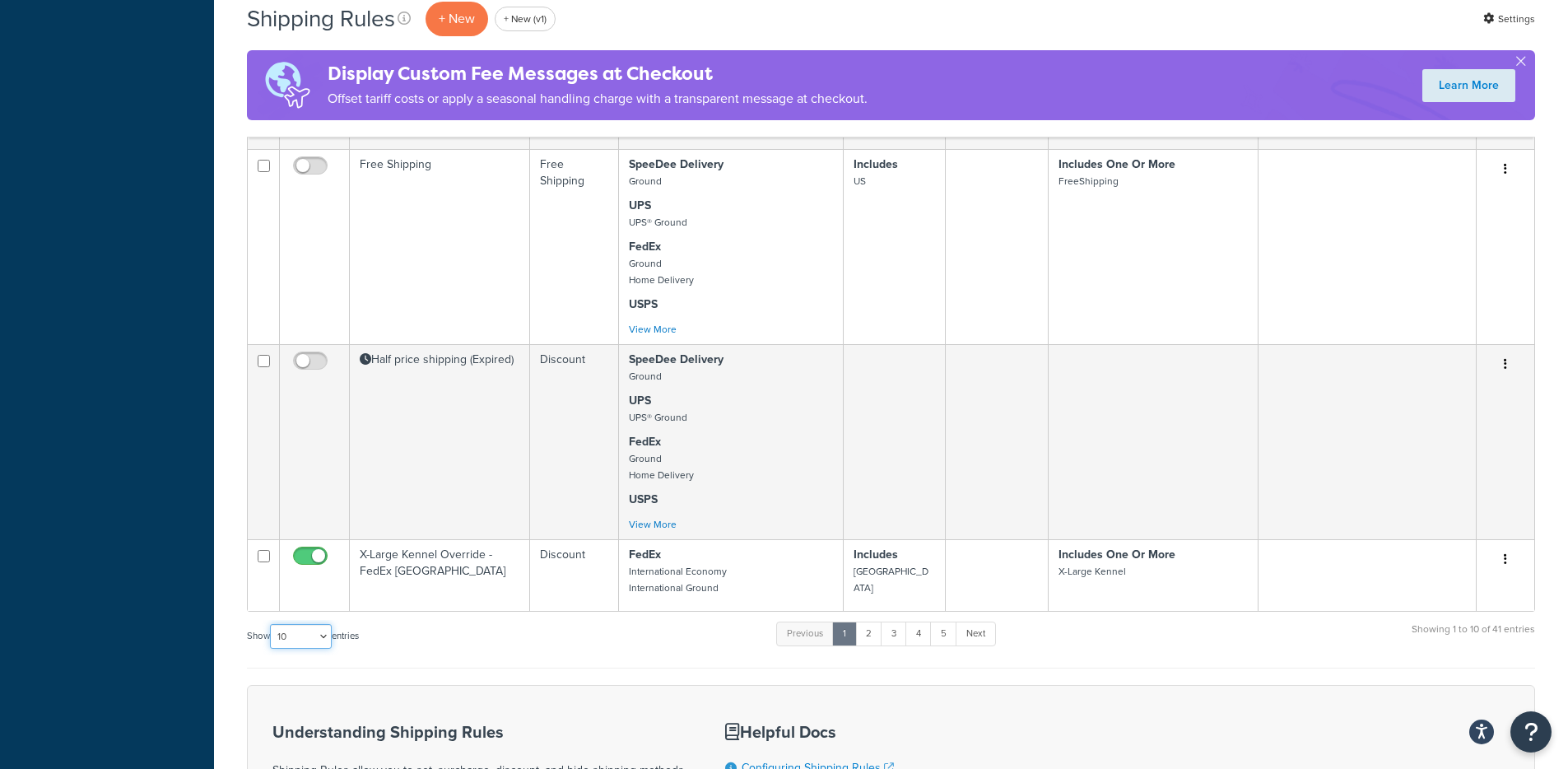 click on "10 15 25 50 100 1000" at bounding box center (300, 636) 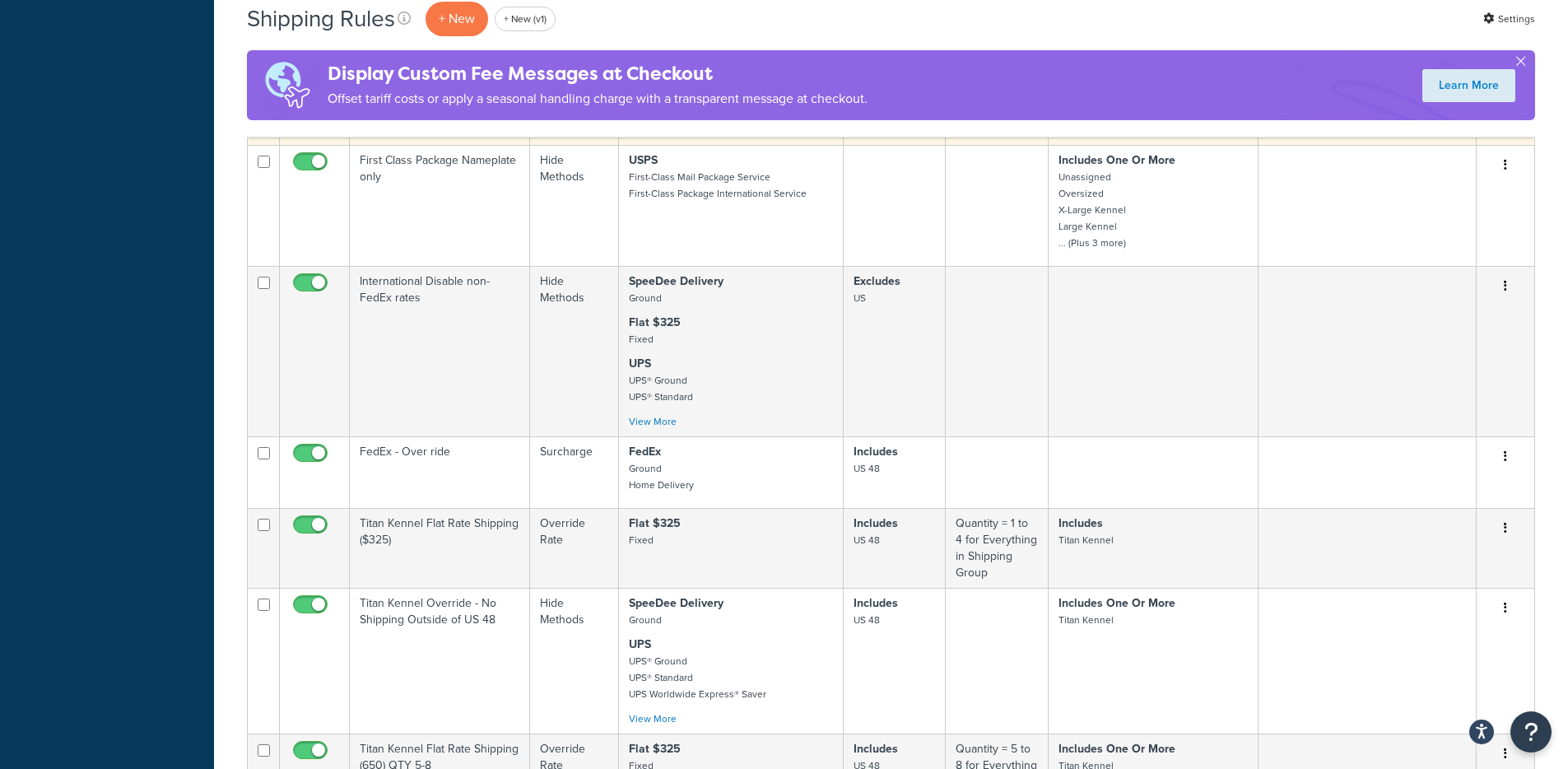 scroll, scrollTop: 1613, scrollLeft: 0, axis: vertical 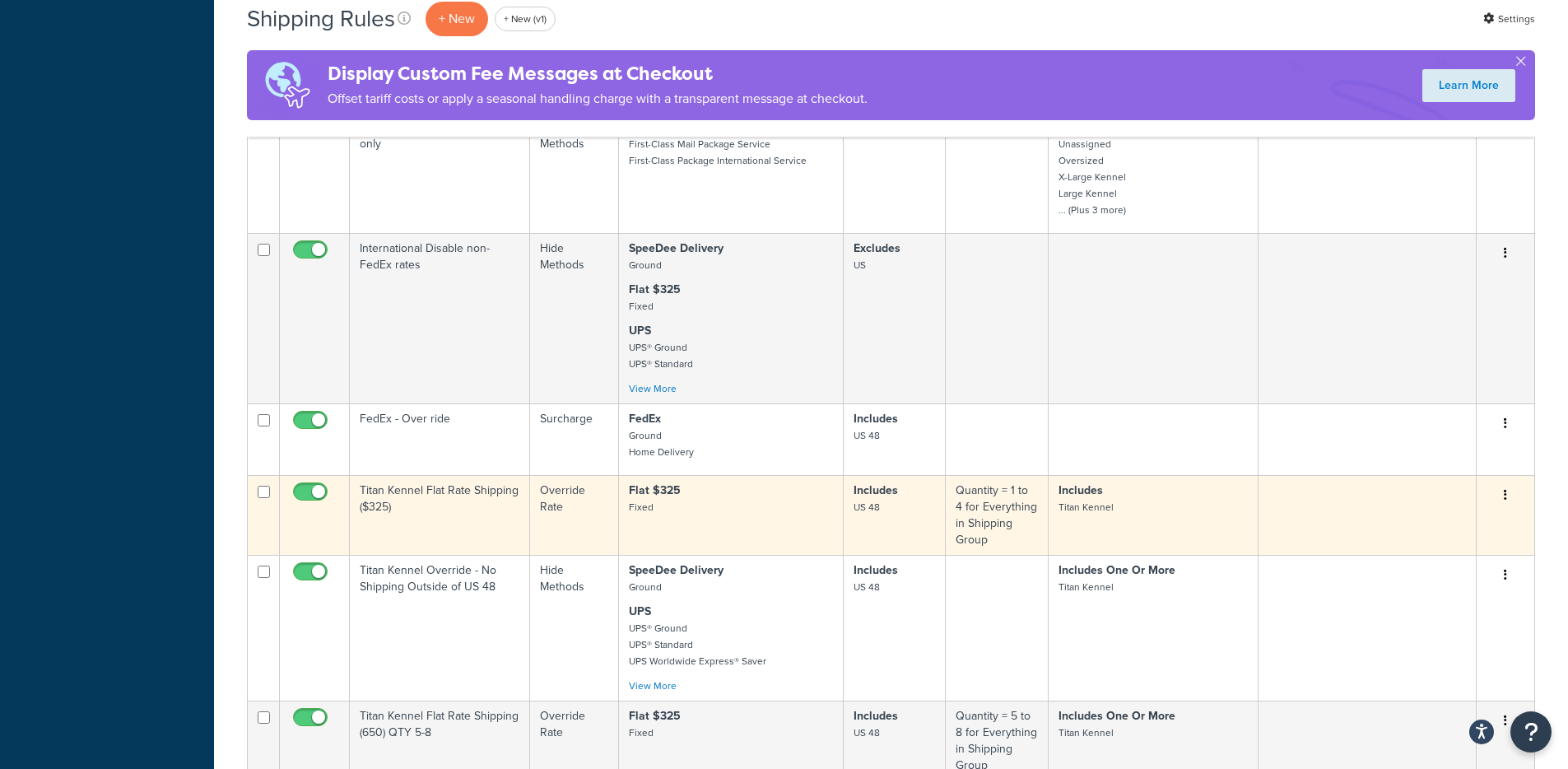 click at bounding box center (1505, 495) 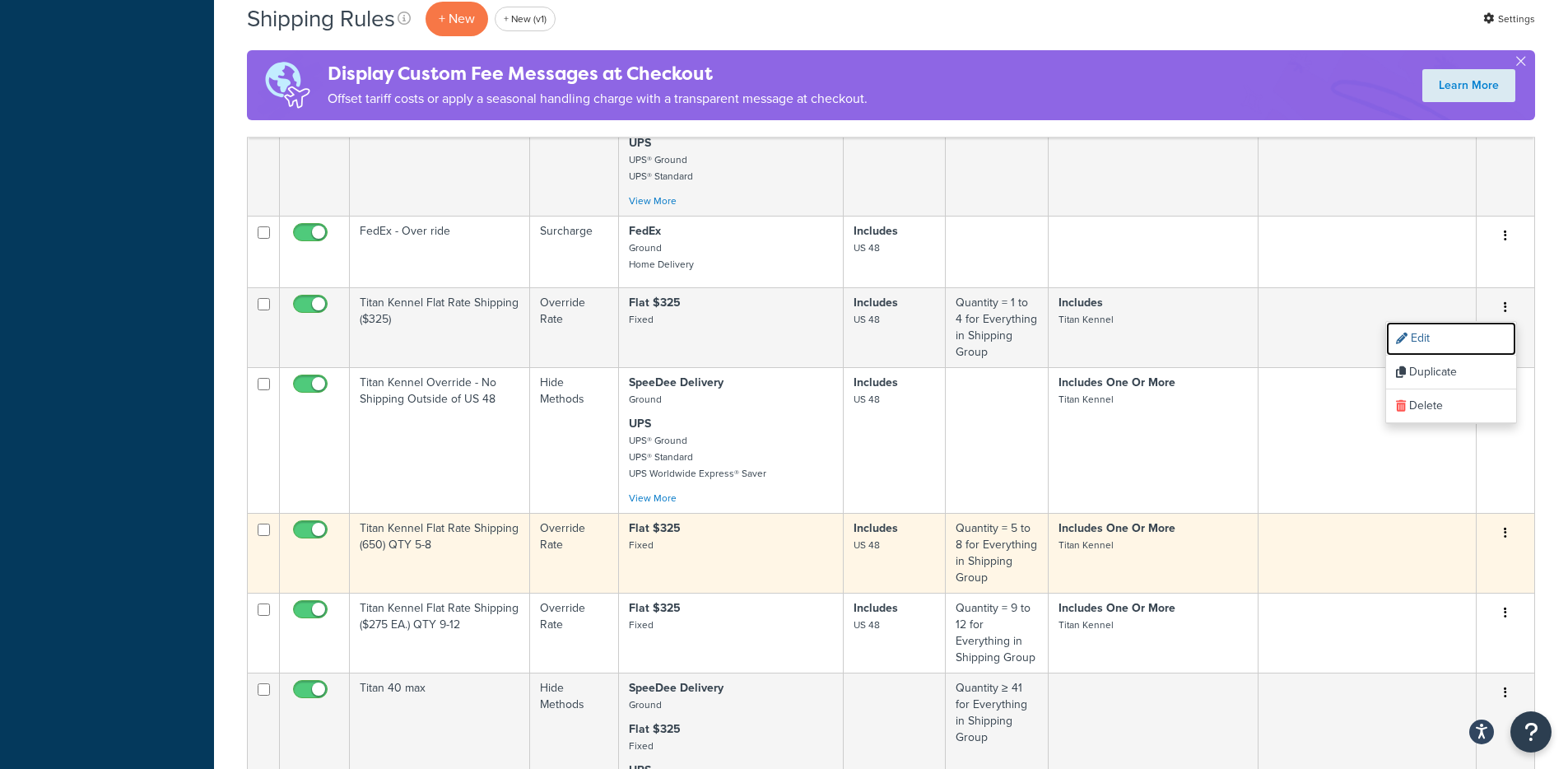 scroll, scrollTop: 1835, scrollLeft: 0, axis: vertical 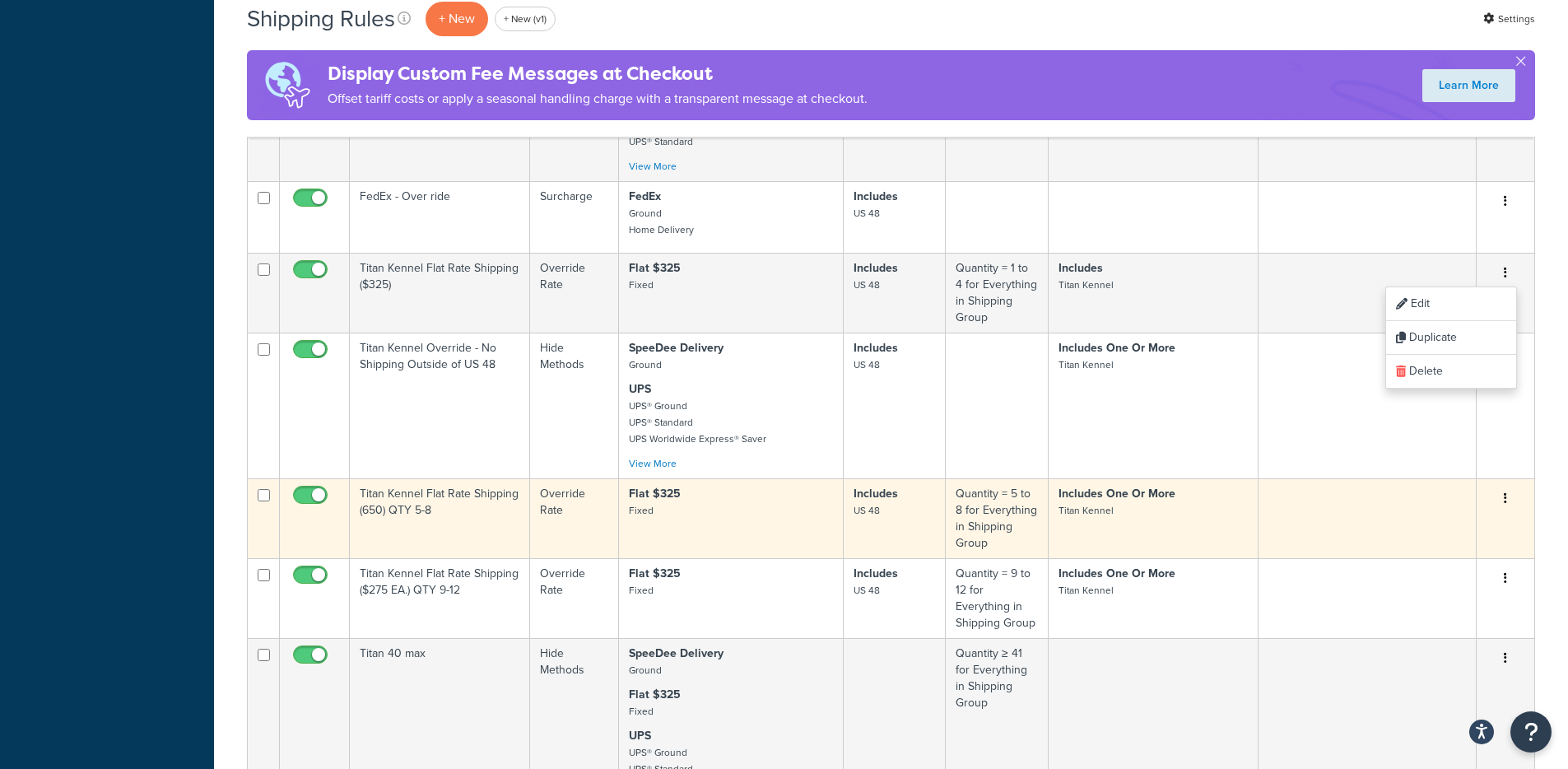 click at bounding box center (1505, 498) 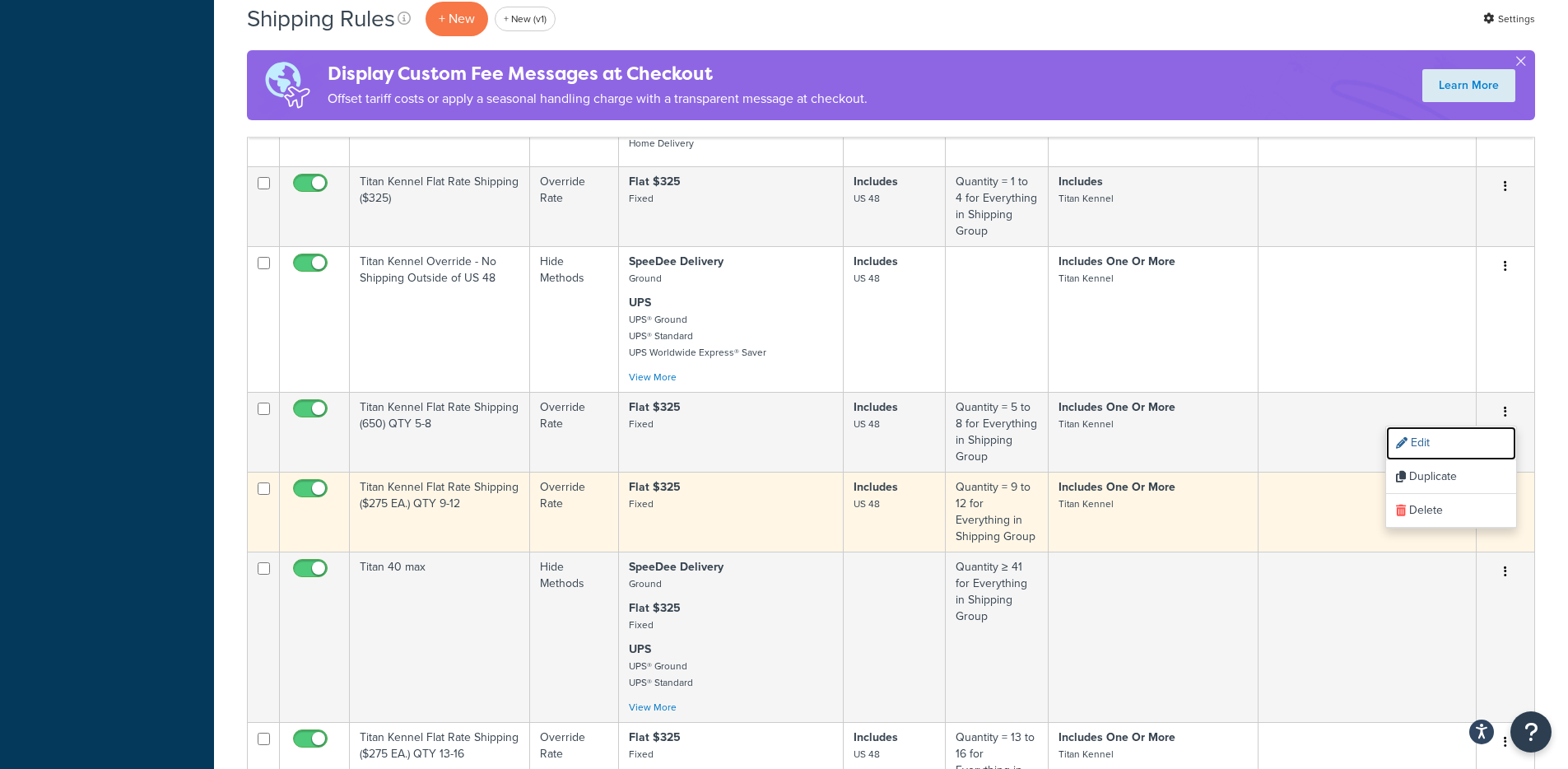 scroll, scrollTop: 1932, scrollLeft: 0, axis: vertical 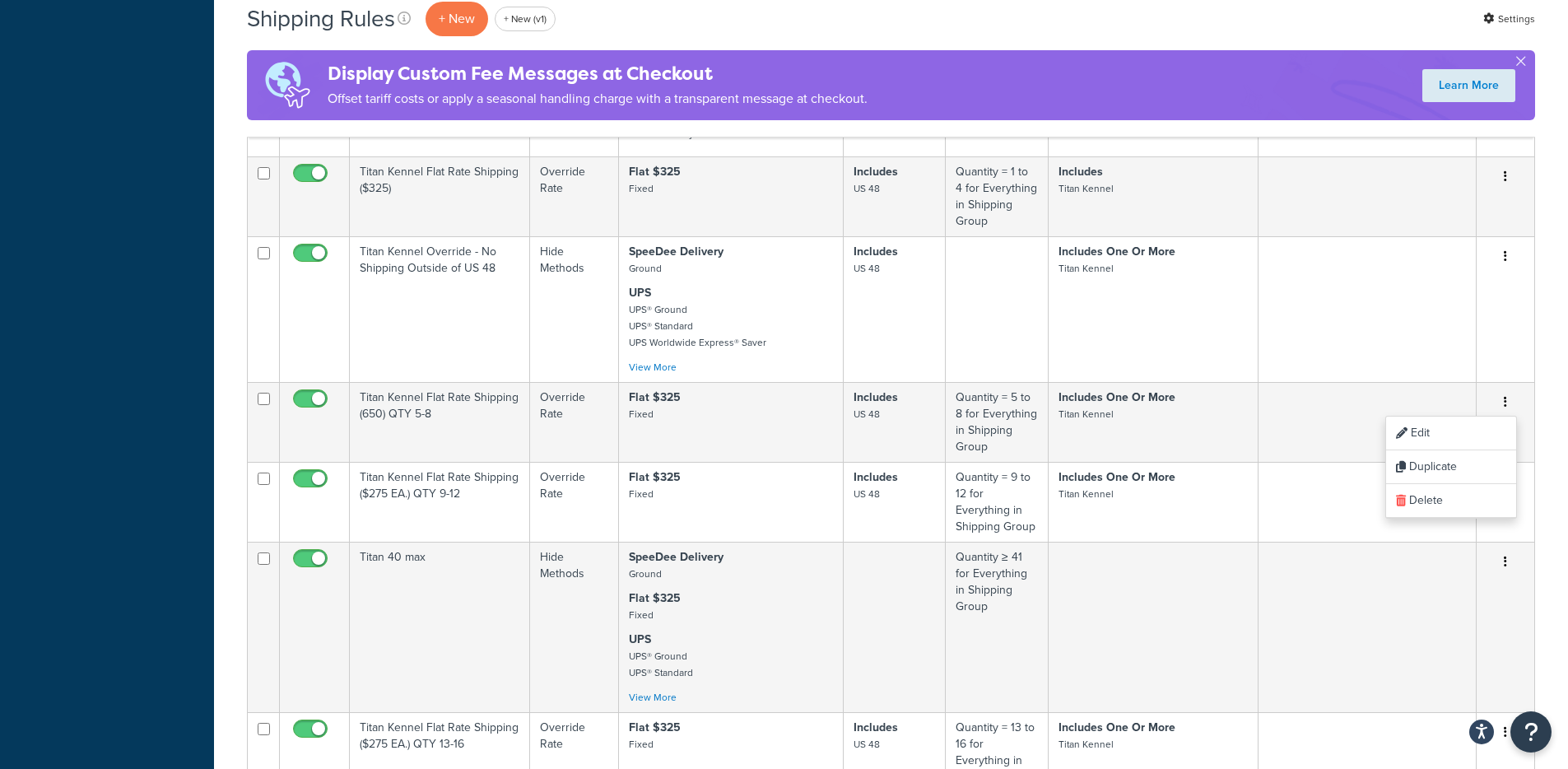 click on "Shipping Rules
+ New + New (v1)
Settings
Display Custom Fee Messages at Checkout Offset tariff costs or apply a seasonal handling charge with a transparent message at checkout. Learn More
Bulk Actions
Duplicate
Delete
Contact Us
Send Us A Message" at bounding box center [891, 917] 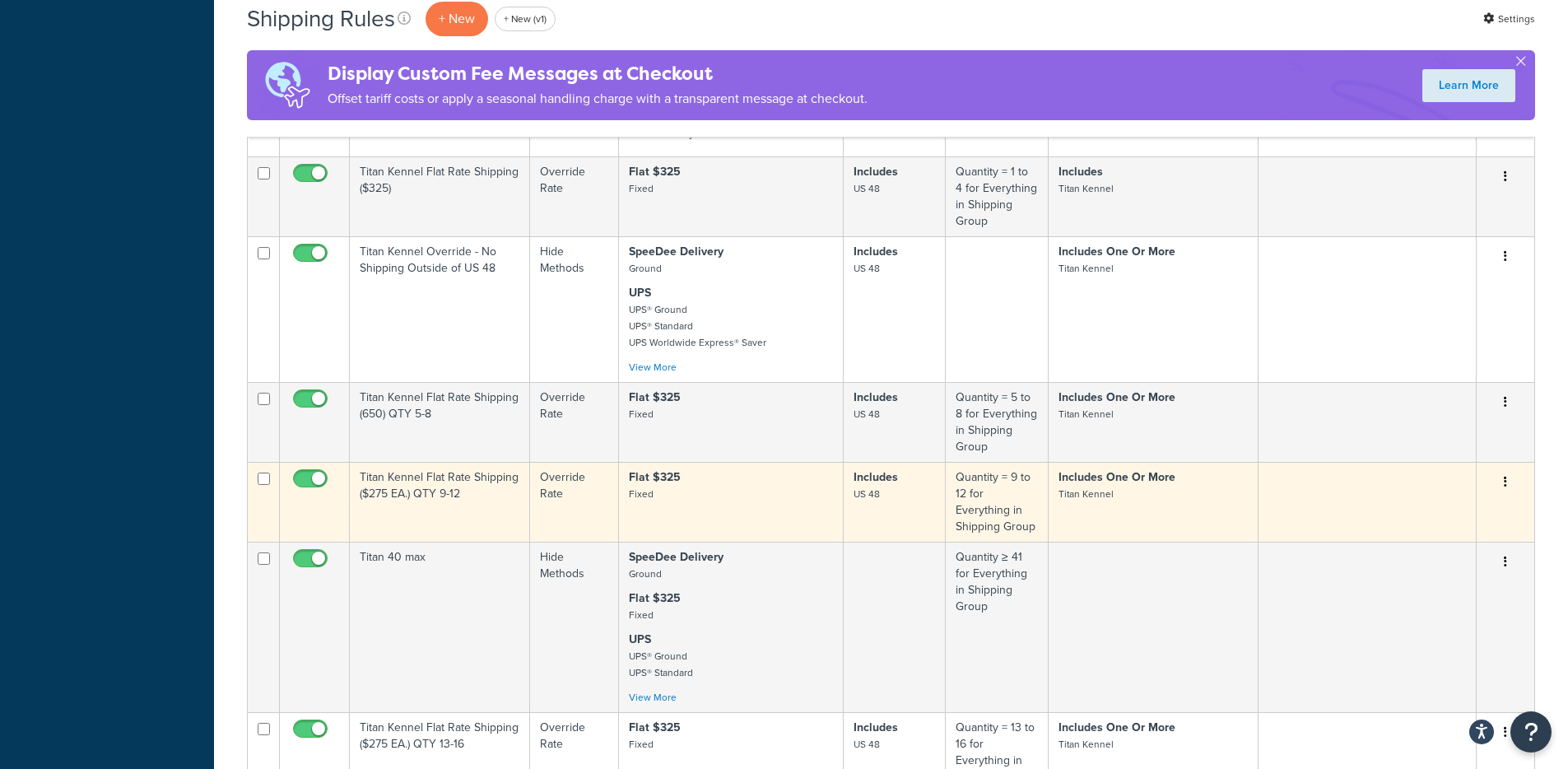click at bounding box center (1505, 482) 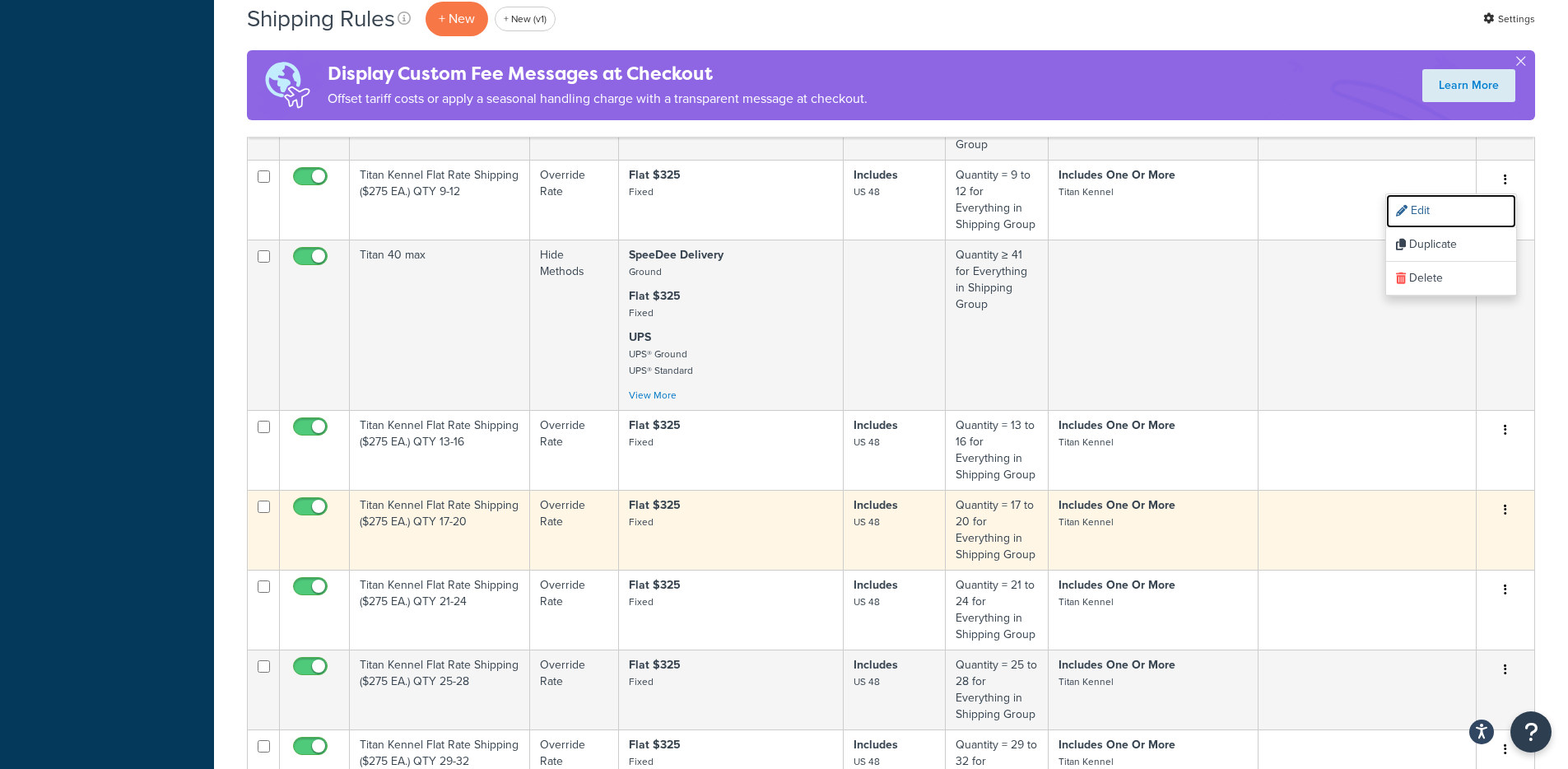 scroll, scrollTop: 2281, scrollLeft: 0, axis: vertical 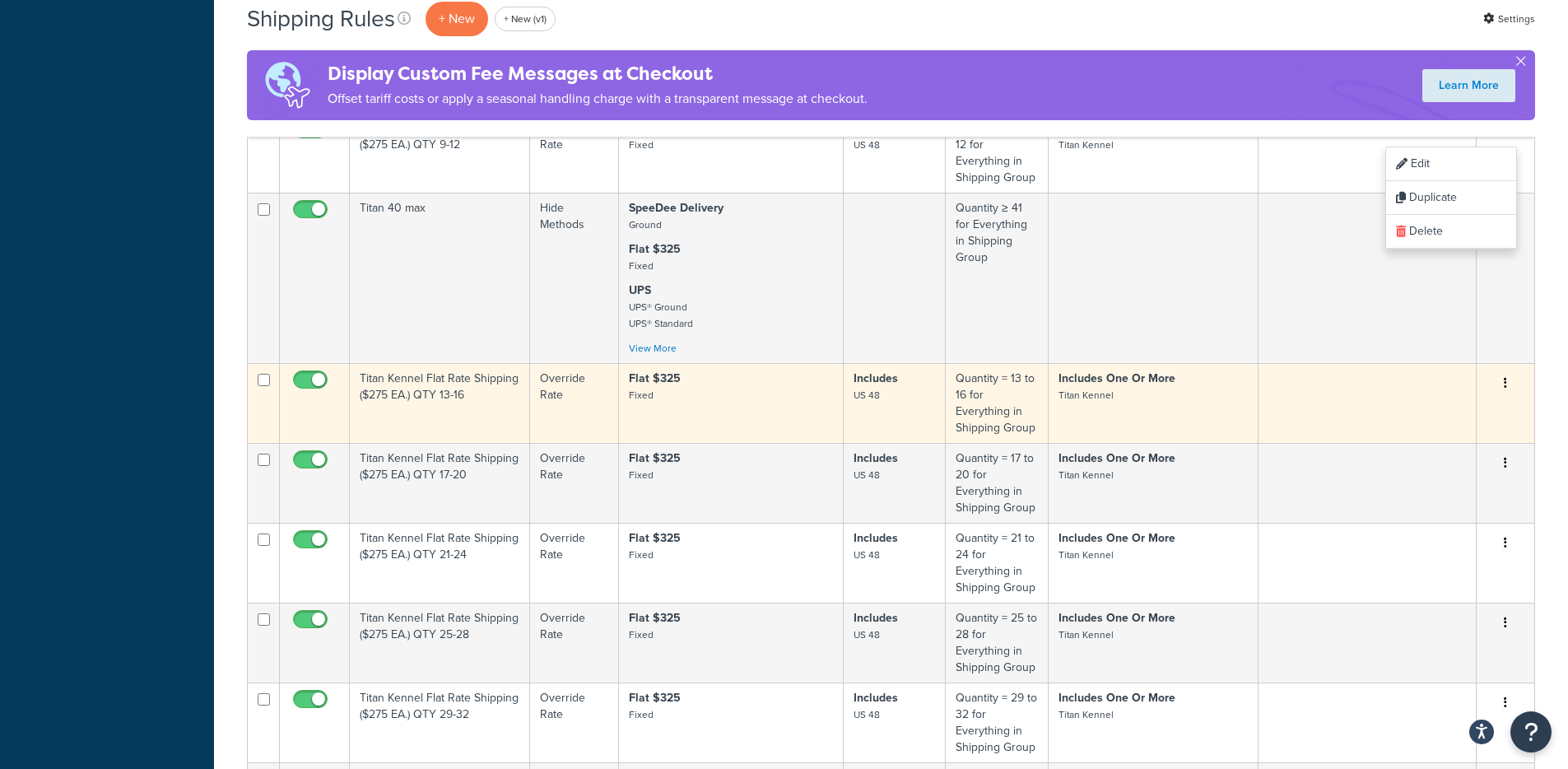 click at bounding box center [1505, 383] 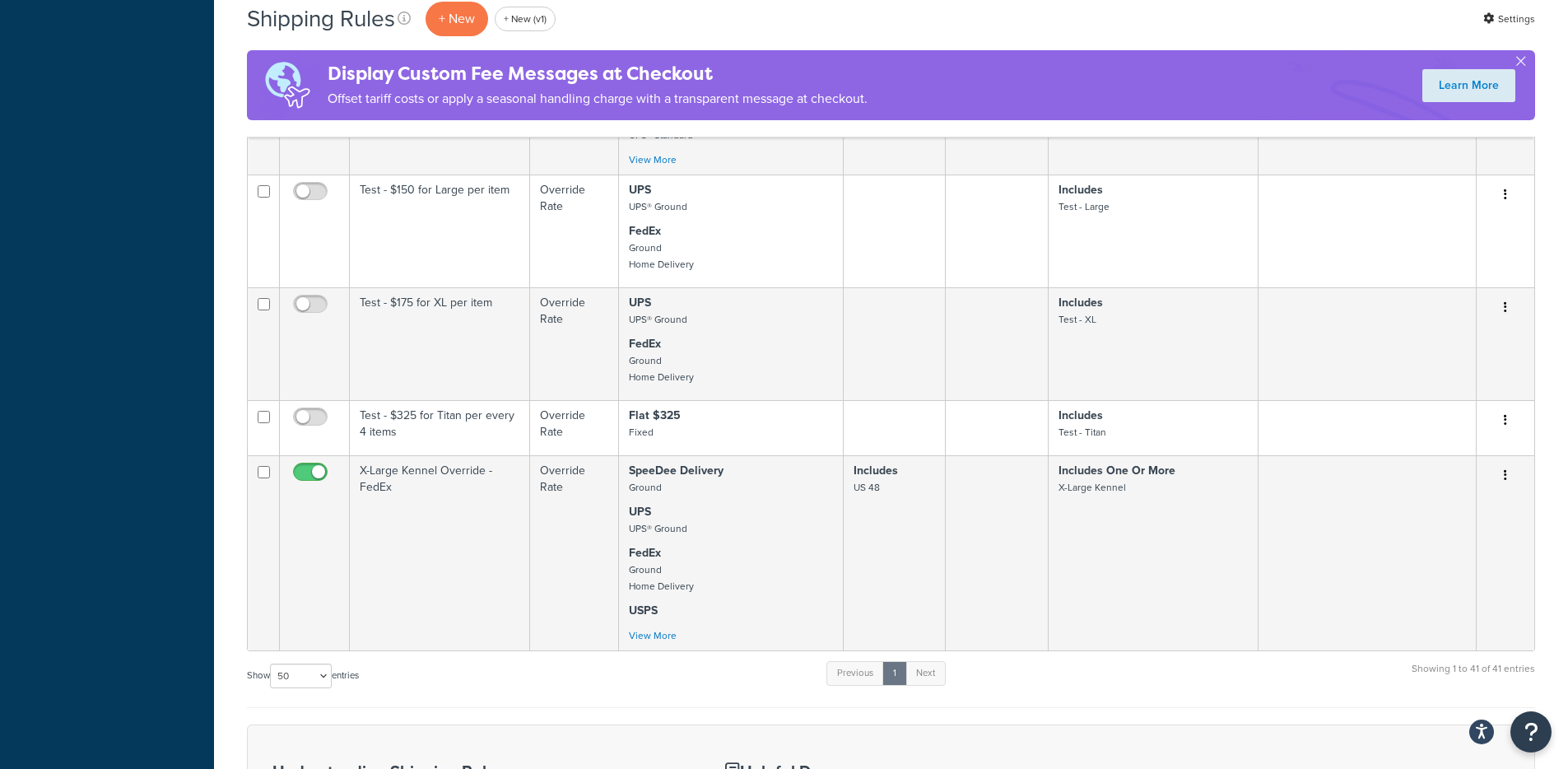 scroll, scrollTop: 4656, scrollLeft: 0, axis: vertical 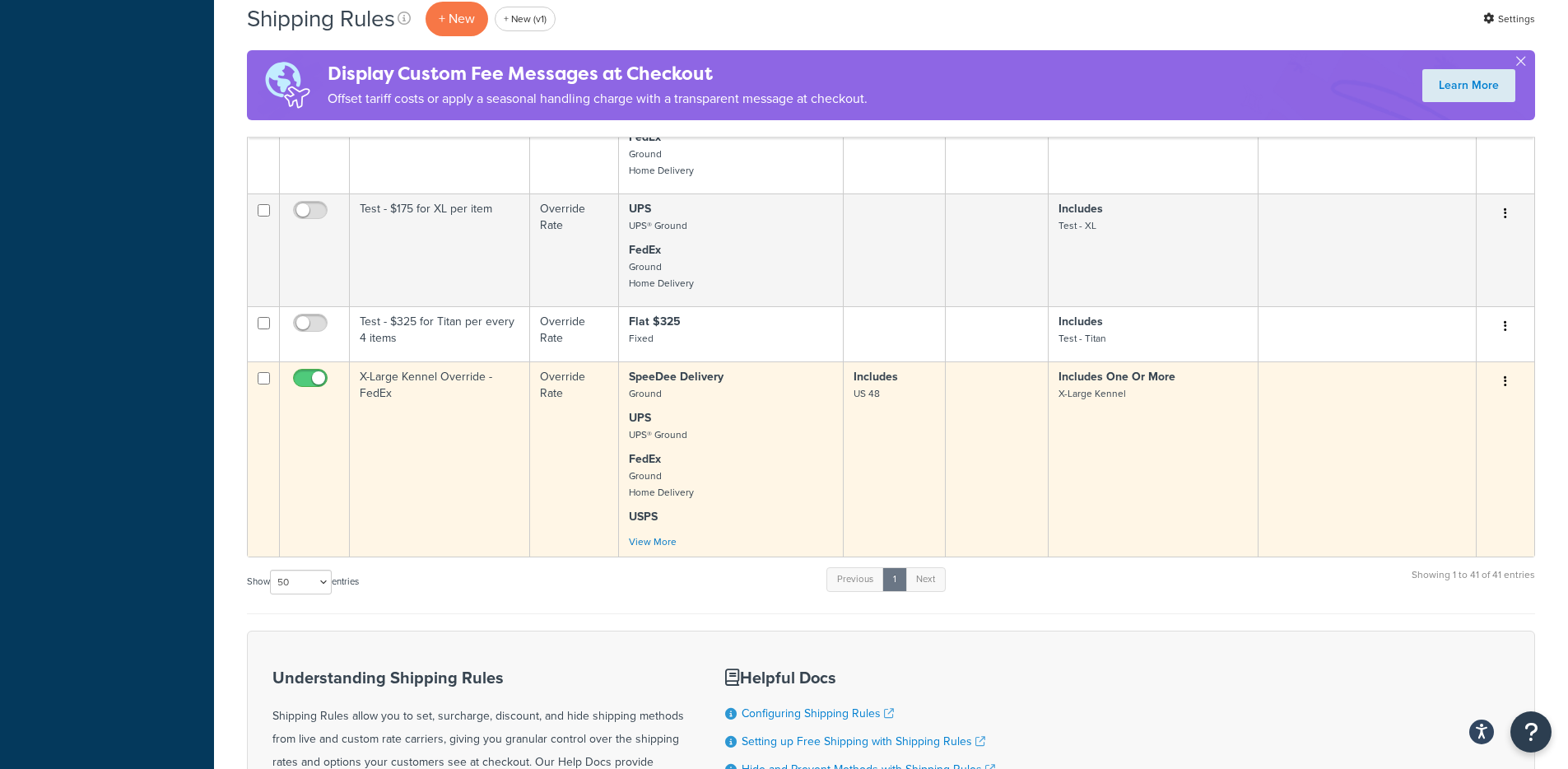 click at bounding box center (1505, 381) 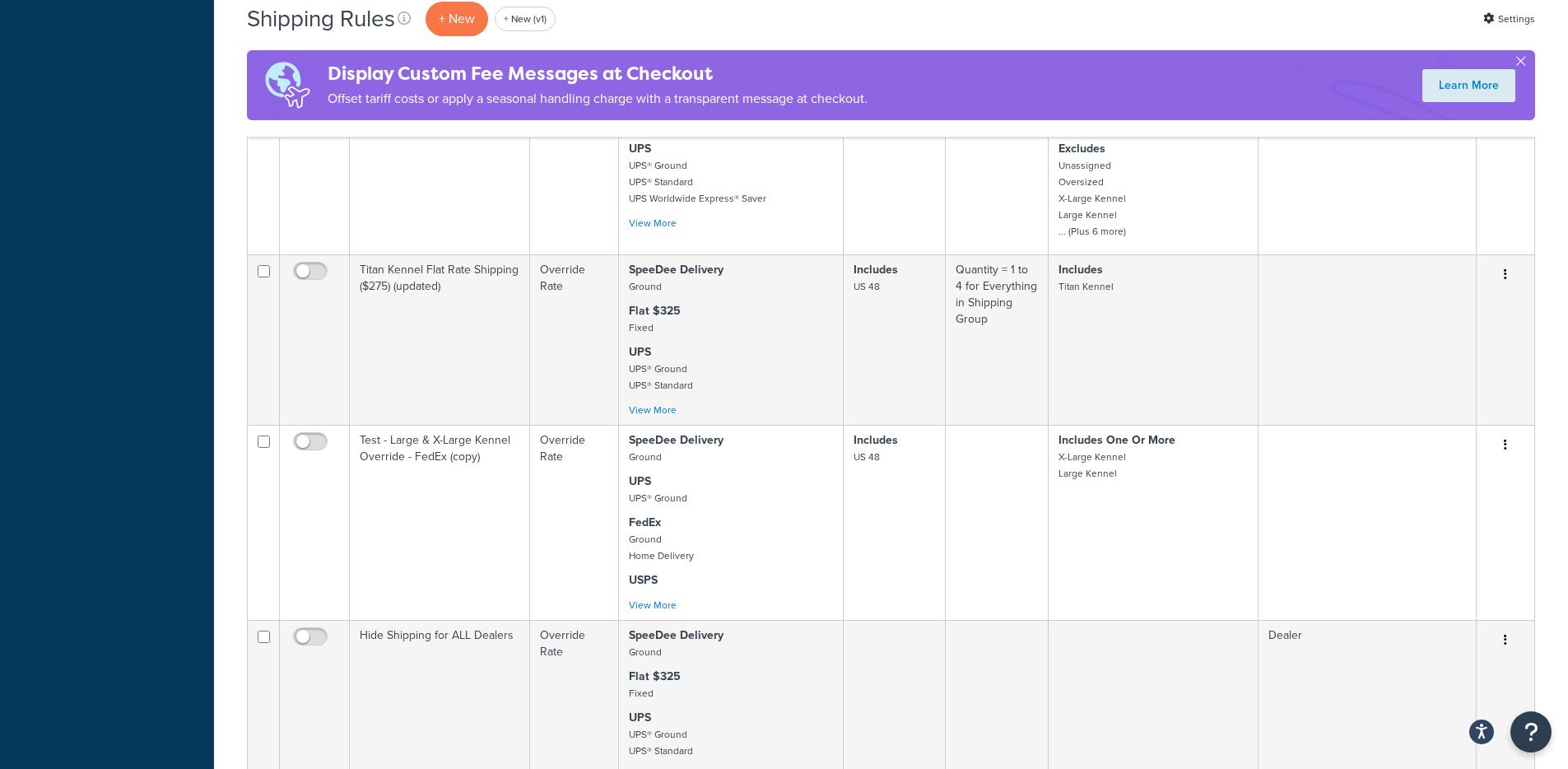 scroll, scrollTop: 3605, scrollLeft: 0, axis: vertical 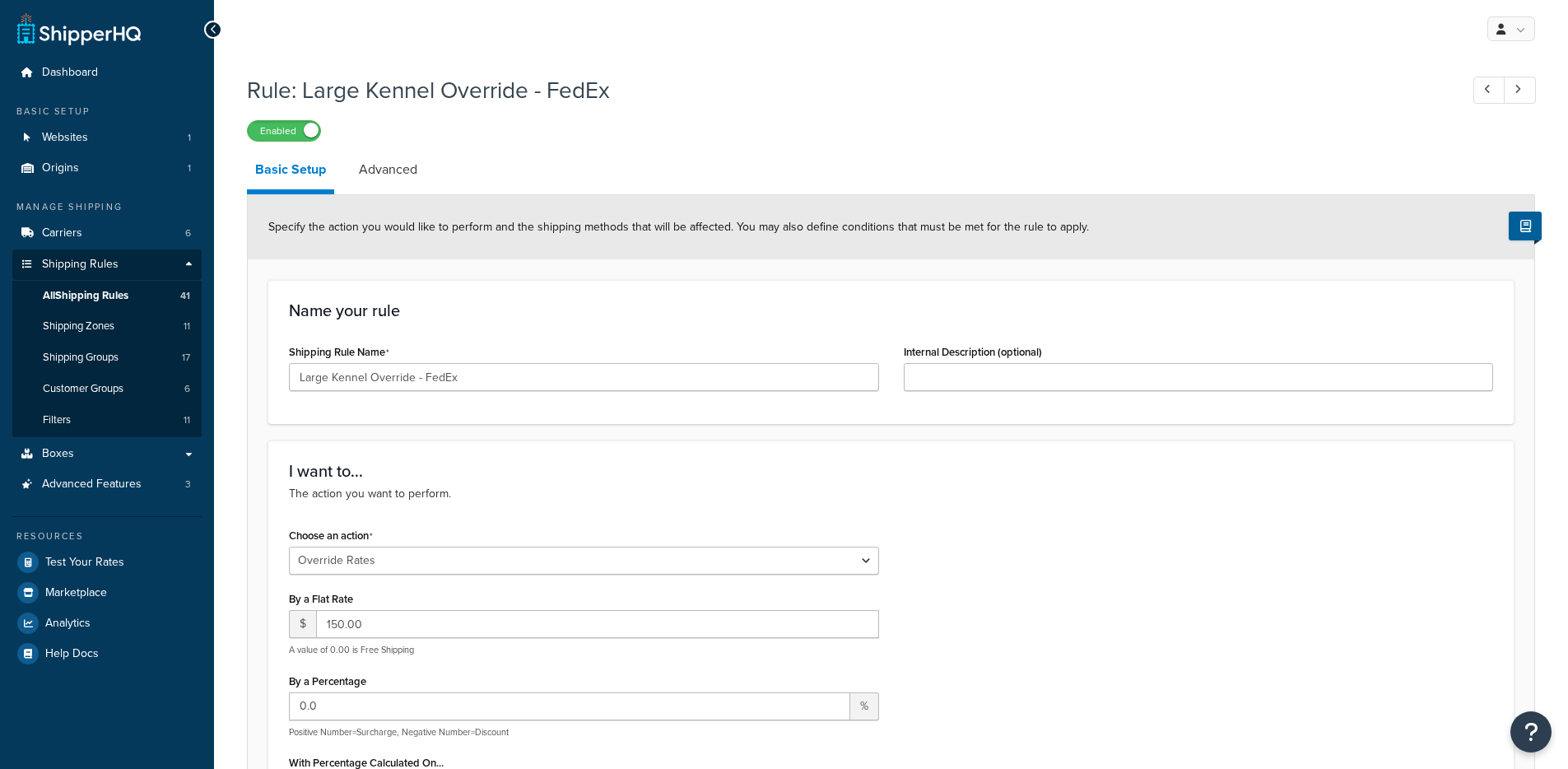 select on "OVERRIDE" 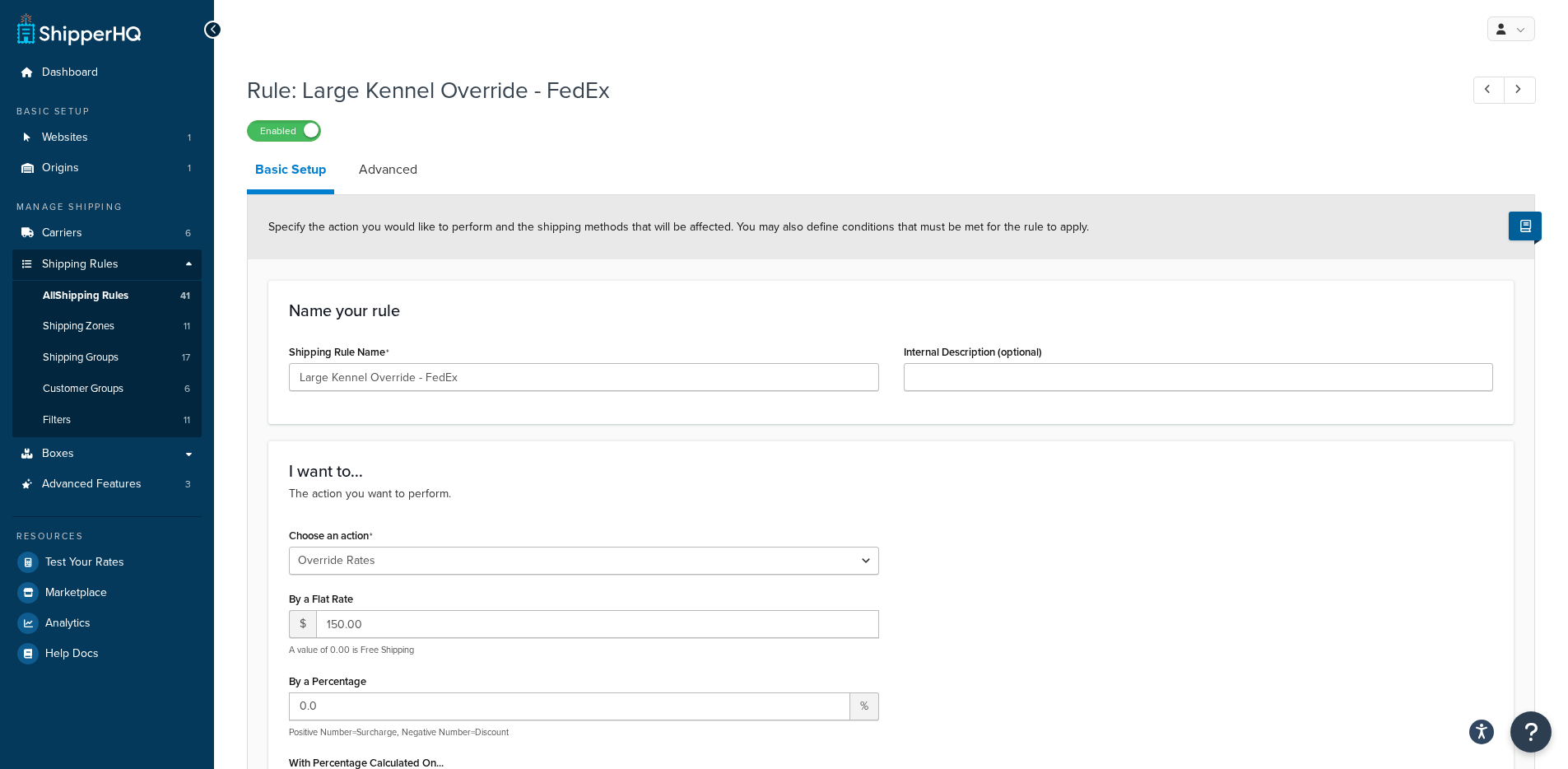 scroll, scrollTop: 0, scrollLeft: 0, axis: both 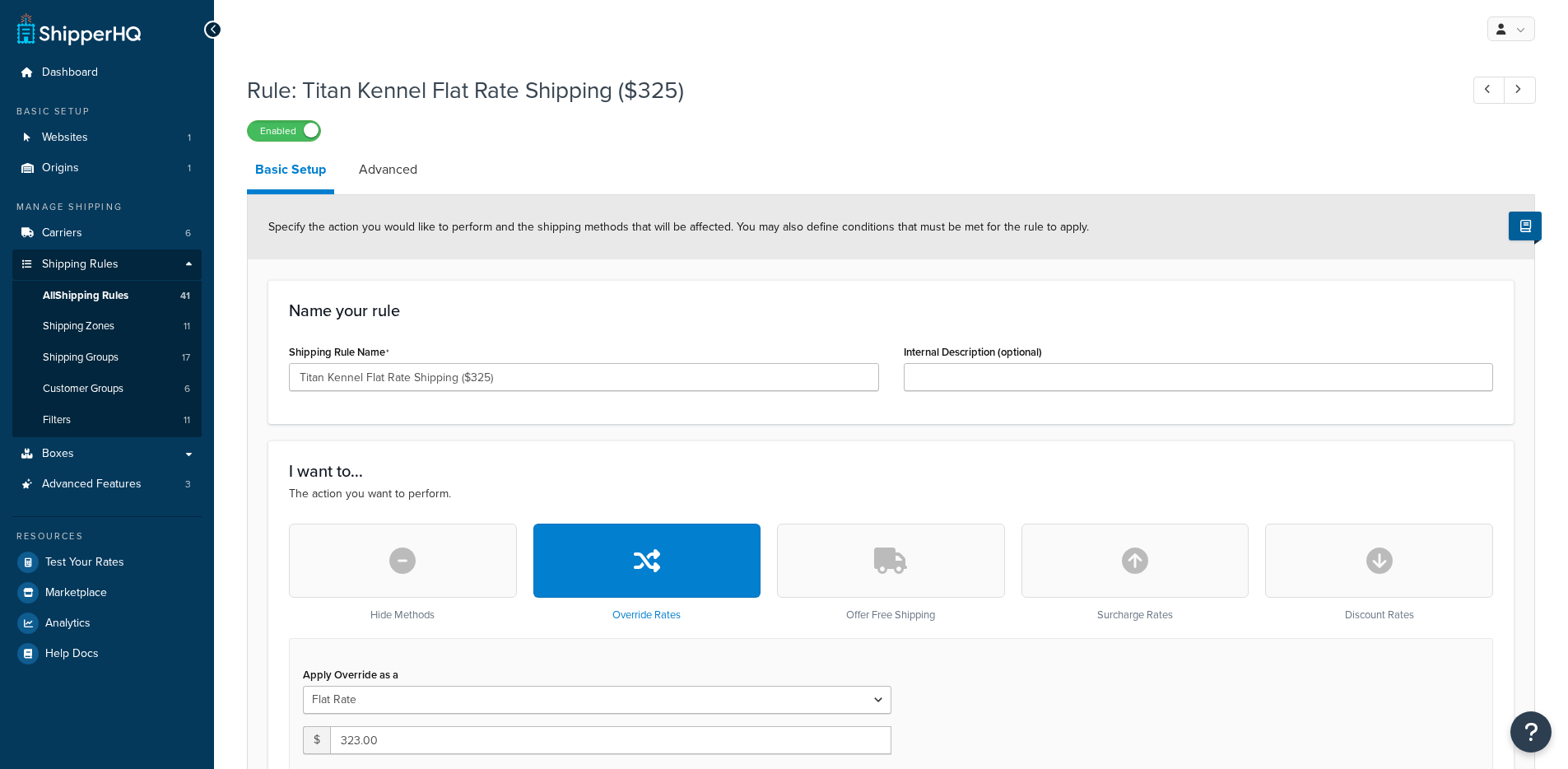 select on "SHIPPING_GROUP" 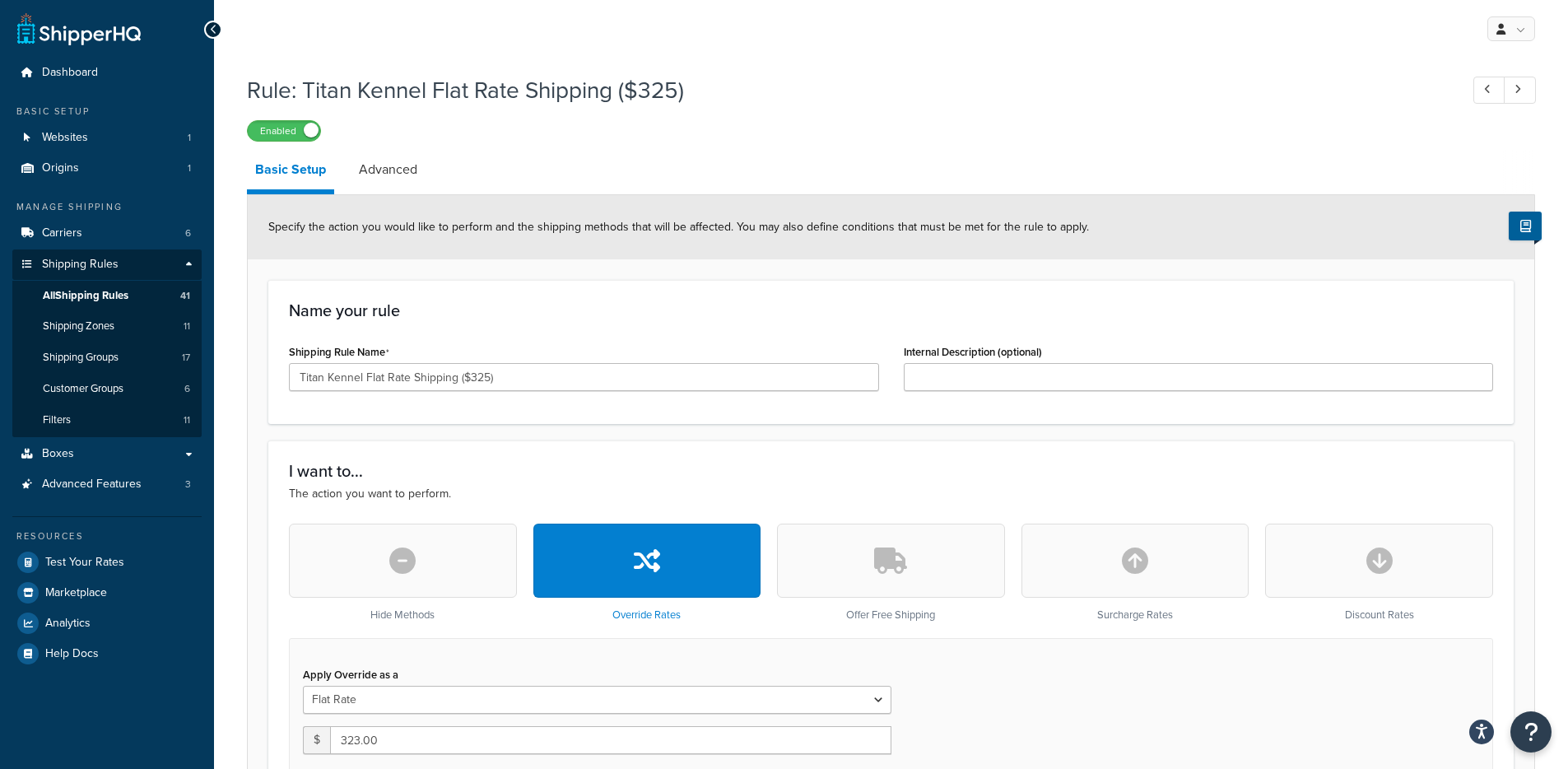 scroll, scrollTop: 0, scrollLeft: 0, axis: both 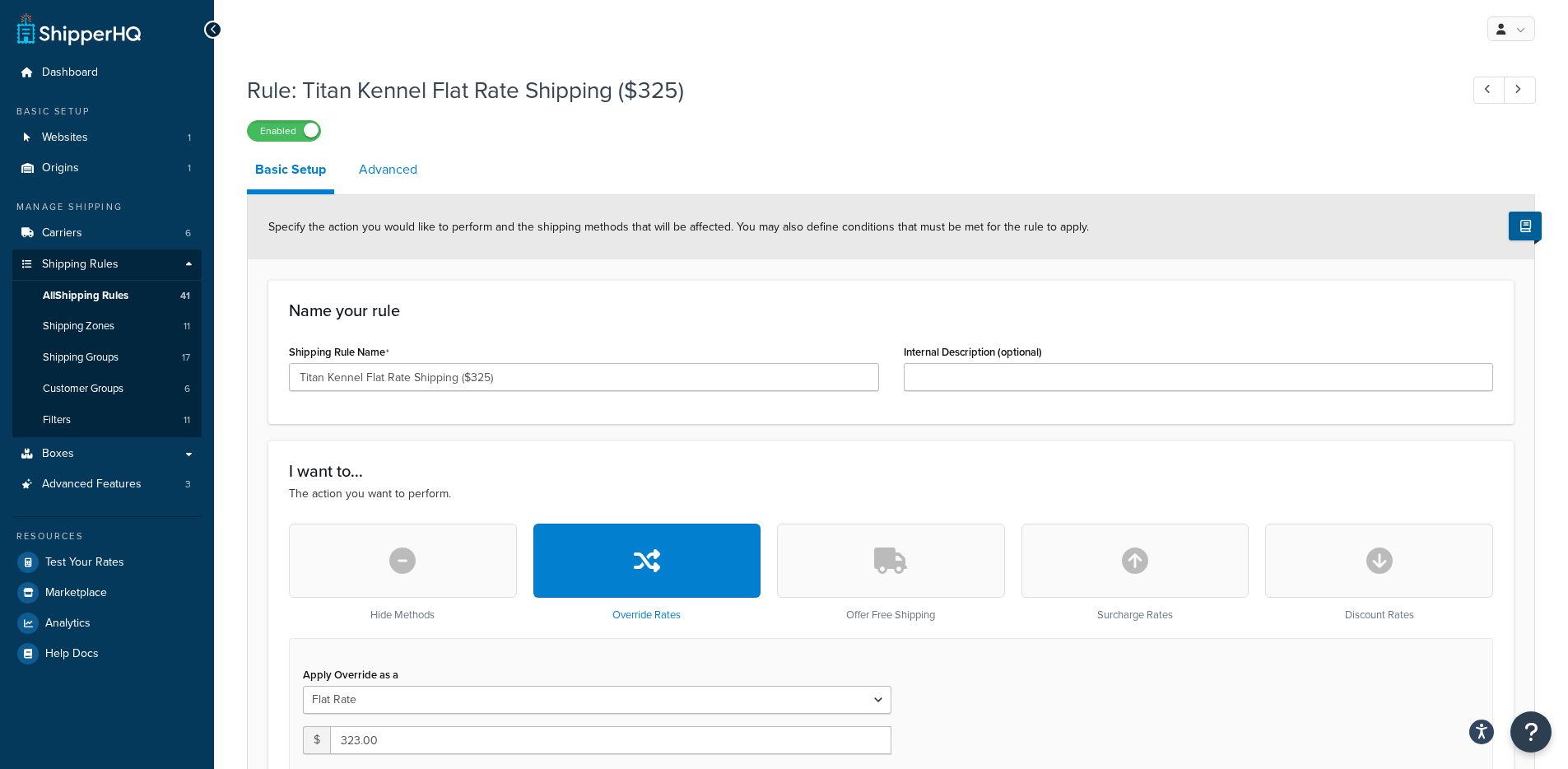 click on "Advanced" at bounding box center (388, 170) 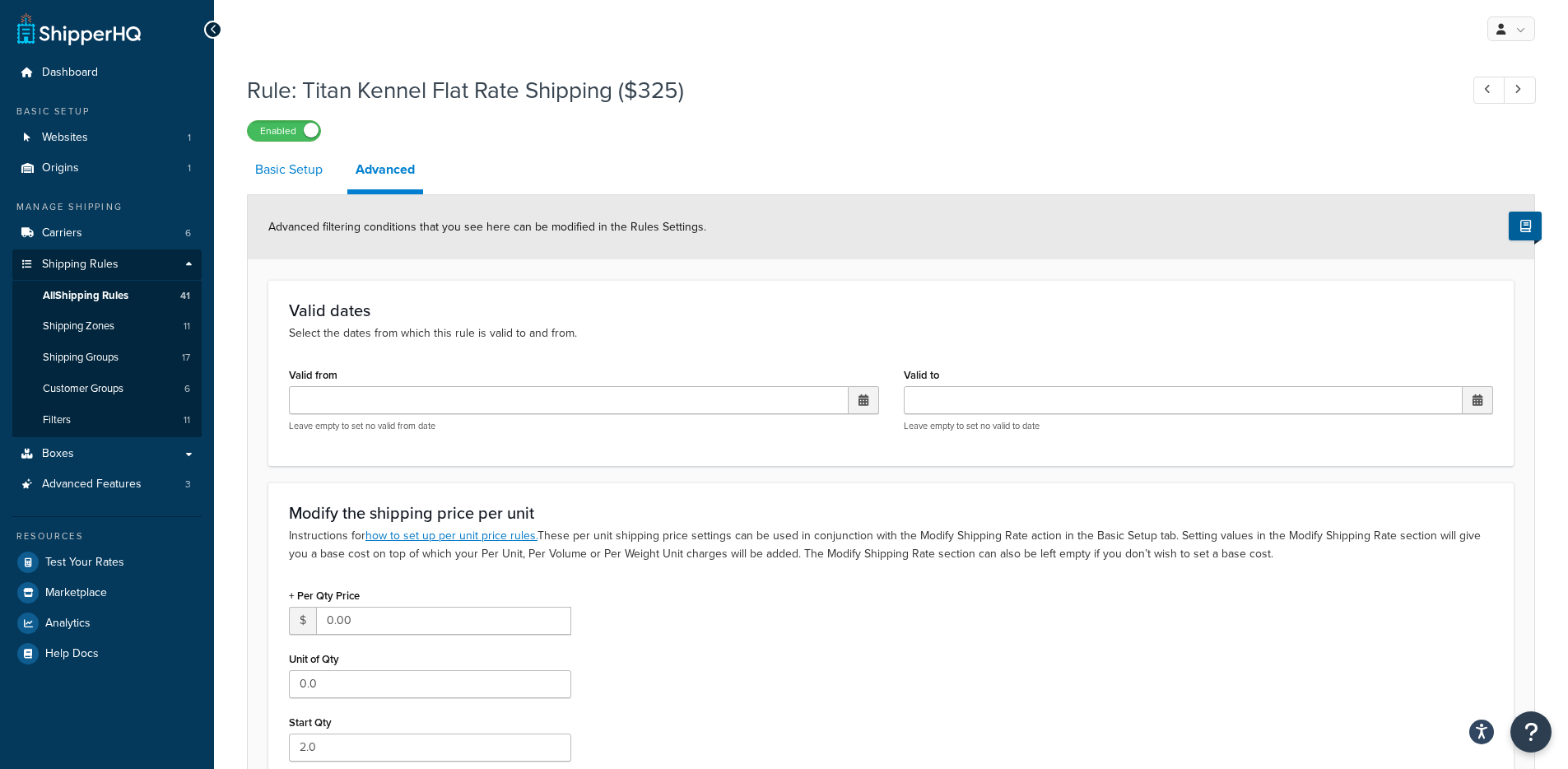 click on "Basic Setup" at bounding box center (289, 170) 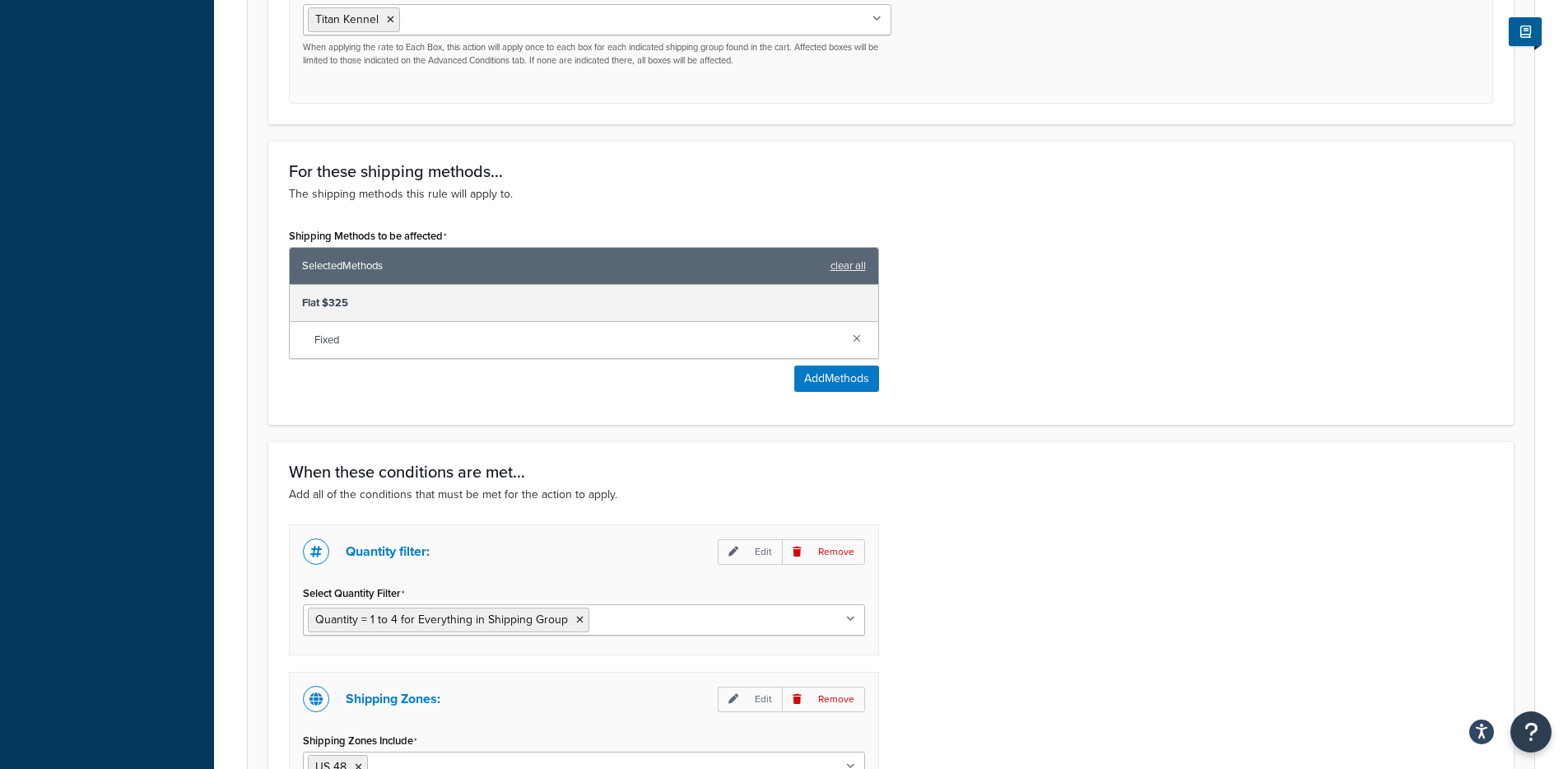 scroll, scrollTop: 851, scrollLeft: 0, axis: vertical 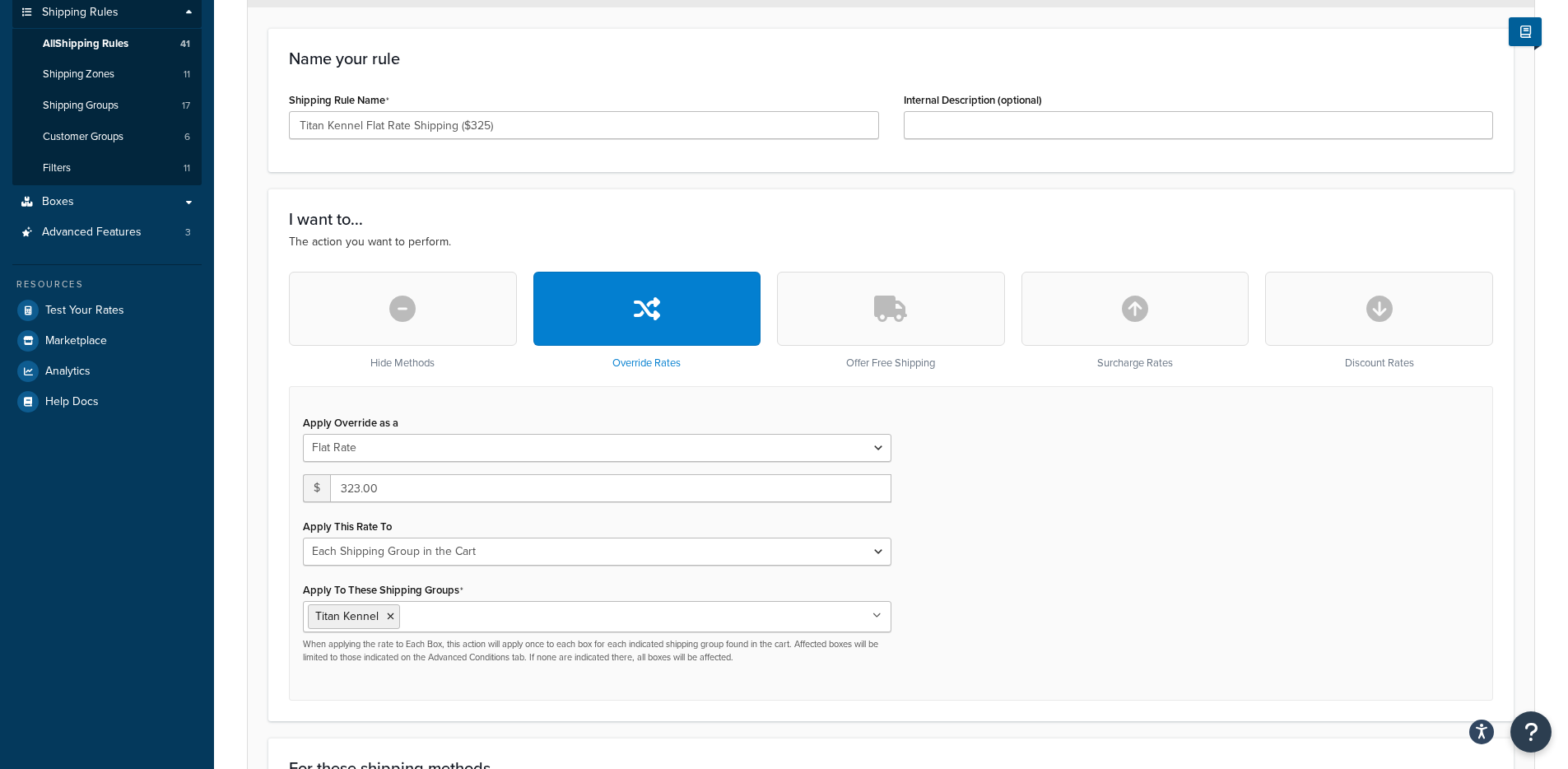 click on "Apply Override as a   Flat Rate  Percentage  Flat Rate & Percentage    $ 323.00 Apply This Rate To   Each Shipment in the Cart  Each Shipping Group in the Cart  Each Item within a Shipping Group  Each Box per Each Shipping Group  Apply To These Shipping Groups   Titan Kennel   FreeShipping Intermediate Kennel Large Kennel Nameplate Oversized Test - Large Test - Titan Test - XL Top Tray - Large/XL Top Tray - Med/Int TTHDWR USPS_SMALLS Water Hole WH-CAP X-Large Kennel All Products not assigned to a Shipping Group When applying the rate to Each Box, this action will apply once to each box for each indicated shipping group found in the cart. Affected boxes will be limited to those indicated on the Advanced Conditions tab. If none are indicated there, all boxes will be affected." at bounding box center (891, 543) 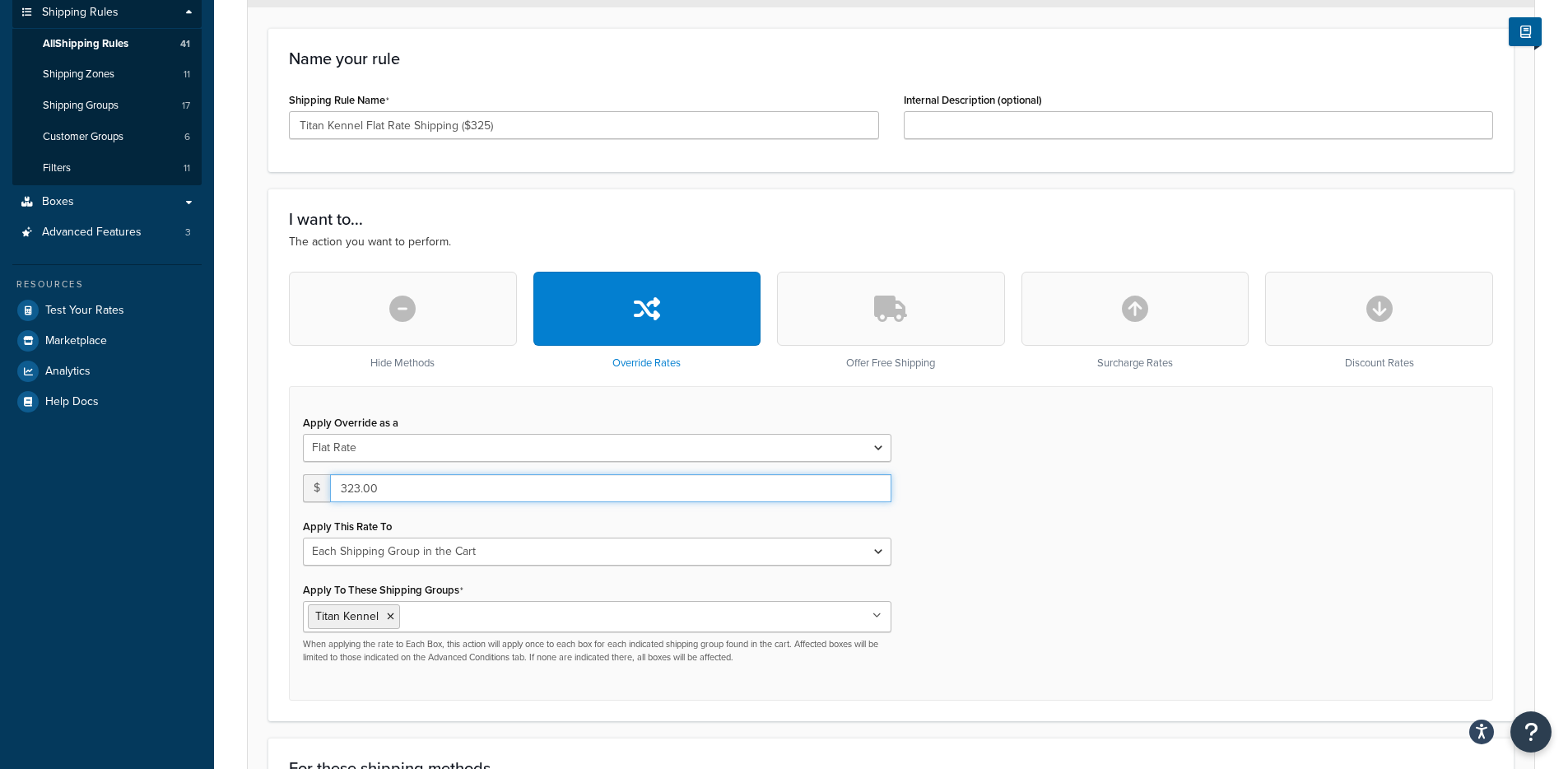 click on "323.00" at bounding box center [611, 488] 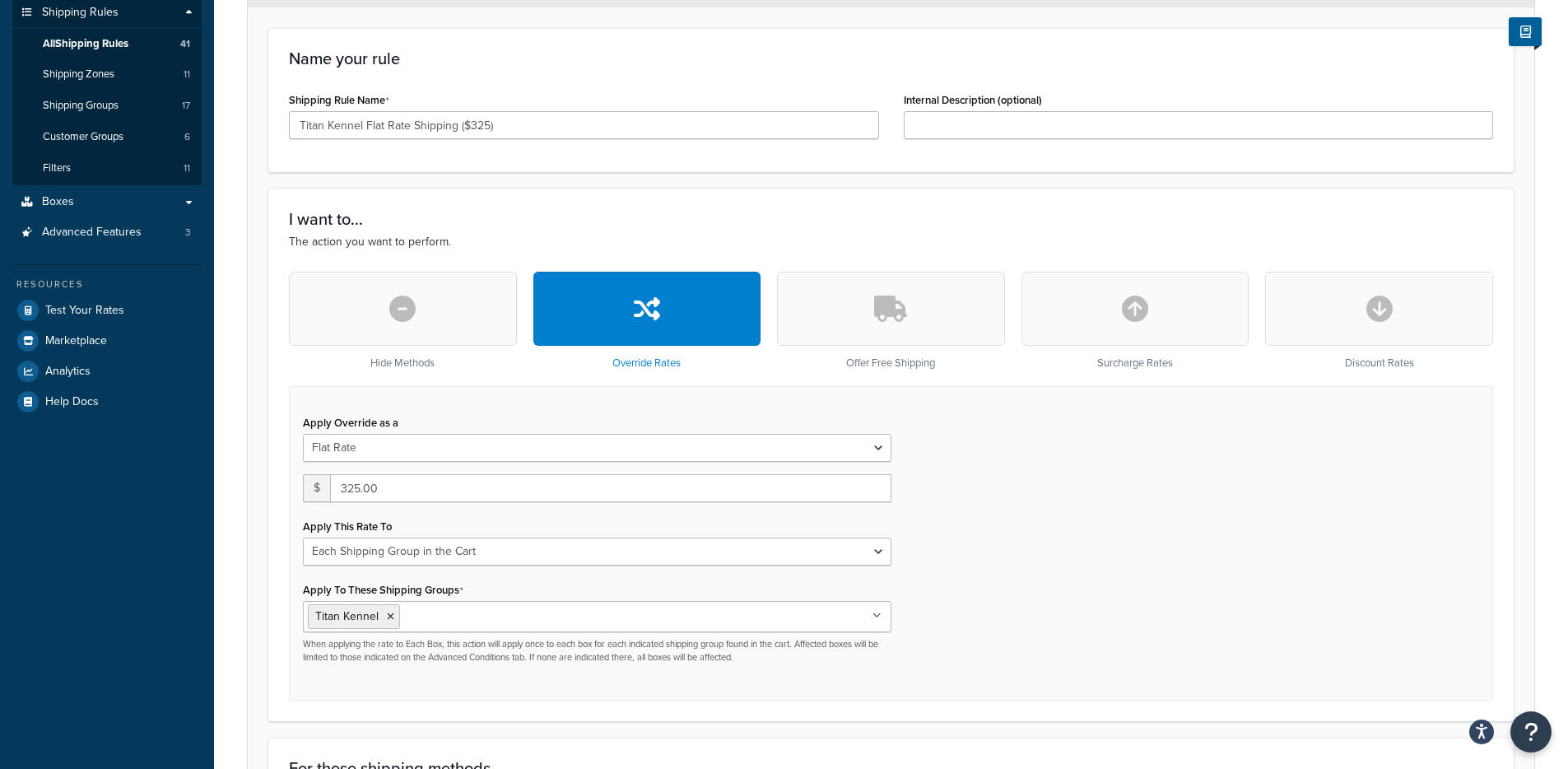 click on "Apply Override as a   Flat Rate  Percentage  Flat Rate & Percentage    $ 325.00 Apply This Rate To   Each Shipment in the Cart  Each Shipping Group in the Cart  Each Item within a Shipping Group  Each Box per Each Shipping Group  Apply To These Shipping Groups   Titan Kennel   FreeShipping Intermediate Kennel Large Kennel Nameplate Oversized Test - Large Test - Titan Test - XL Top Tray - Large/XL Top Tray - Med/Int TTHDWR USPS_SMALLS Water Hole WH-CAP X-Large Kennel All Products not assigned to a Shipping Group When applying the rate to Each Box, this action will apply once to each box for each indicated shipping group found in the cart. Affected boxes will be limited to those indicated on the Advanced Conditions tab. If none are indicated there, all boxes will be affected." at bounding box center (891, 543) 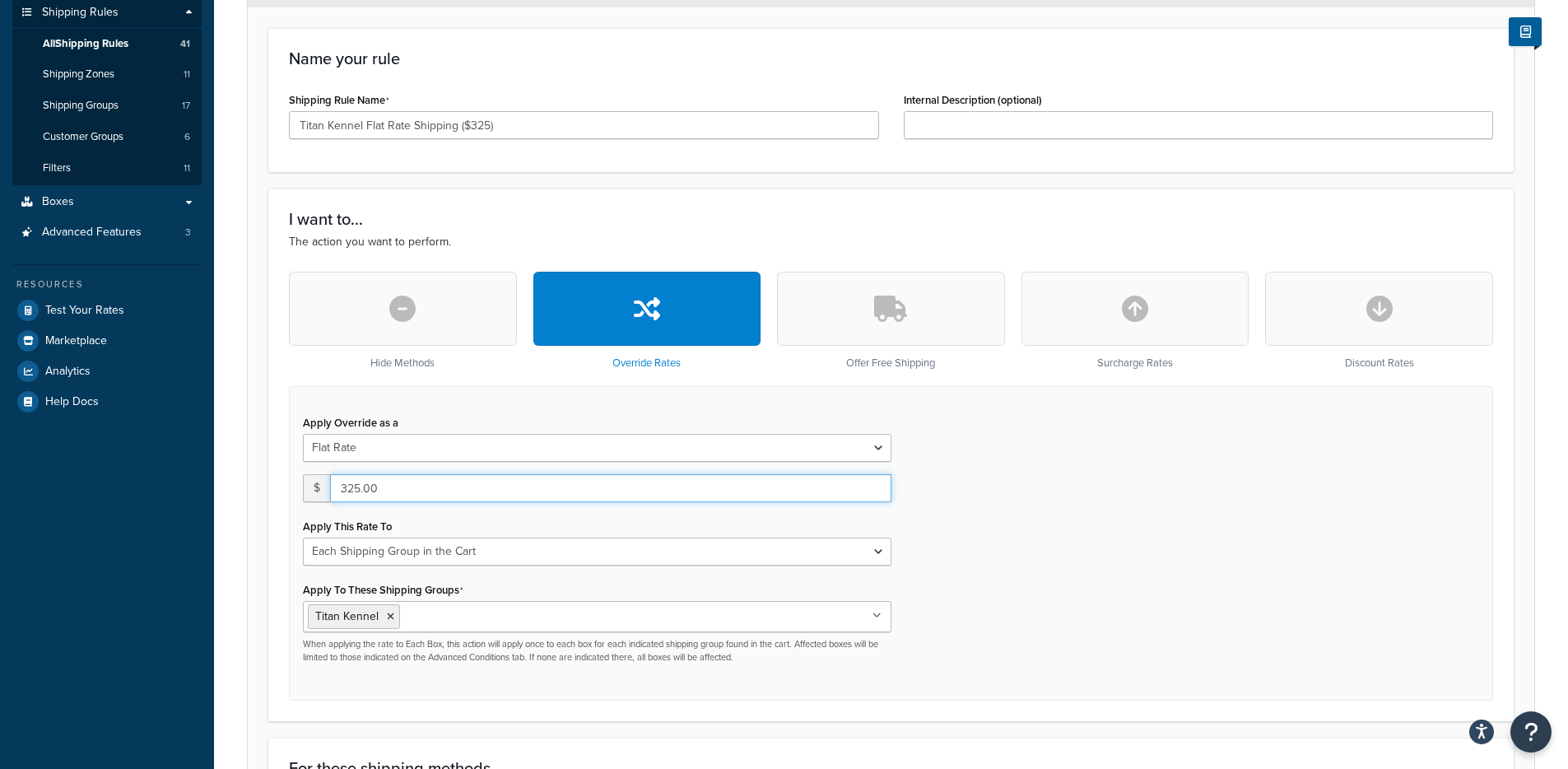 click on "325.00" at bounding box center (611, 488) 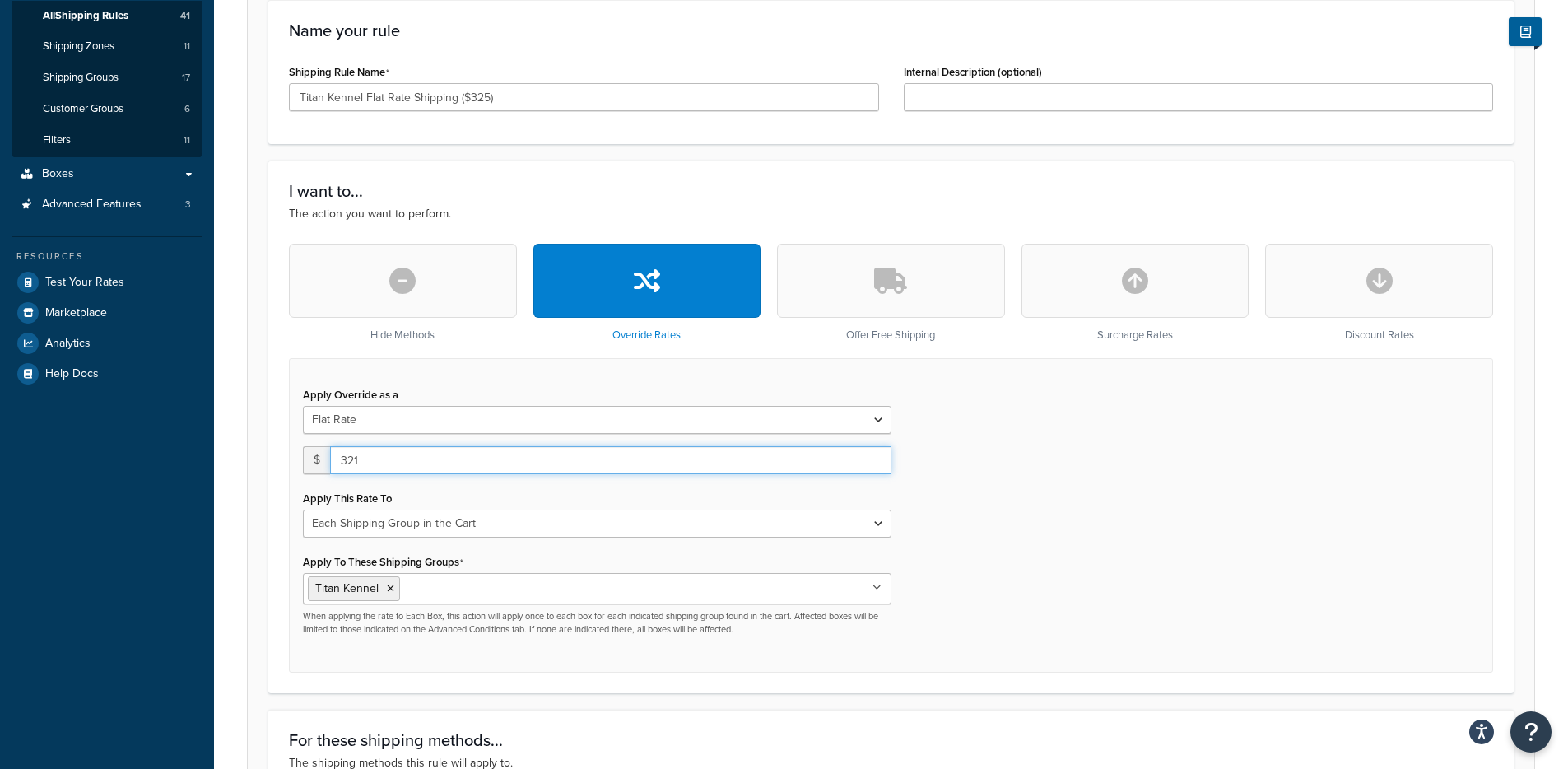 scroll, scrollTop: 281, scrollLeft: 0, axis: vertical 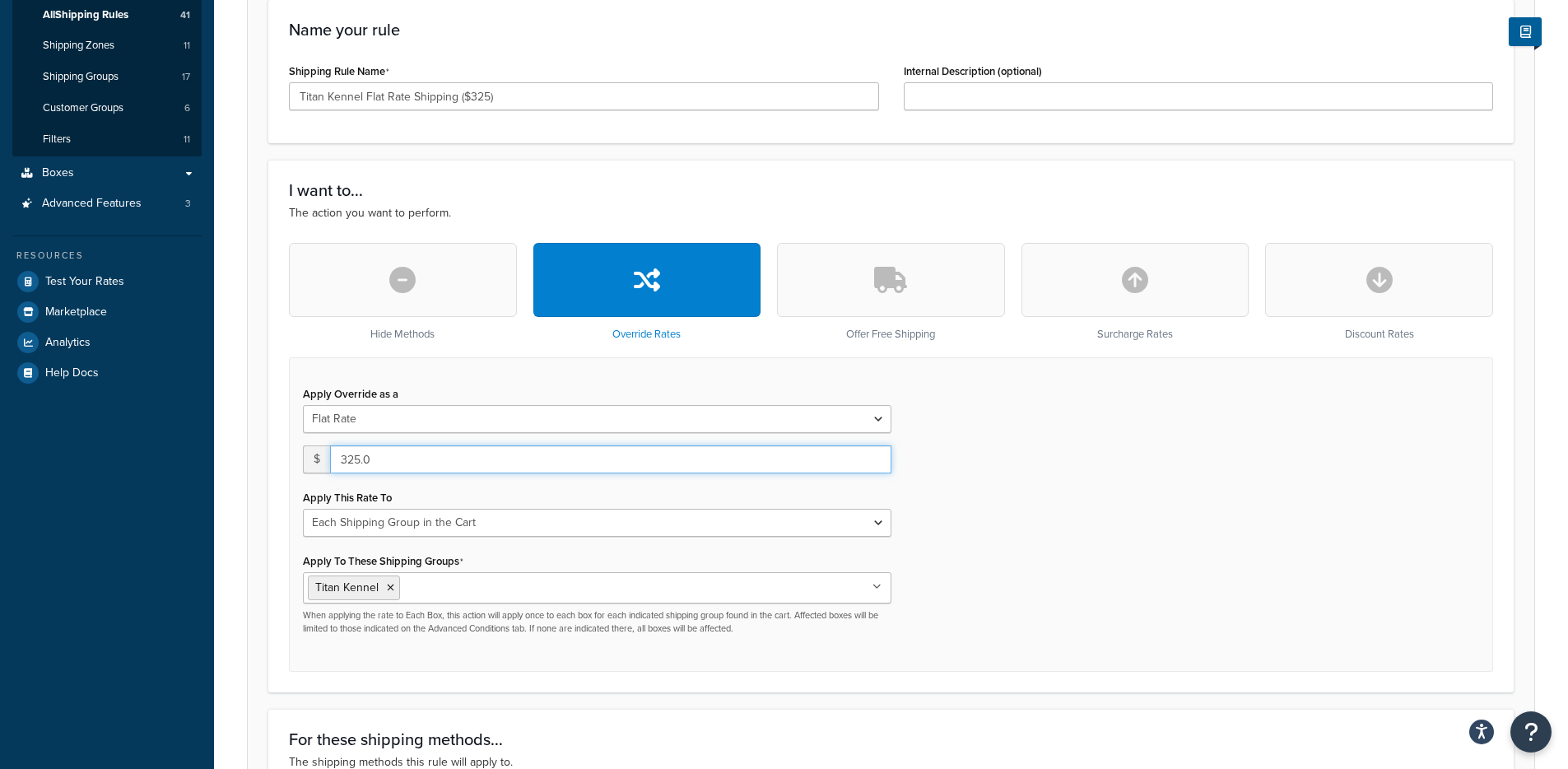 type on "325.00" 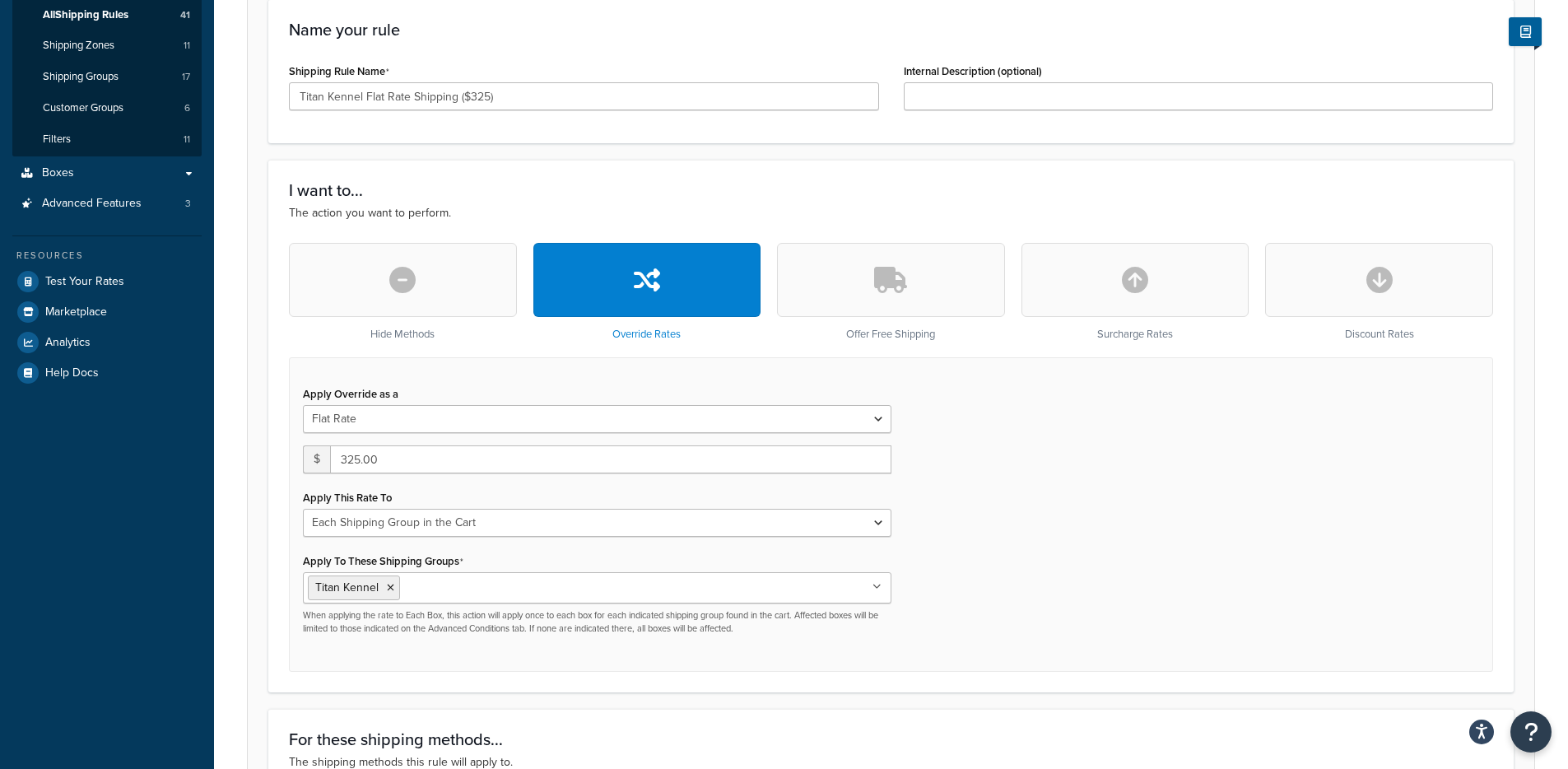 click on "Apply Override as a   Flat Rate  Percentage  Flat Rate & Percentage    $ 325.00 Apply This Rate To   Each Shipment in the Cart  Each Shipping Group in the Cart  Each Item within a Shipping Group  Each Box per Each Shipping Group  Apply To These Shipping Groups   Titan Kennel   FreeShipping Intermediate Kennel Large Kennel Nameplate Oversized Test - Large Test - Titan Test - XL Top Tray - Large/XL Top Tray - Med/Int TTHDWR USPS_SMALLS Water Hole WH-CAP X-Large Kennel All Products not assigned to a Shipping Group When applying the rate to Each Box, this action will apply once to each box for each indicated shipping group found in the cart. Affected boxes will be limited to those indicated on the Advanced Conditions tab. If none are indicated there, all boxes will be affected." at bounding box center [891, 515] 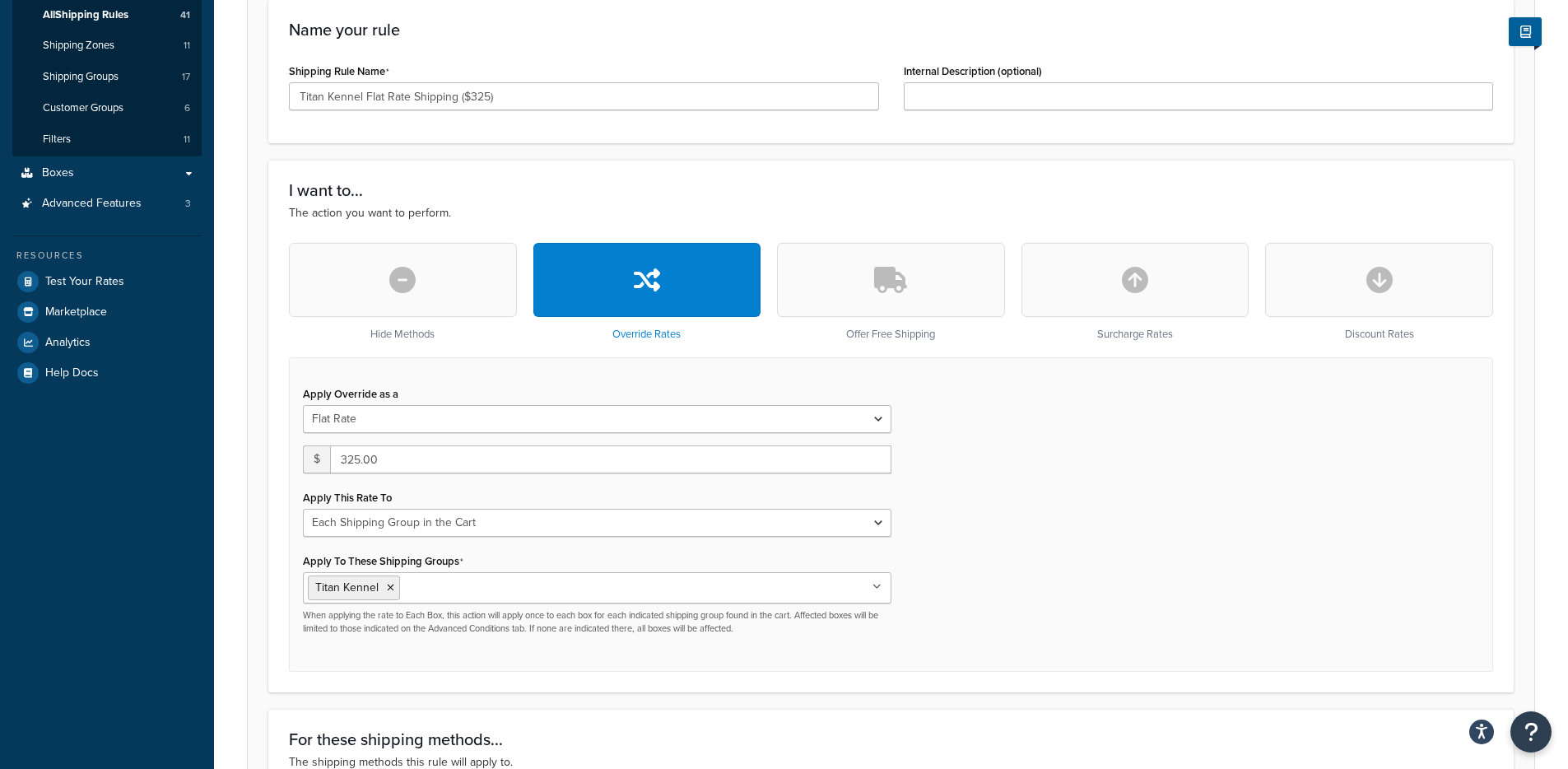 click on "Apply Override as a   Flat Rate  Percentage  Flat Rate & Percentage    $ 325.00 Apply This Rate To   Each Shipment in the Cart  Each Shipping Group in the Cart  Each Item within a Shipping Group  Each Box per Each Shipping Group  Apply To These Shipping Groups   Titan Kennel   FreeShipping Intermediate Kennel Large Kennel Nameplate Oversized Test - Large Test - Titan Test - XL Top Tray - Large/XL Top Tray - Med/Int TTHDWR USPS_SMALLS Water Hole WH-CAP X-Large Kennel All Products not assigned to a Shipping Group When applying the rate to Each Box, this action will apply once to each box for each indicated shipping group found in the cart. Affected boxes will be limited to those indicated on the Advanced Conditions tab. If none are indicated there, all boxes will be affected." at bounding box center [891, 515] 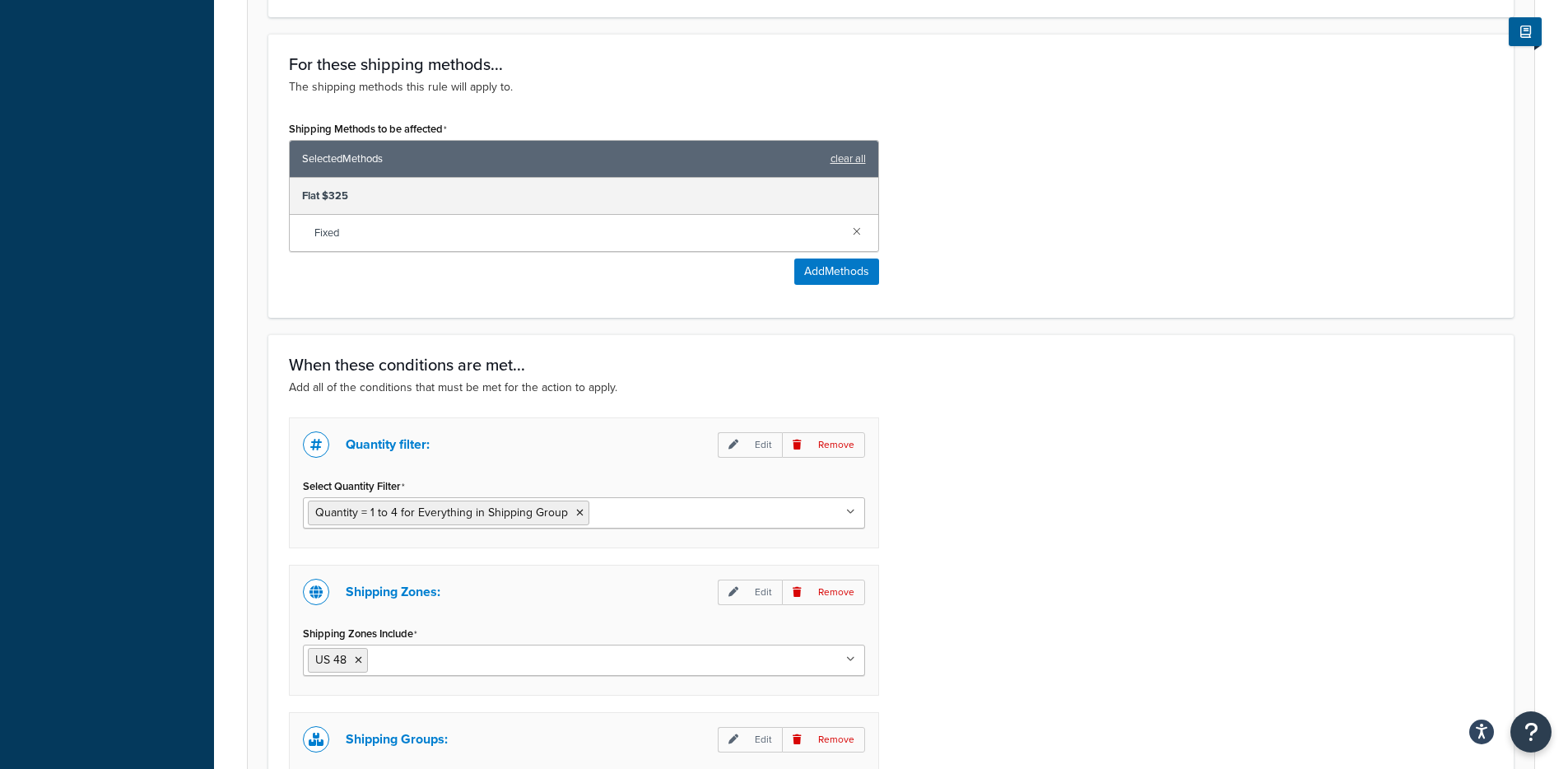 scroll, scrollTop: 837, scrollLeft: 0, axis: vertical 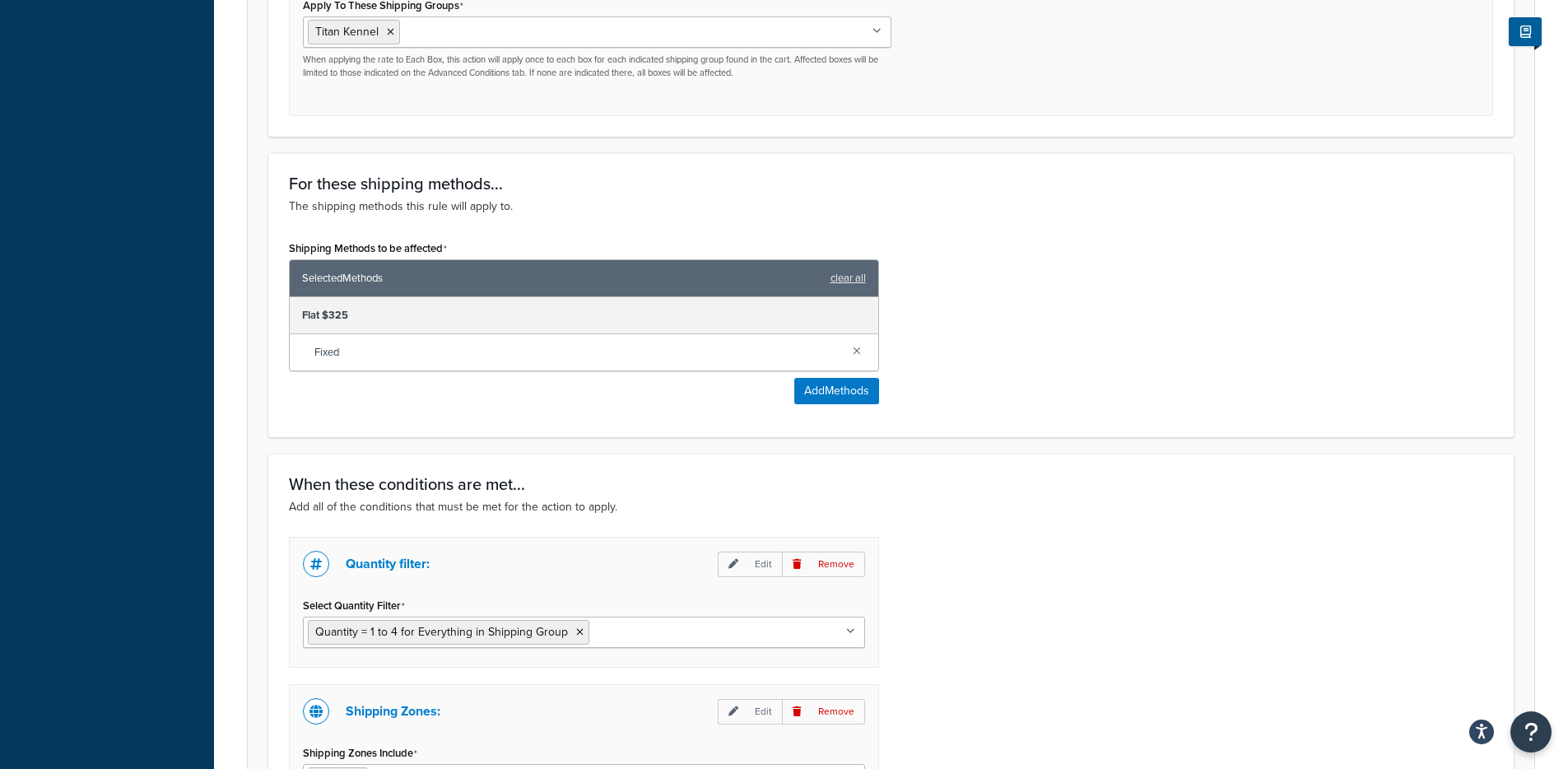 click on "When these conditions are met... Add all of the conditions that must be met for the action to apply. Quantity filter: Edit Remove Select Quantity Filter   Quantity = 1 to 4 for Everything in Shipping Group   Quantity = 5 to 8 for Everything in Shipping Group Quantity = 9 to 12 for Everything in Shipping Group Quantity ≥ 41 for Everything in Shipping Group Quantity = 13 to 16 for Everything in Shipping Group Quantity = 17 to 20 for Everything in Shipping Group Quantity = 21 to 24 for Everything in Shipping Group Quantity = 25 to 28 for Everything in Shipping Group Quantity = 29 to 32 for Everything in Shipping Group Quantity = 33 to 36 for Everything in Shipping Group Quantity = 37 to 40 for Everything in Shipping Group Shipping Zones: Edit Remove Shipping Zones Include   US 48   SpeeDee Zone 2 SpeeDee Zone 3 SpeeDee Zone 4 US Mexico US APO AK/HI Canada international US POBox Shipping Groups: Edit Remove All selected Shipping Groups are in the cart   Titan Kennel   USPS_SMALLS X-Large Kennel Large Kennel" at bounding box center [891, 739] 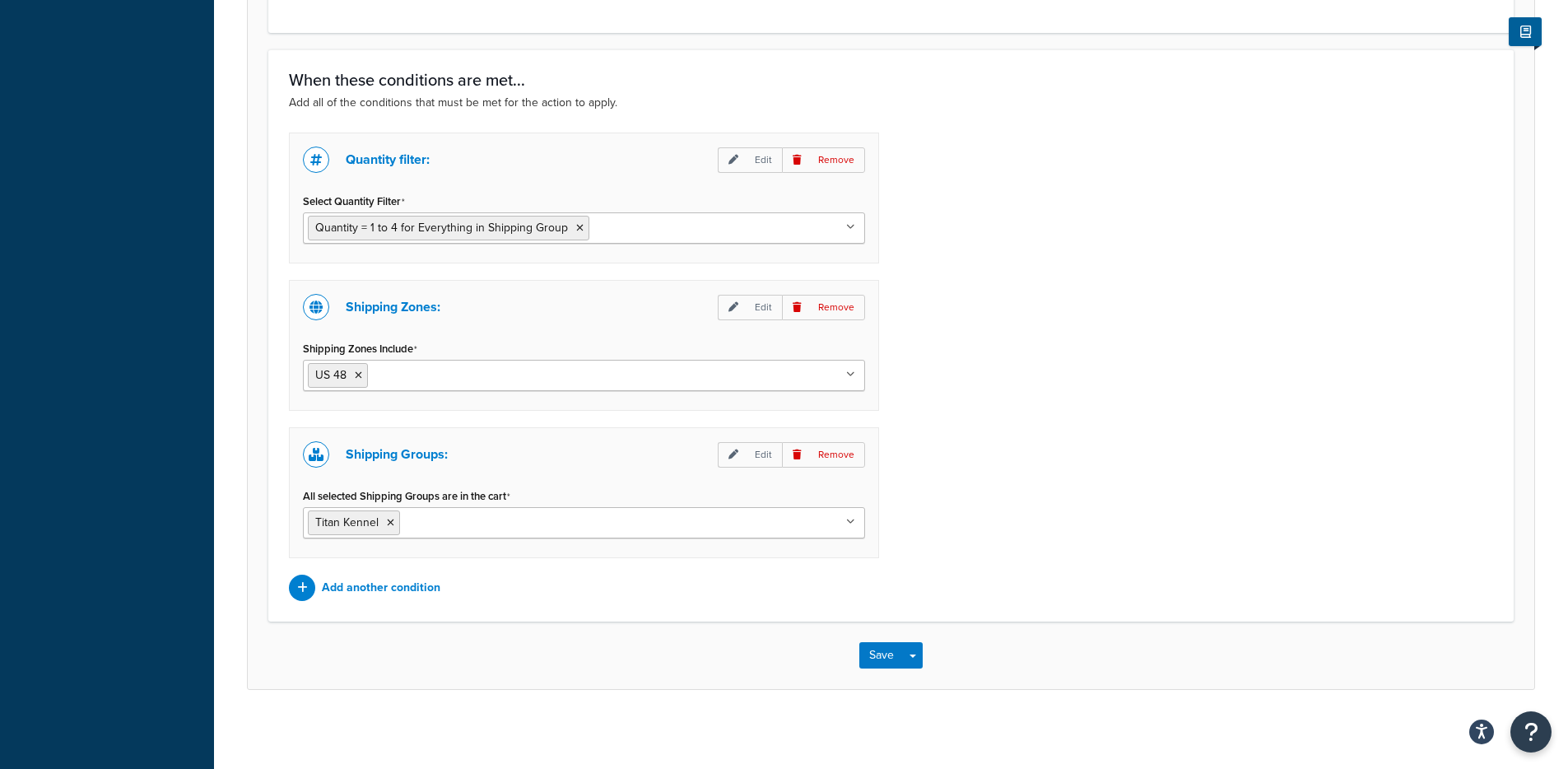 scroll, scrollTop: 1246, scrollLeft: 0, axis: vertical 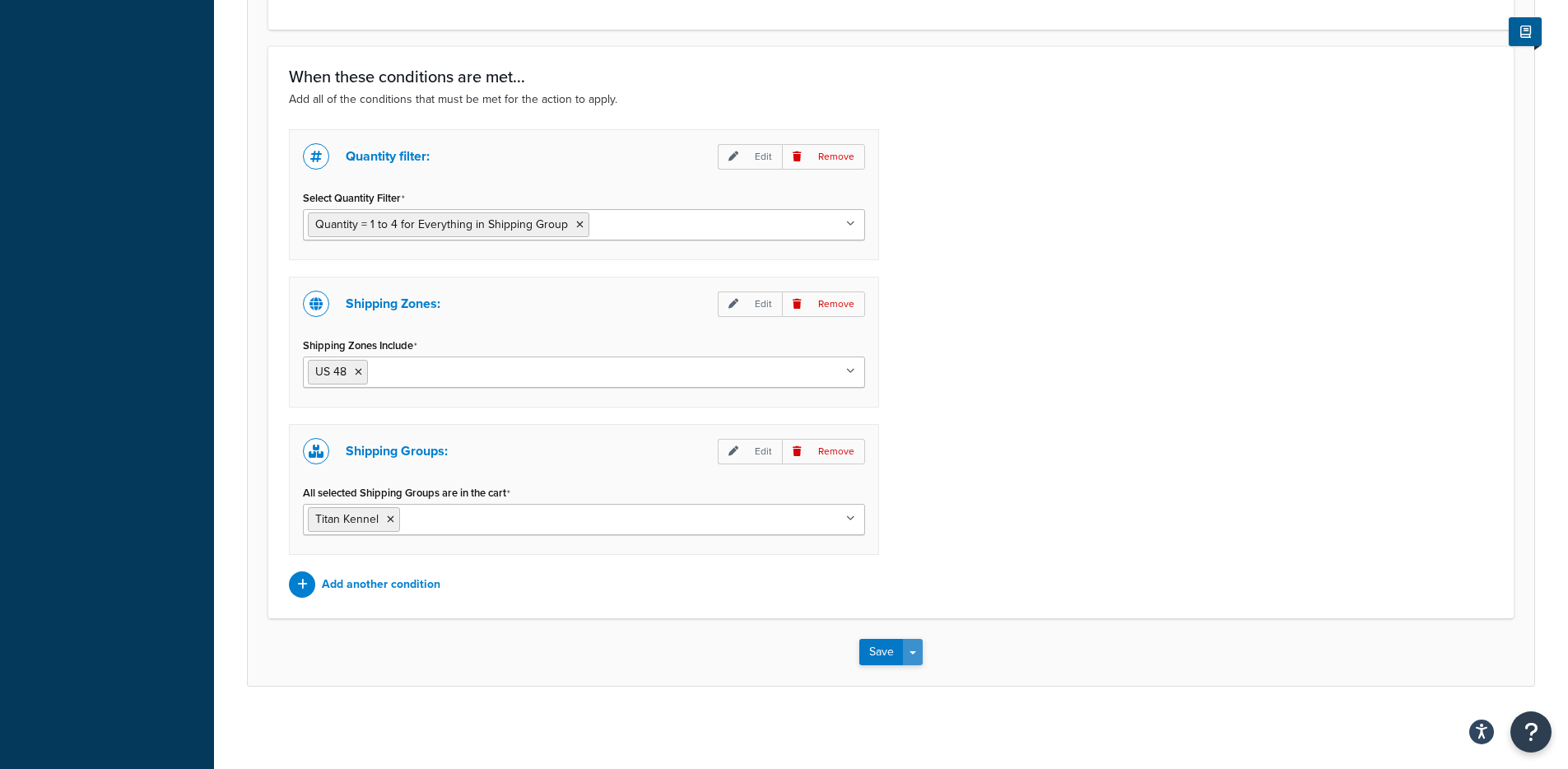 click on "Save Dropdown" at bounding box center [913, 652] 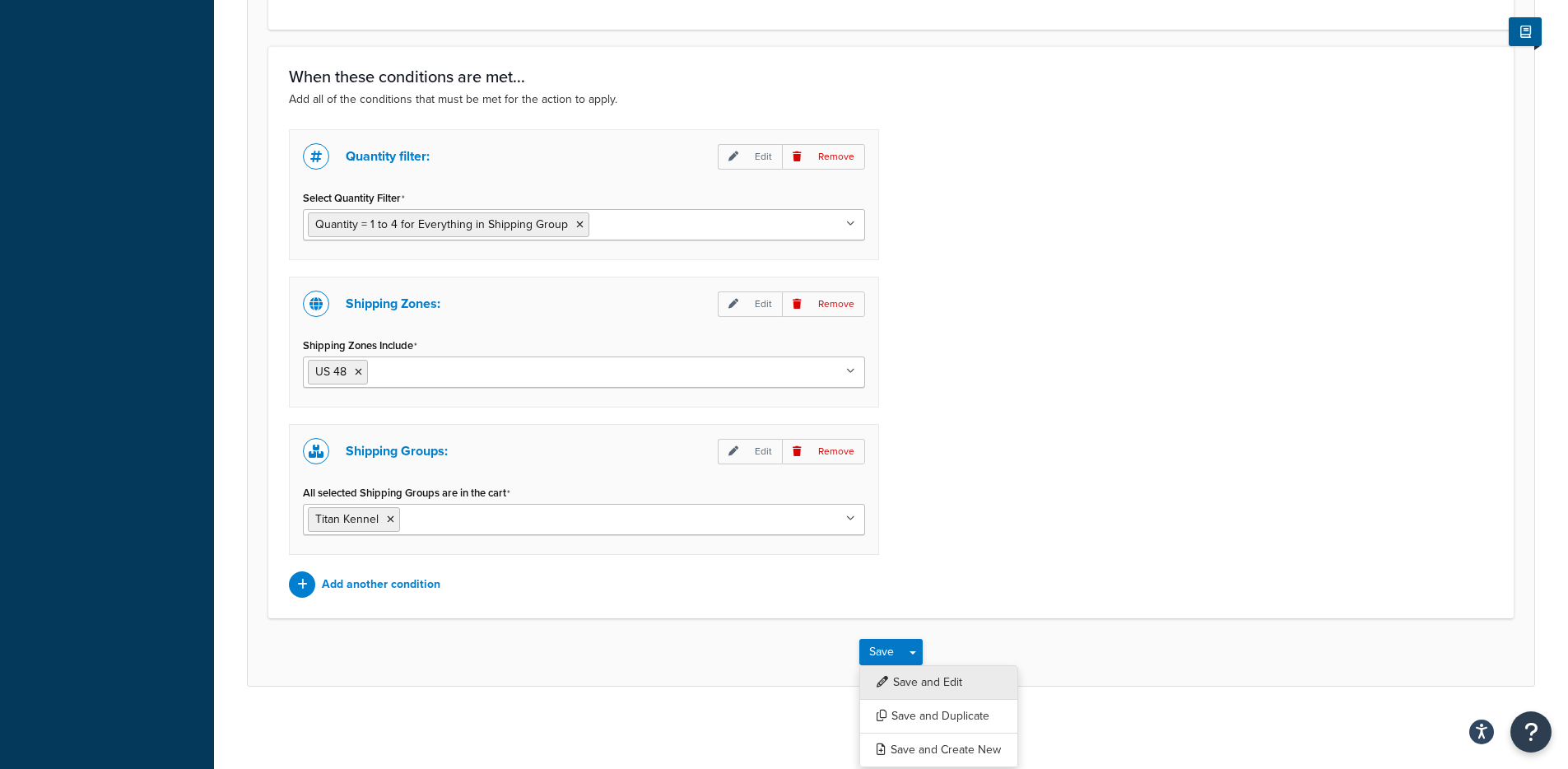 click on "Save and Edit" at bounding box center [938, 683] 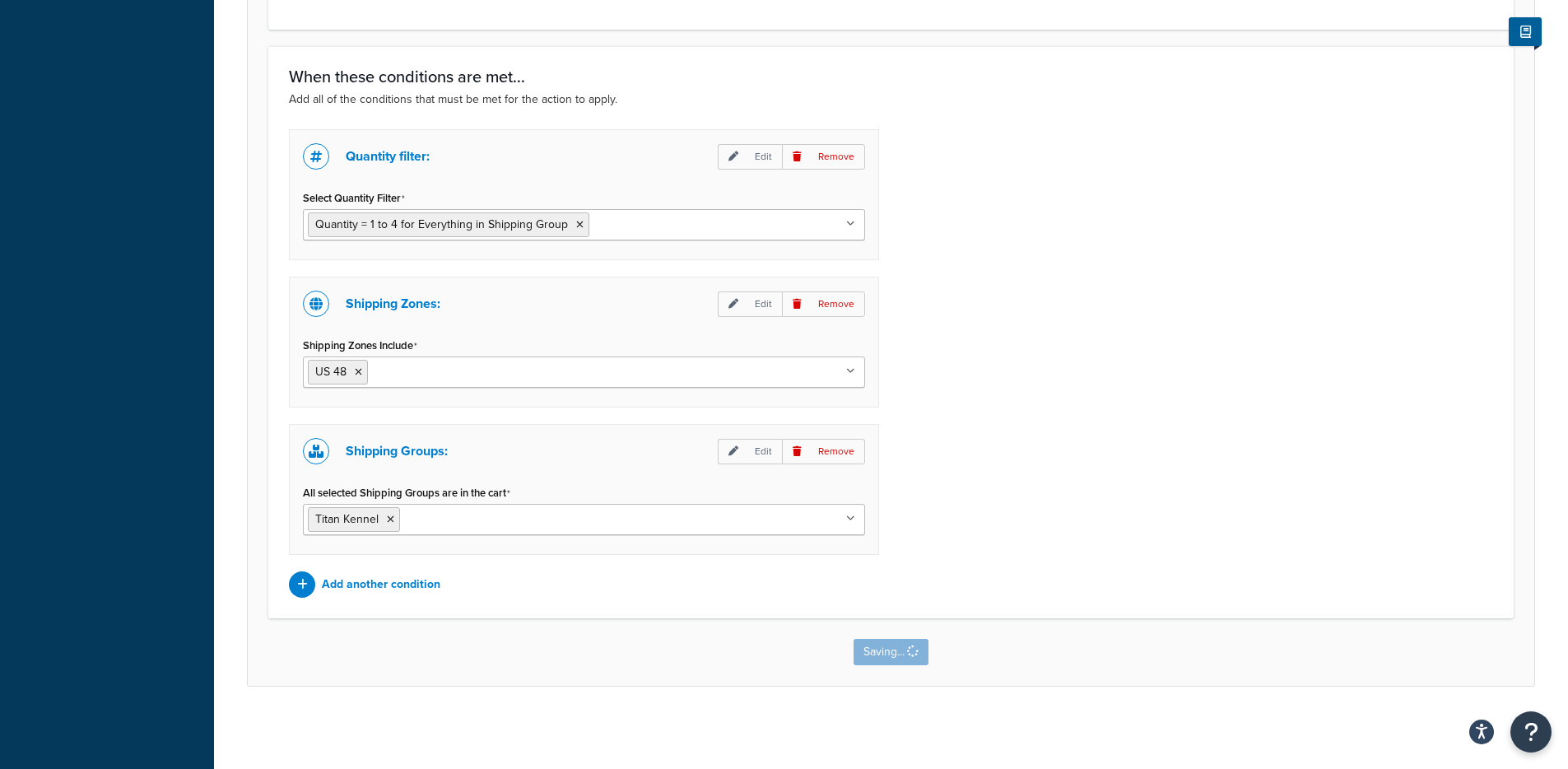 scroll, scrollTop: 0, scrollLeft: 0, axis: both 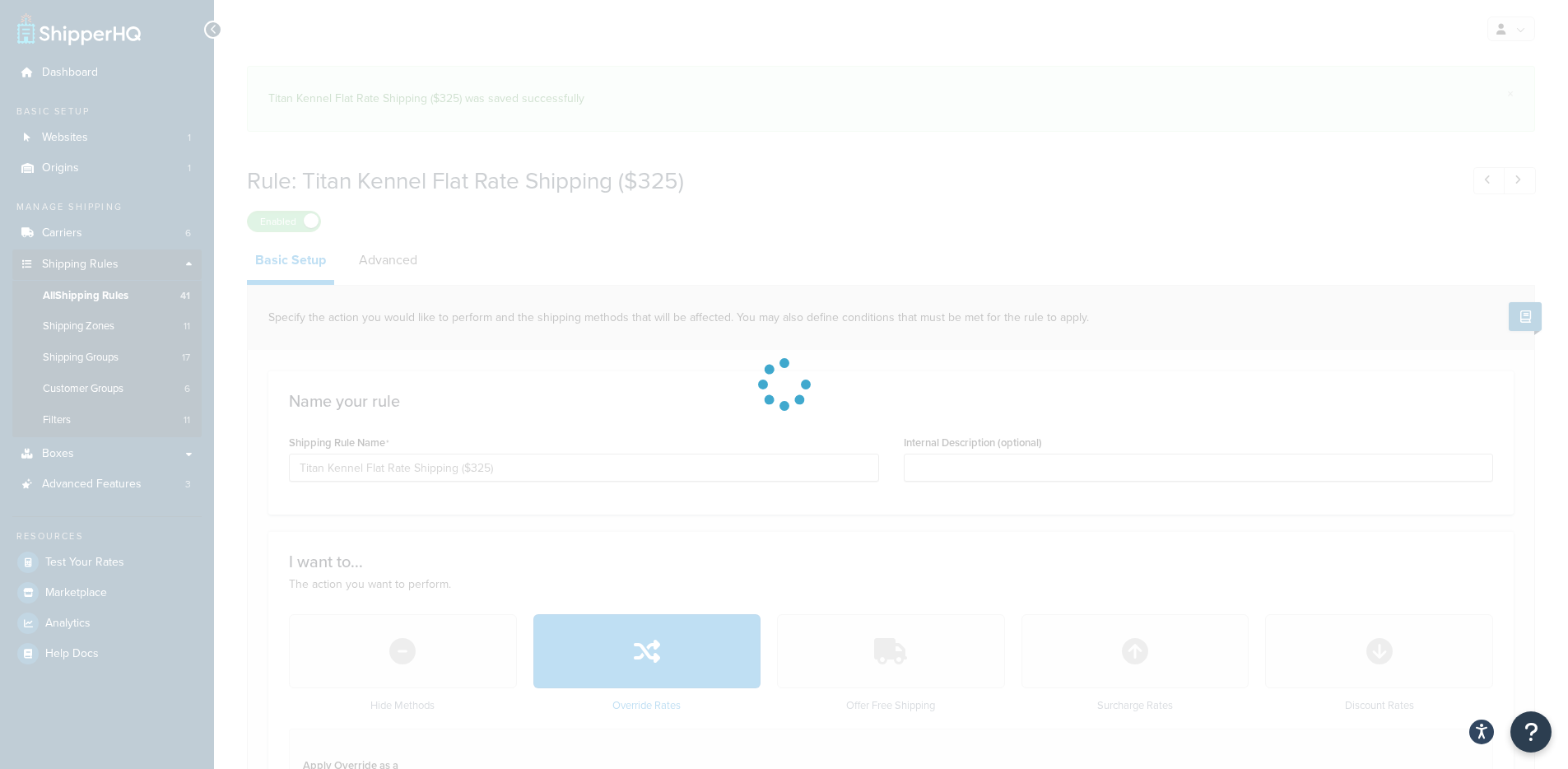 select on "SHIPPING_GROUP" 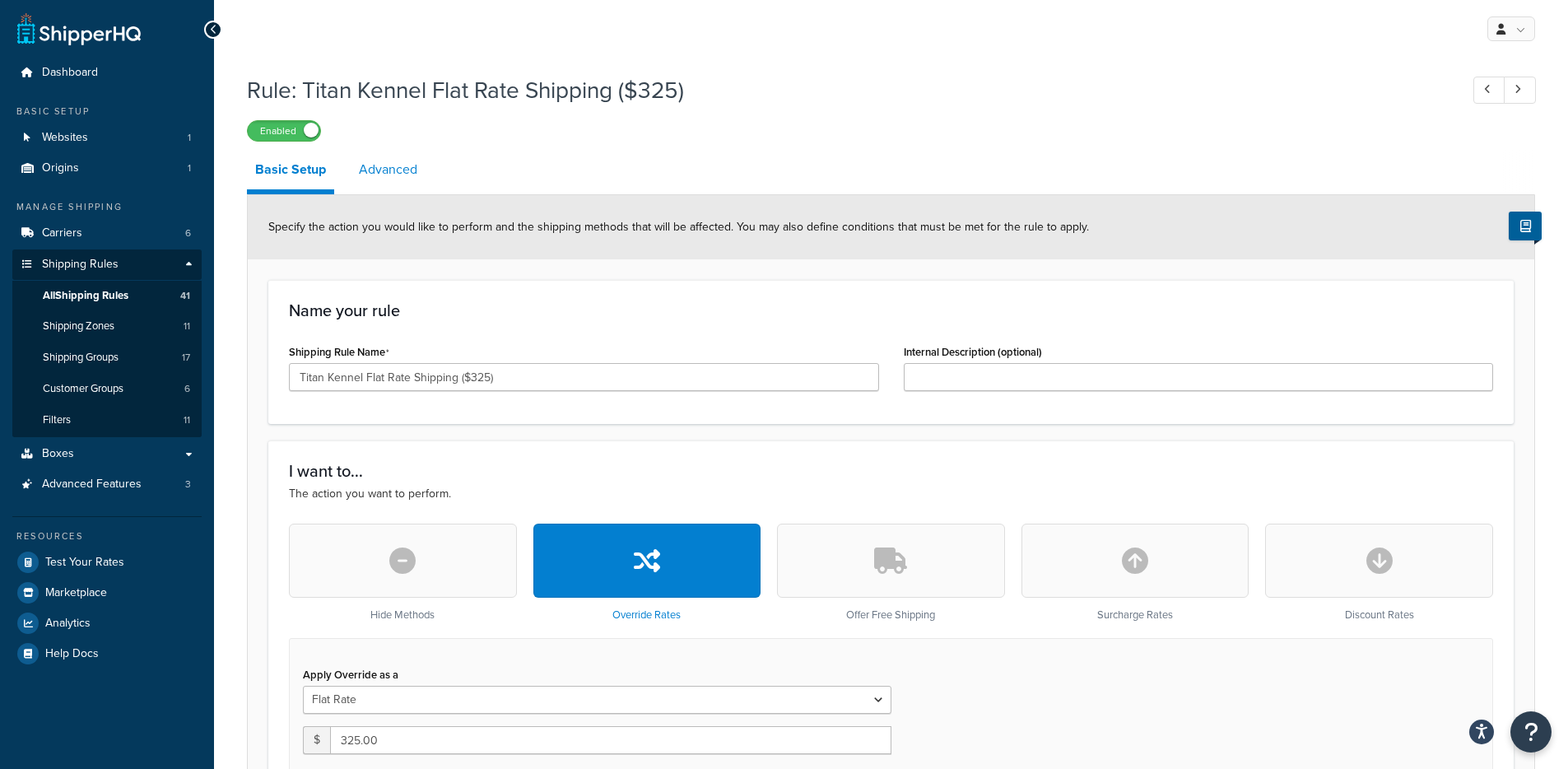 click on "Advanced" at bounding box center [388, 170] 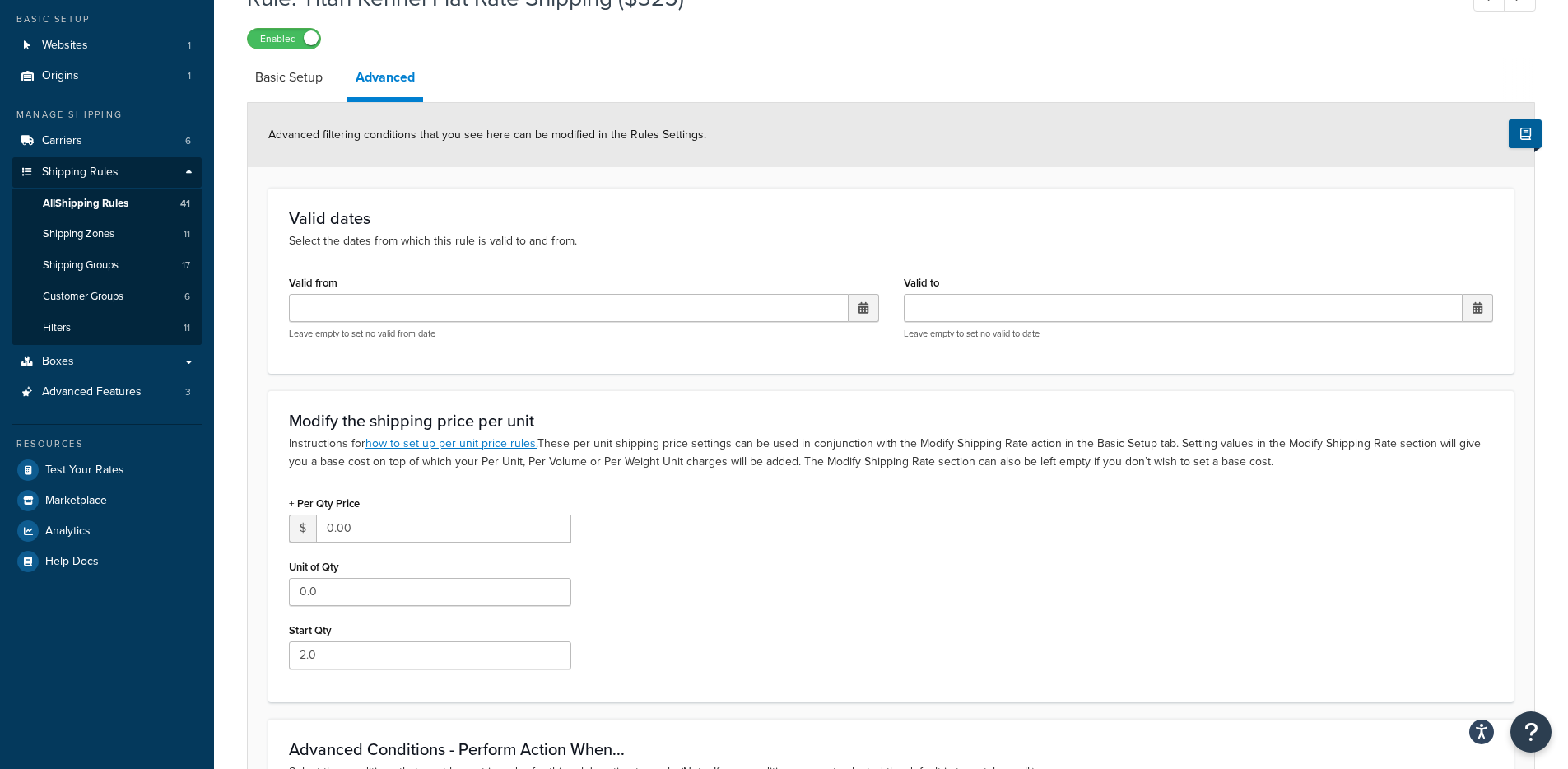 scroll, scrollTop: 0, scrollLeft: 0, axis: both 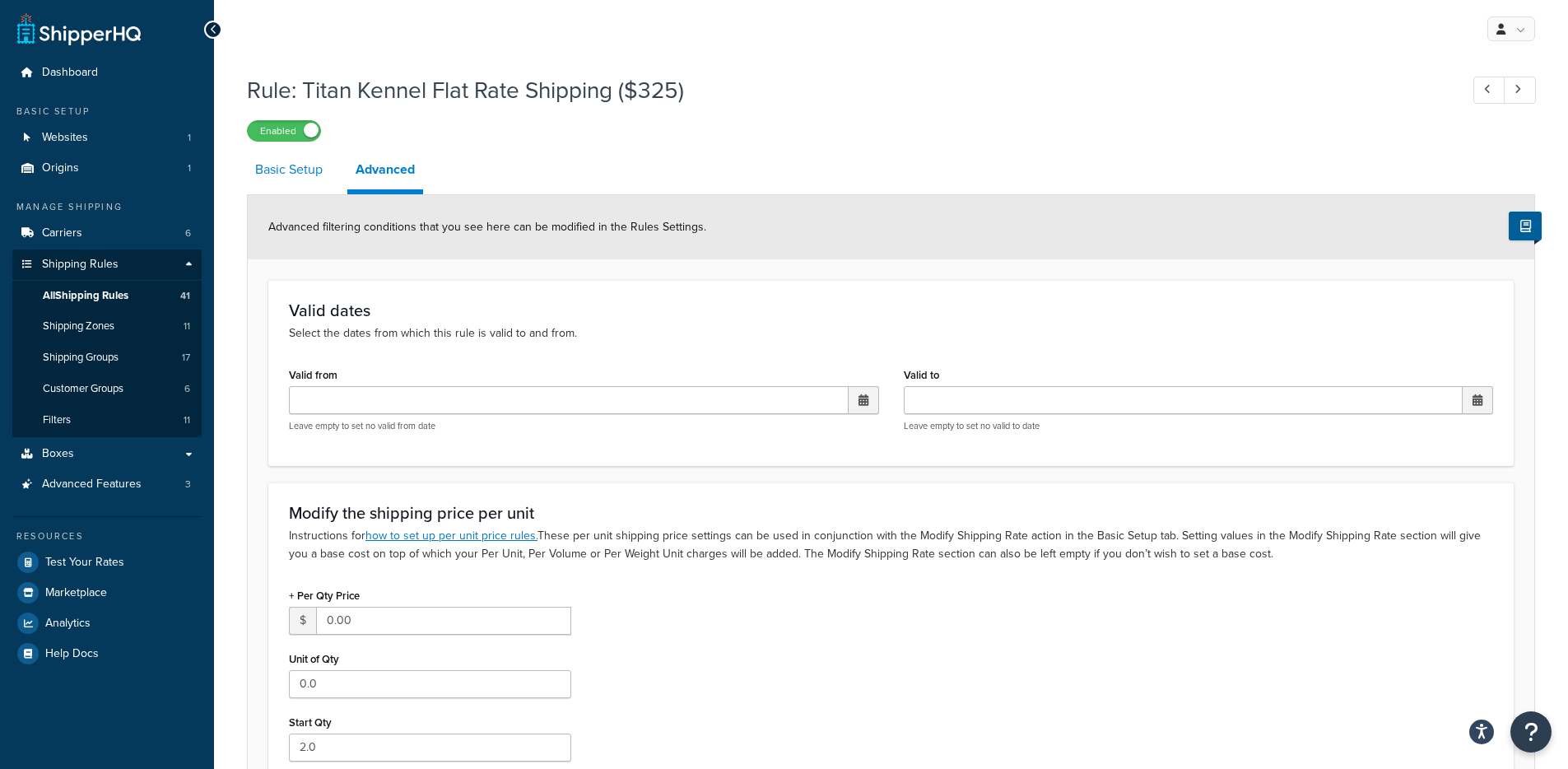click on "Basic Setup" at bounding box center (289, 170) 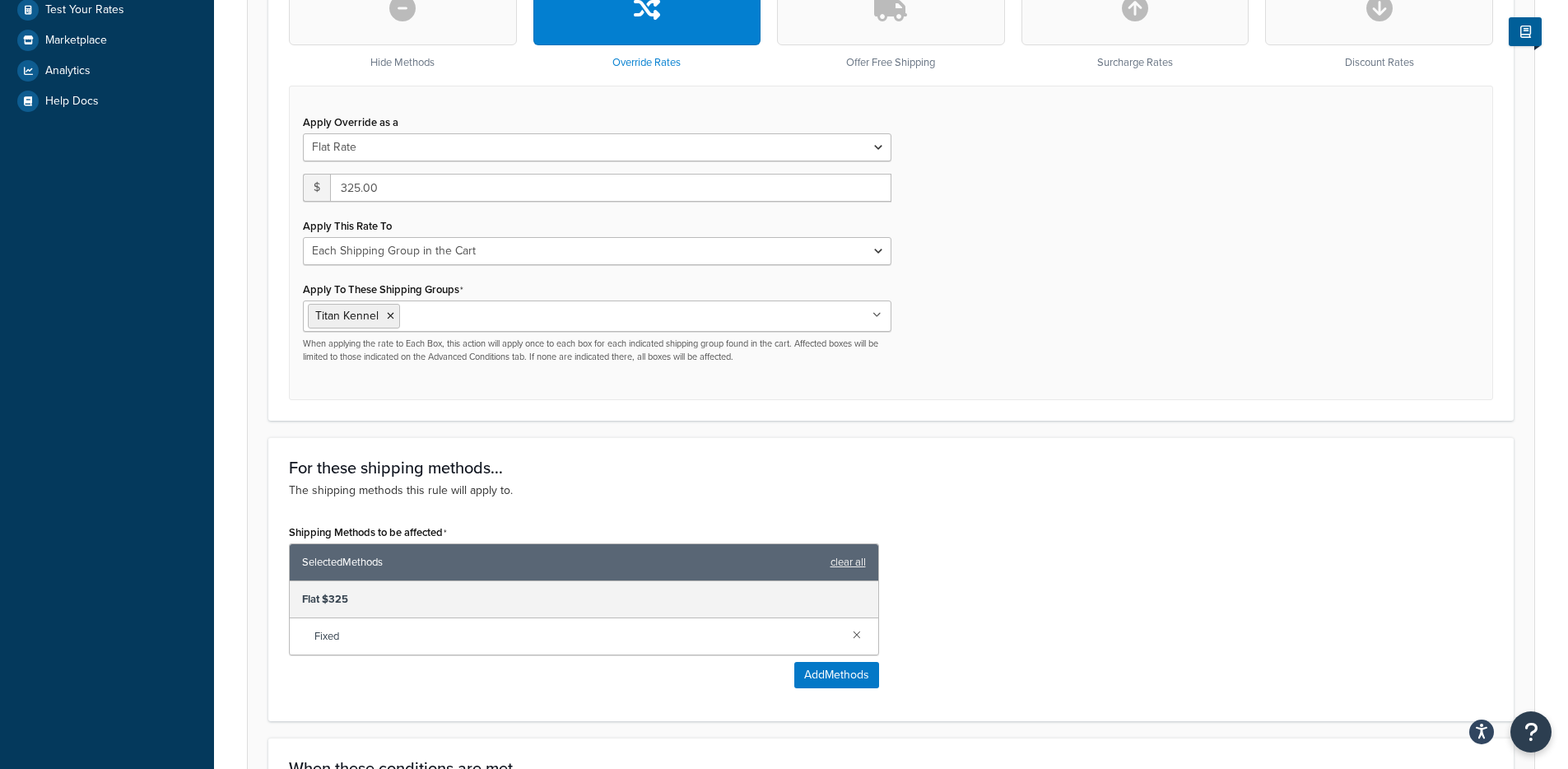 scroll, scrollTop: 596, scrollLeft: 0, axis: vertical 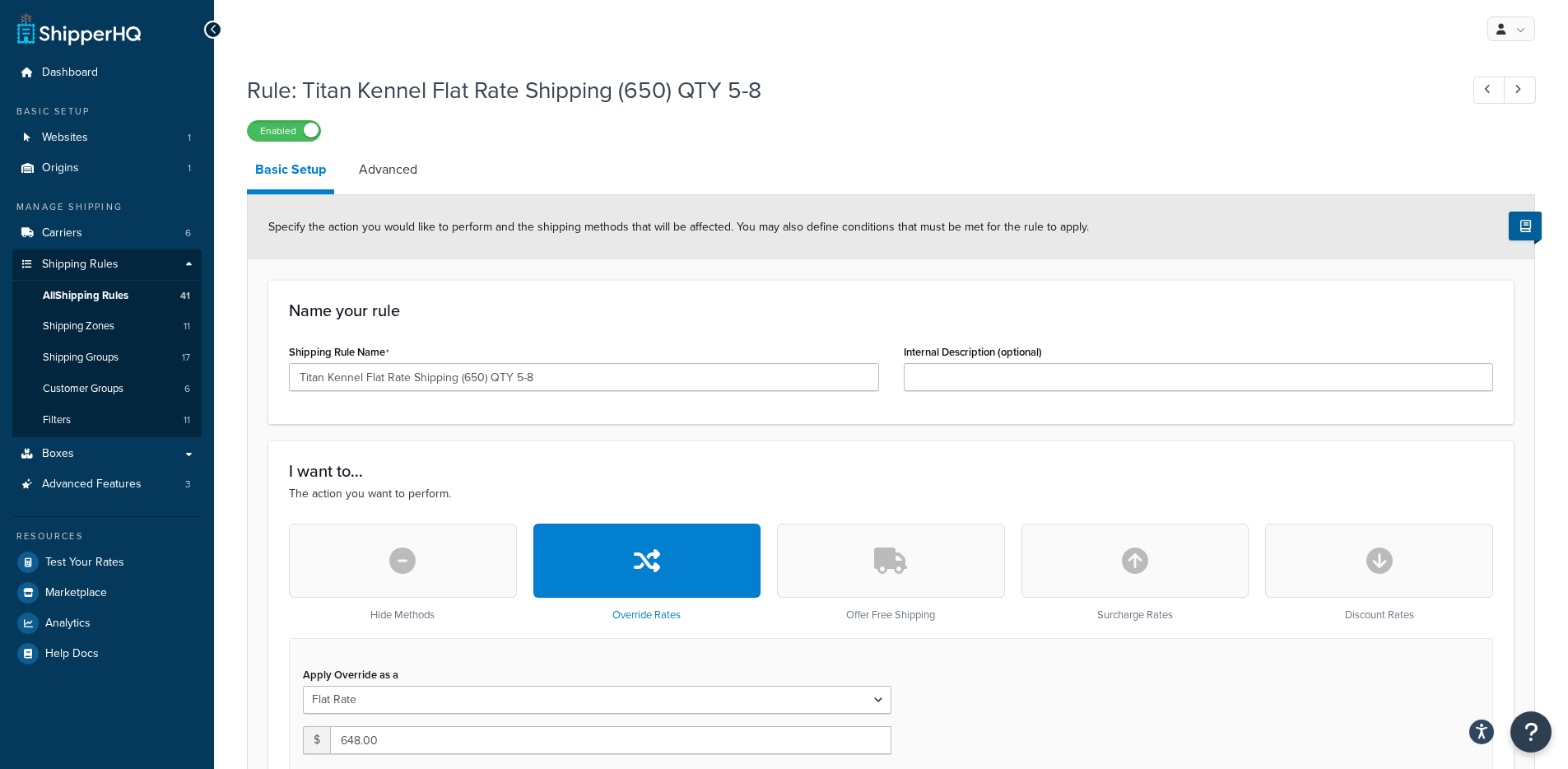 select on "SHIPPING_GROUP" 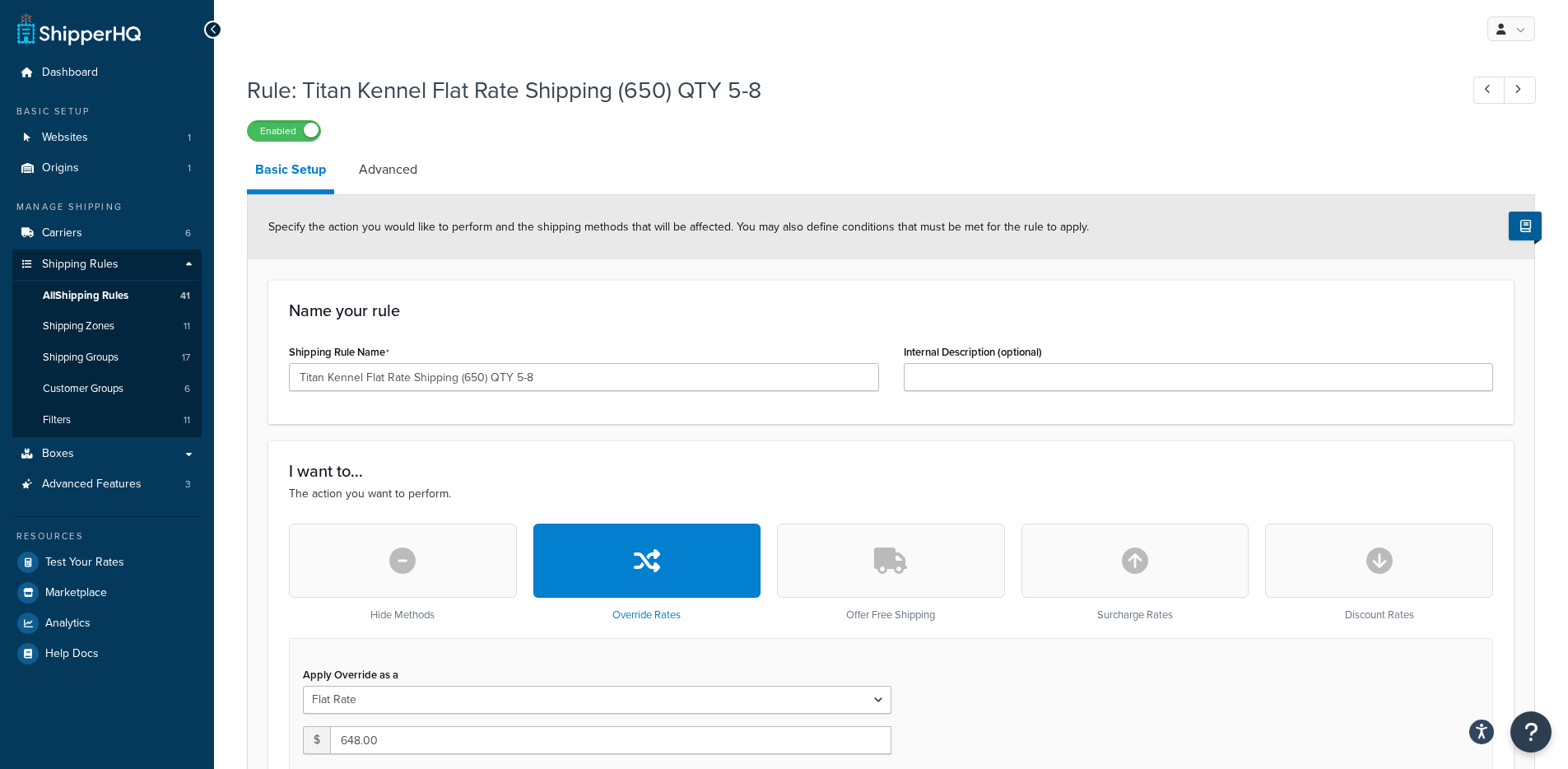 scroll, scrollTop: 0, scrollLeft: 0, axis: both 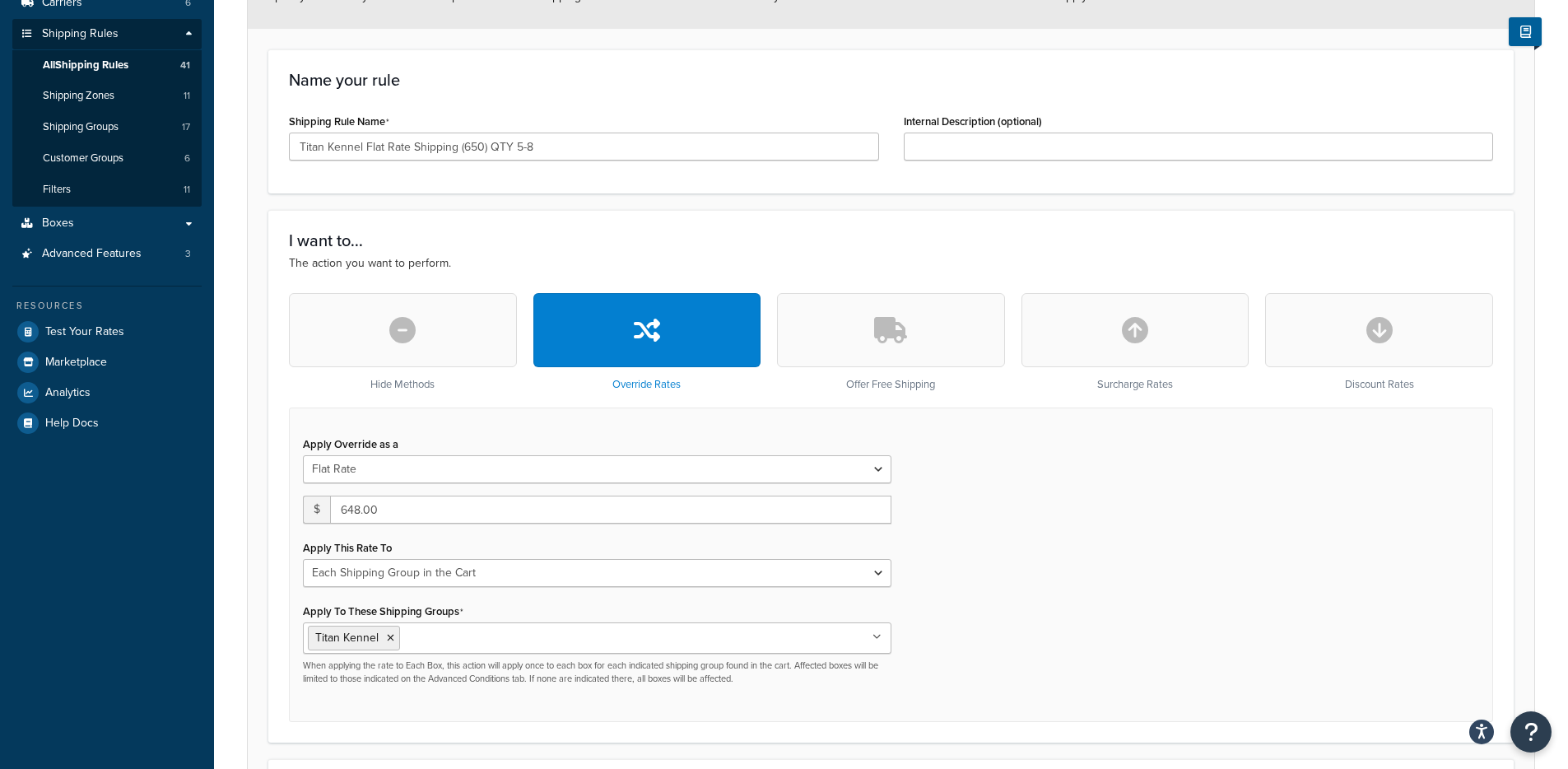 click on "Apply Override as a   Flat Rate  Percentage  Flat Rate & Percentage    $ 648.00 Apply This Rate To   Each Shipment in the Cart  Each Shipping Group in the Cart  Each Item within a Shipping Group  Each Box per Each Shipping Group  Apply To These Shipping Groups   Titan Kennel   FreeShipping Intermediate Kennel Large Kennel Nameplate Oversized Test - Large Test - Titan Test - XL Top Tray - Large/XL Top Tray - Med/Int TTHDWR USPS_SMALLS Water Hole WH-CAP X-Large Kennel All Products not assigned to a Shipping Group When applying the rate to Each Box, this action will apply once to each box for each indicated shipping group found in the cart. Affected boxes will be limited to those indicated on the Advanced Conditions tab. If none are indicated there, all boxes will be affected." at bounding box center (891, 565) 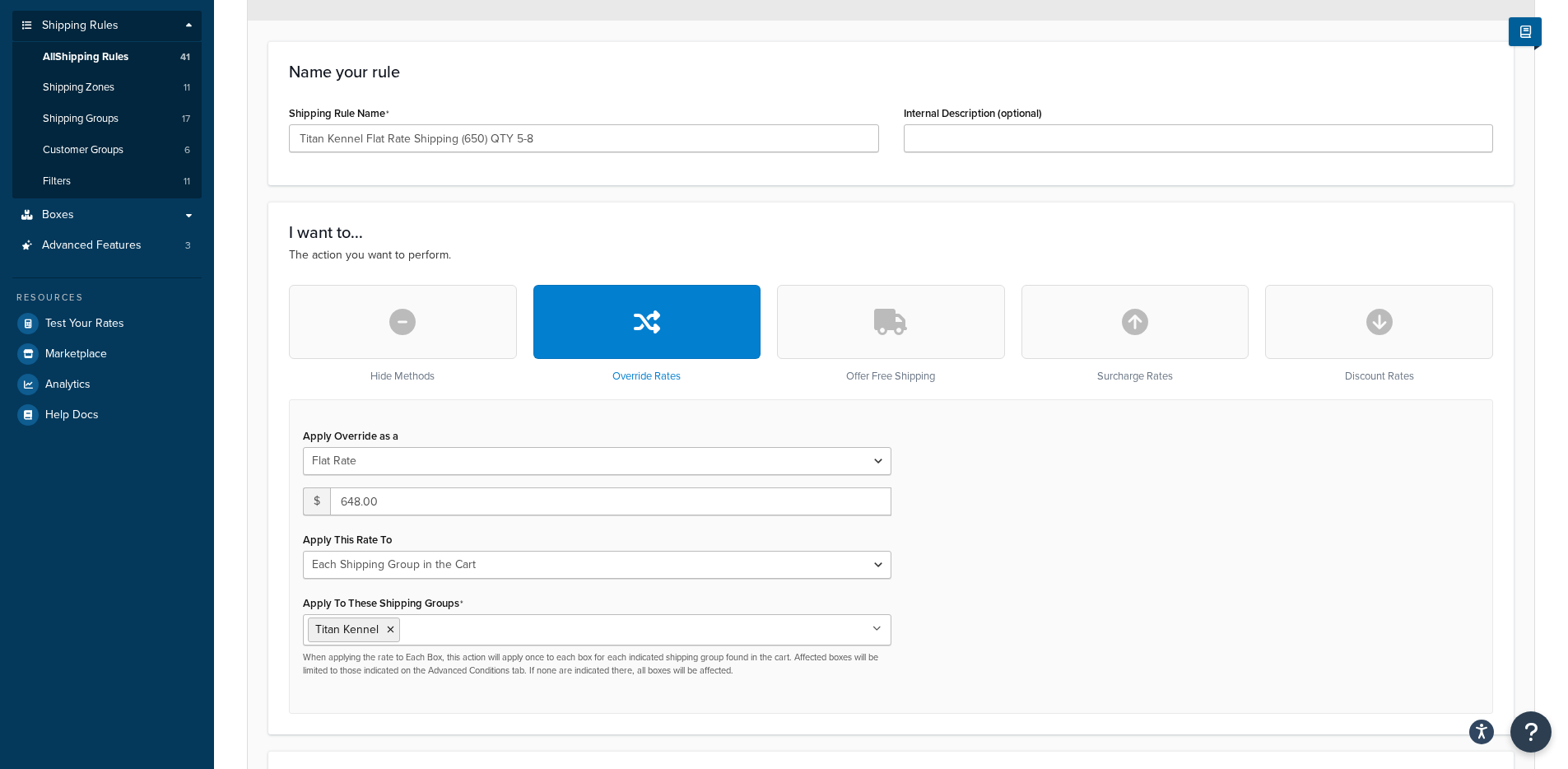 scroll, scrollTop: 240, scrollLeft: 0, axis: vertical 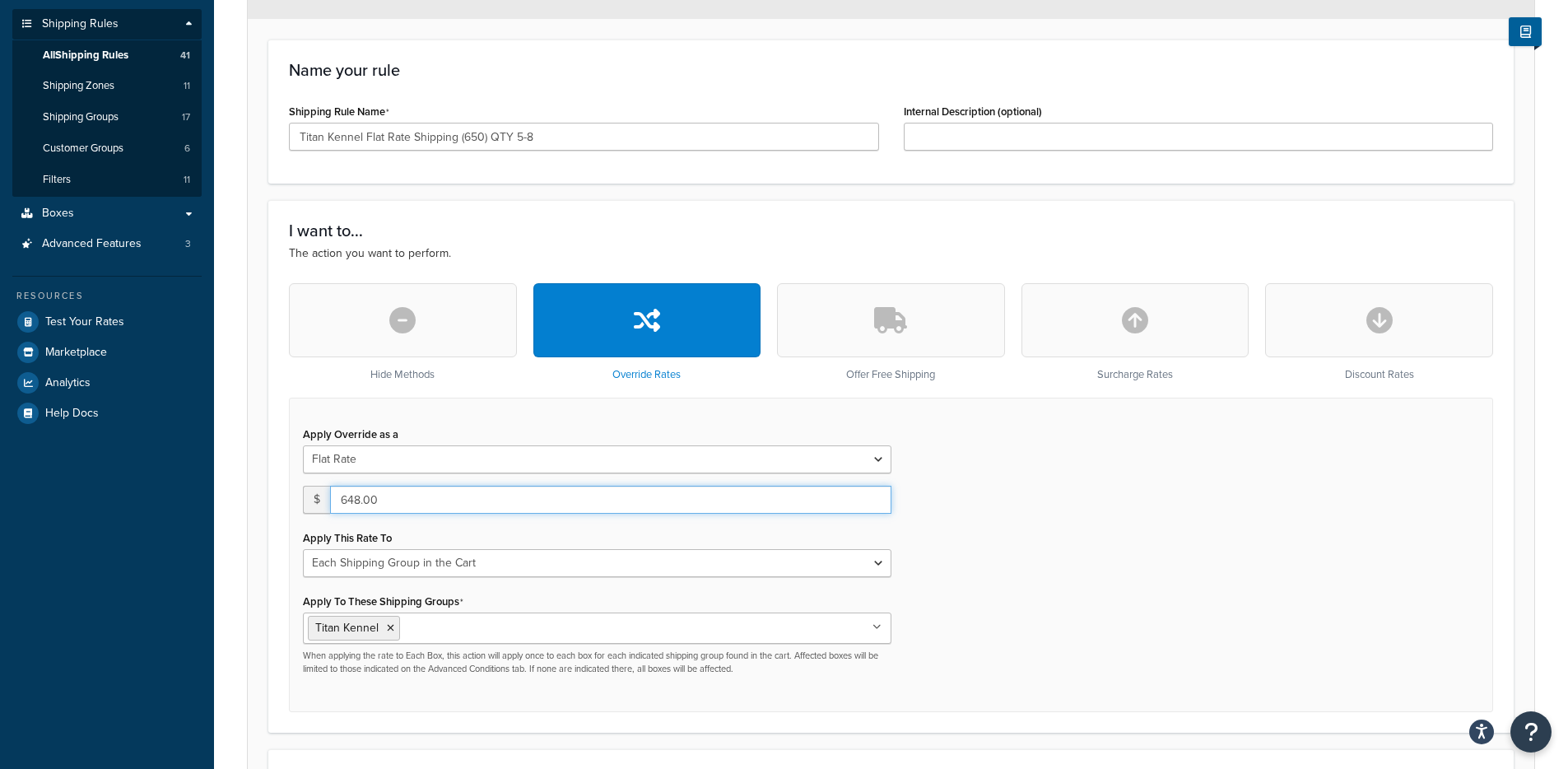 click on "648.00" at bounding box center [611, 500] 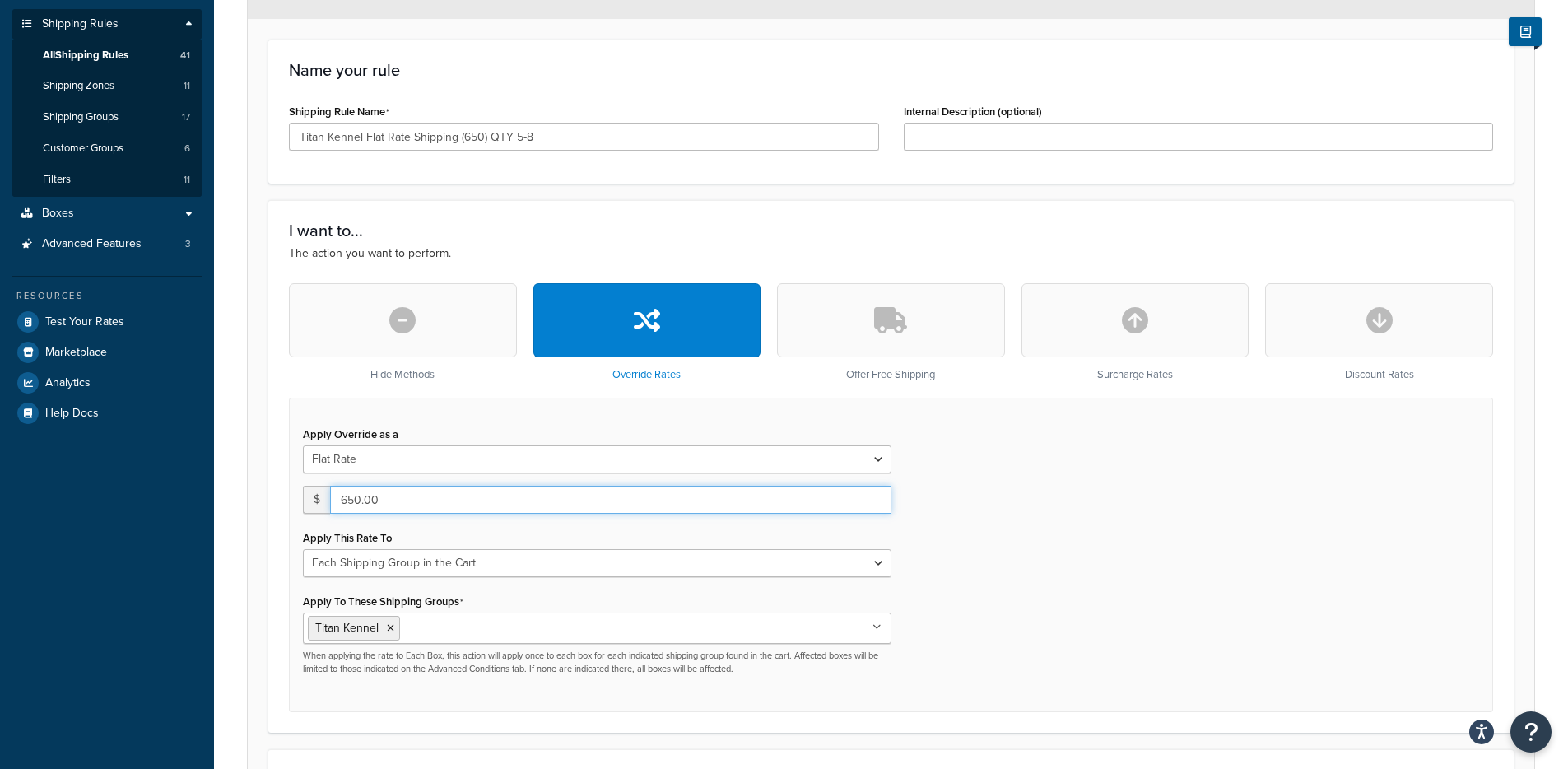 type on "650.00" 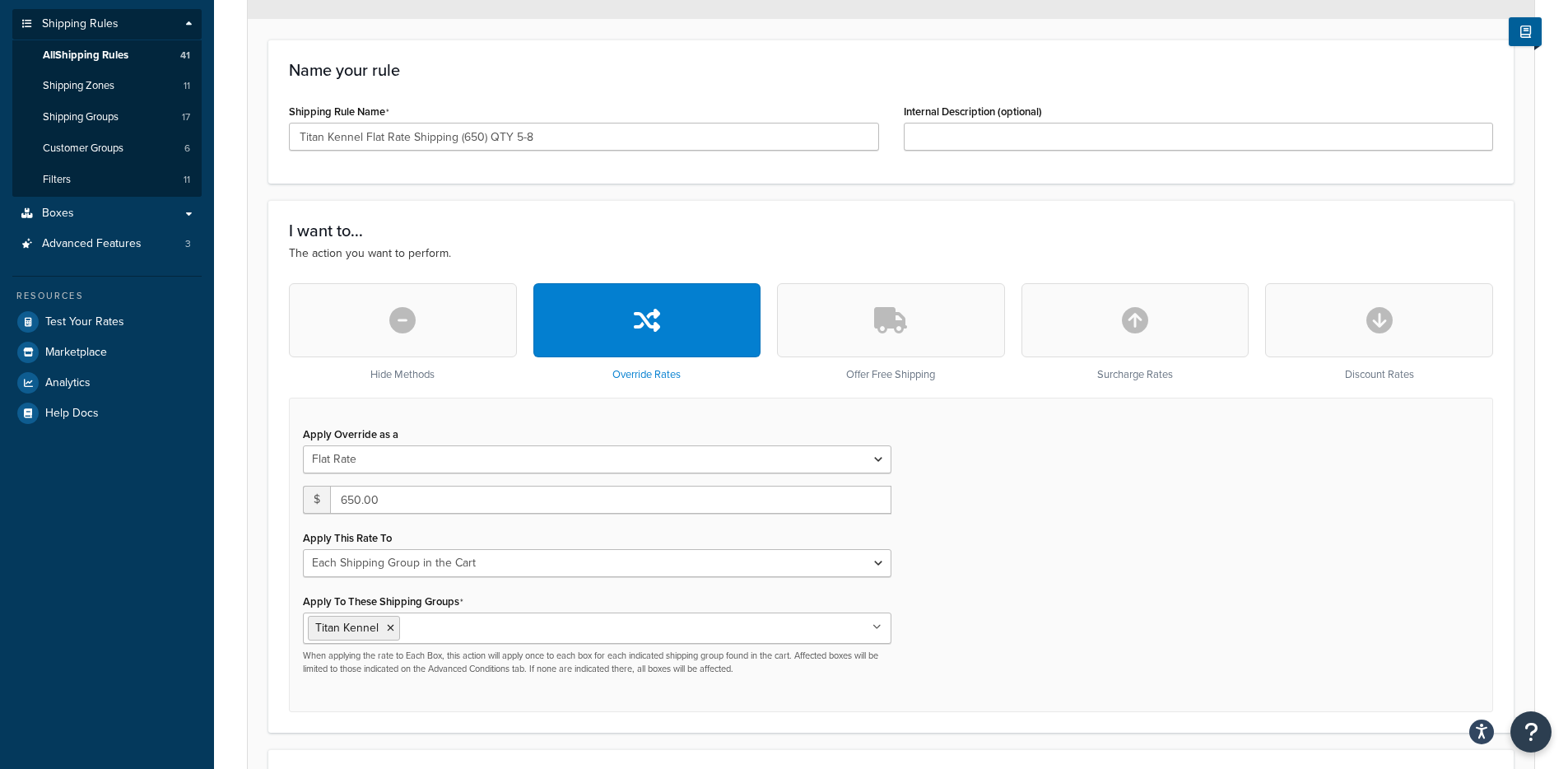 click on "Apply Override as a   Flat Rate  Percentage  Flat Rate & Percentage    $ 650.00 Apply This Rate To   Each Shipment in the Cart  Each Shipping Group in the Cart  Each Item within a Shipping Group  Each Box per Each Shipping Group  Apply To These Shipping Groups   Titan Kennel   FreeShipping Intermediate Kennel Large Kennel Nameplate Oversized Test - Large Test - Titan Test - XL Top Tray - Large/XL Top Tray - Med/Int TTHDWR USPS_SMALLS Water Hole WH-CAP X-Large Kennel All Products not assigned to a Shipping Group When applying the rate to Each Box, this action will apply once to each box for each indicated shipping group found in the cart. Affected boxes will be limited to those indicated on the Advanced Conditions tab. If none are indicated there, all boxes will be affected." at bounding box center (891, 555) 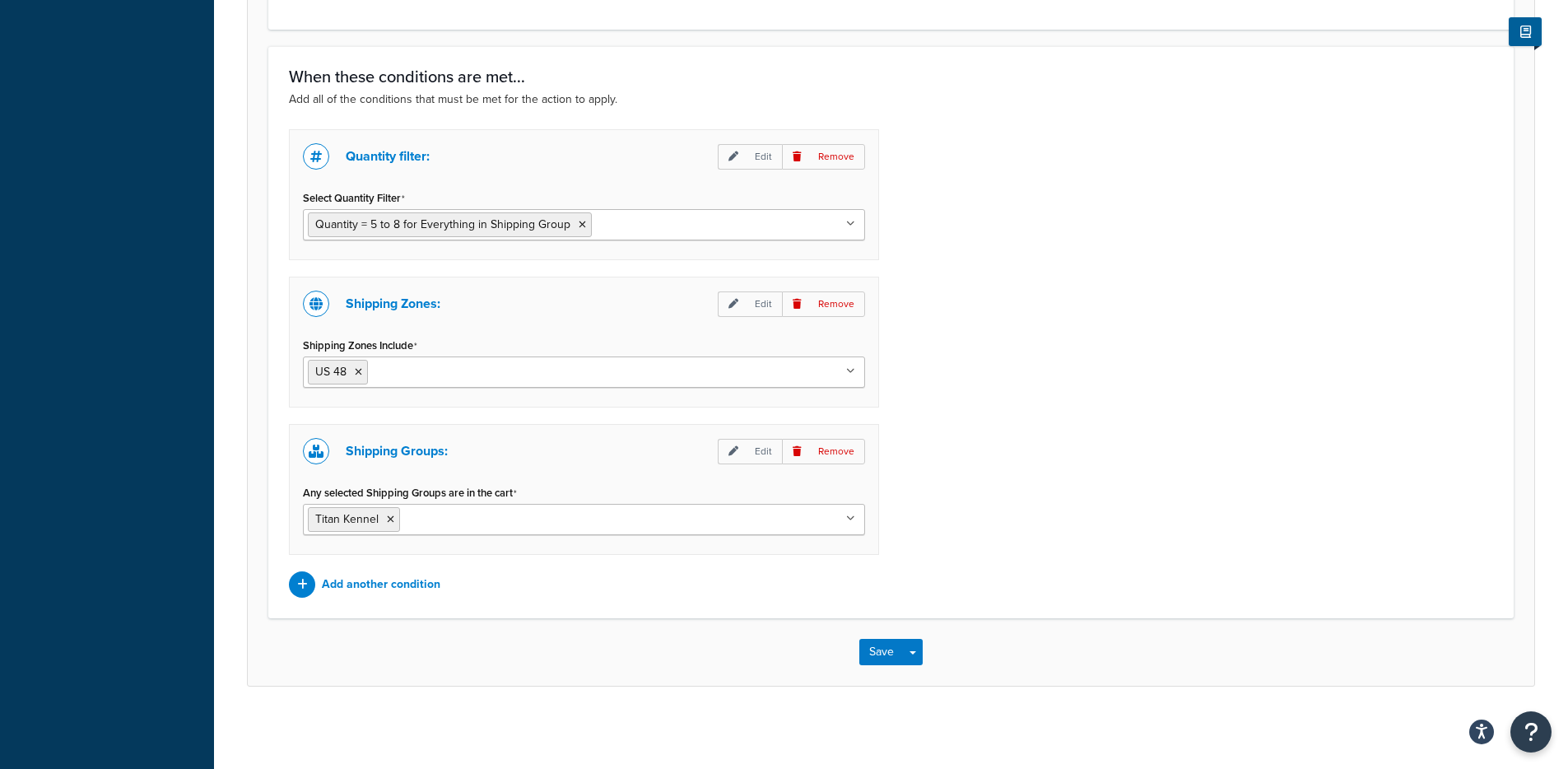 scroll, scrollTop: 1246, scrollLeft: 0, axis: vertical 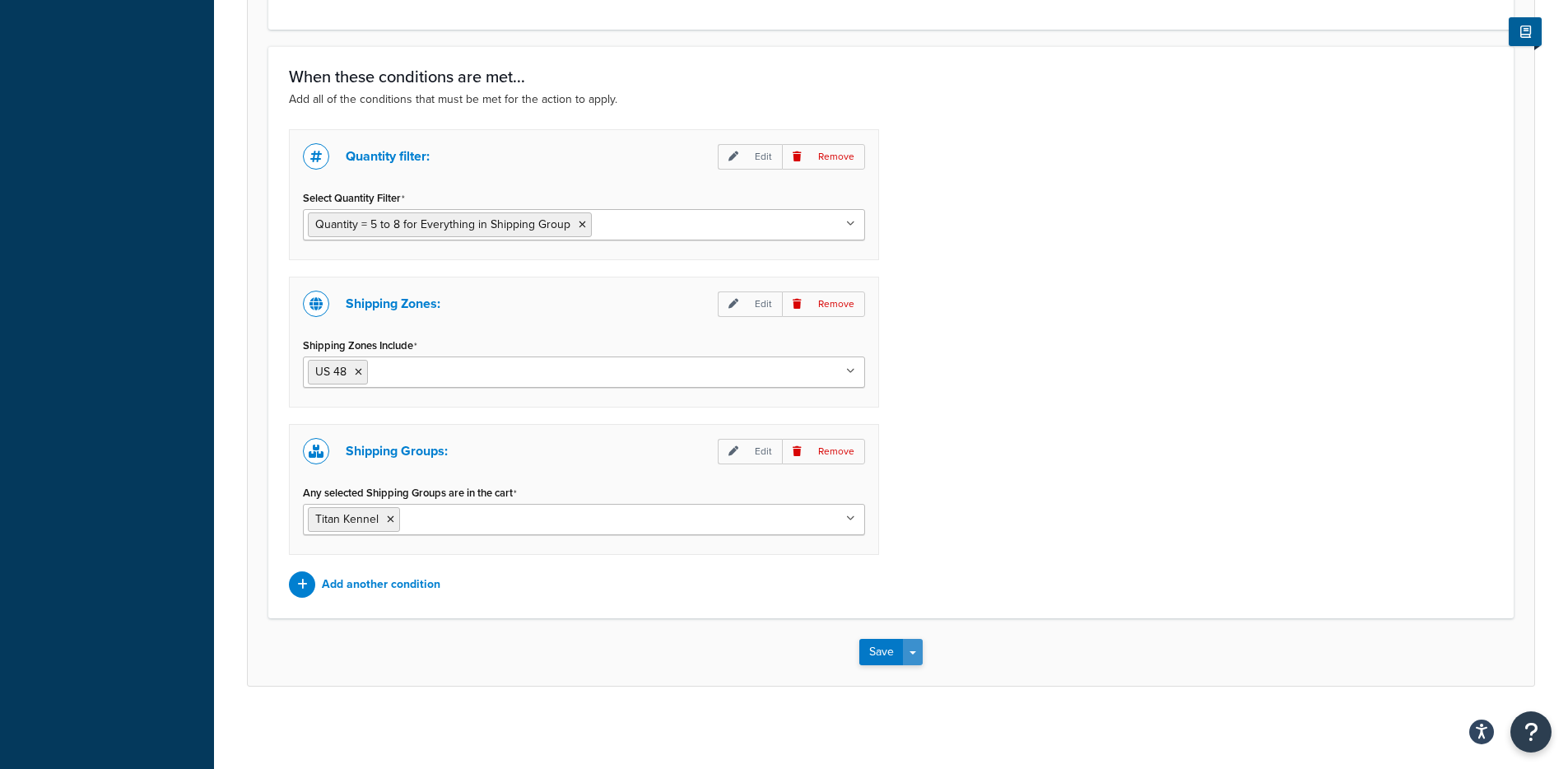click on "Save Dropdown" at bounding box center (913, 652) 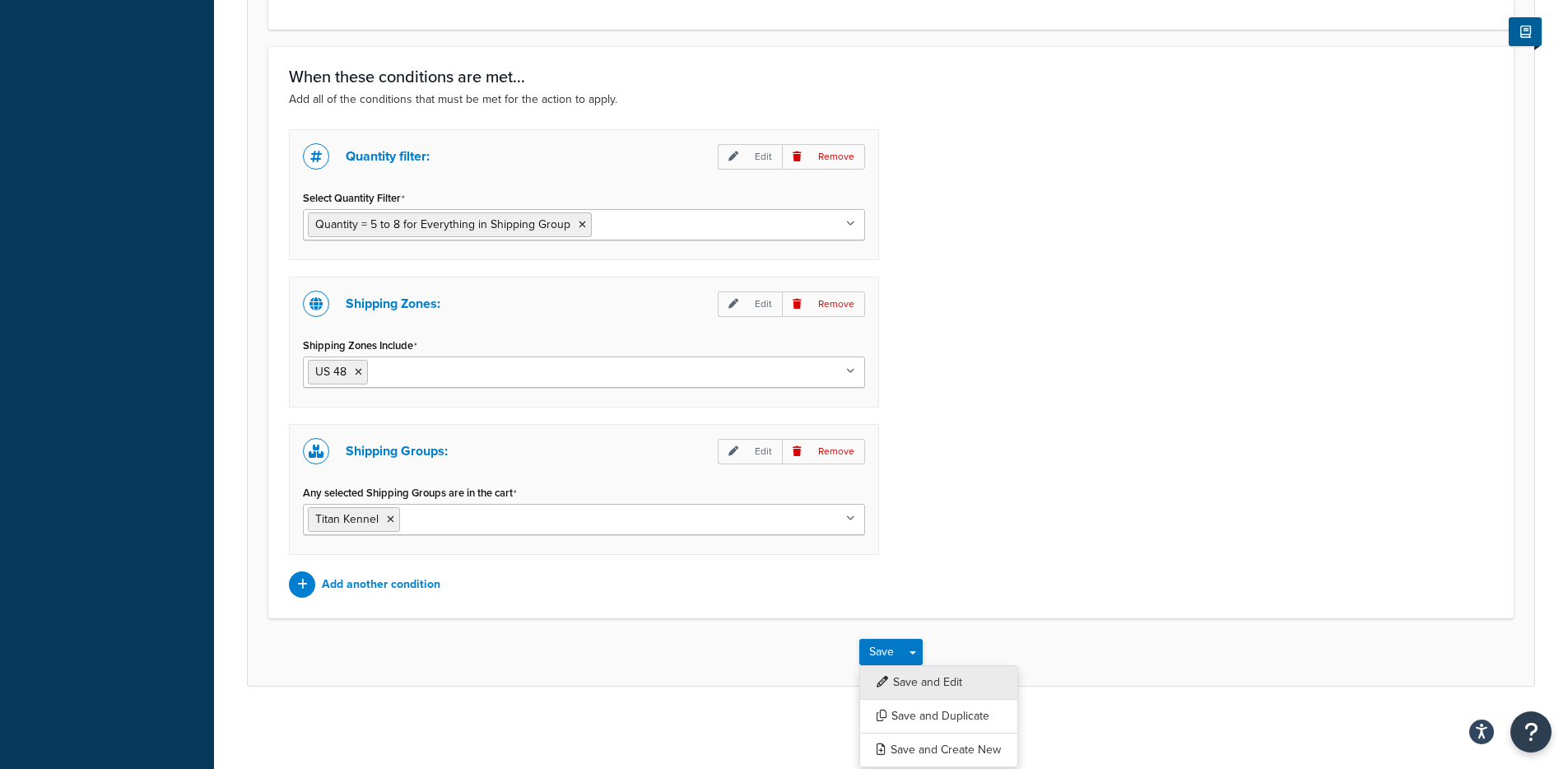 click on "Save and Edit" at bounding box center (938, 683) 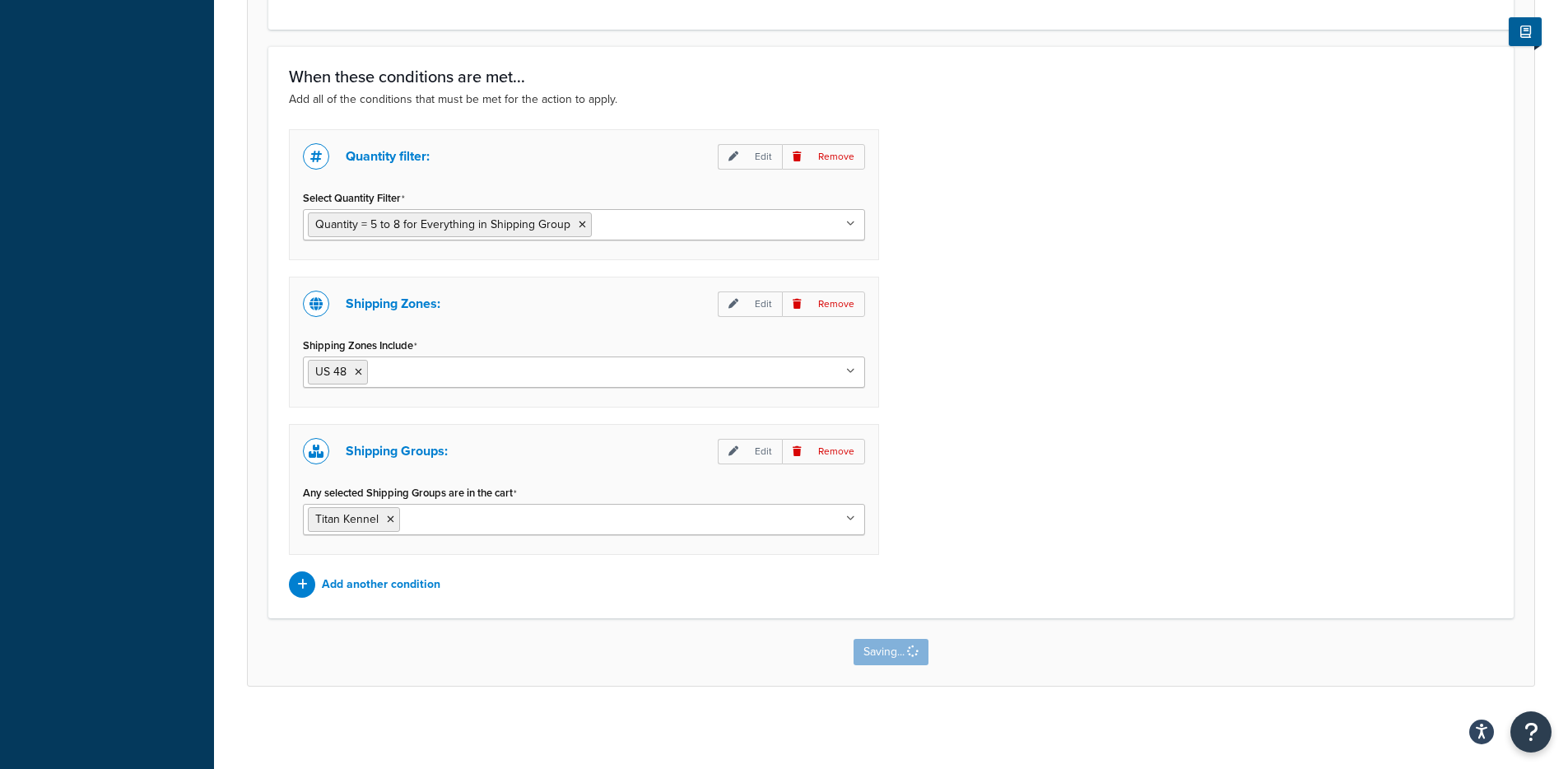 scroll, scrollTop: 0, scrollLeft: 0, axis: both 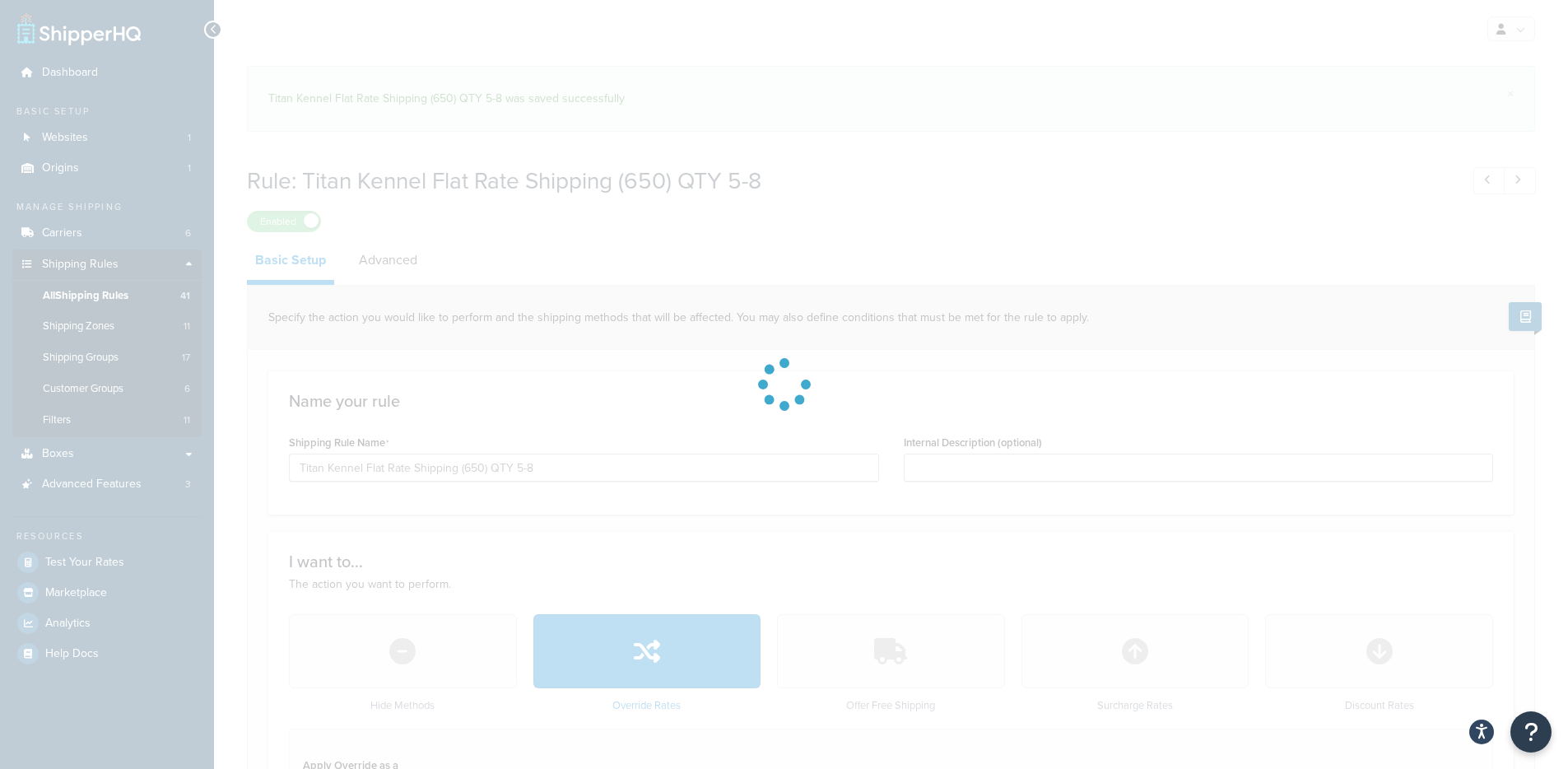 select on "SHIPPING_GROUP" 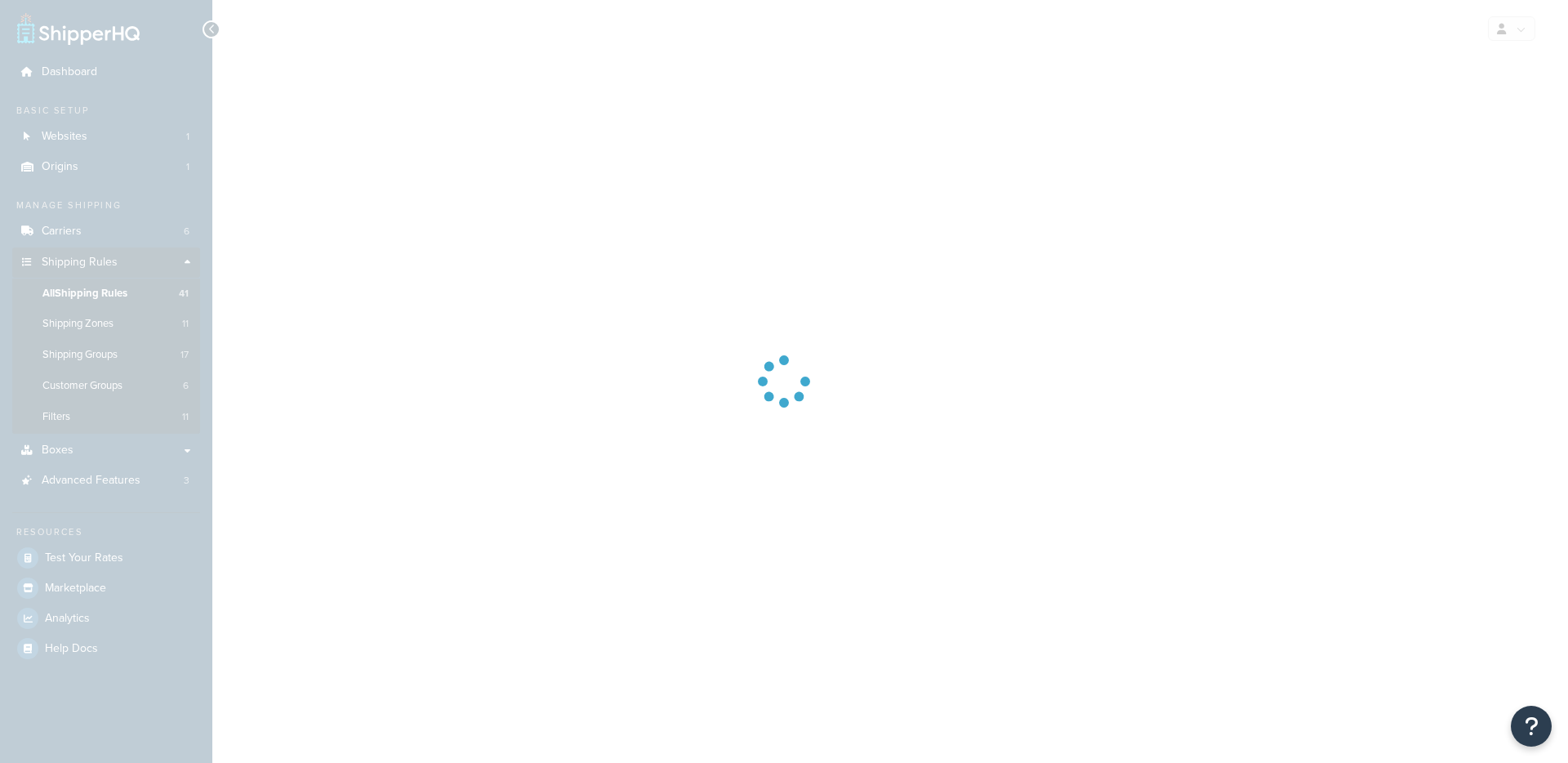 select on "SHIPPING_GROUP" 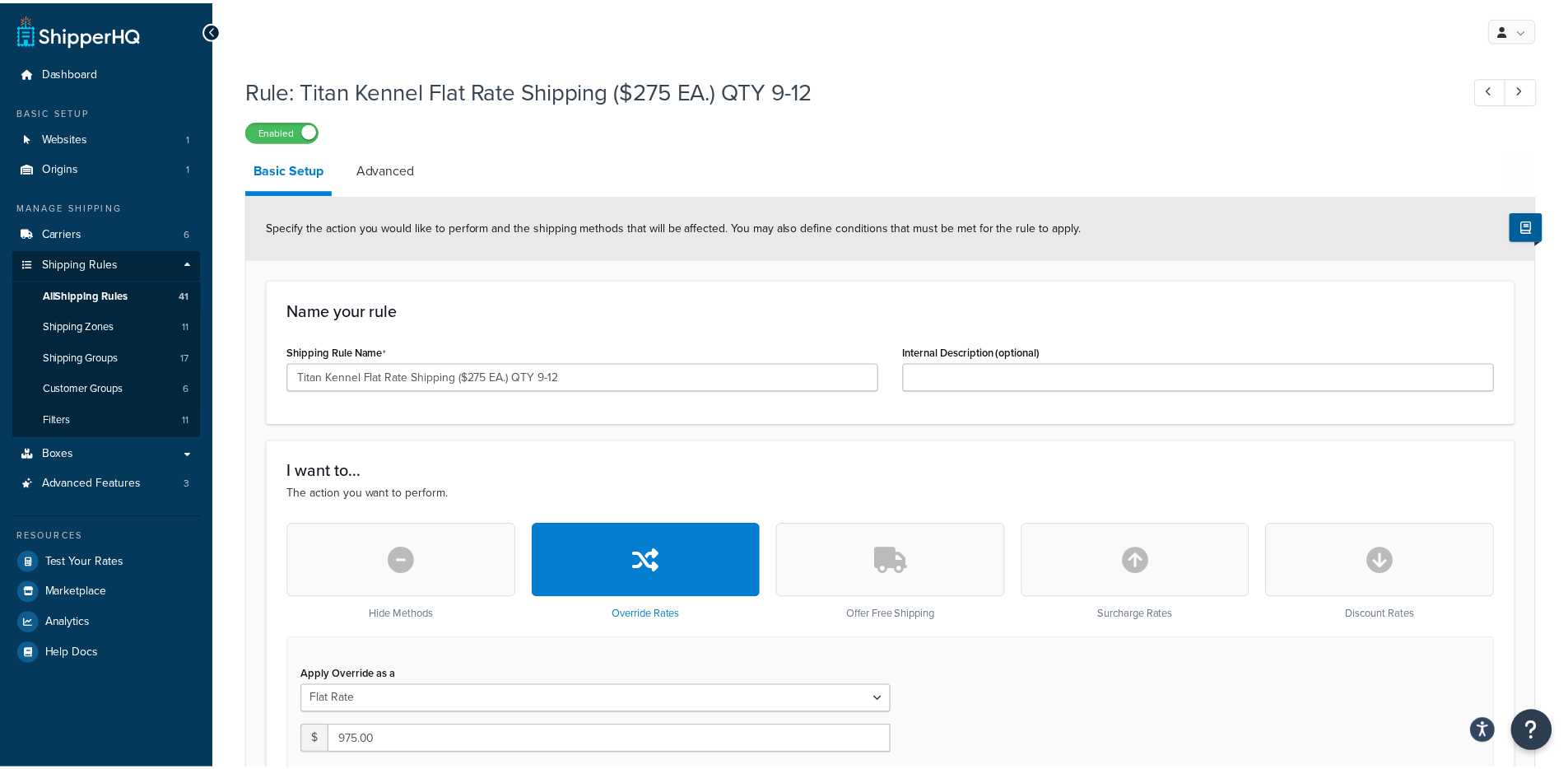 scroll, scrollTop: 0, scrollLeft: 0, axis: both 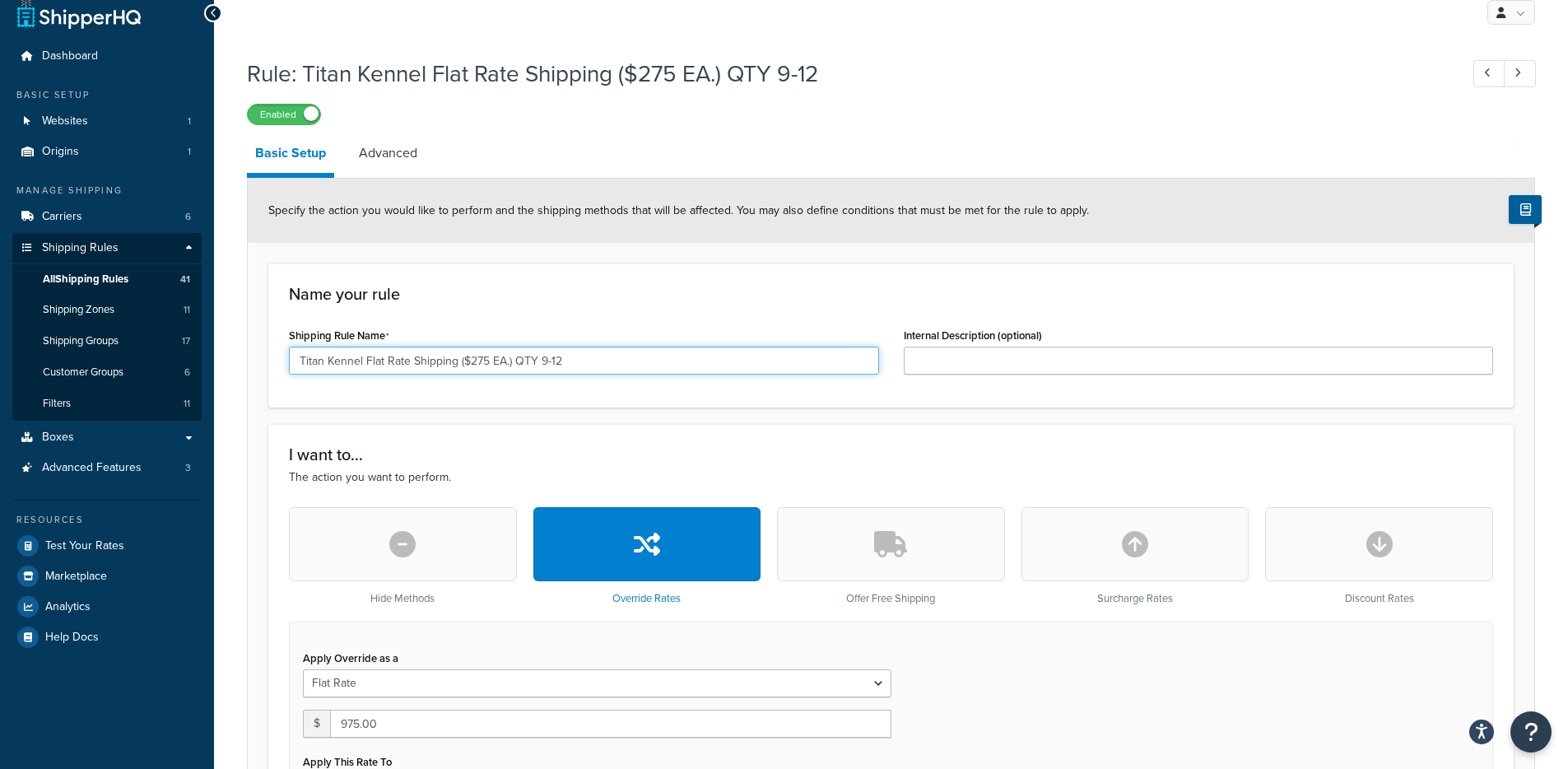 click on "Titan Kennel Flat Rate Shipping ($275 EA.) QTY 9-12" at bounding box center (584, 361) 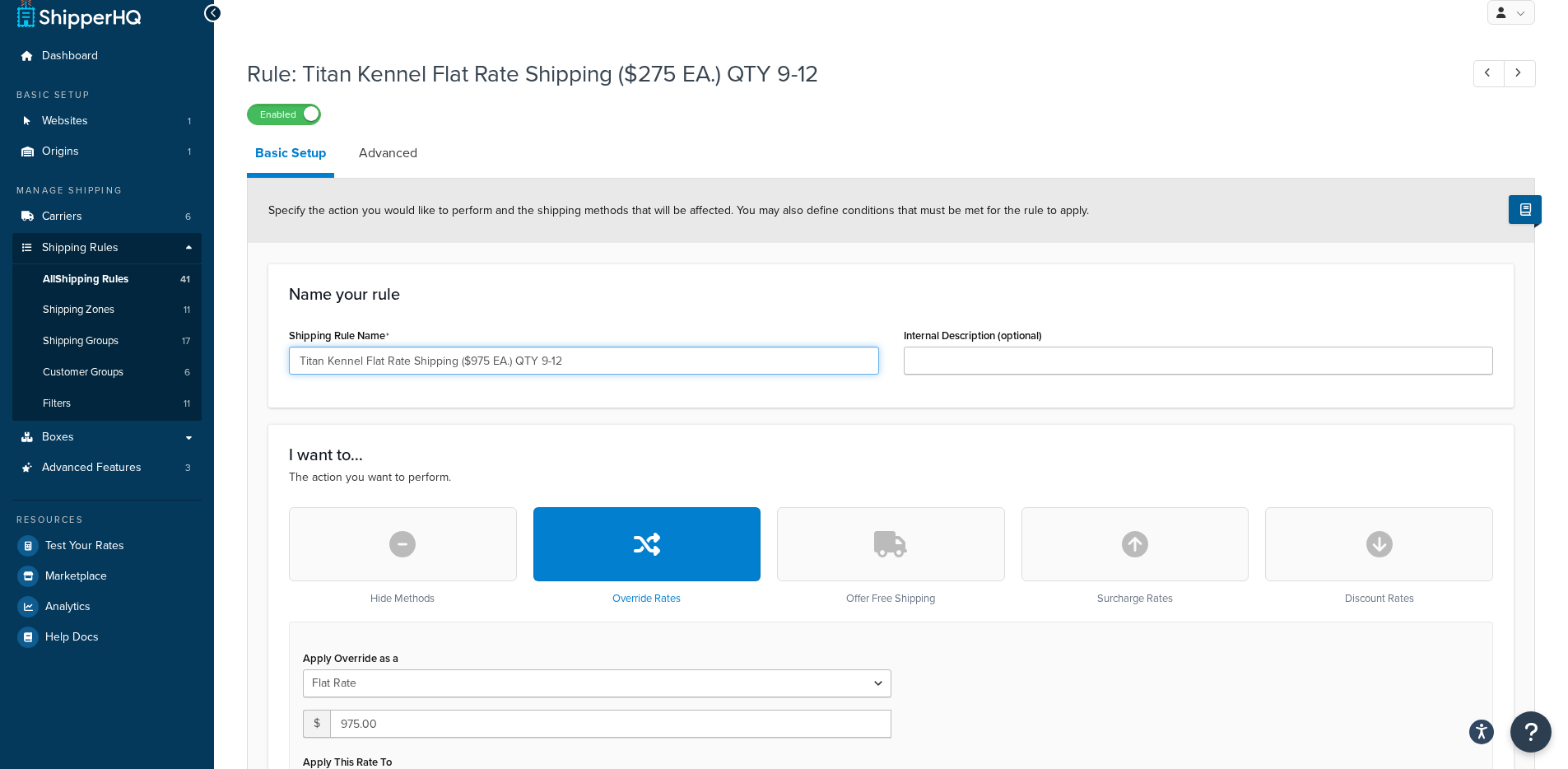 type on "Titan Kennel Flat Rate Shipping ($975 EA.) QTY 9-12" 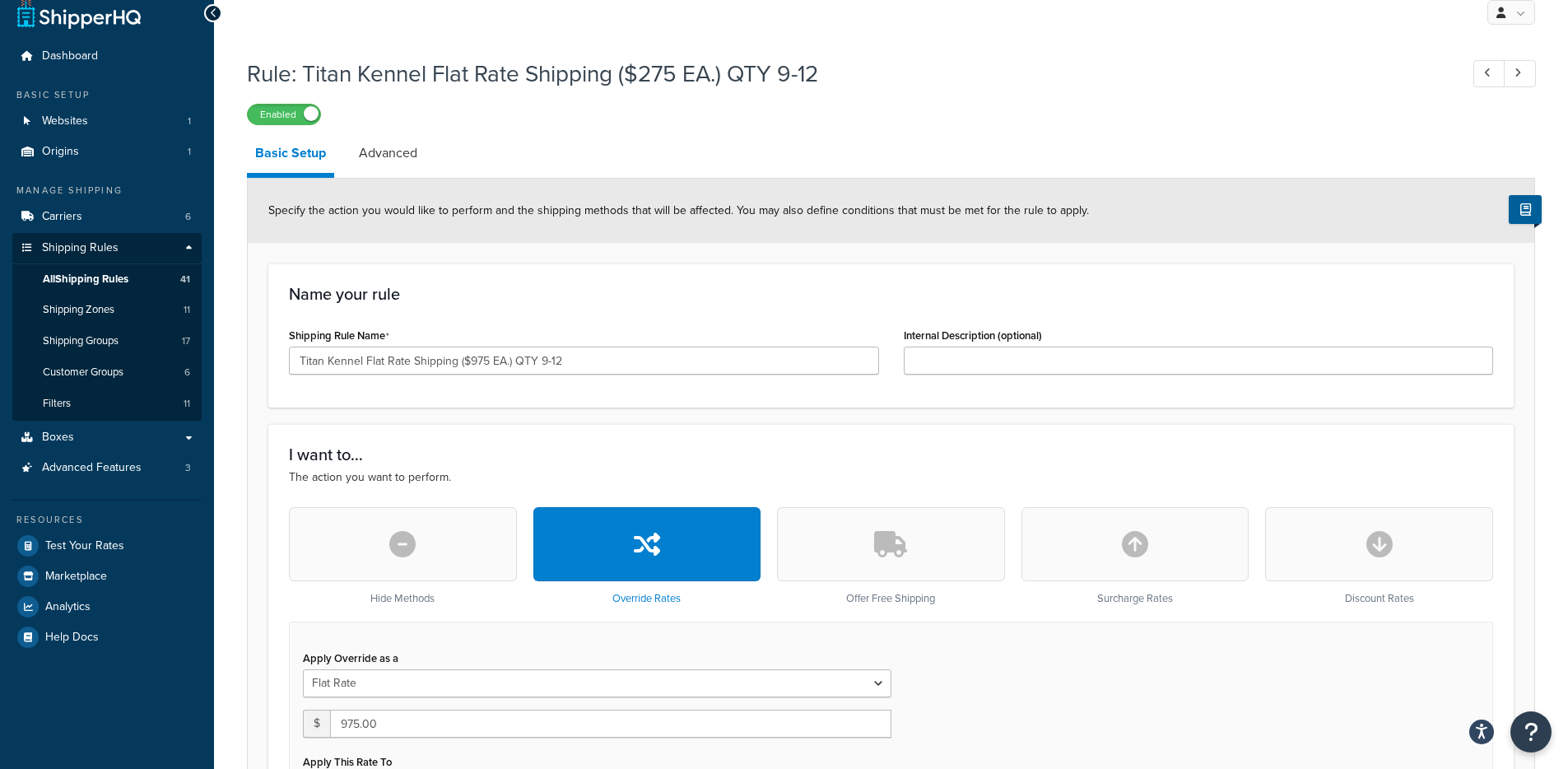 click on "Name your rule Shipping Rule Name   Titan Kennel Flat Rate Shipping ($975 EA.) QTY 9-12 Internal Description (optional)" at bounding box center (891, 335) 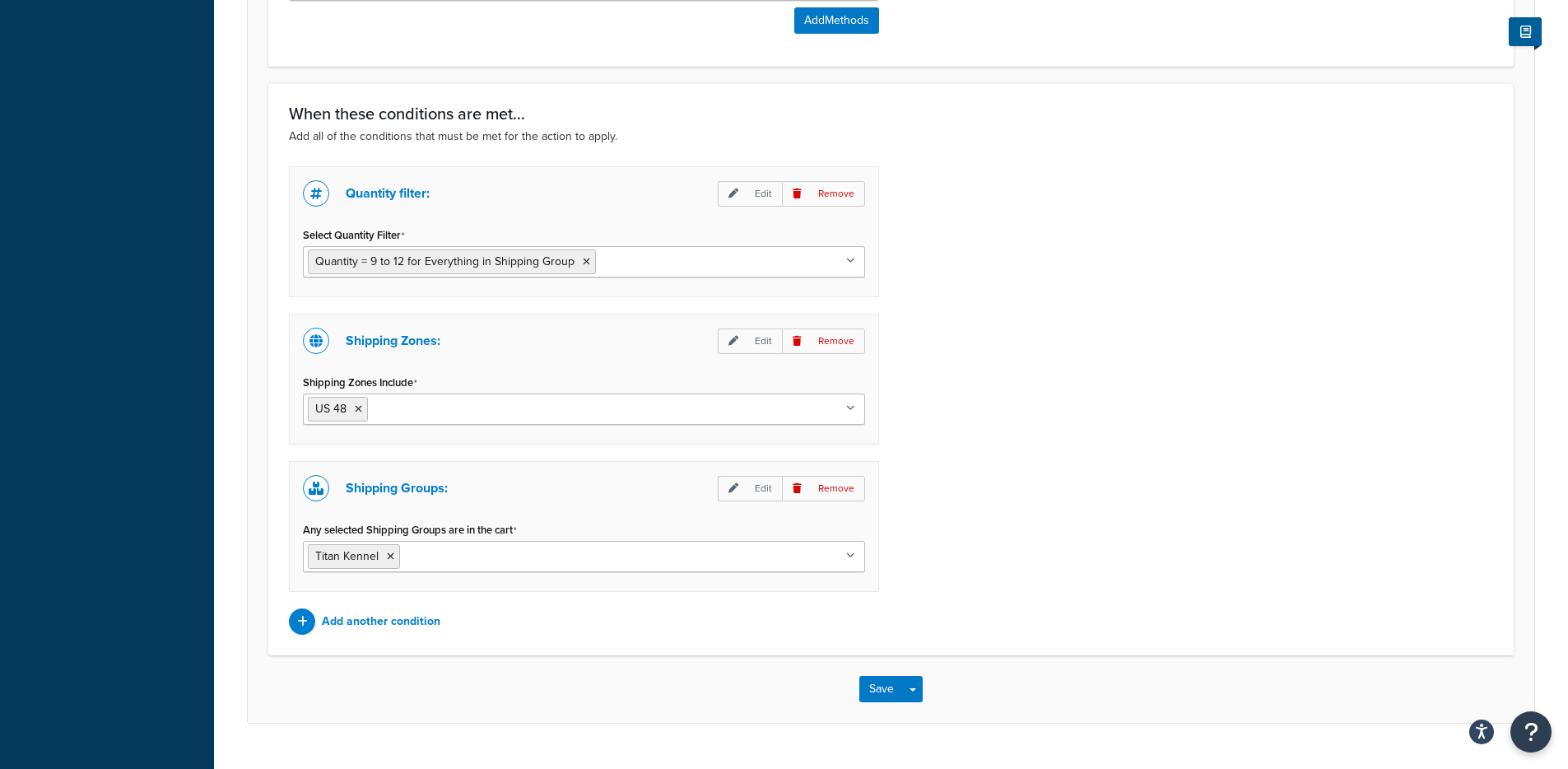 scroll, scrollTop: 1246, scrollLeft: 0, axis: vertical 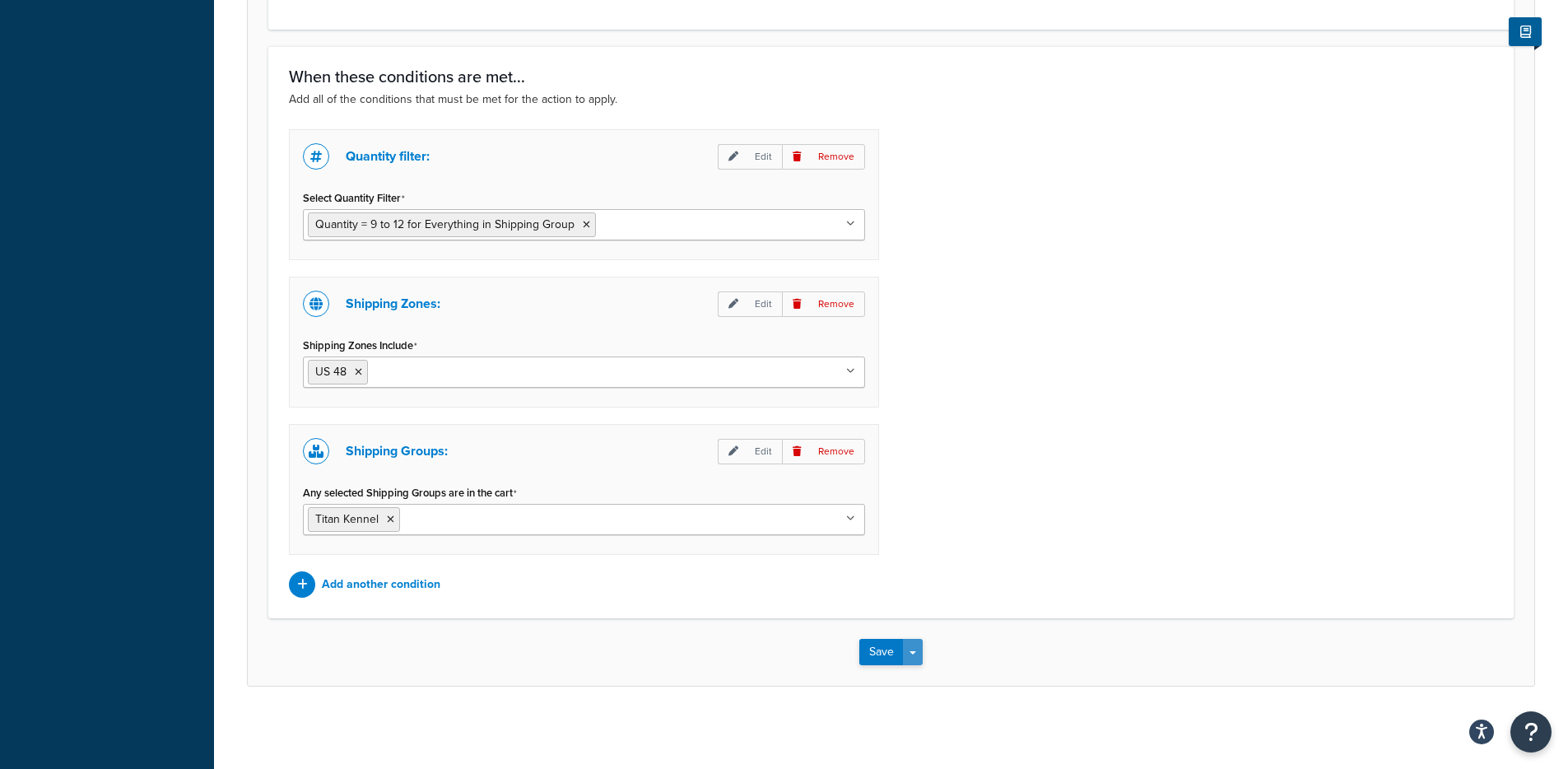 click at bounding box center (913, 653) 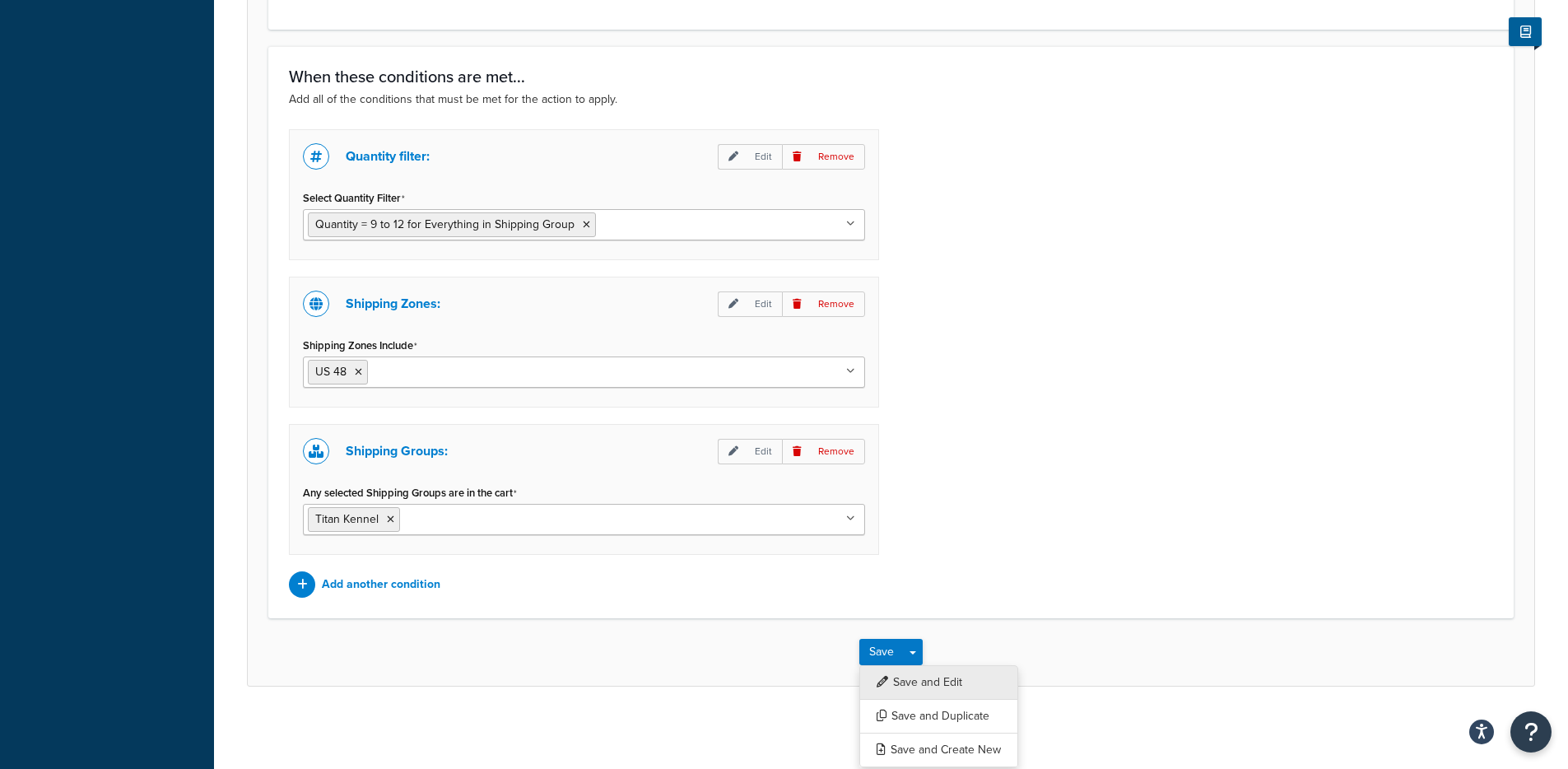 click on "Save and Edit" at bounding box center [938, 683] 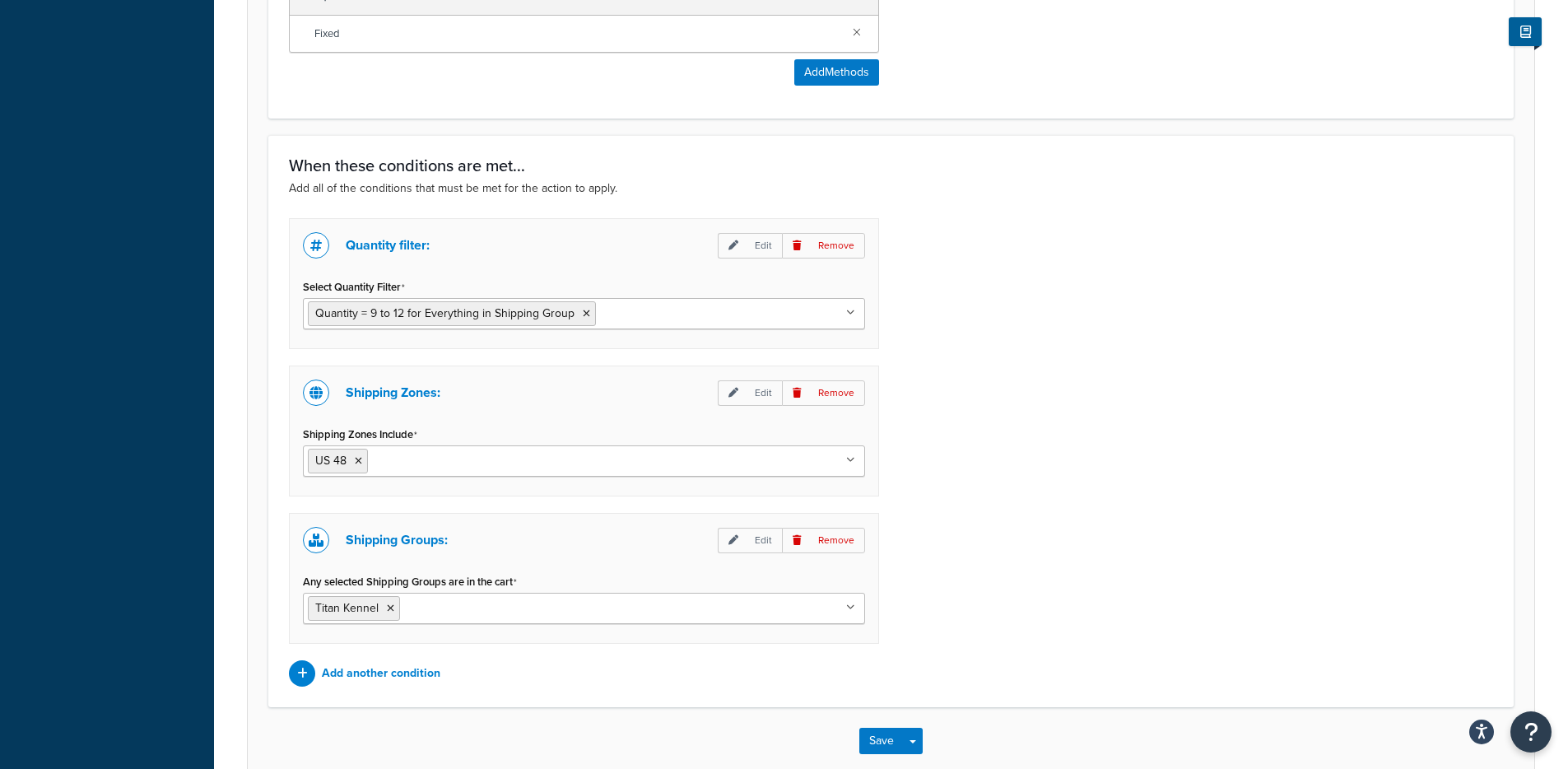 scroll, scrollTop: 0, scrollLeft: 0, axis: both 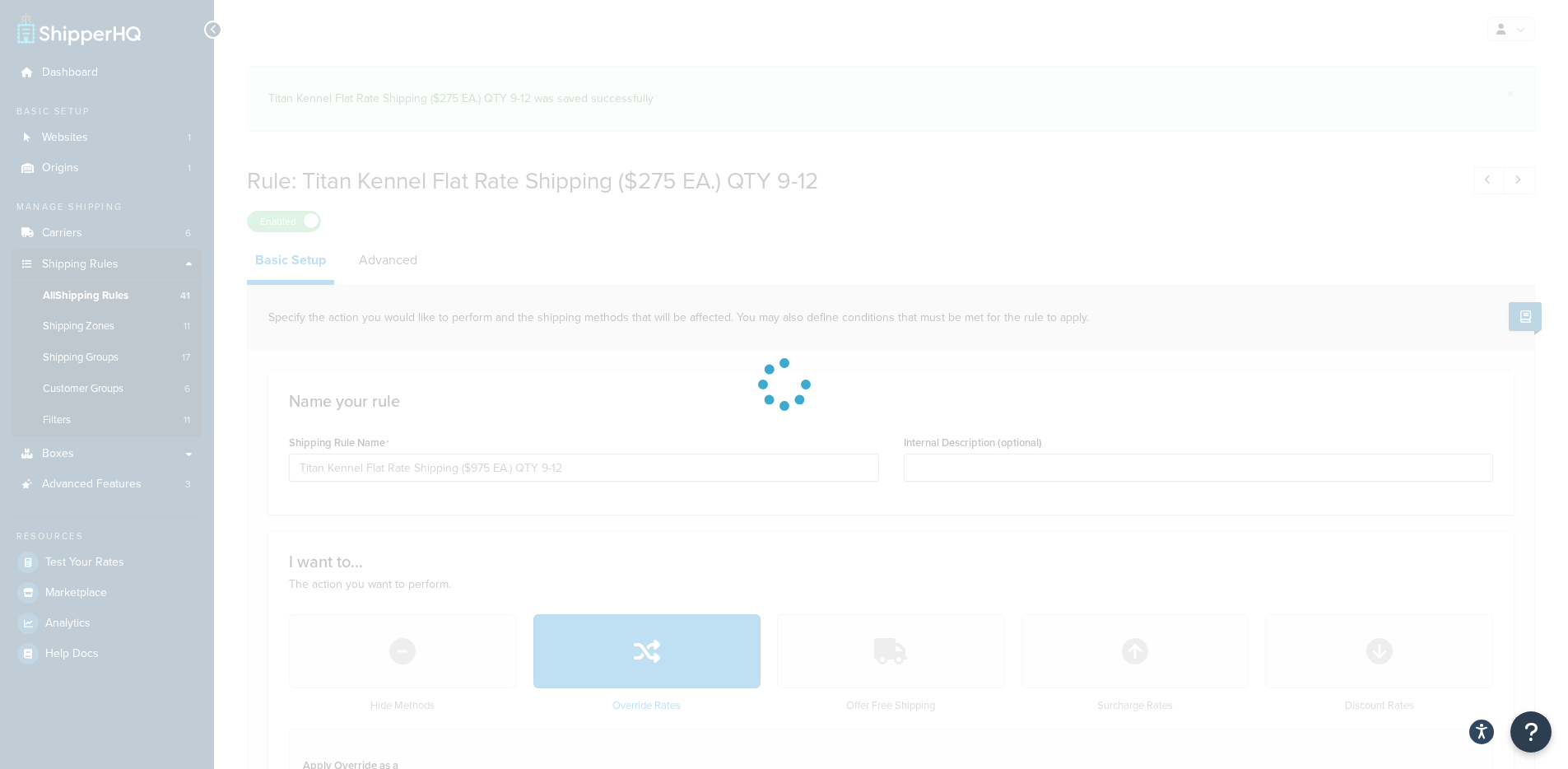 select on "SHIPPING_GROUP" 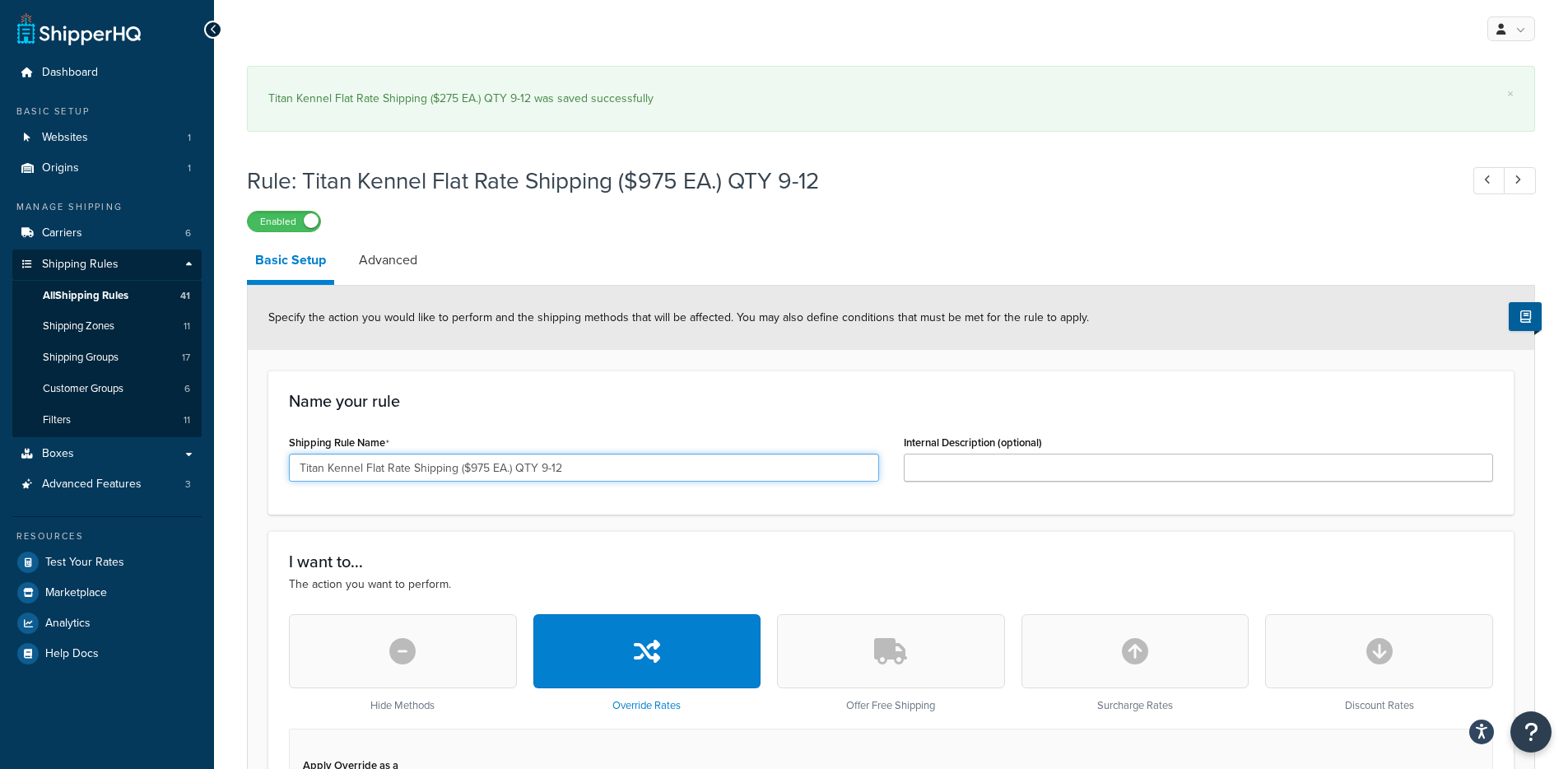 click on "Titan Kennel Flat Rate Shipping ($975 EA.) QTY 9-12" at bounding box center [584, 468] 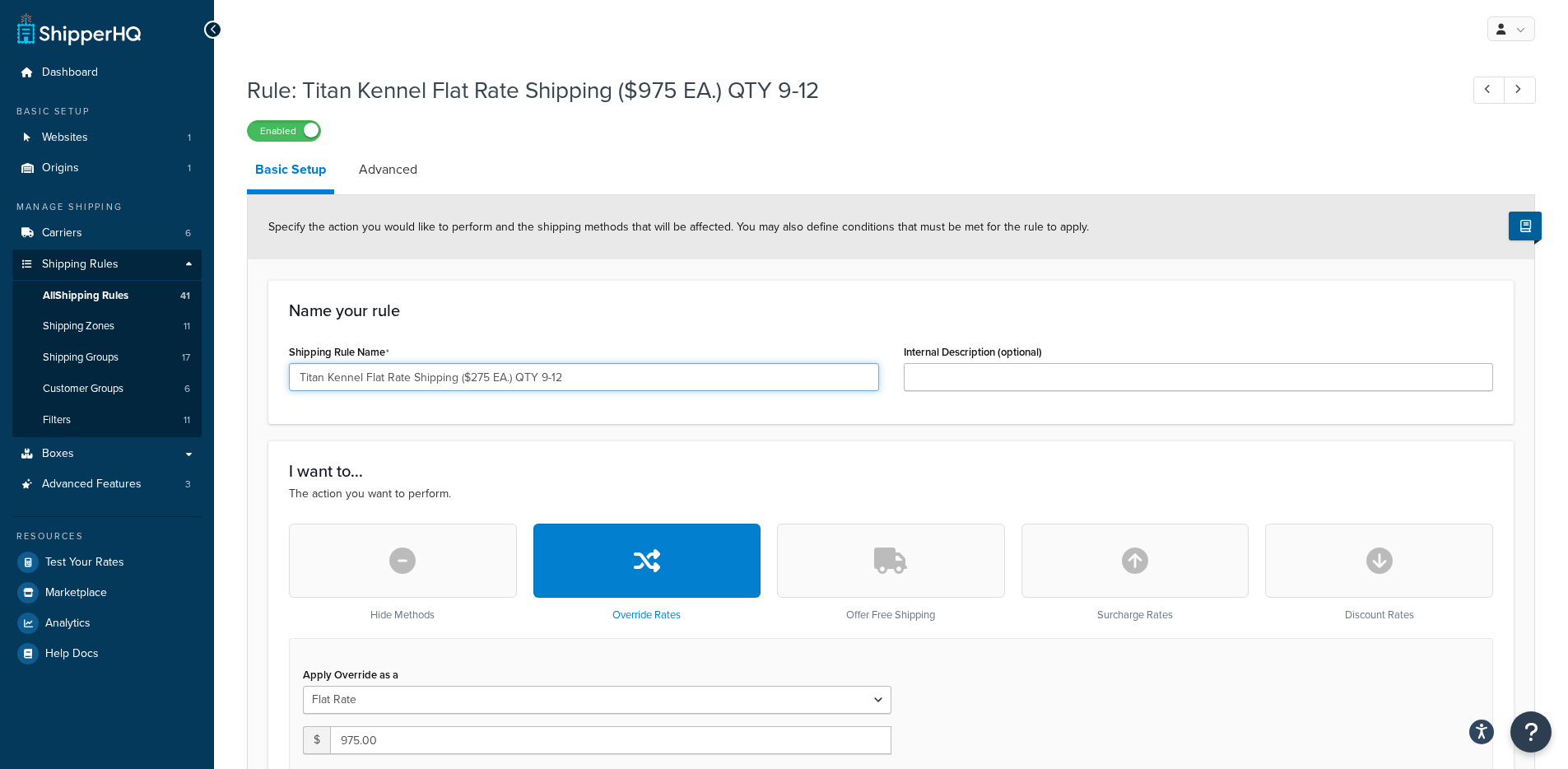 type on "Titan Kennel Flat Rate Shipping ($275 EA.) QTY 9-12" 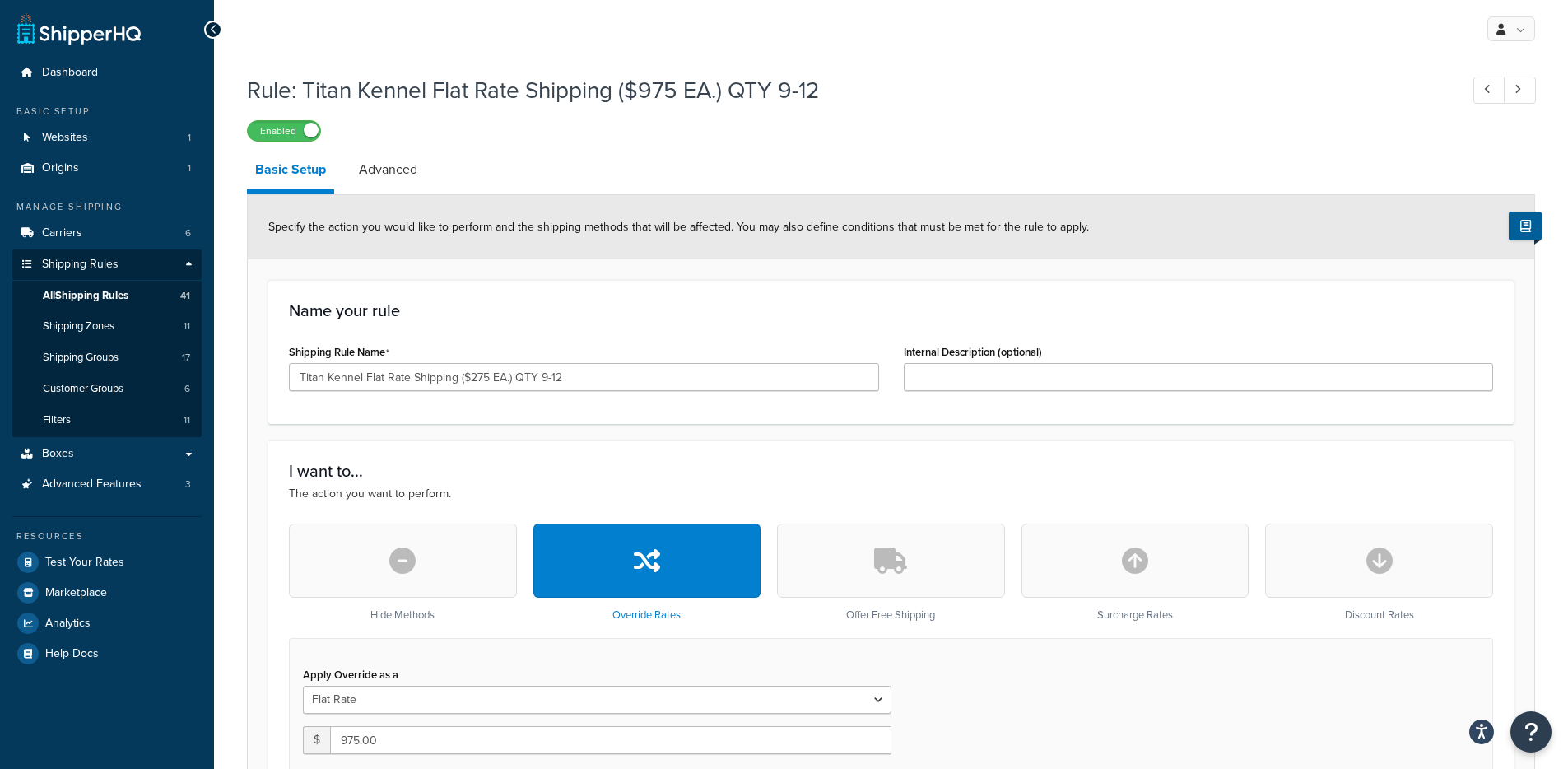 click on "Basic Setup   Advanced" at bounding box center (4321, 172) 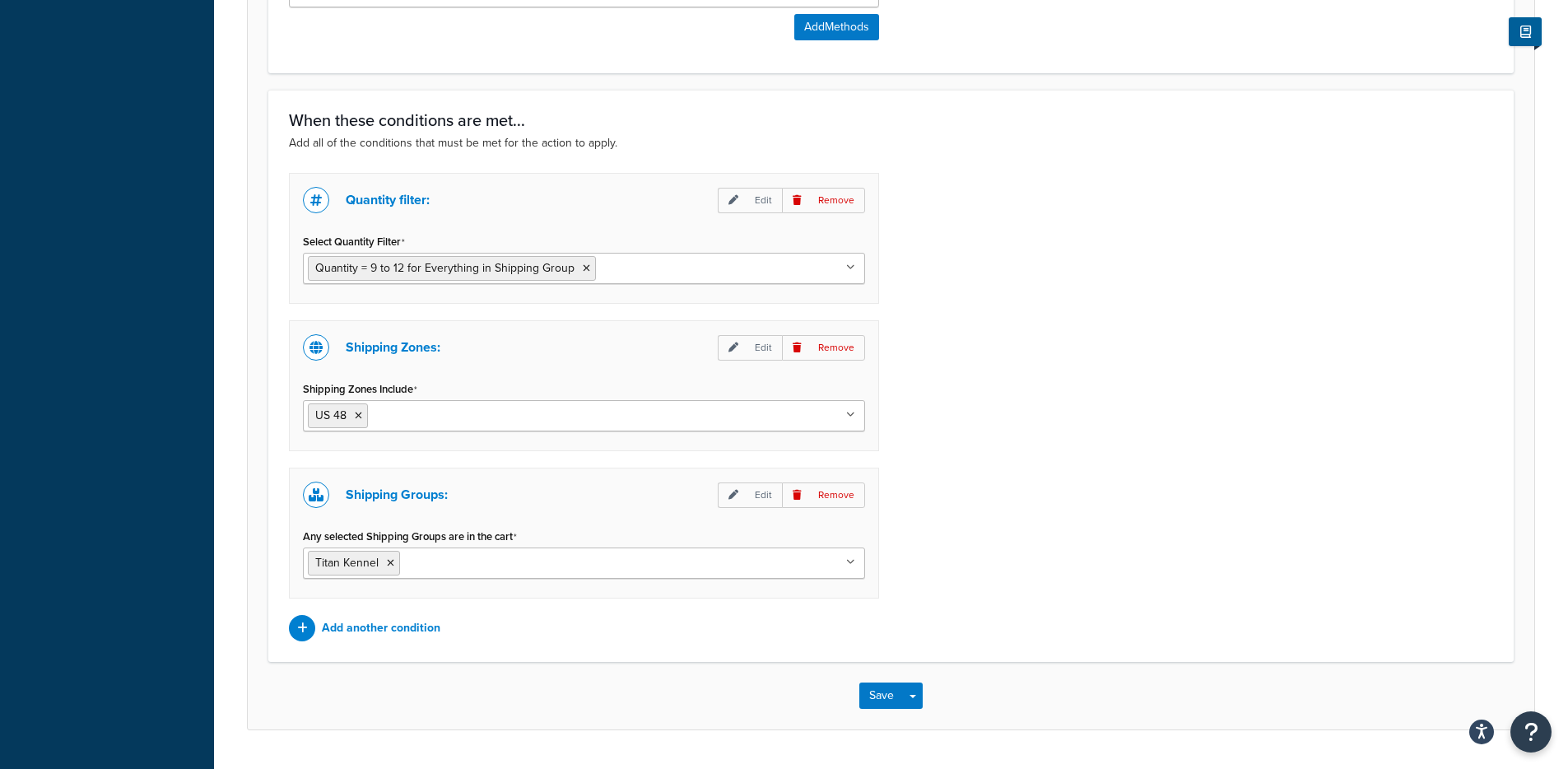 scroll, scrollTop: 1246, scrollLeft: 0, axis: vertical 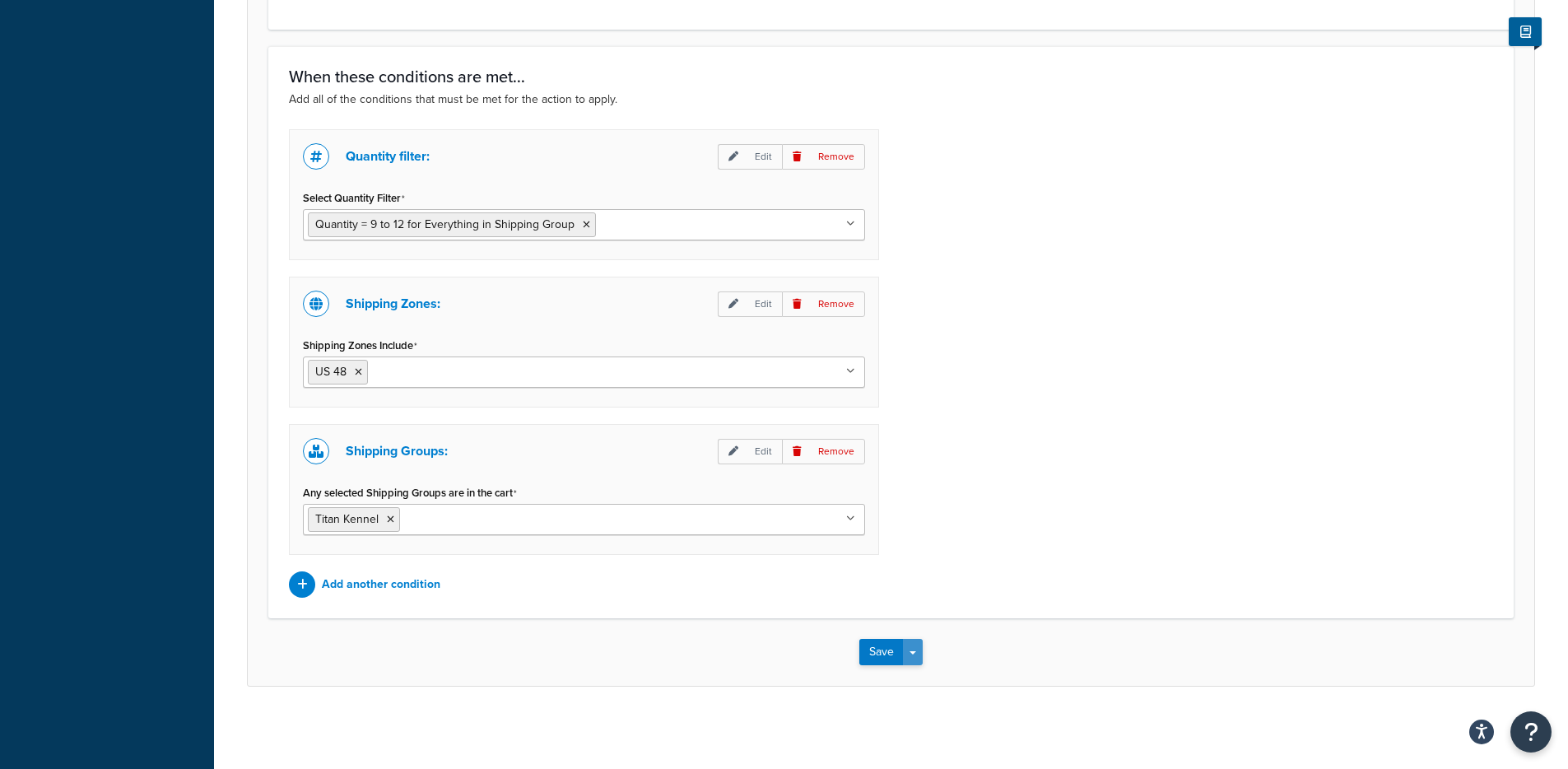 click on "Save Dropdown" at bounding box center [913, 652] 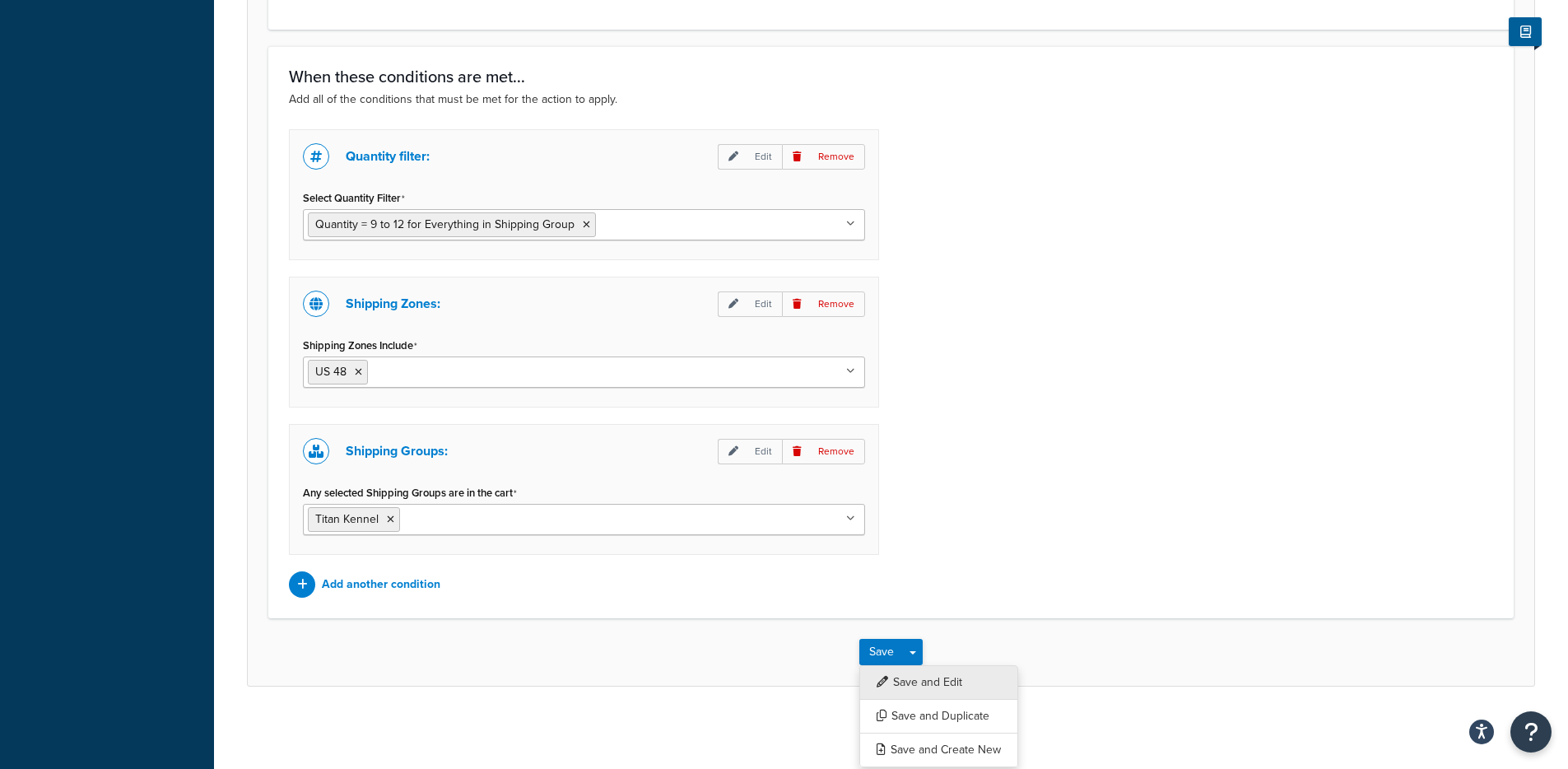 click on "Save and Edit" at bounding box center [938, 683] 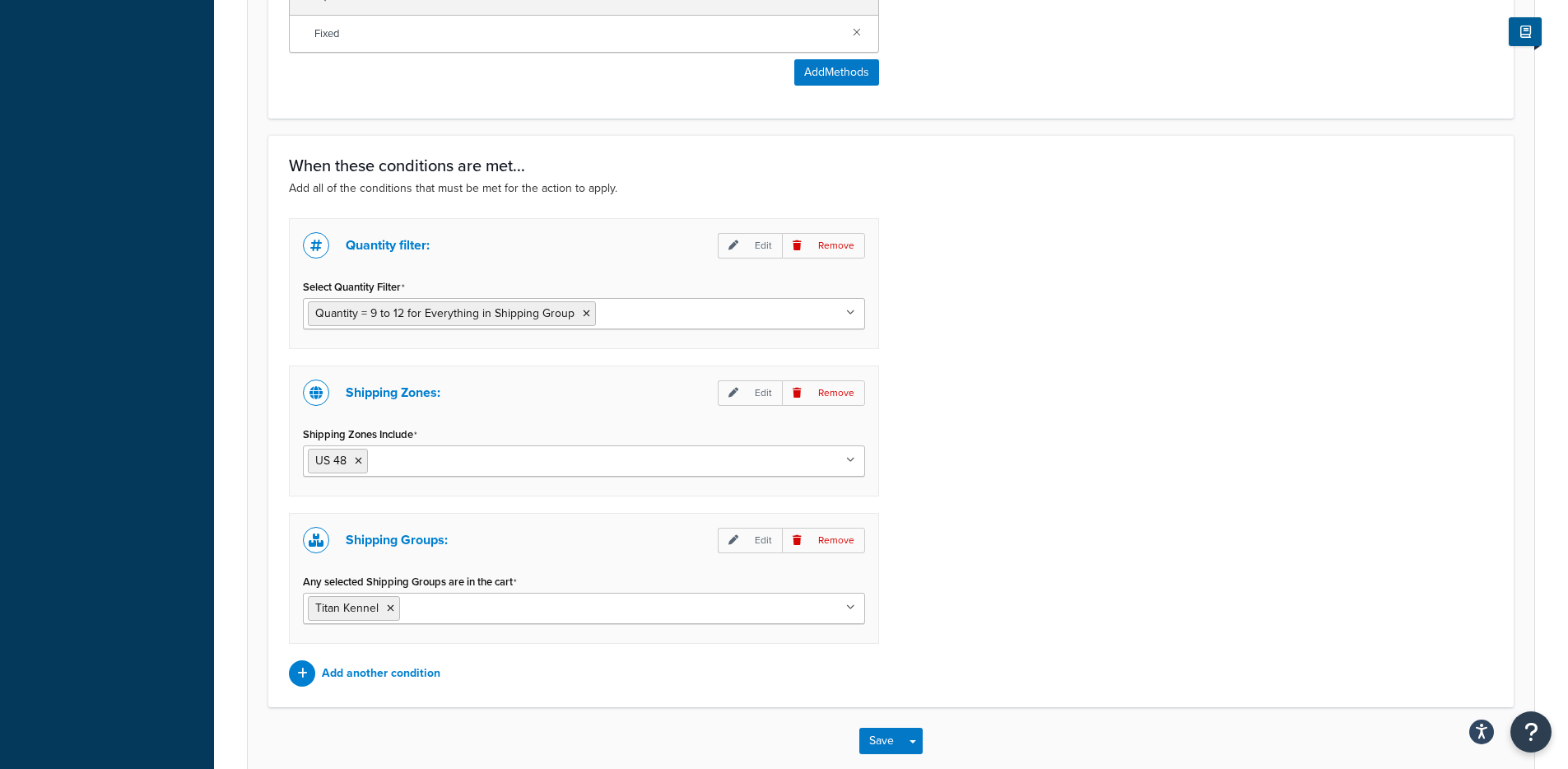 scroll, scrollTop: 0, scrollLeft: 0, axis: both 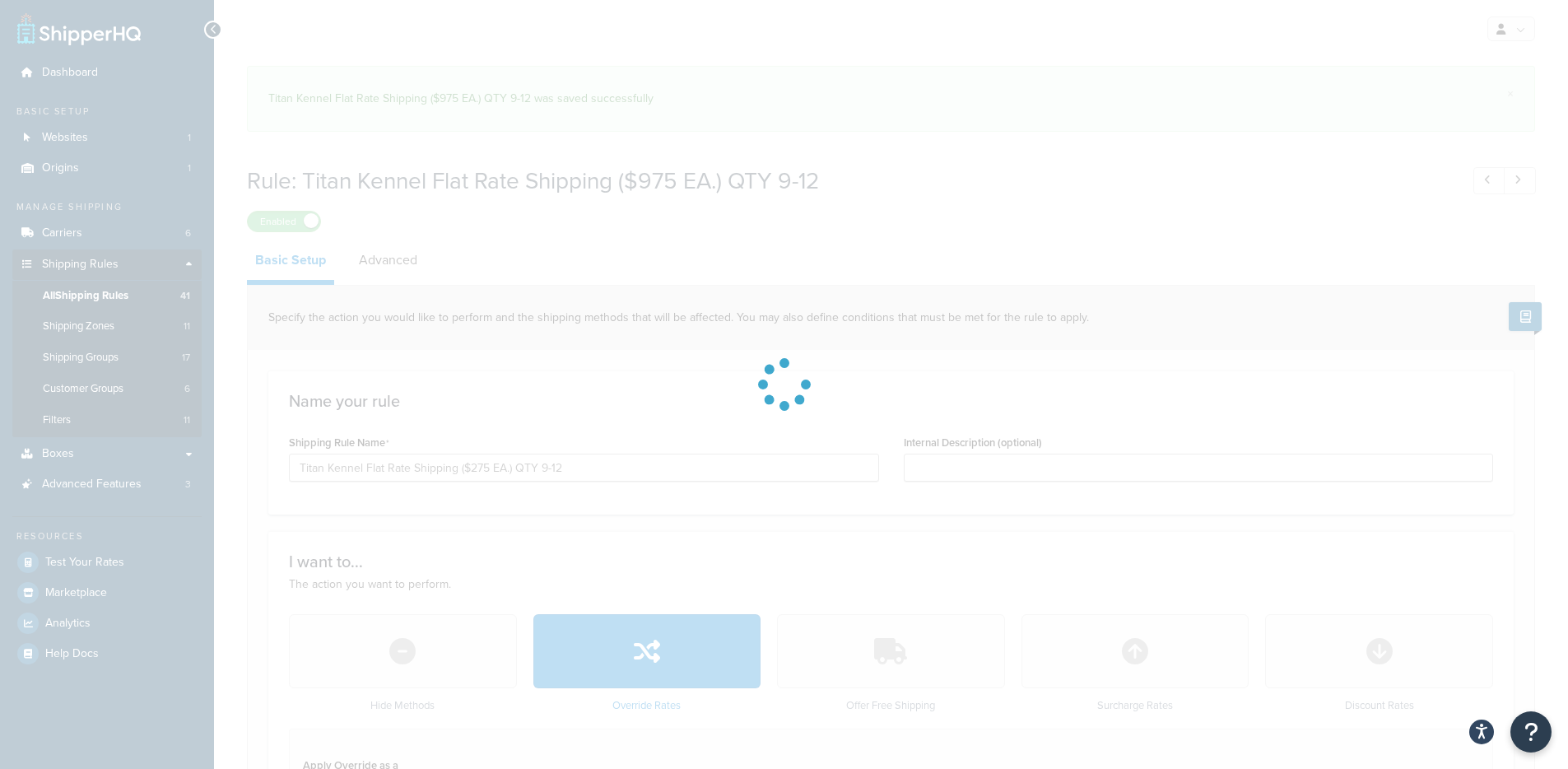 select on "SHIPPING_GROUP" 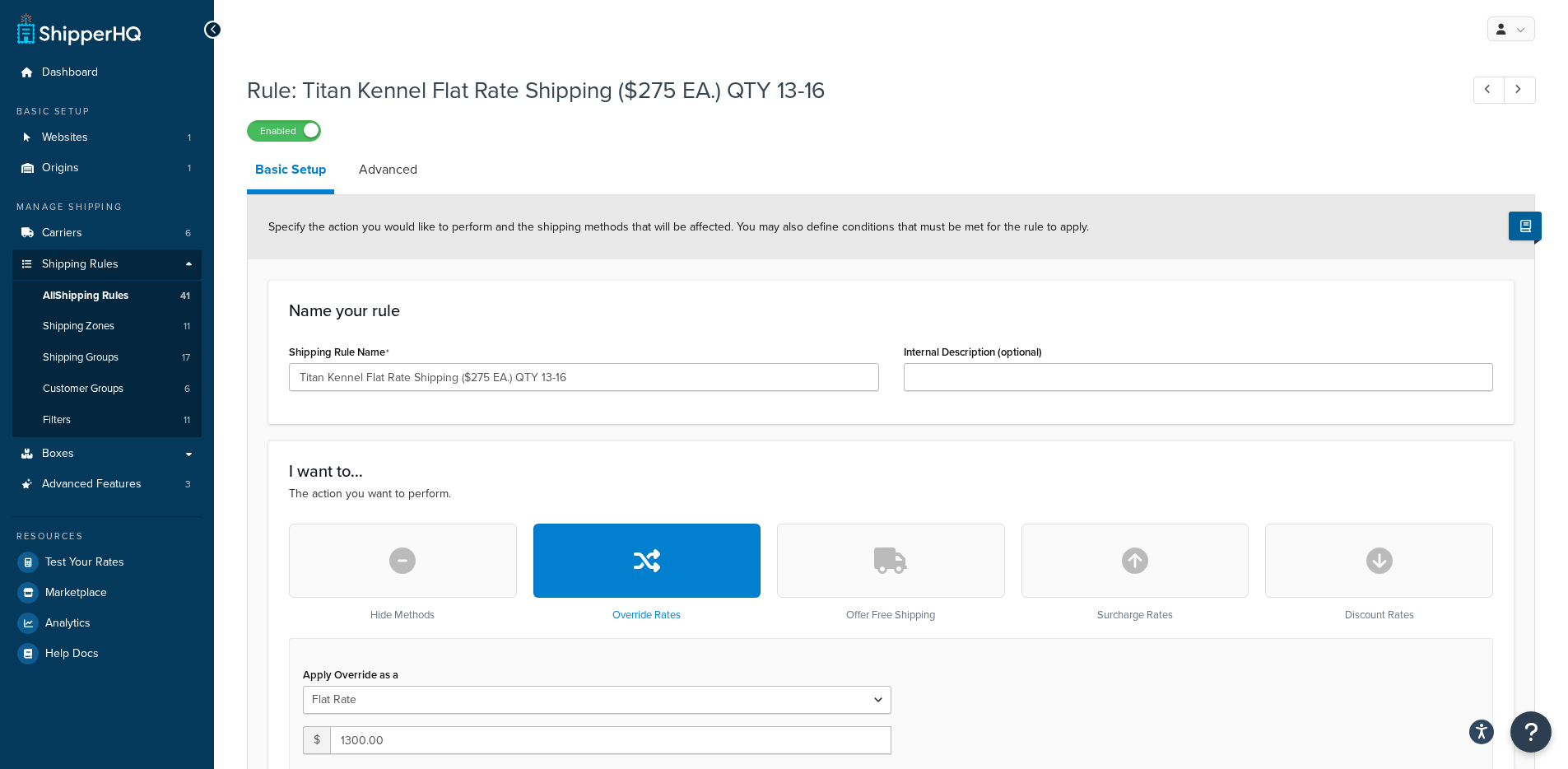 select on "SHIPPING_GROUP" 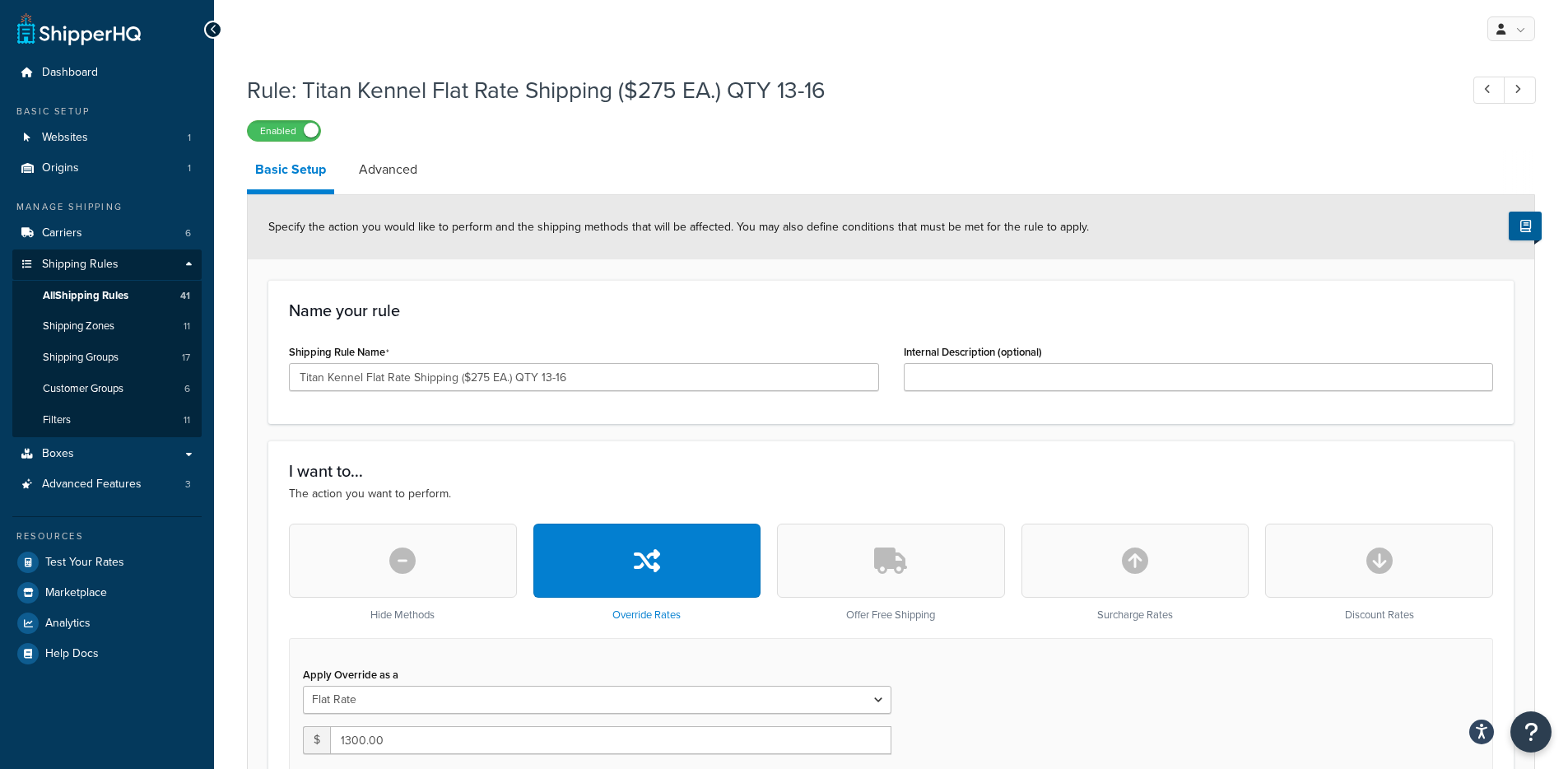 scroll, scrollTop: 0, scrollLeft: 0, axis: both 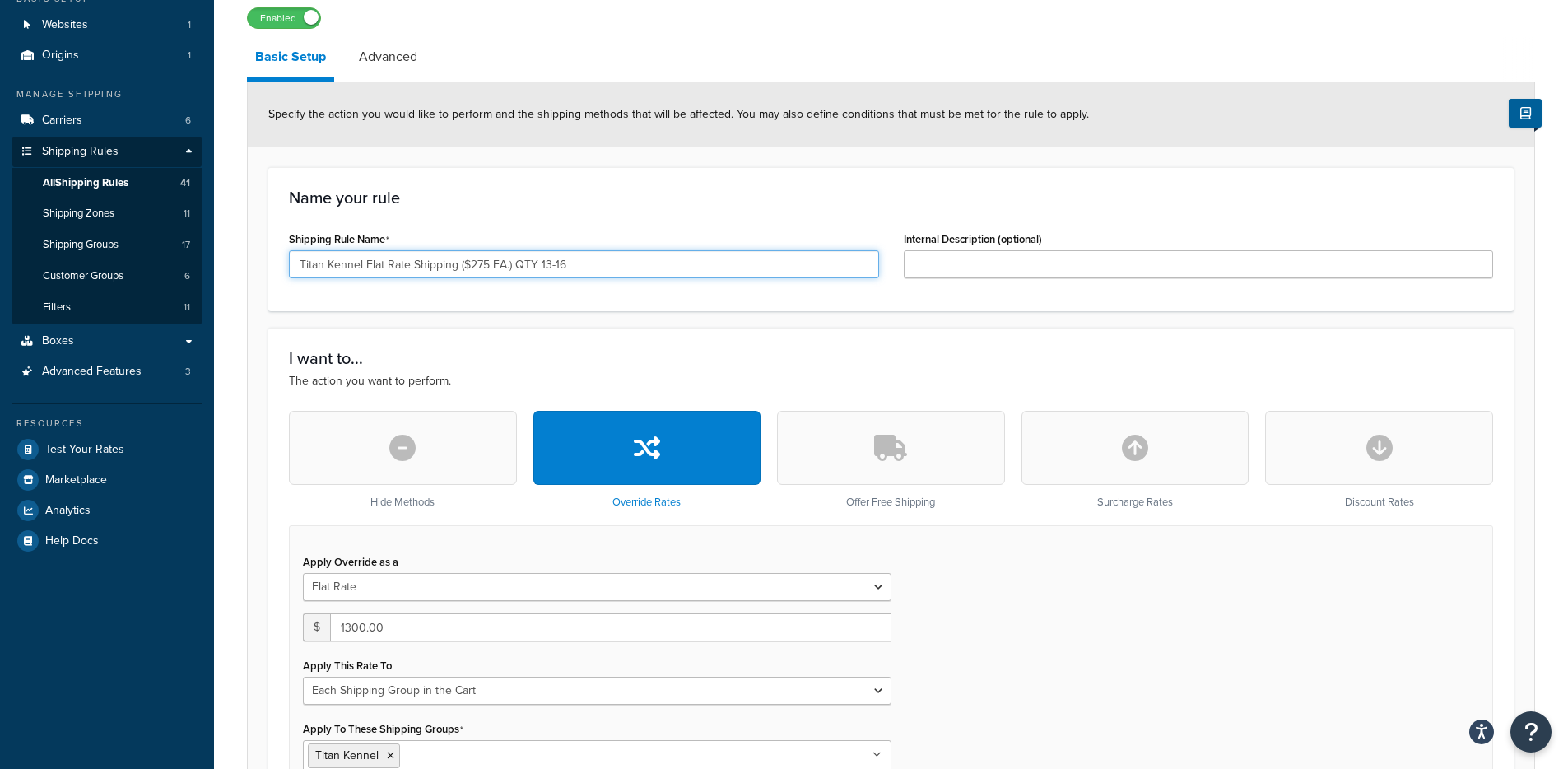click on "Titan Kennel Flat Rate Shipping ($275 EA.) QTY 13-16" at bounding box center (584, 264) 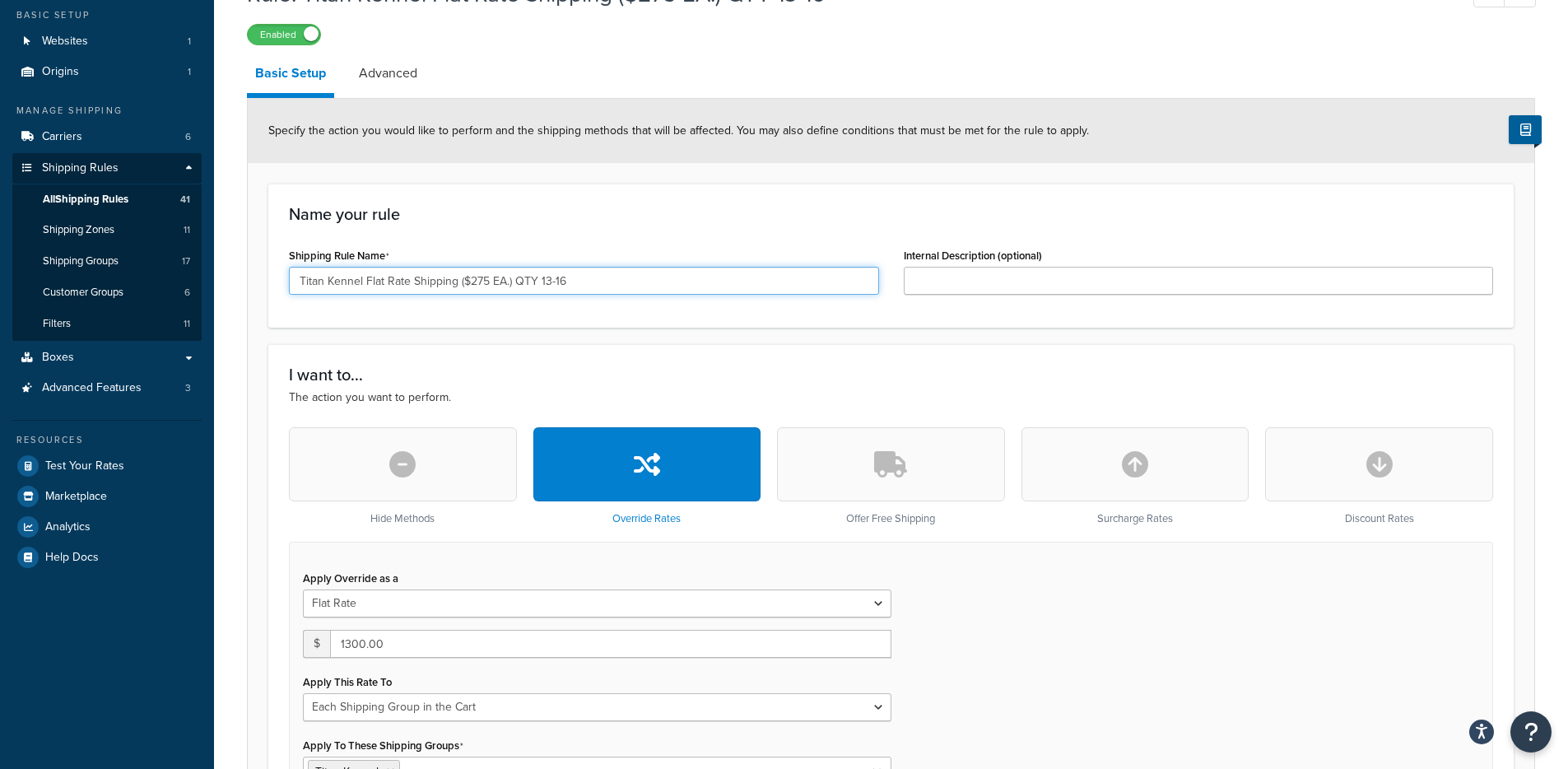 scroll, scrollTop: 0, scrollLeft: 0, axis: both 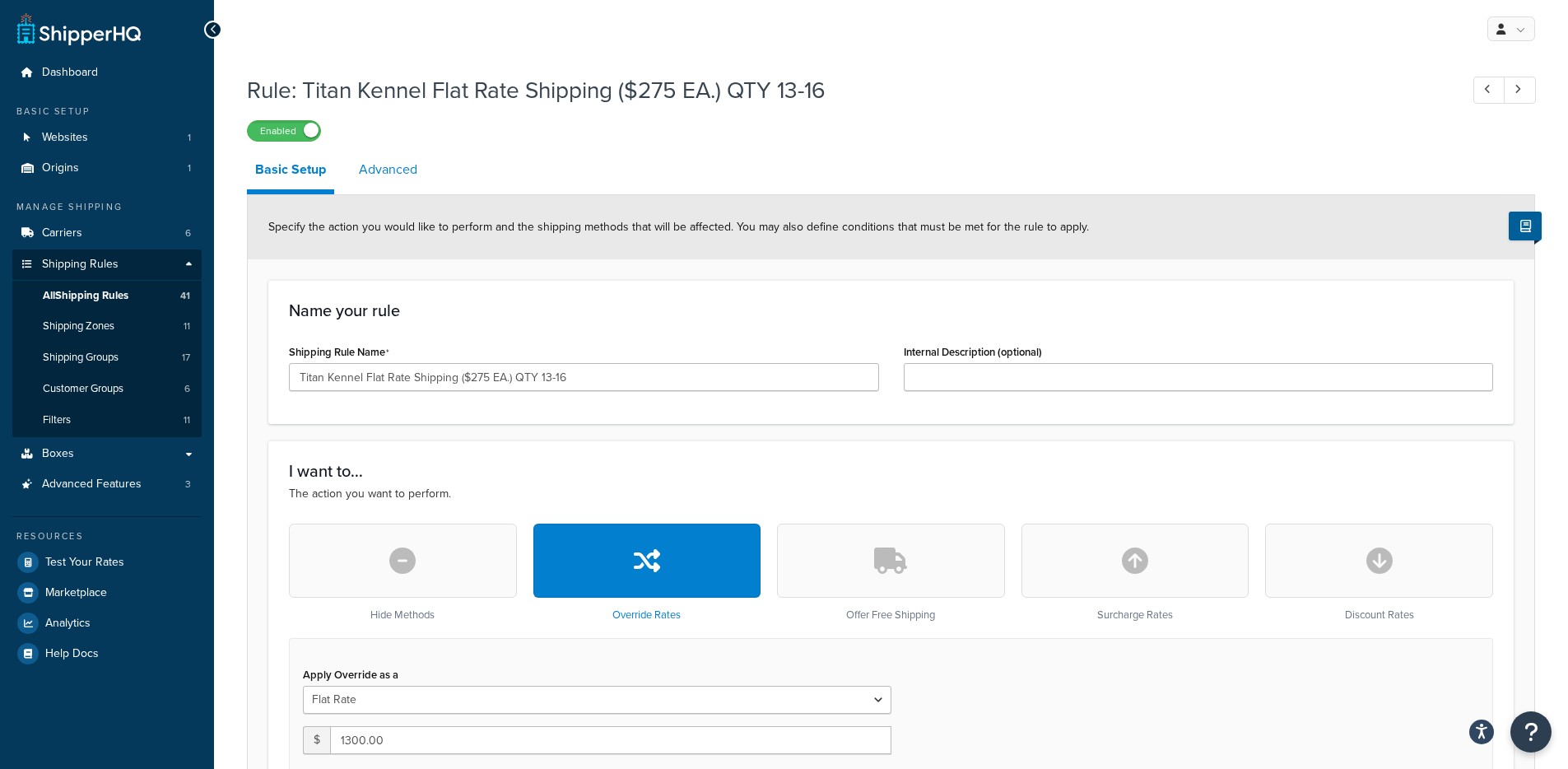 click on "Advanced" at bounding box center [388, 170] 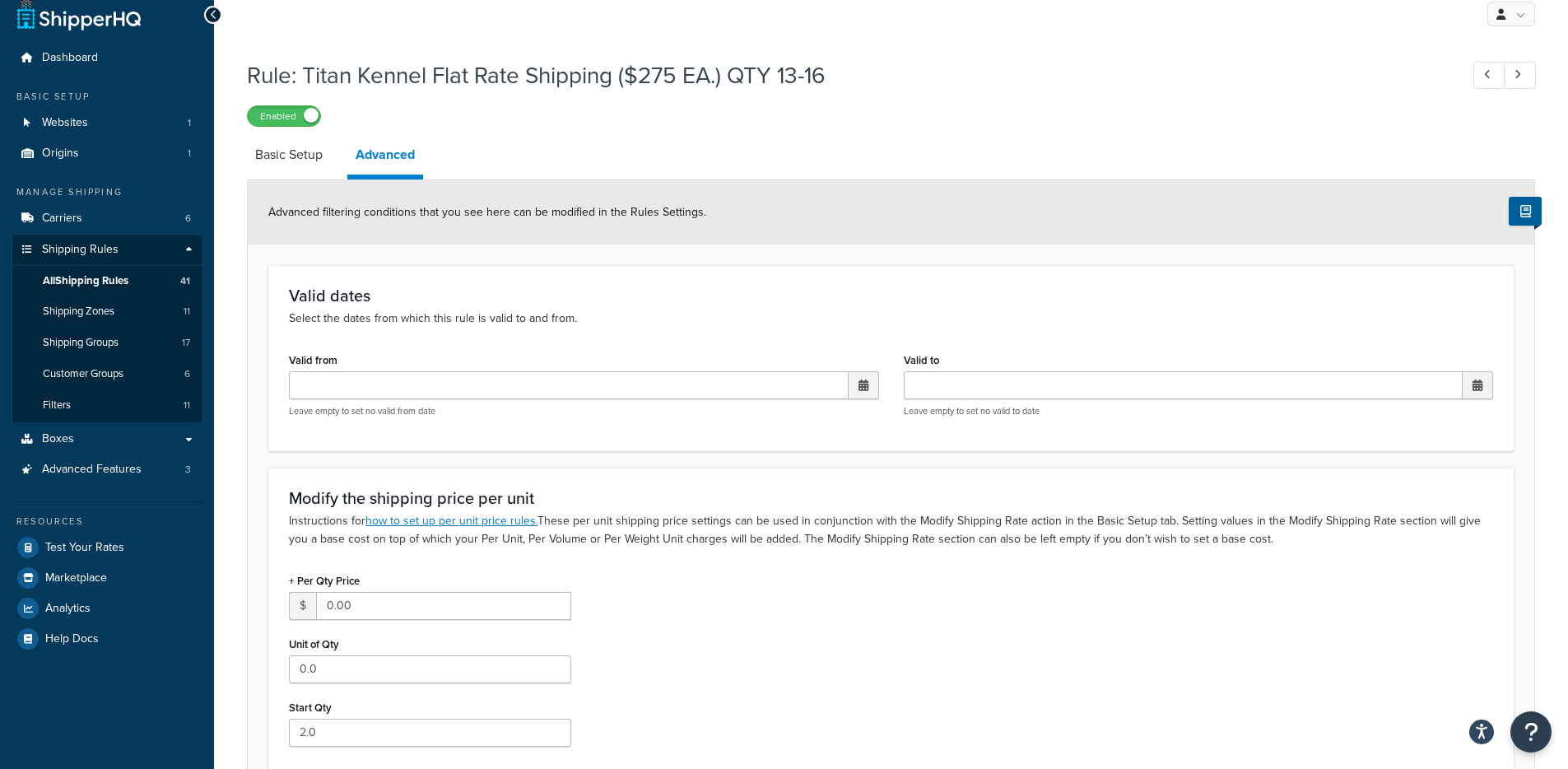 scroll, scrollTop: 0, scrollLeft: 0, axis: both 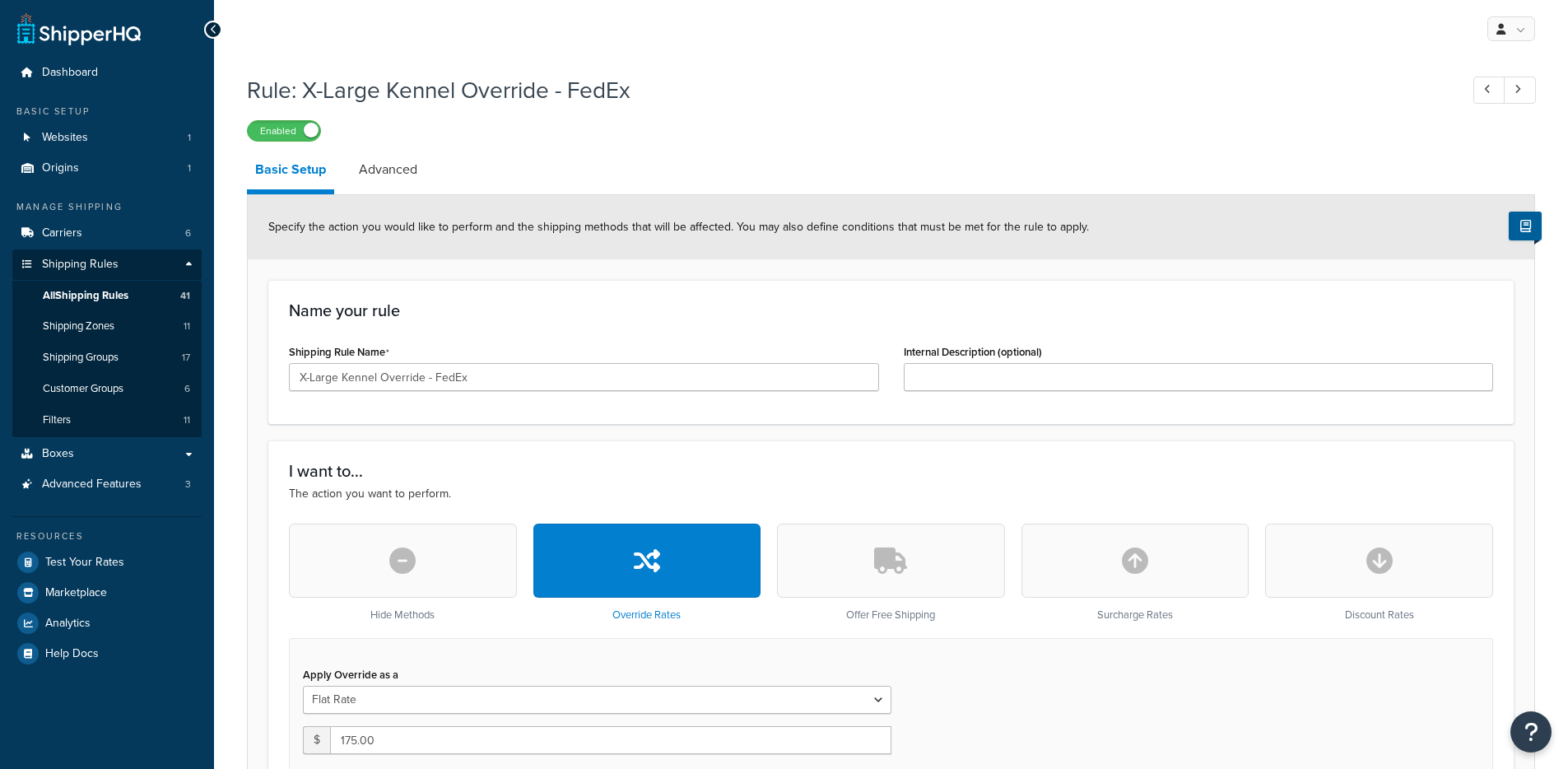 select on "ITEM" 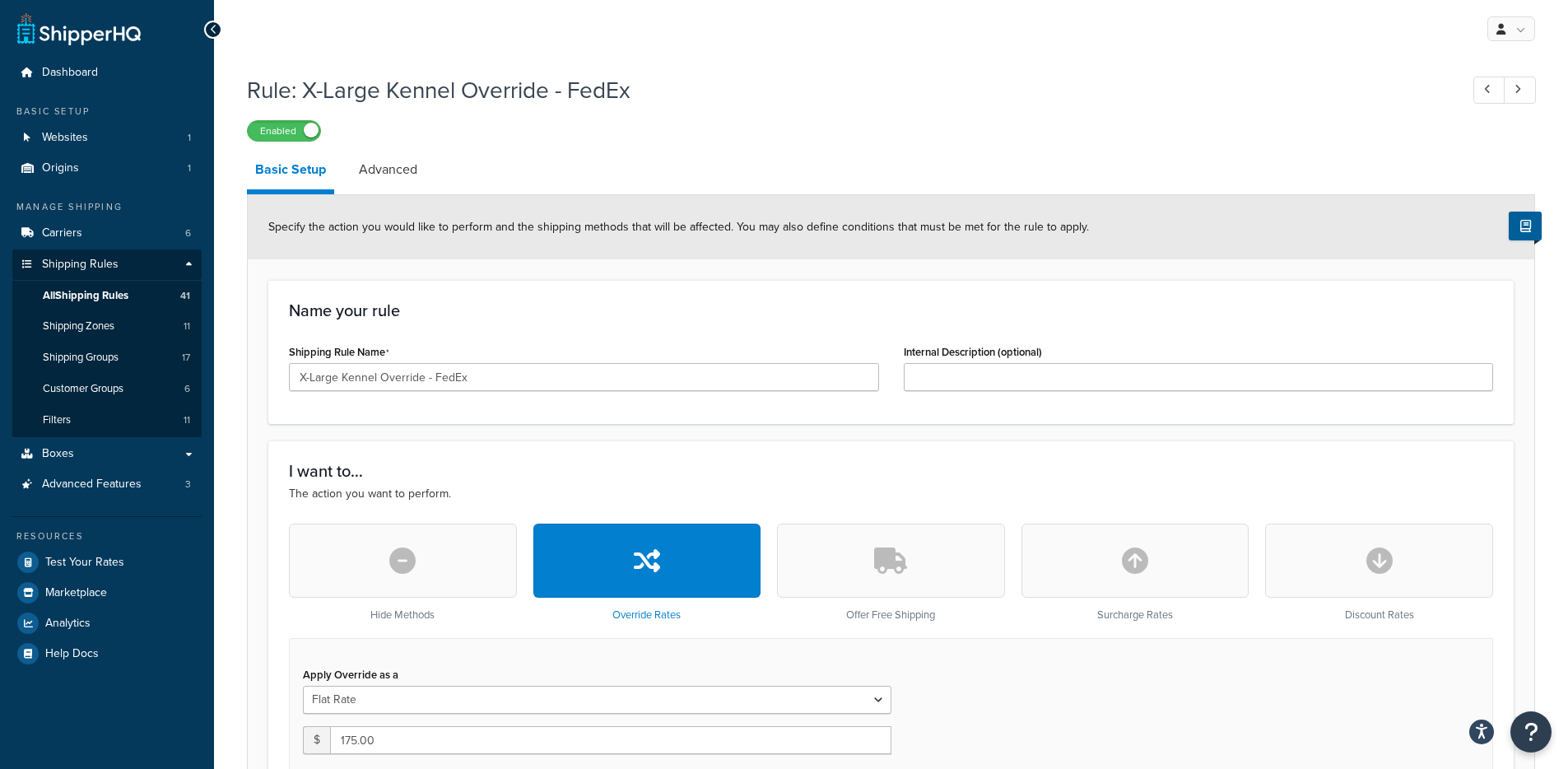 scroll, scrollTop: 0, scrollLeft: 0, axis: both 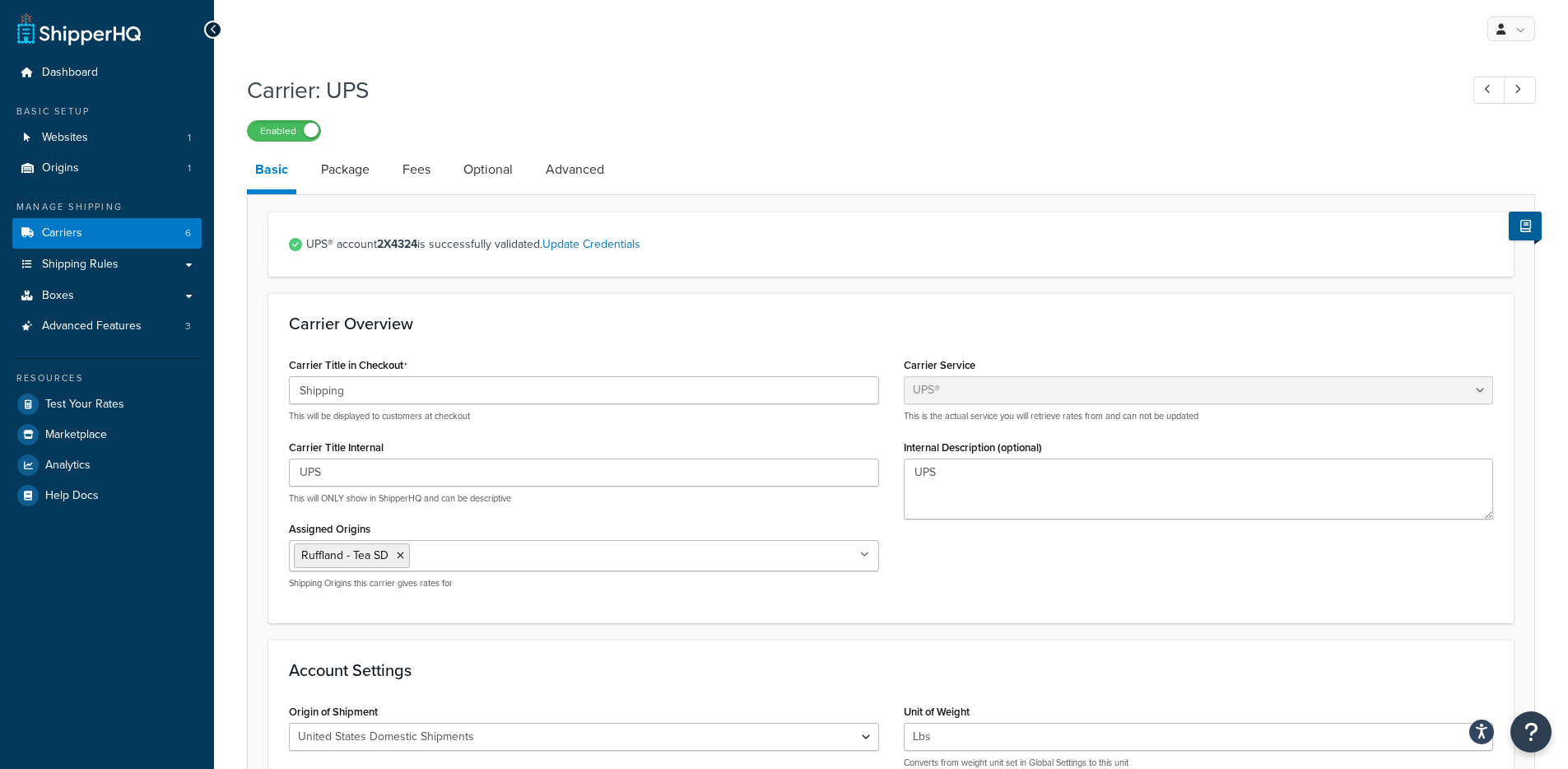 select on "ups" 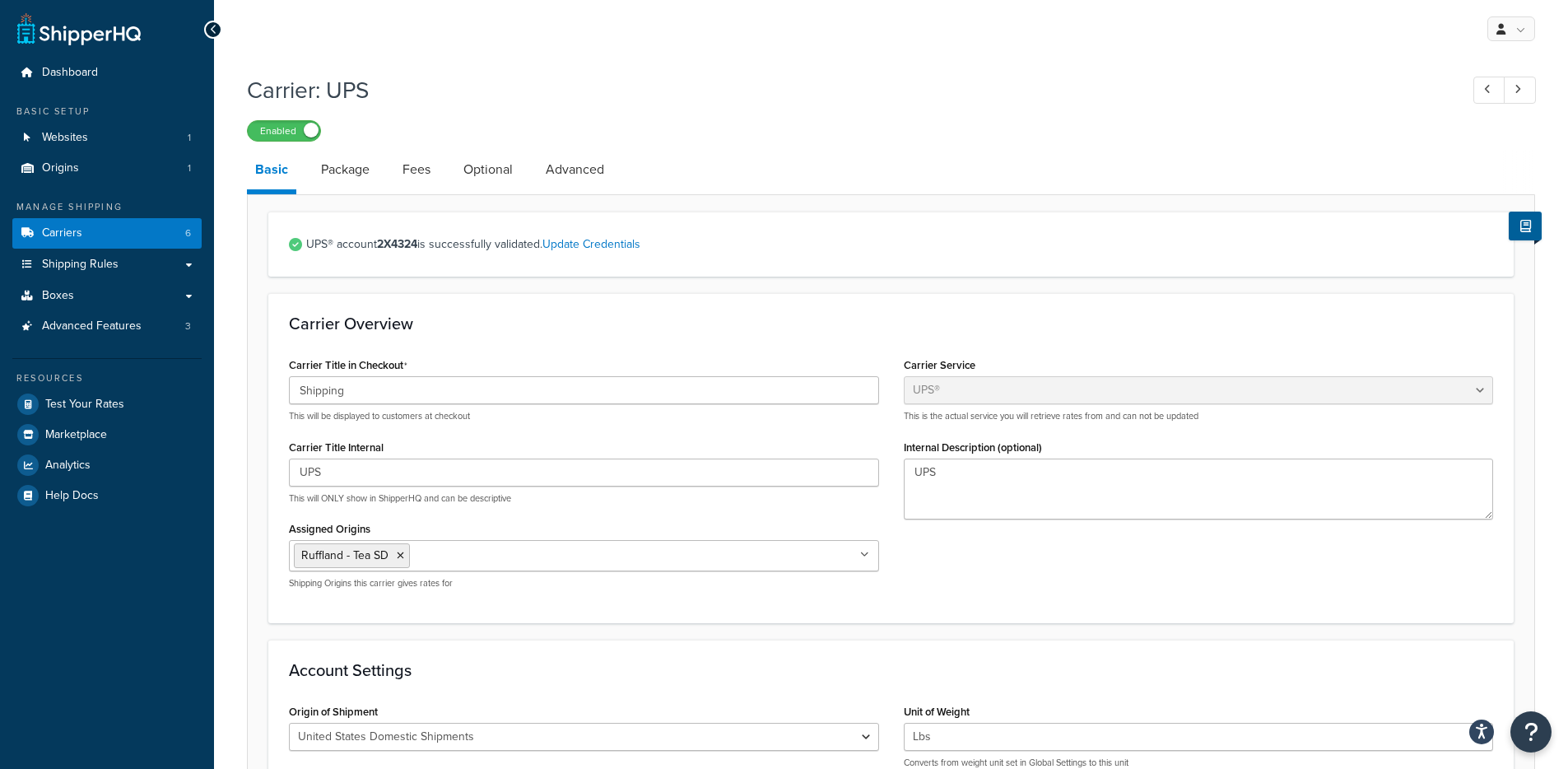 scroll, scrollTop: 0, scrollLeft: 0, axis: both 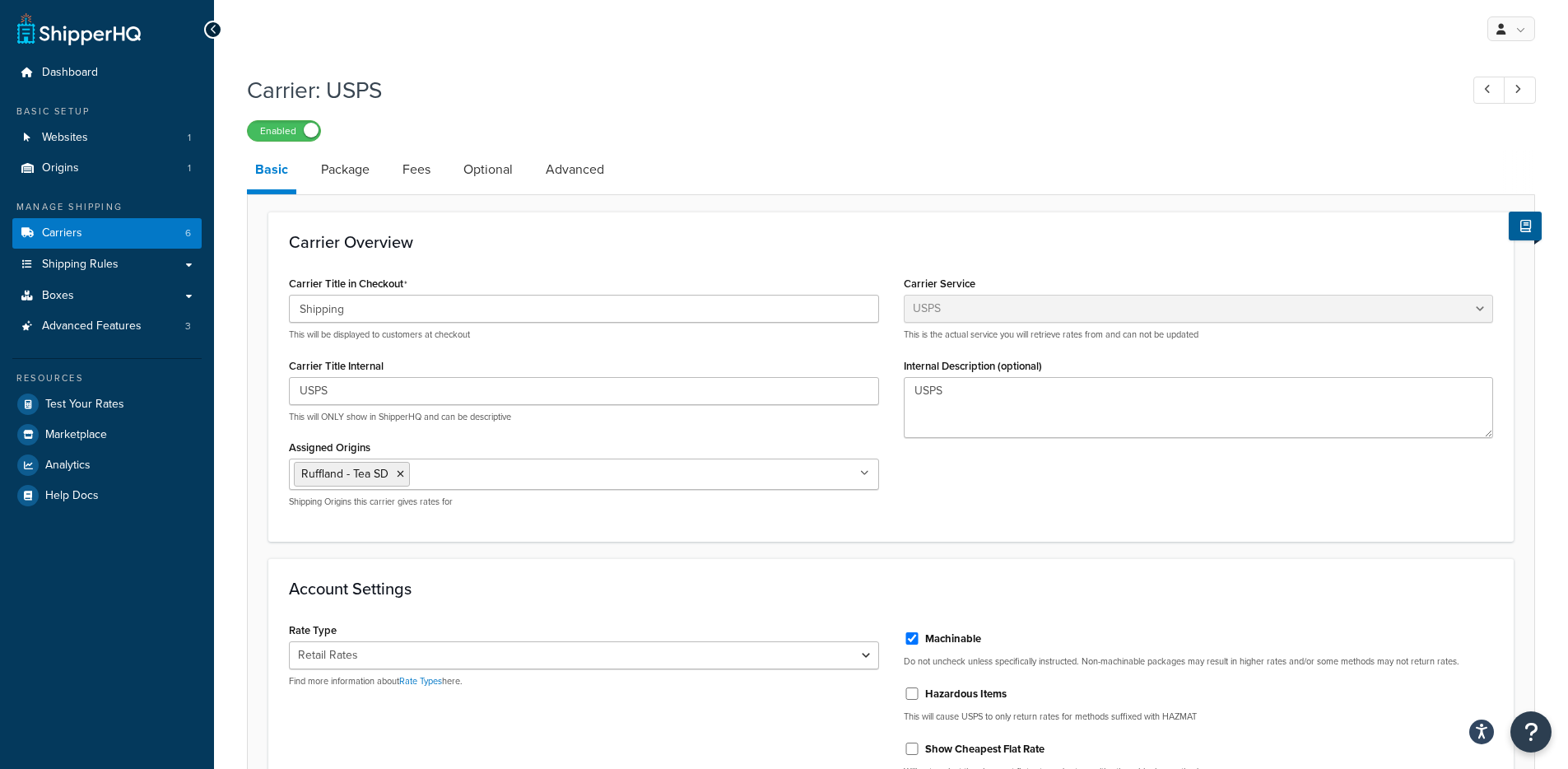 select on "usps" 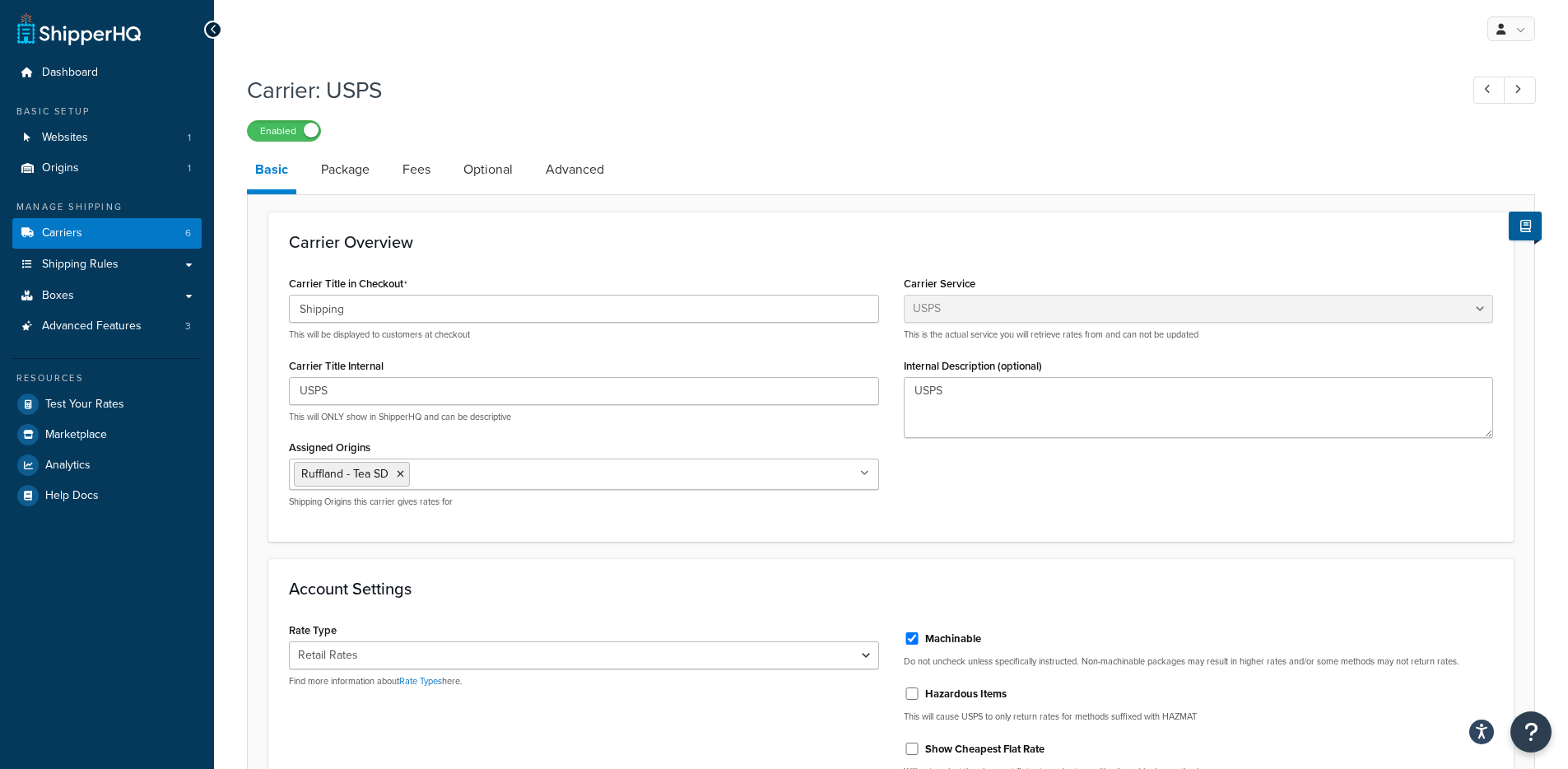 scroll, scrollTop: 0, scrollLeft: 0, axis: both 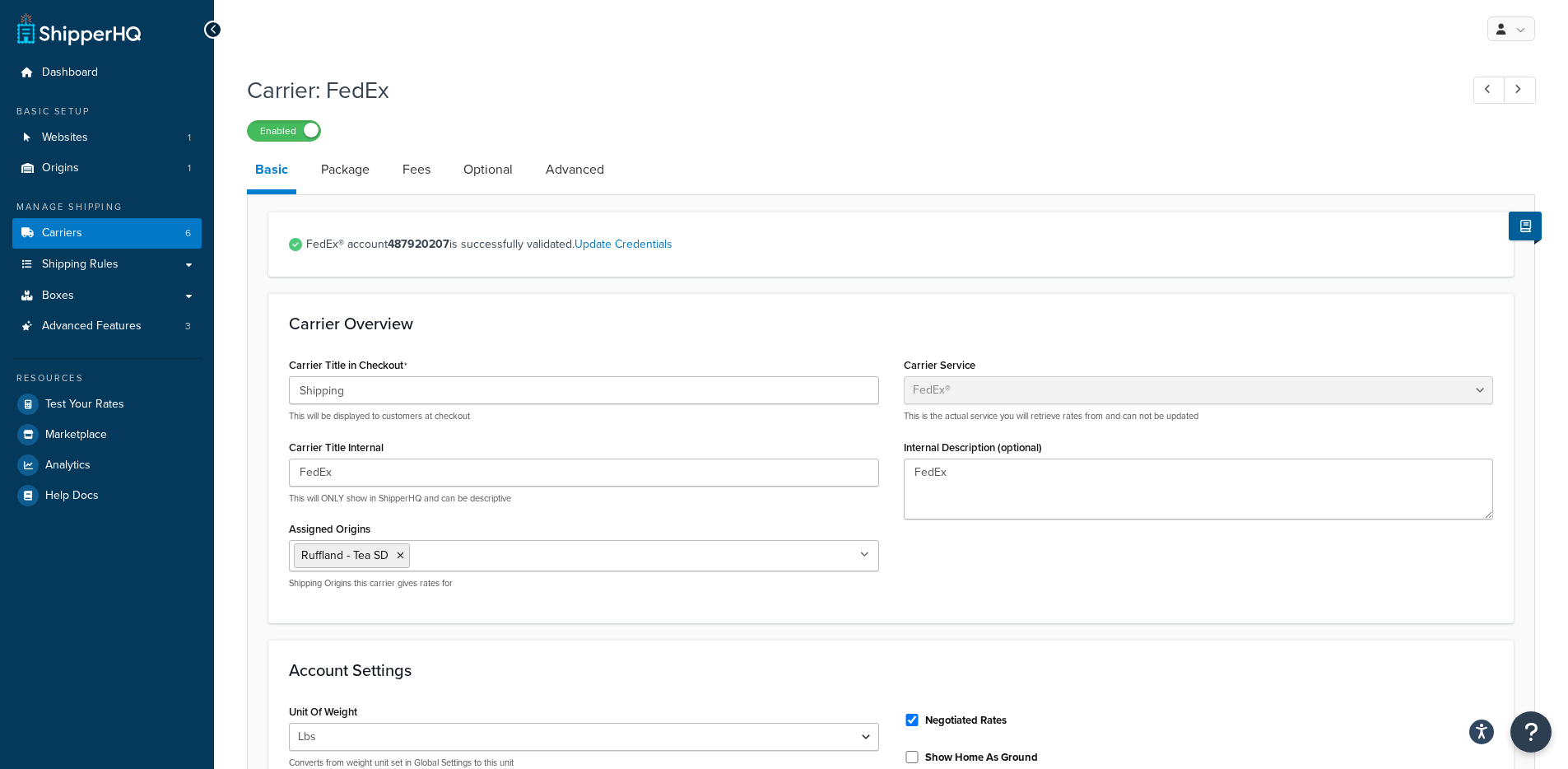 select on "fedEx" 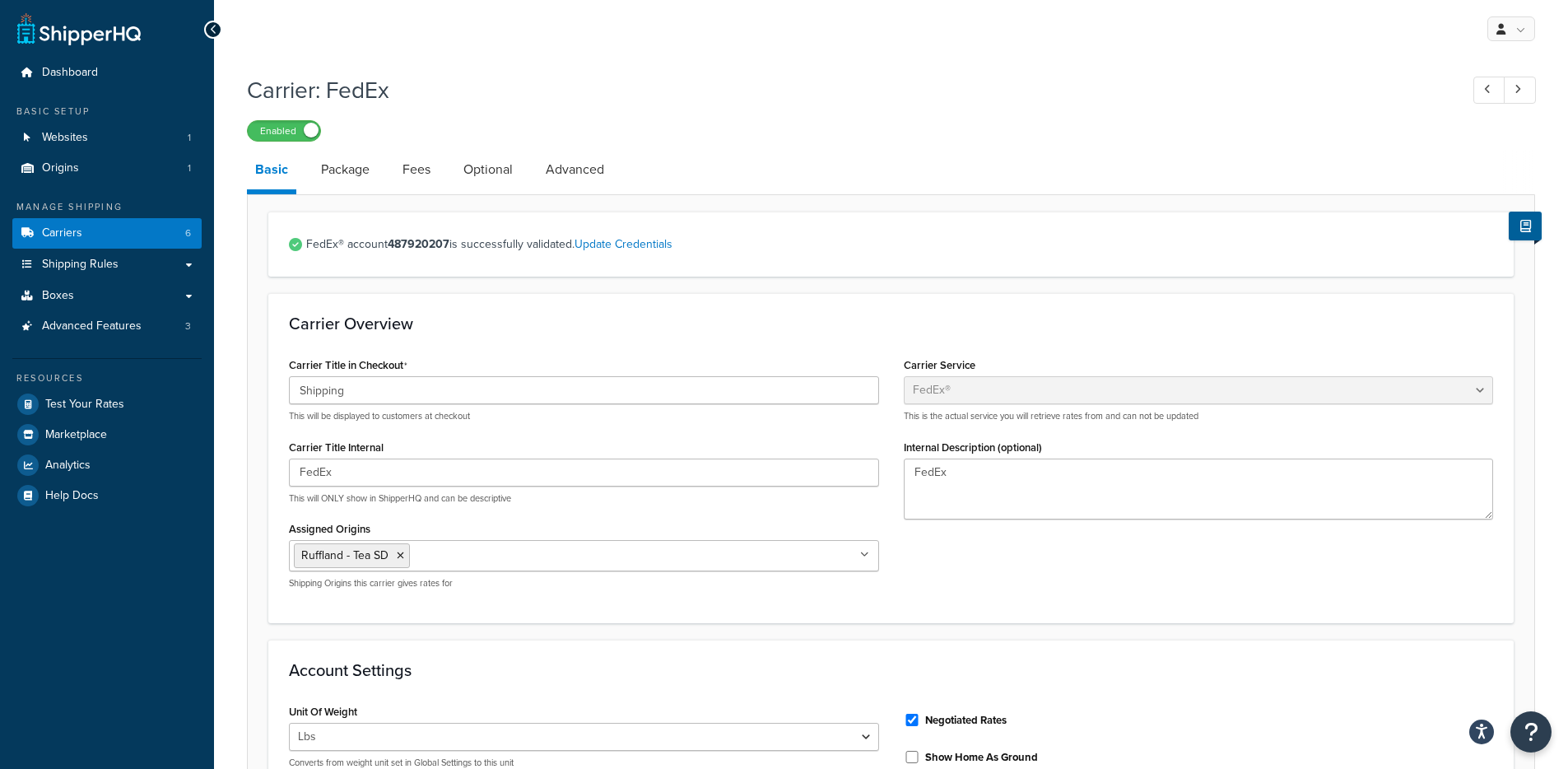 scroll, scrollTop: 0, scrollLeft: 0, axis: both 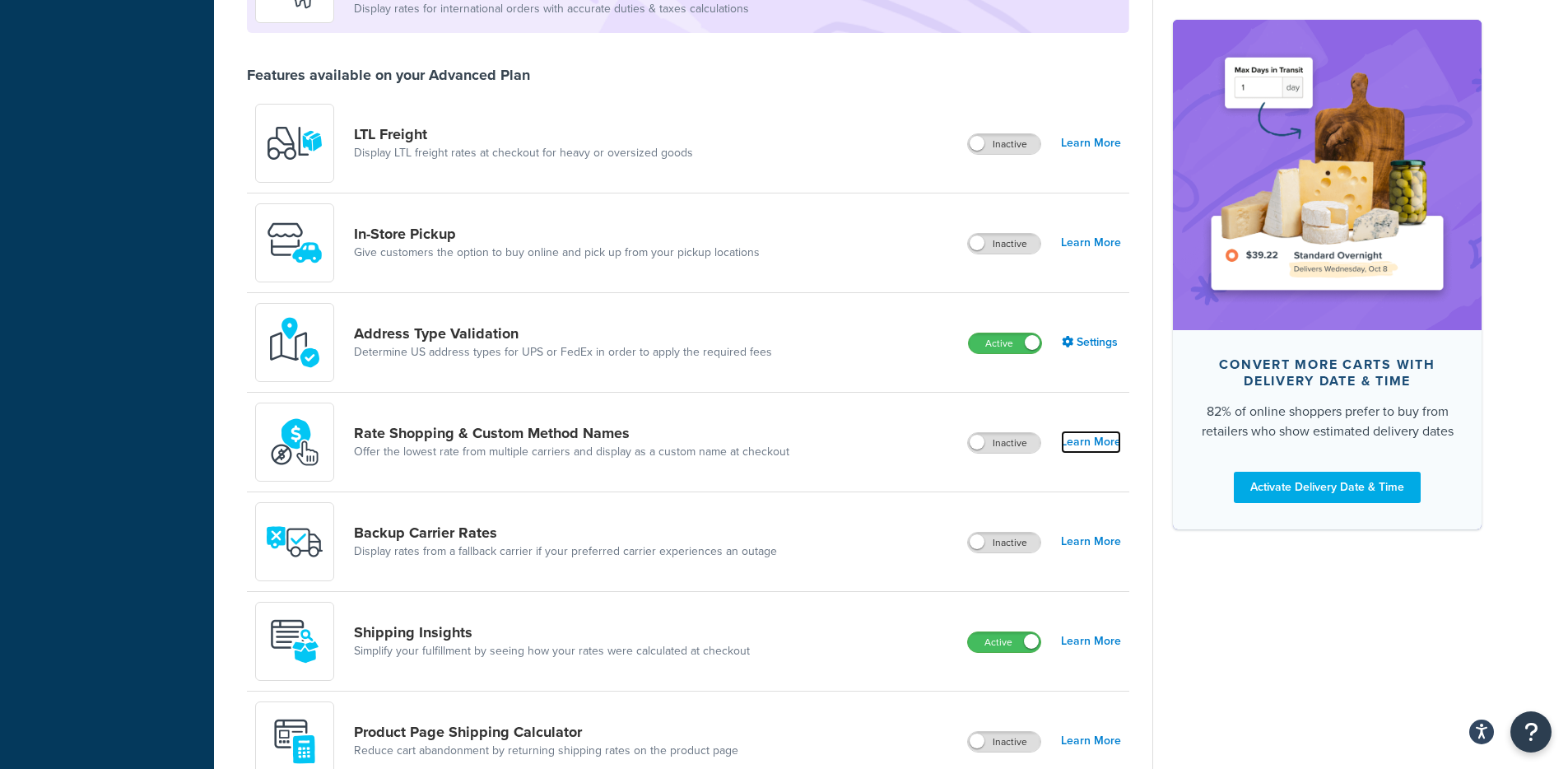 click on "Learn More" at bounding box center (1091, 442) 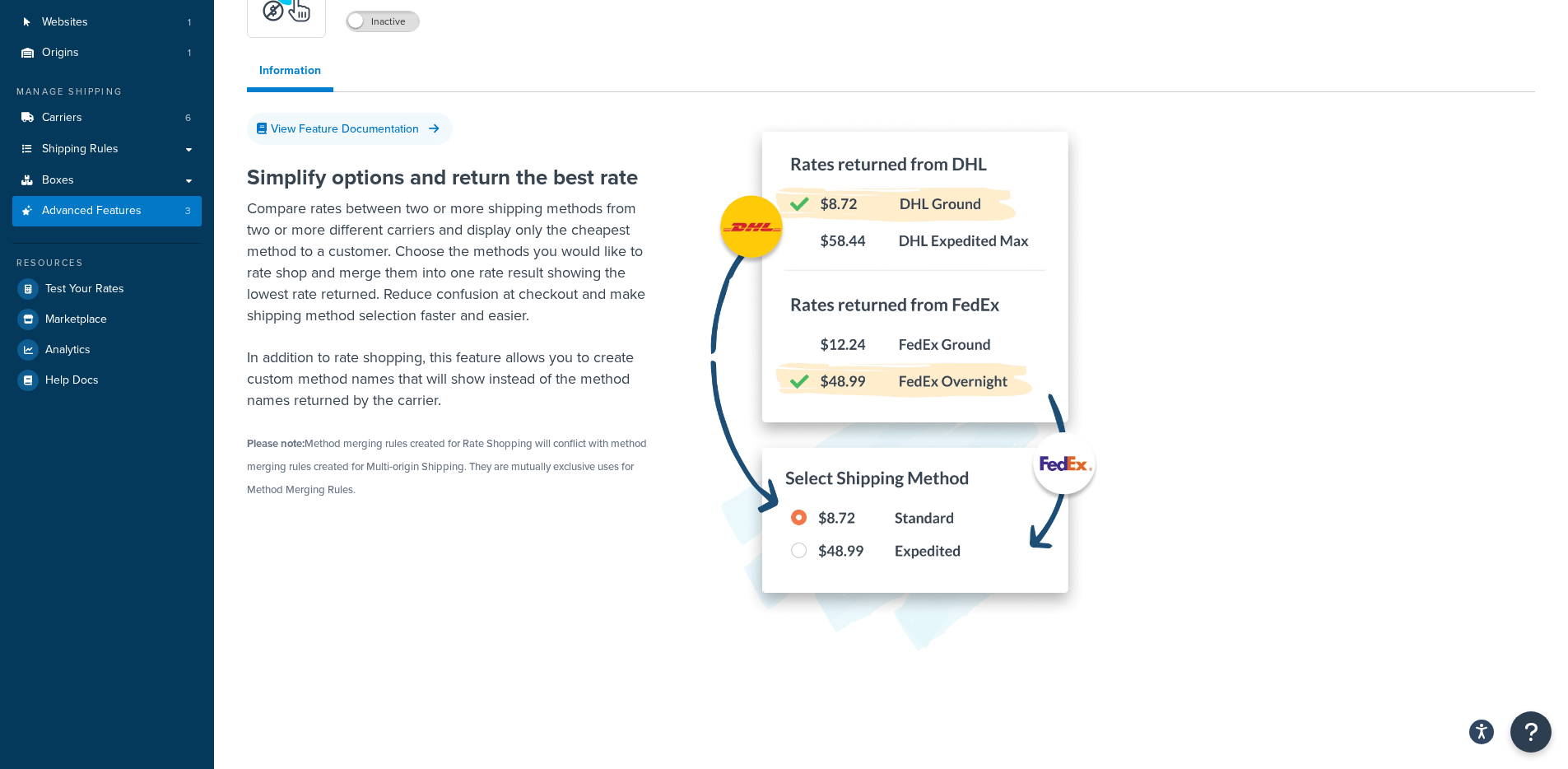scroll, scrollTop: 0, scrollLeft: 0, axis: both 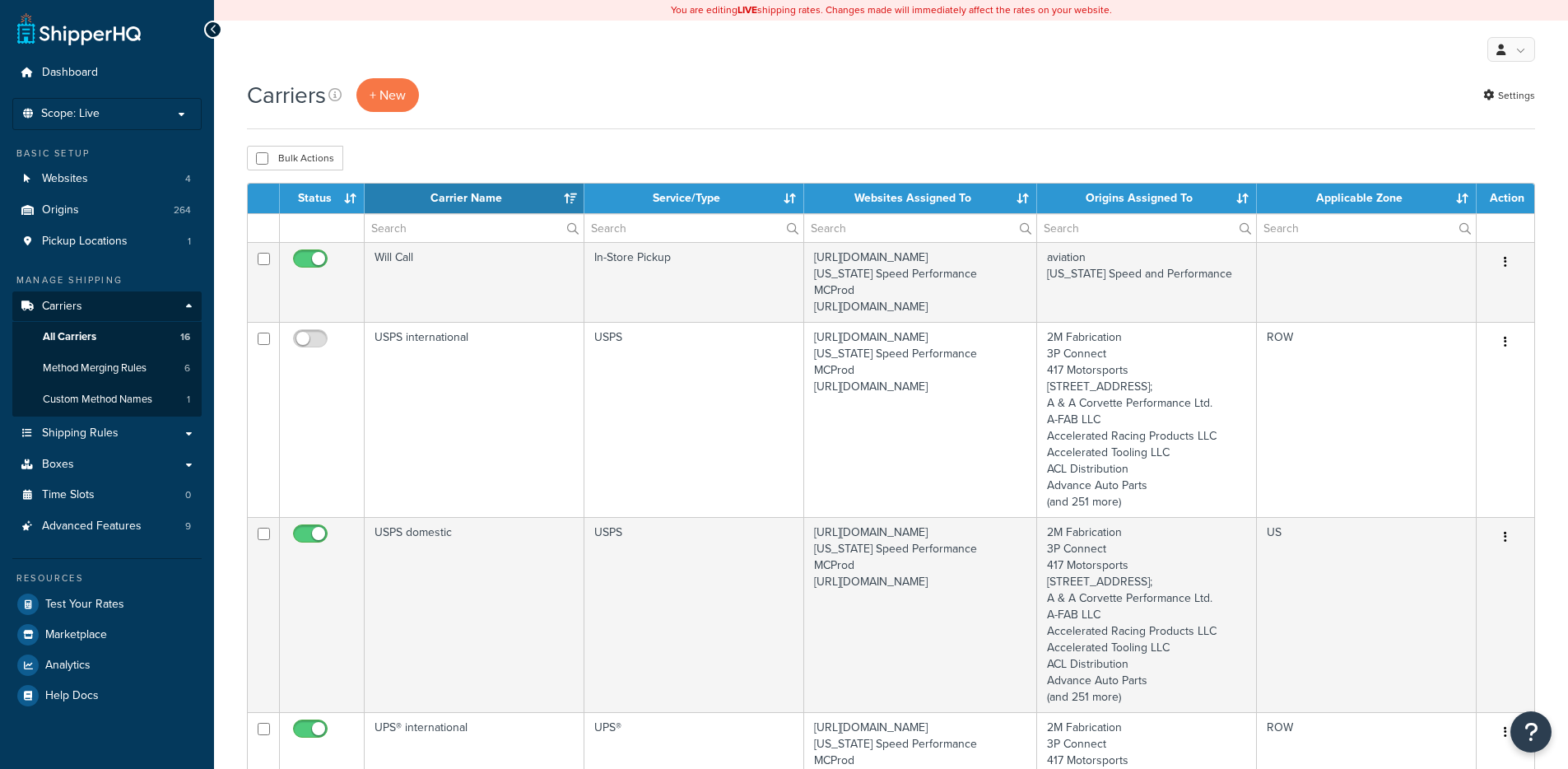 select on "15" 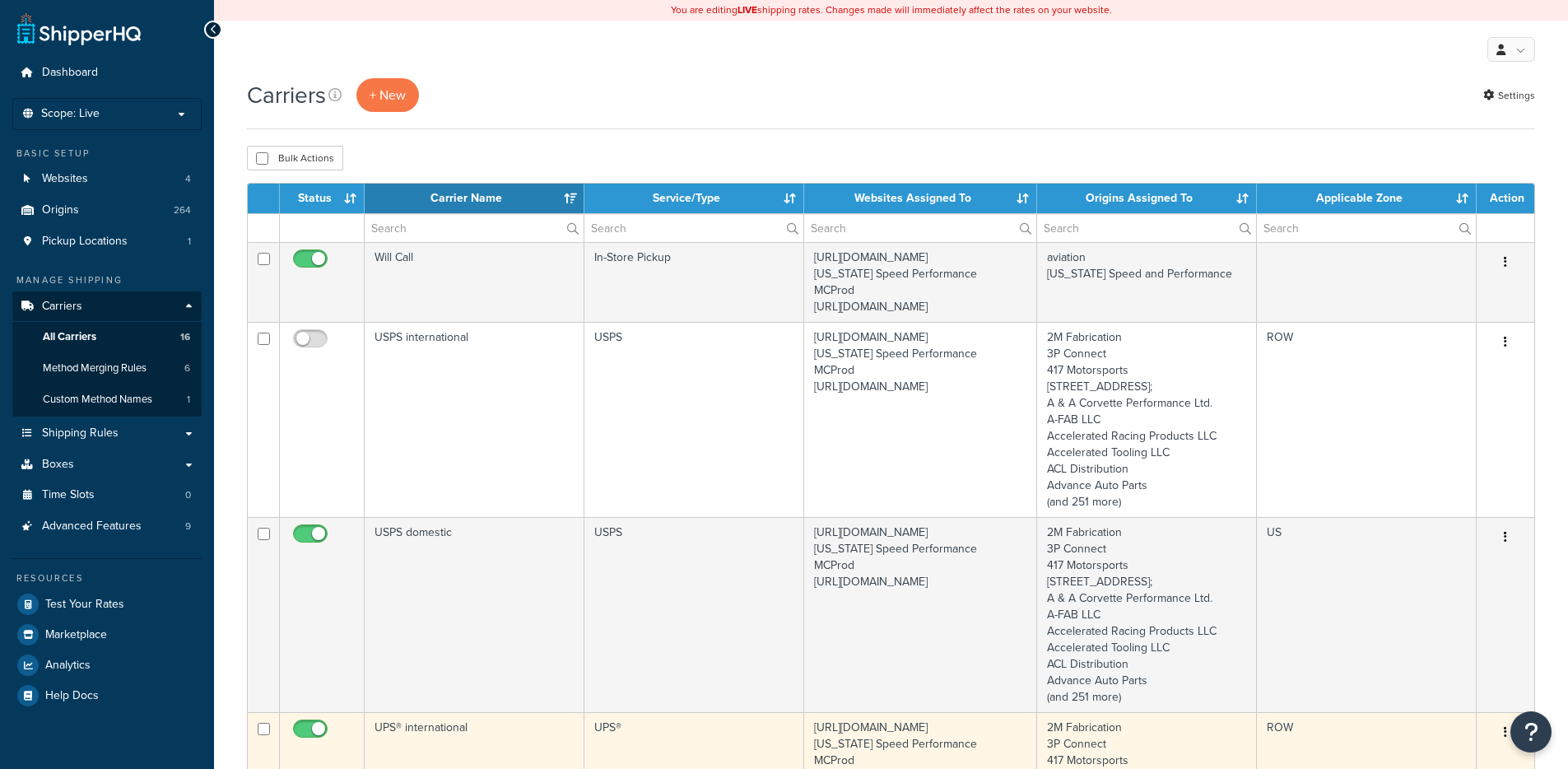 scroll, scrollTop: 325, scrollLeft: 0, axis: vertical 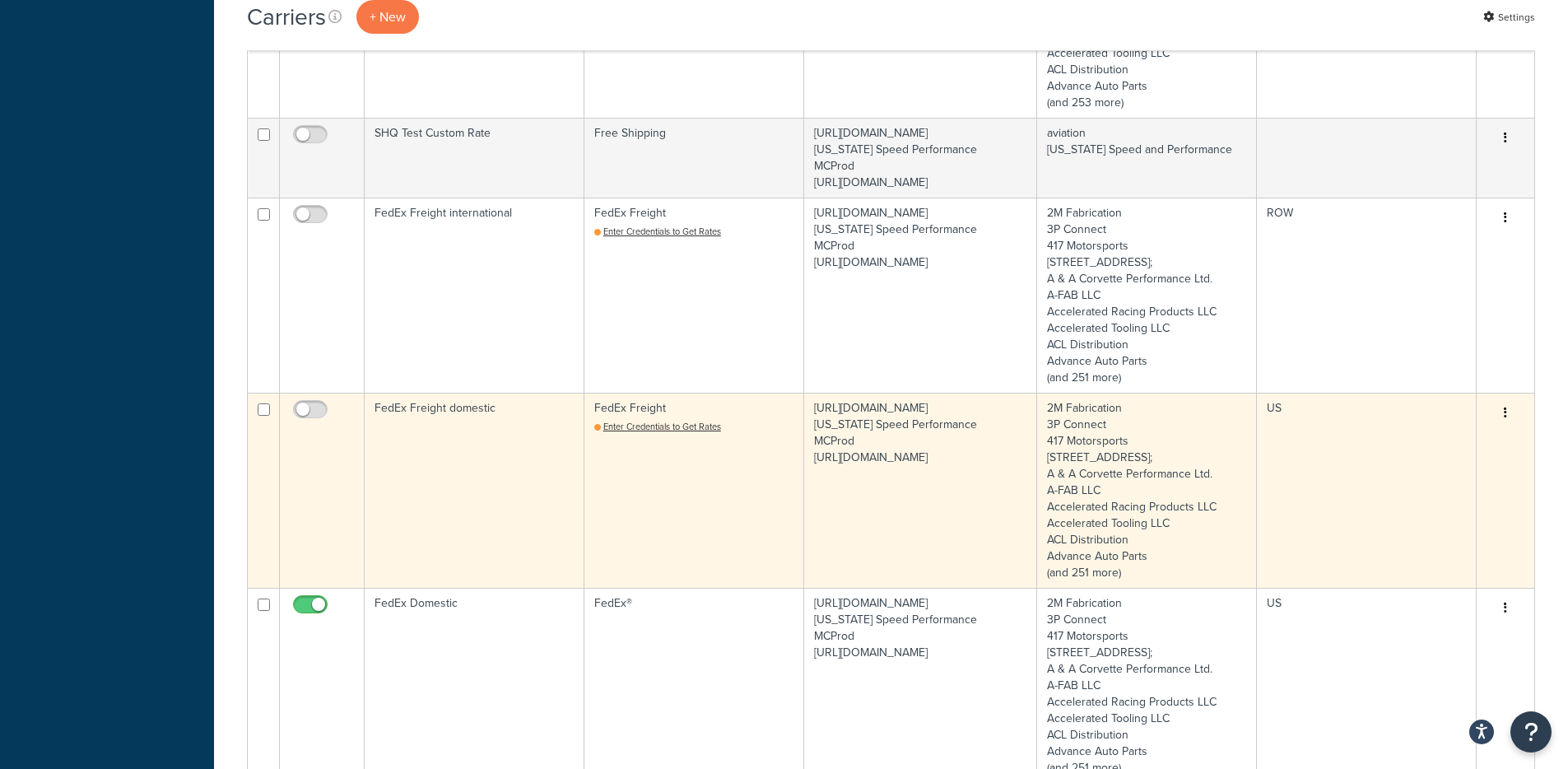 click on "FedEx Freight domestic" at bounding box center [474, 490] 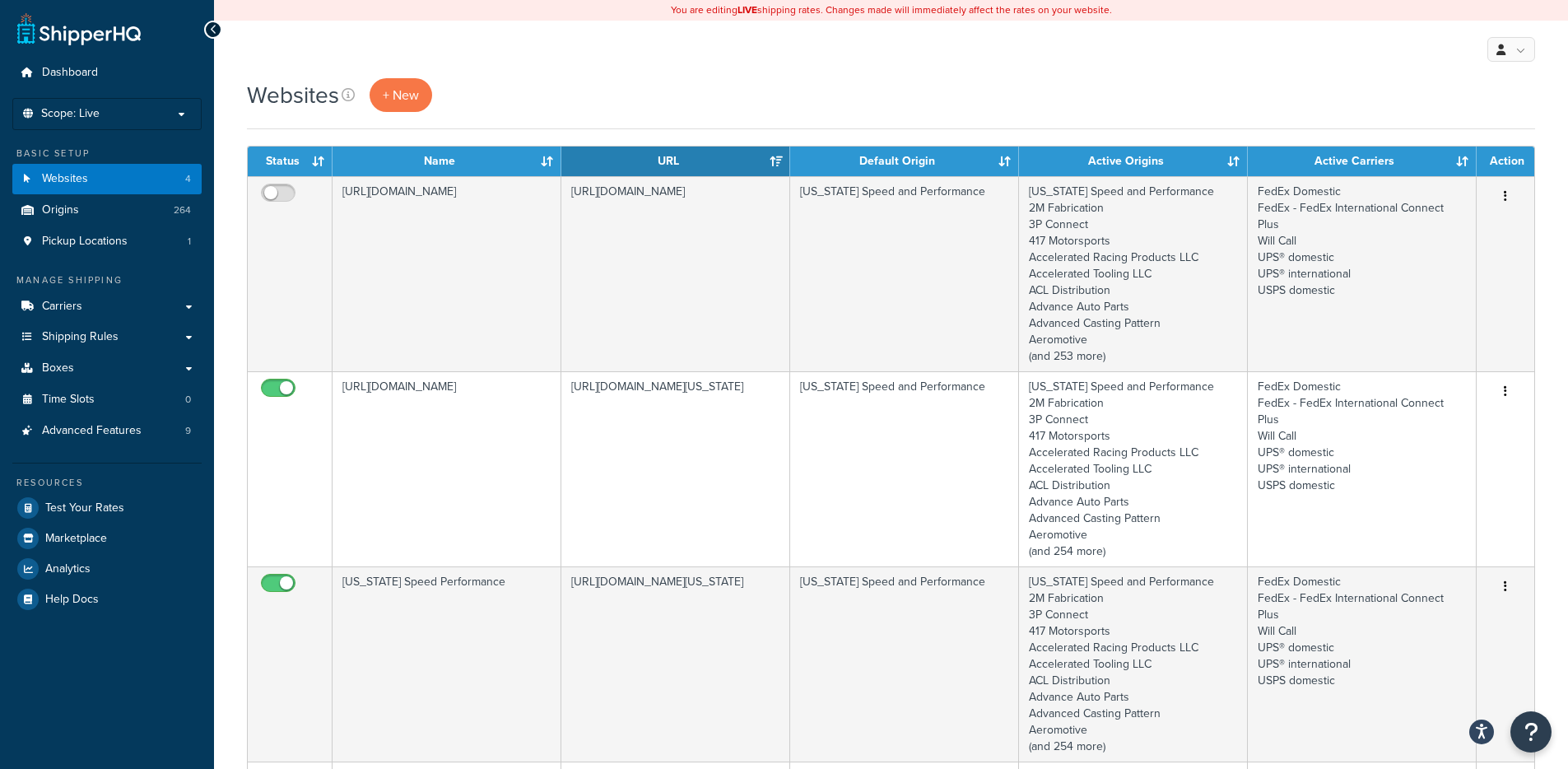 scroll, scrollTop: 0, scrollLeft: 0, axis: both 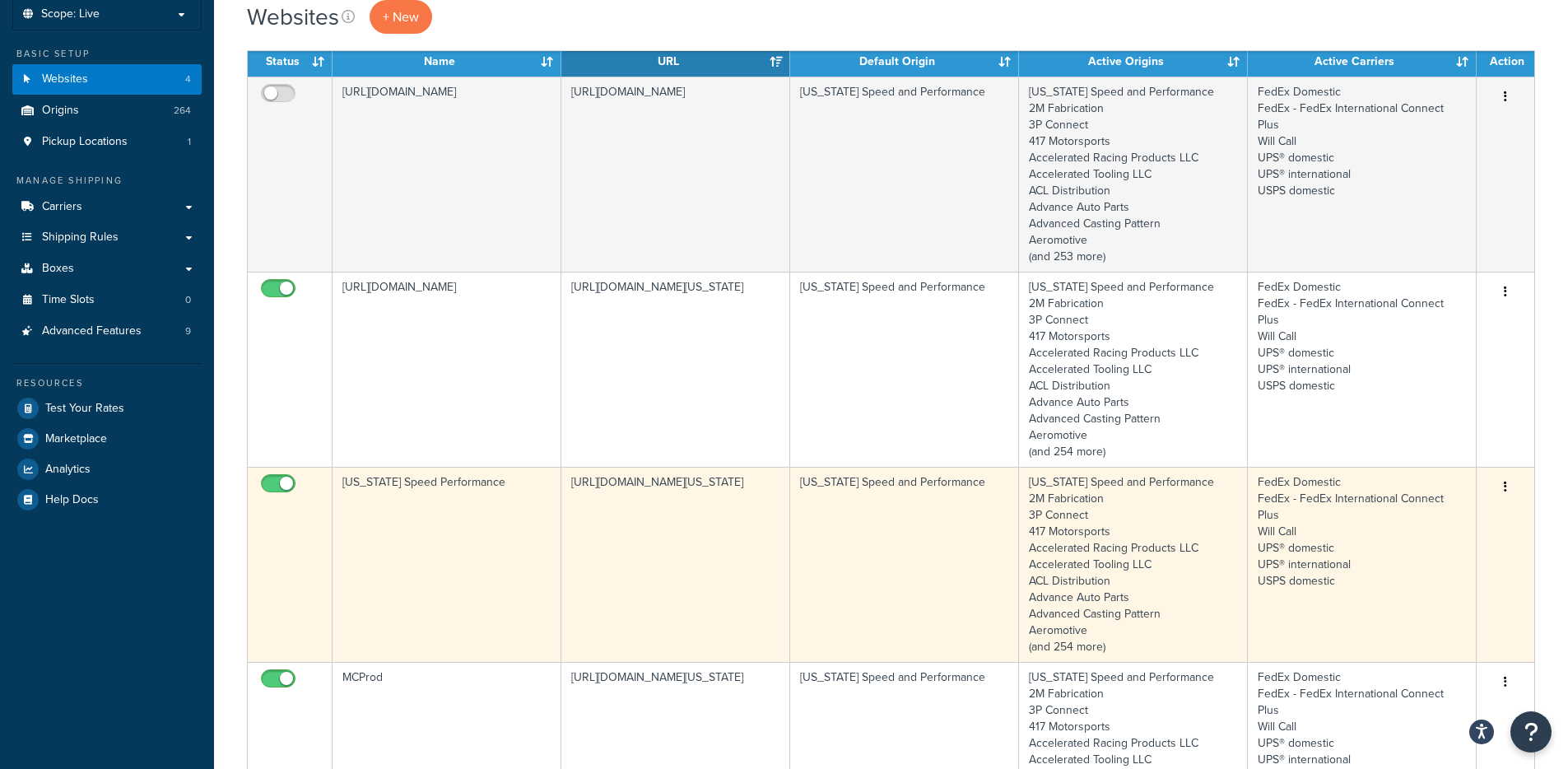 click on "https://mcstaging.texas-speed.com/" at bounding box center (676, 564) 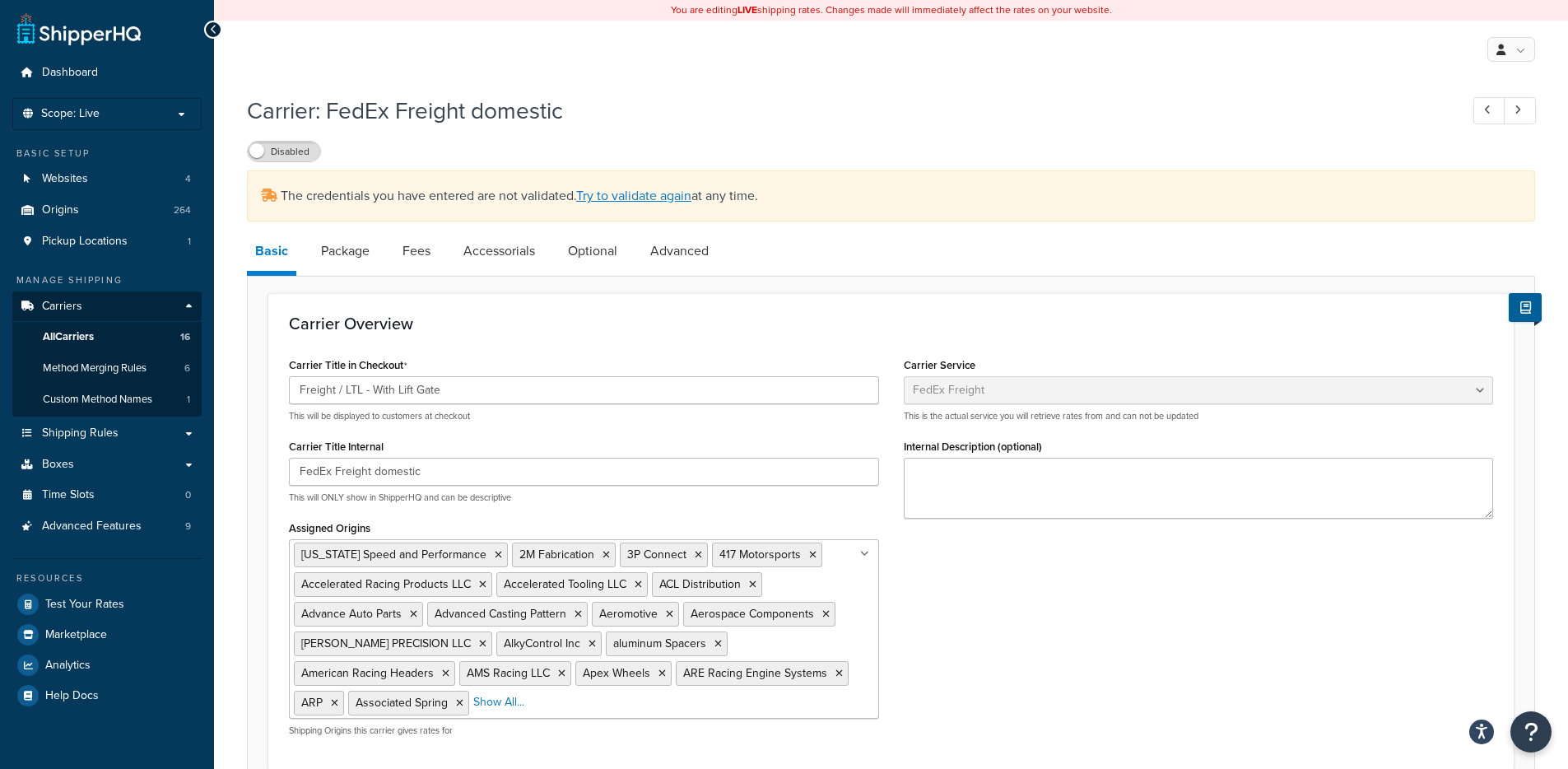 select on "fedExFreight" 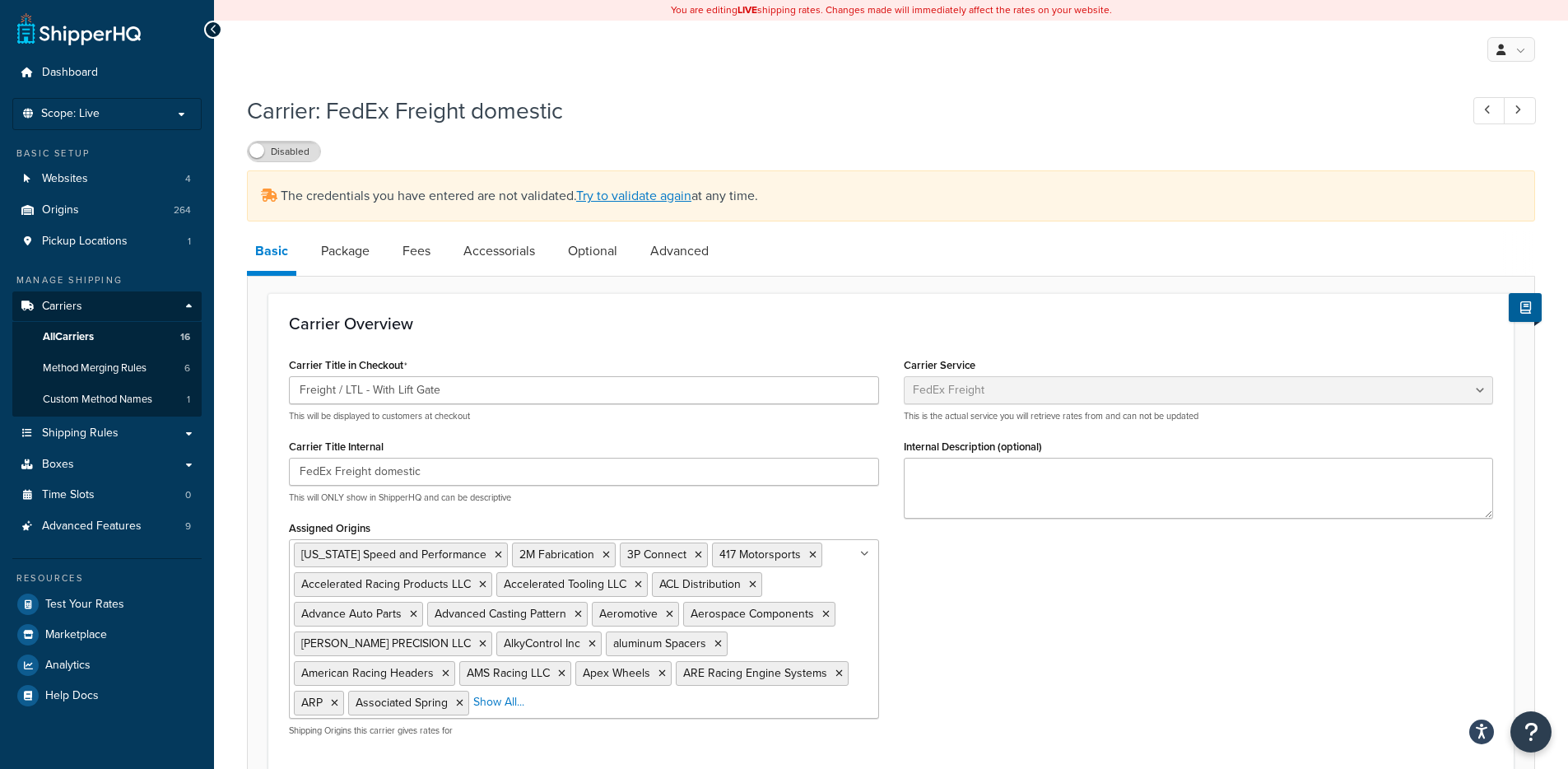 scroll, scrollTop: 0, scrollLeft: 0, axis: both 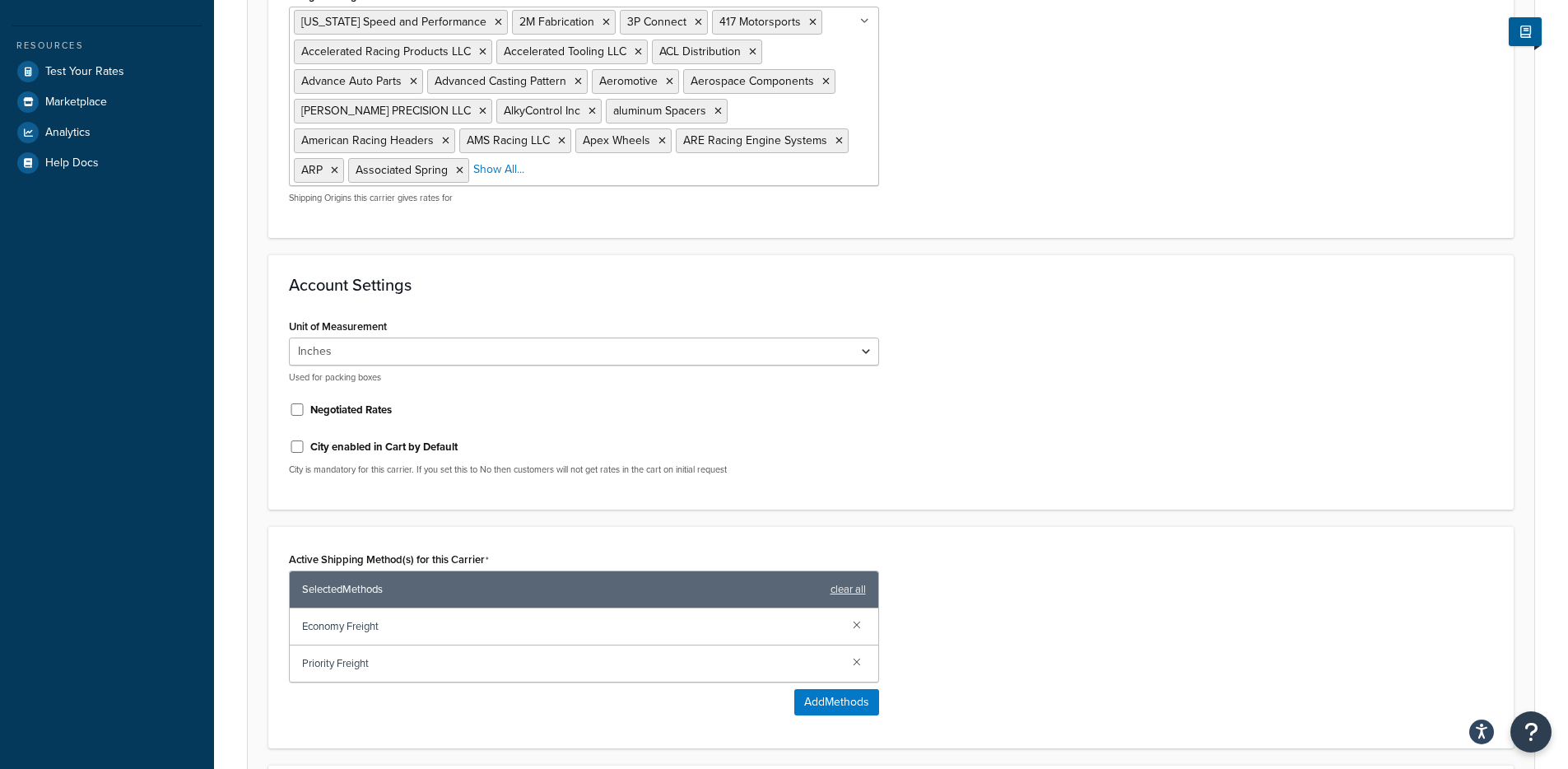 click on "Negotiated Rates" at bounding box center (351, 410) 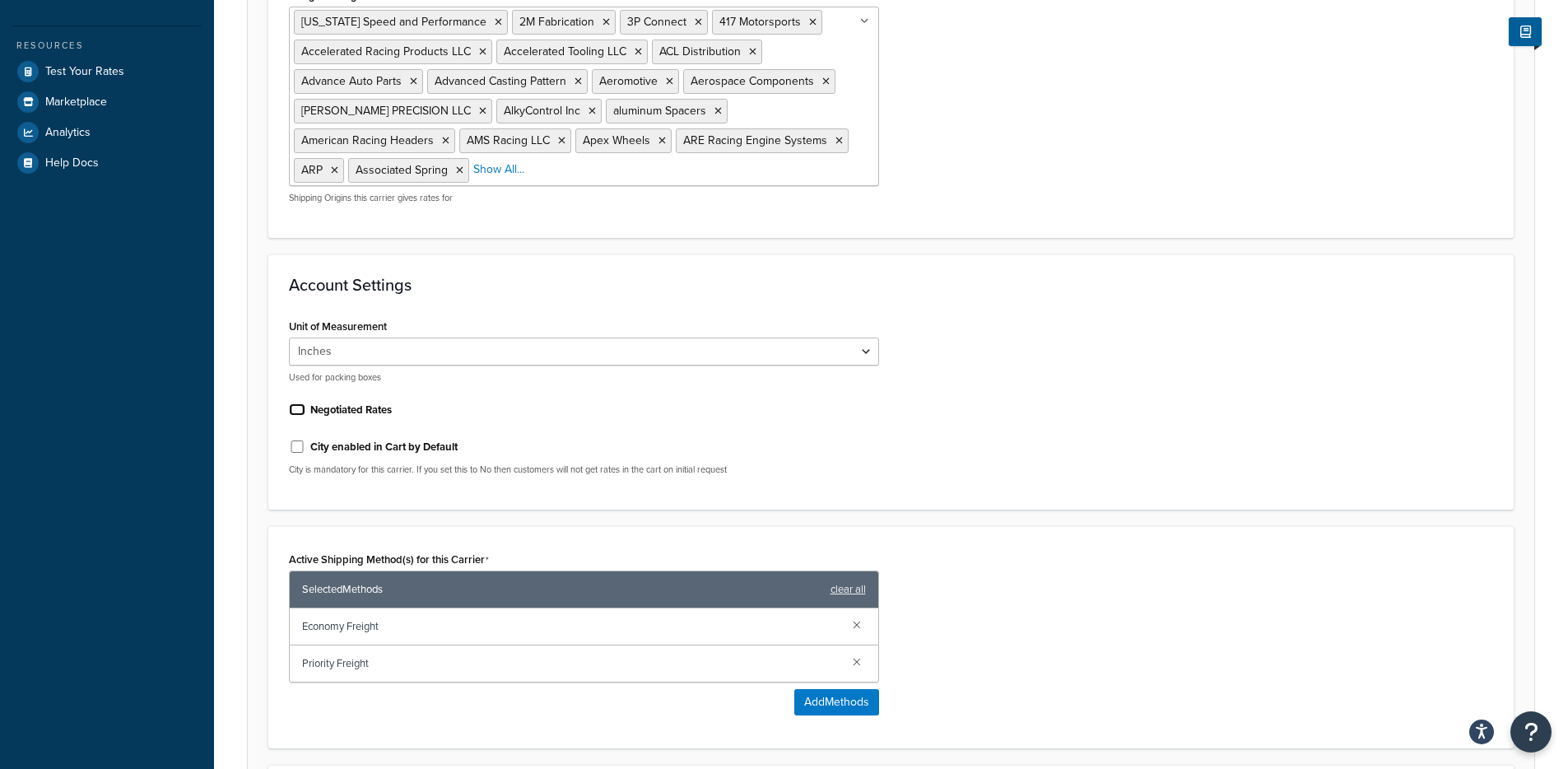 click on "Negotiated Rates" at bounding box center [297, 409] 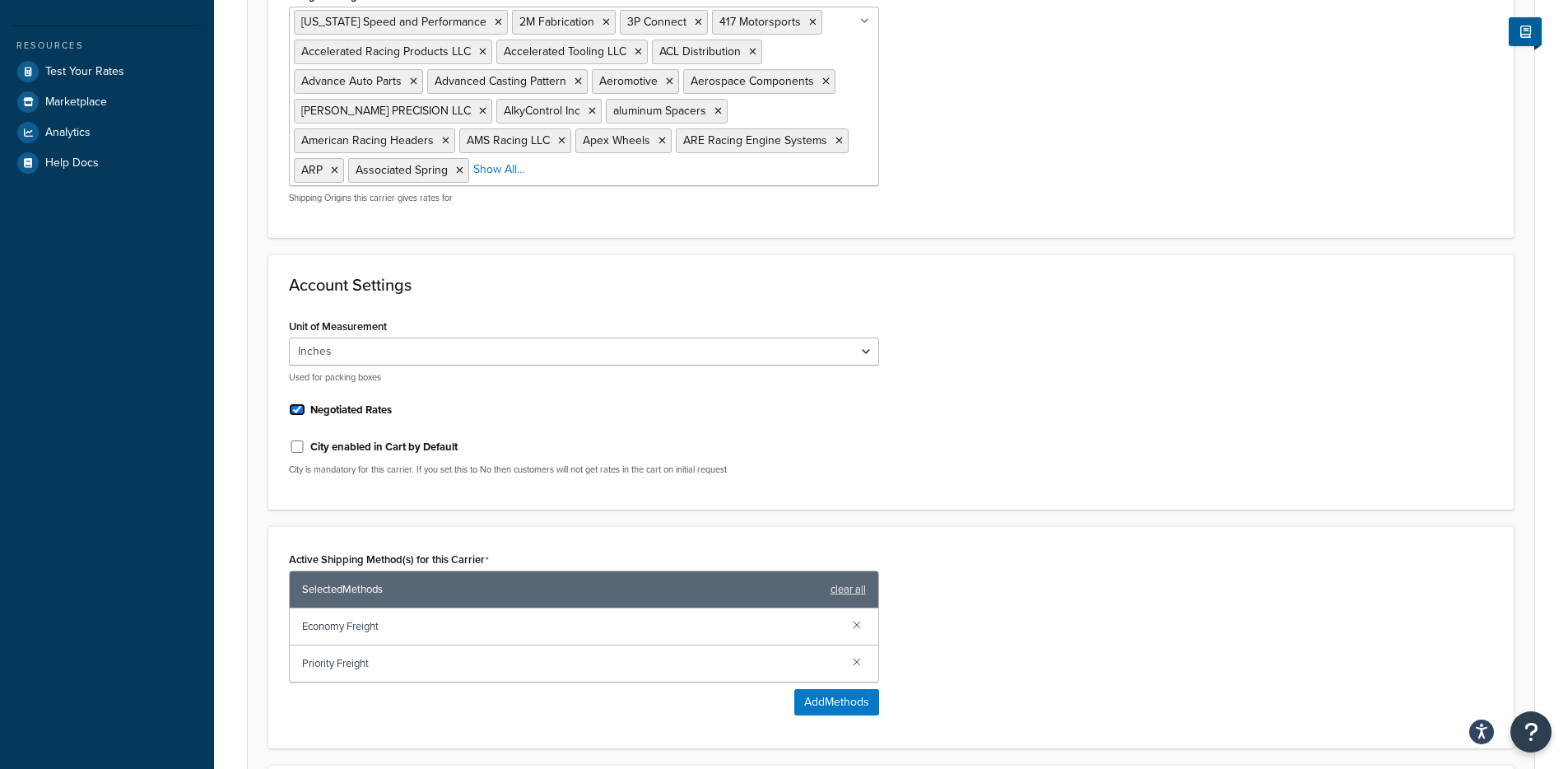checkbox on "true" 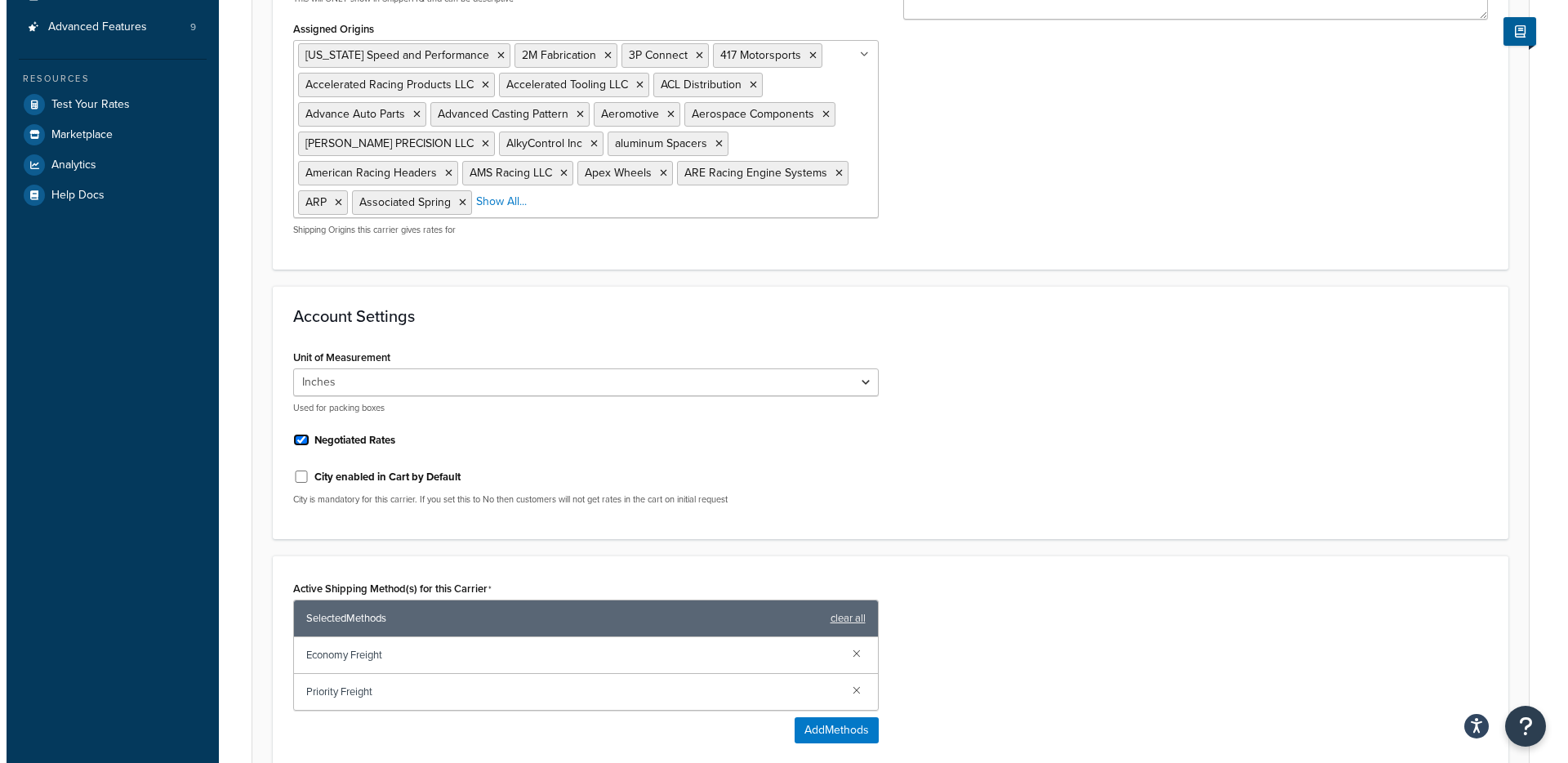 scroll, scrollTop: 78, scrollLeft: 0, axis: vertical 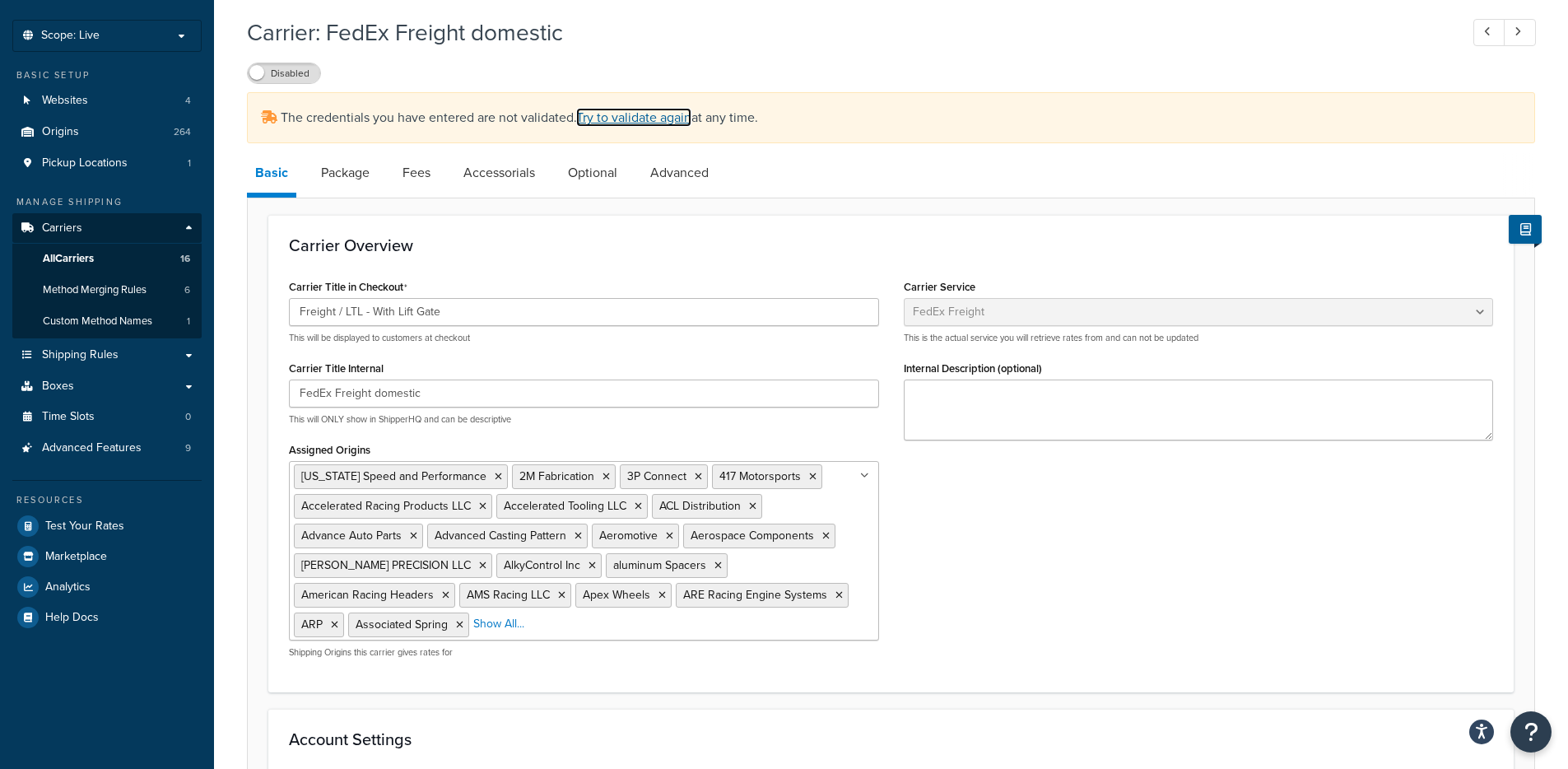 click on "Try to validate again" at bounding box center (634, 117) 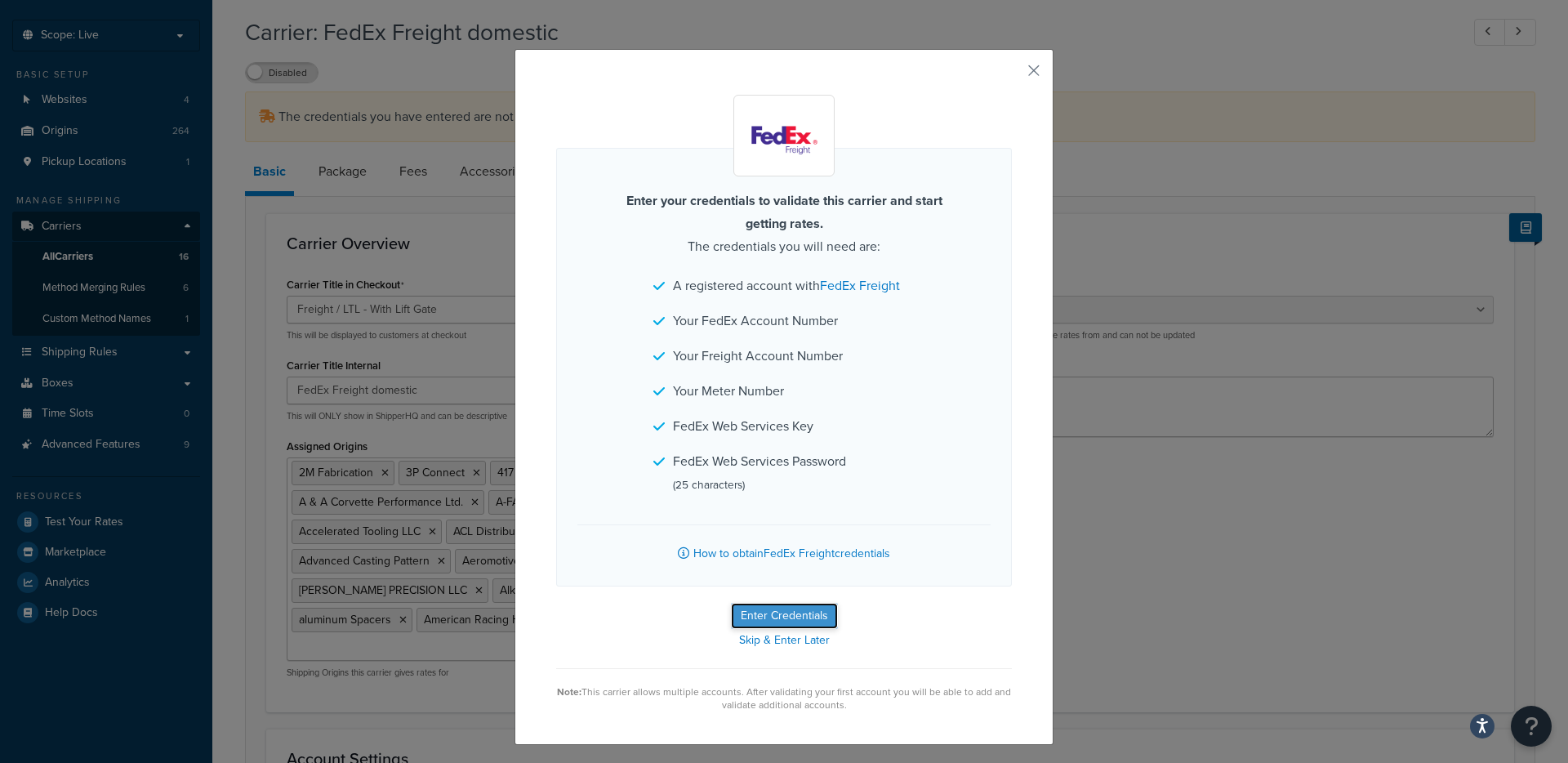 click on "Enter Credentials" at bounding box center (784, 616) 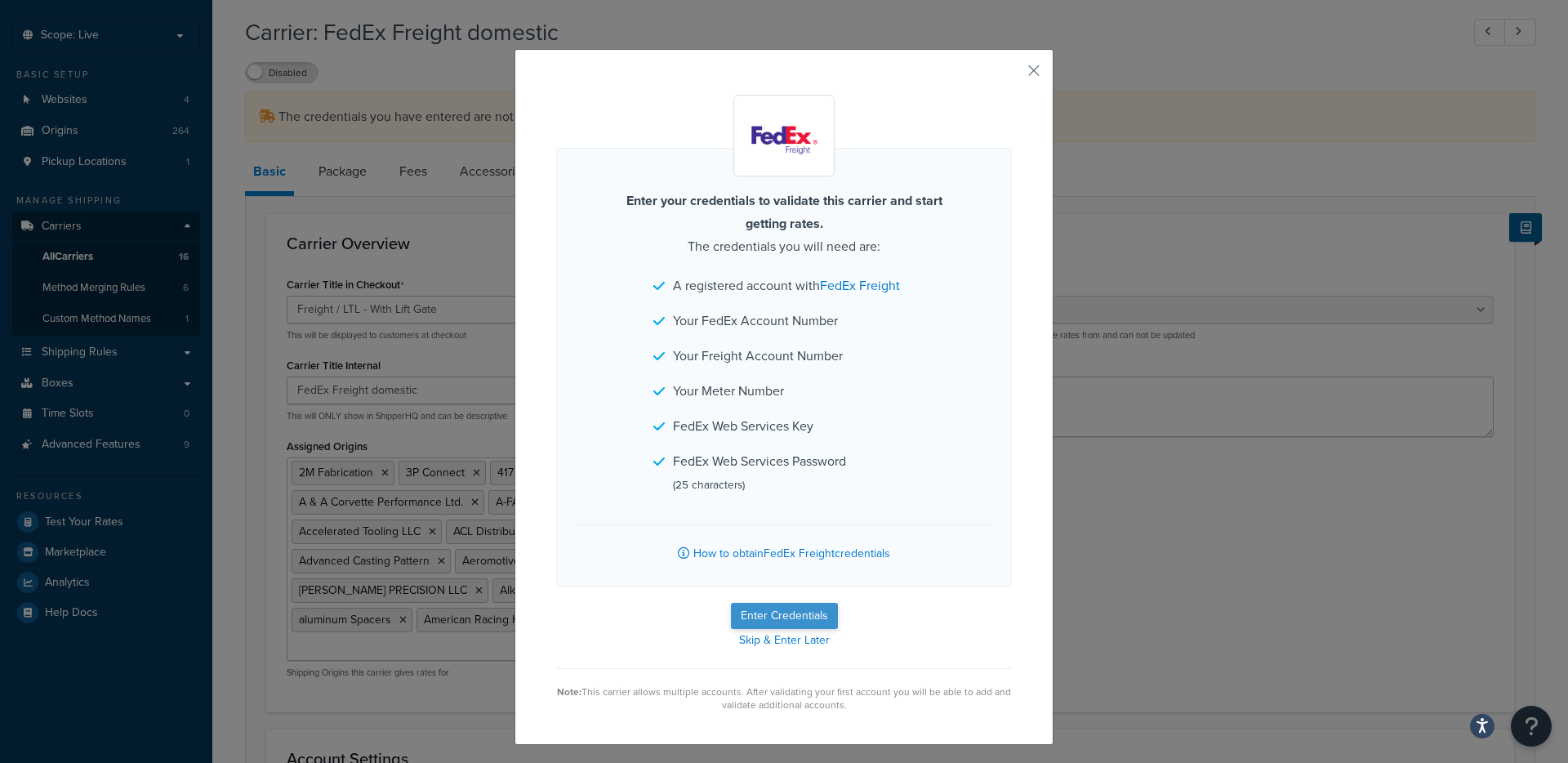 select on "SKID" 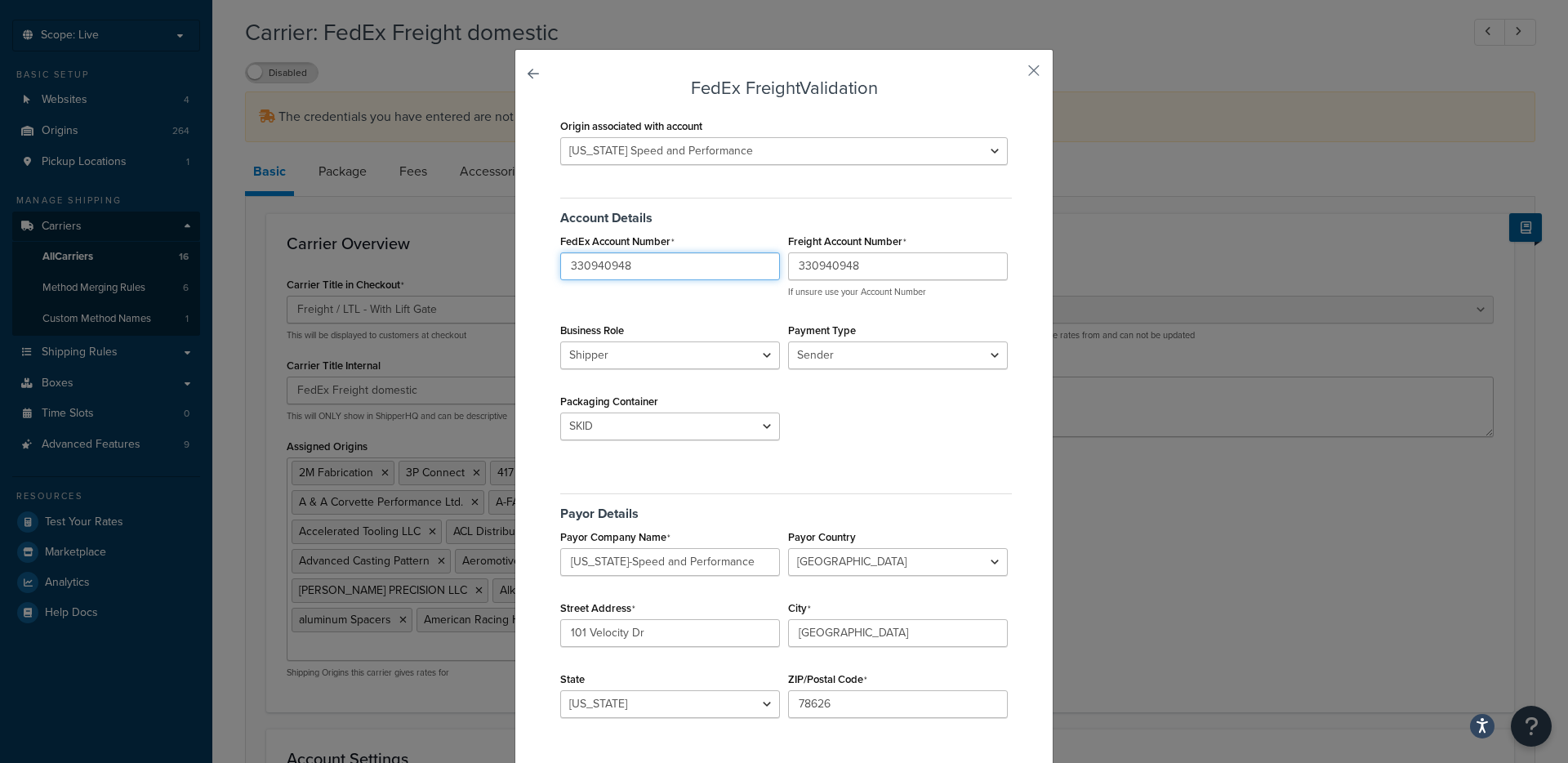 click on "330940948" at bounding box center (670, 266) 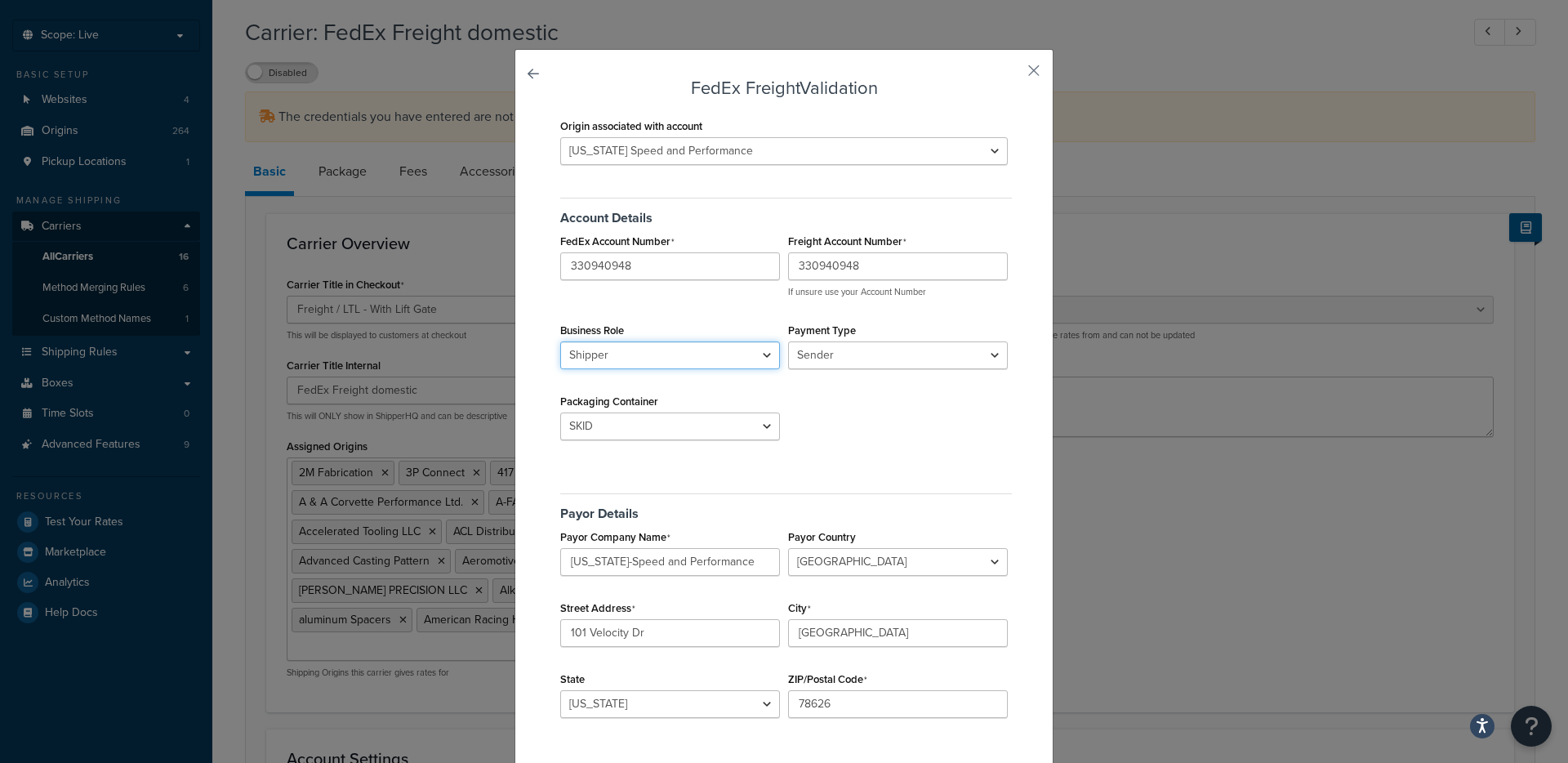 click on "Shipper  Consignee" at bounding box center (670, 355) 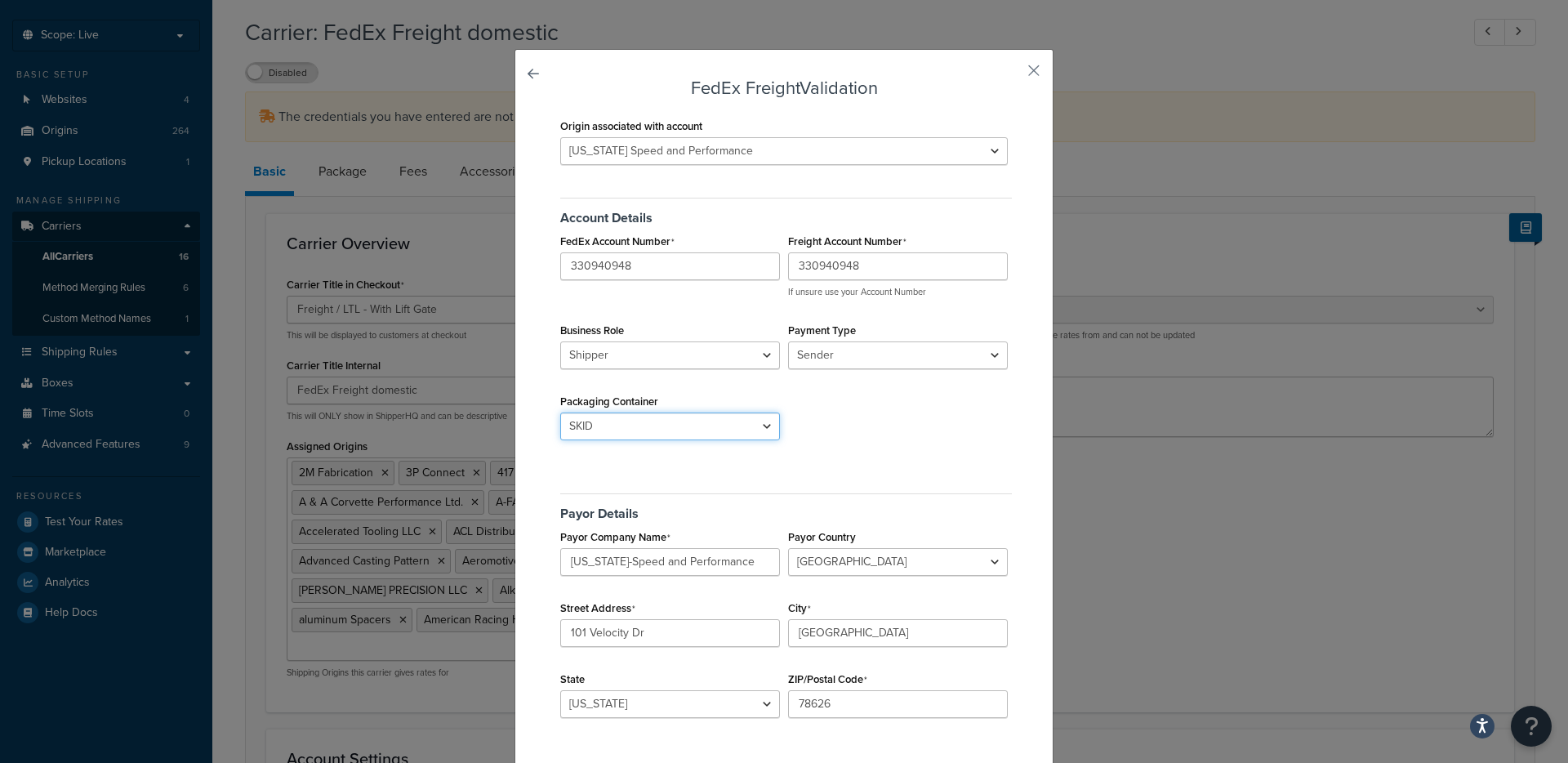 click on "BAG  BARREL  BASKET  BOX  BUCKET  CARTON  CASE  CONTAINER  CYLINDER  ENVELOPE  HAMPER  OTHER  PAIL  PALLET  PIECE  REEL  ROLL  SKID  TANK  TUBE" at bounding box center (670, 426) 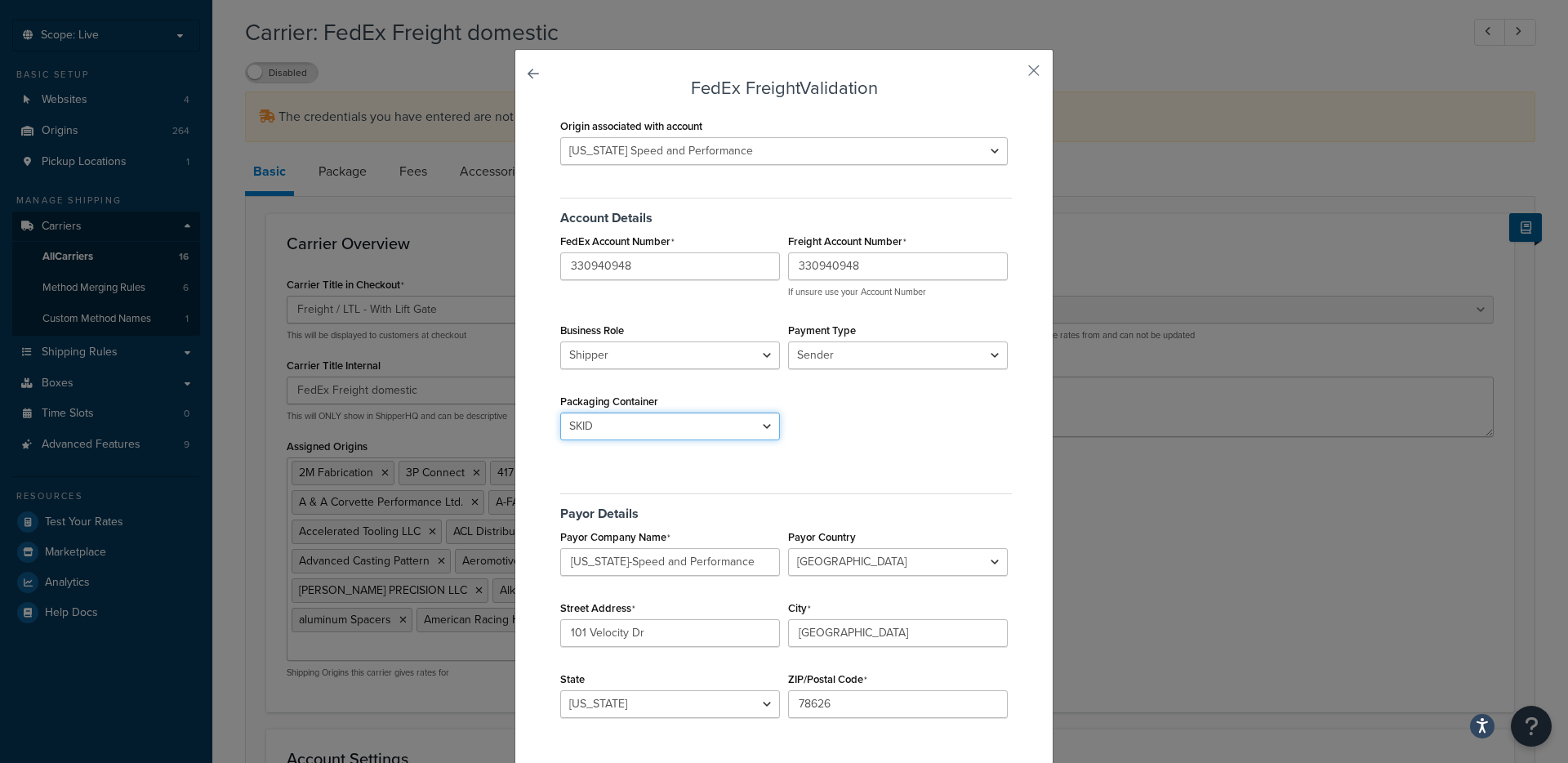select on "PALLET" 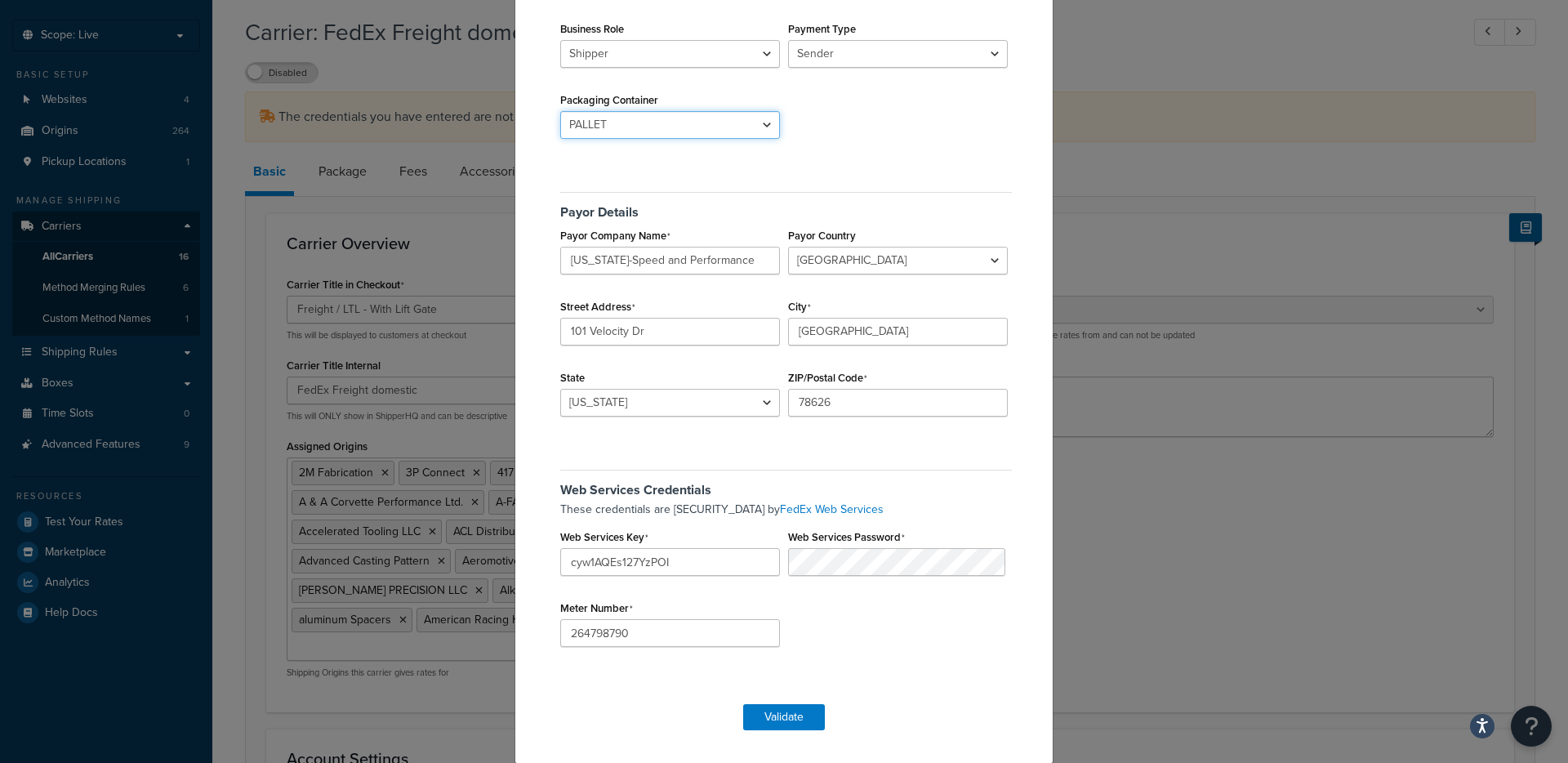 scroll, scrollTop: 303, scrollLeft: 0, axis: vertical 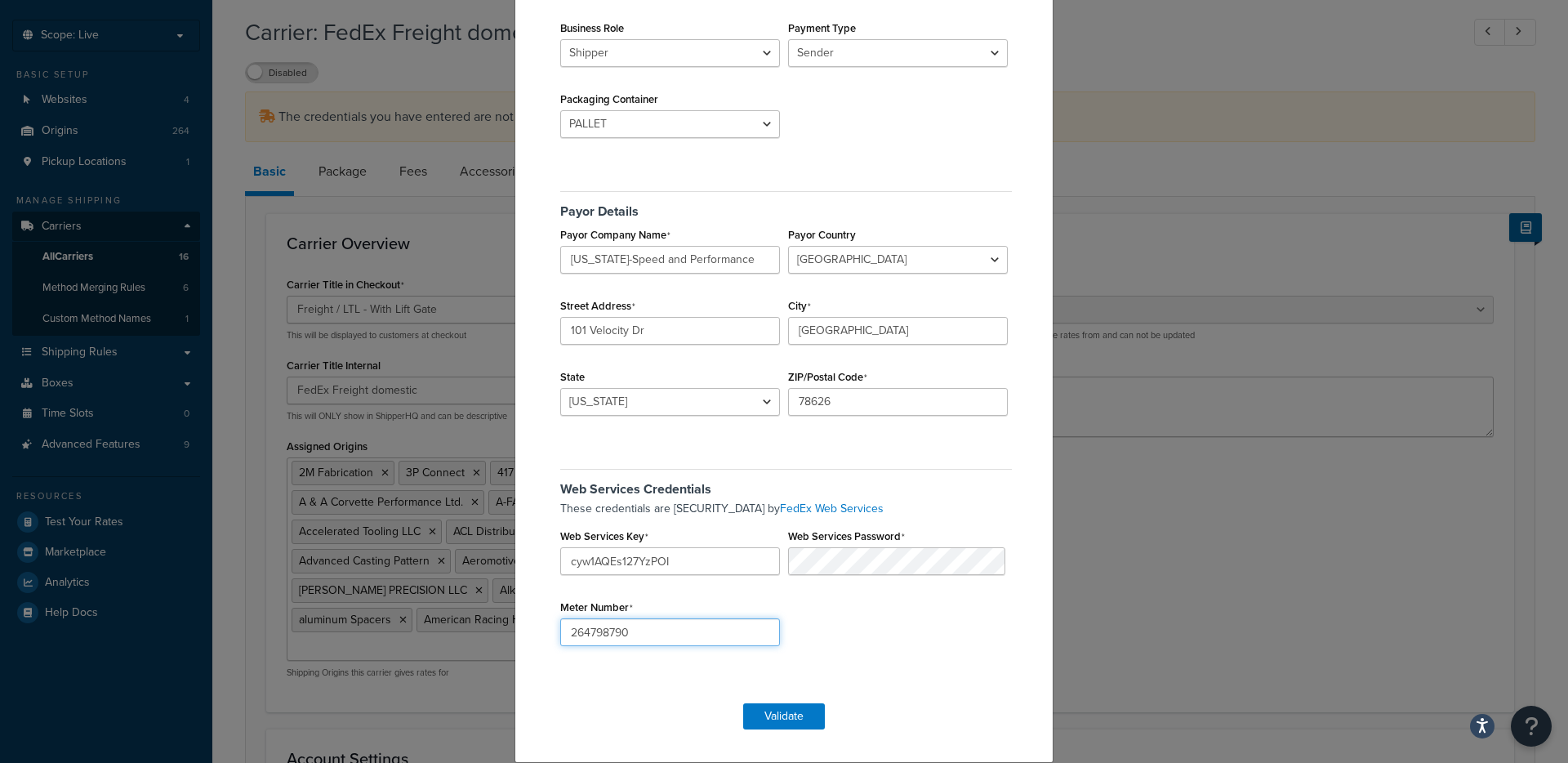 click on "264798790" at bounding box center (670, 632) 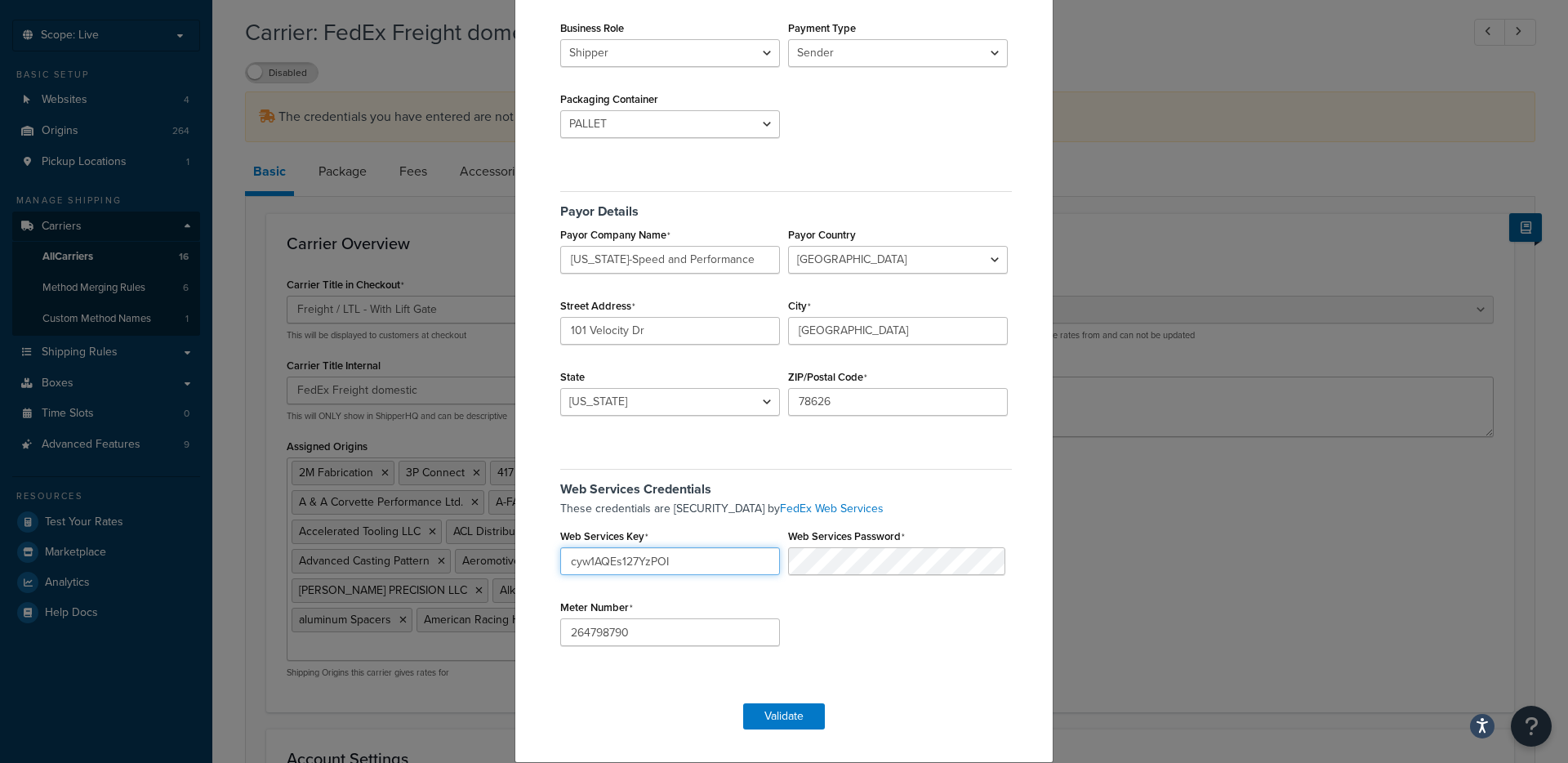 click on "cyw1AQEs127YzPOI" at bounding box center [670, 561] 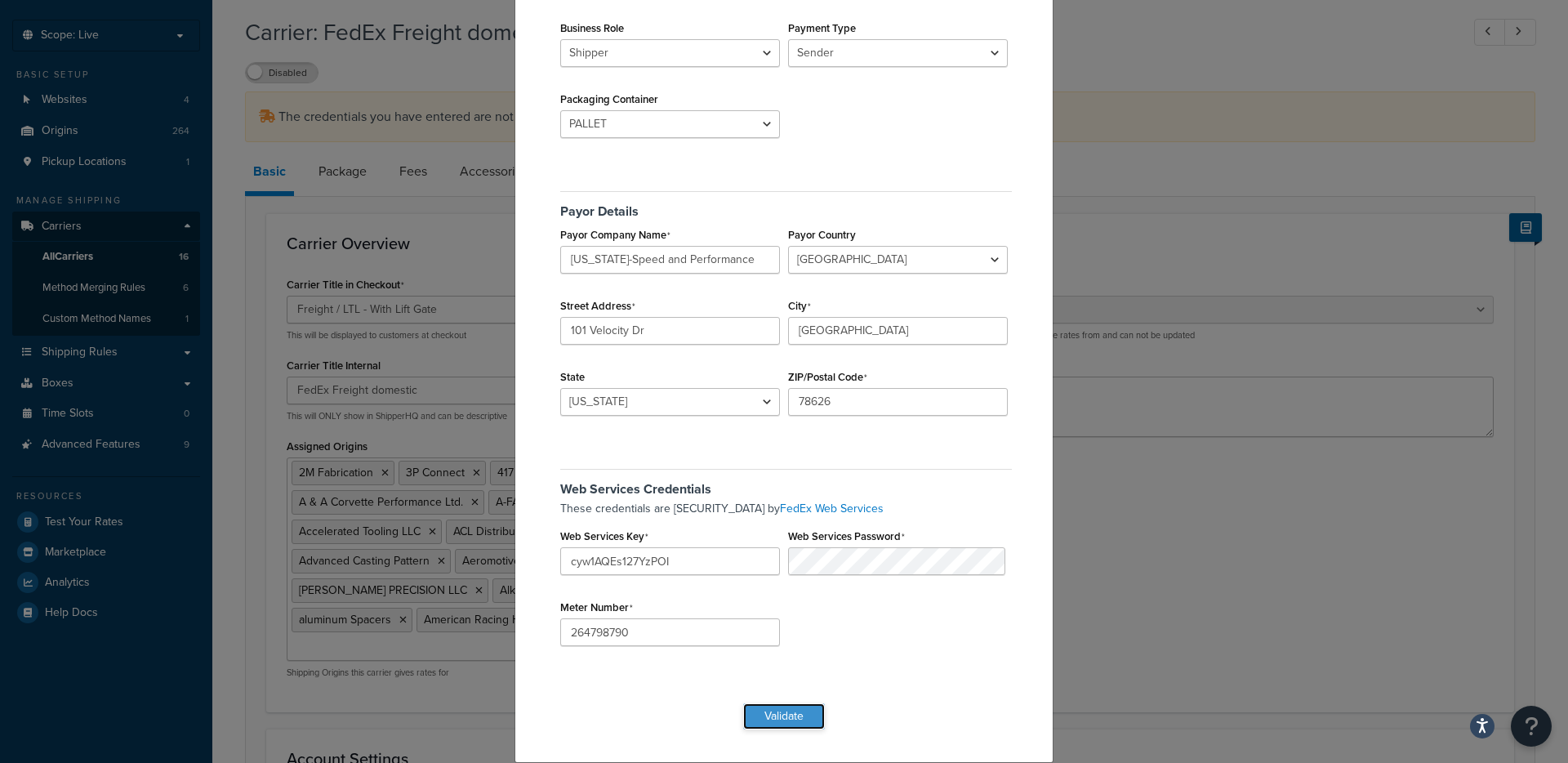 click on "Validate" at bounding box center [784, 716] 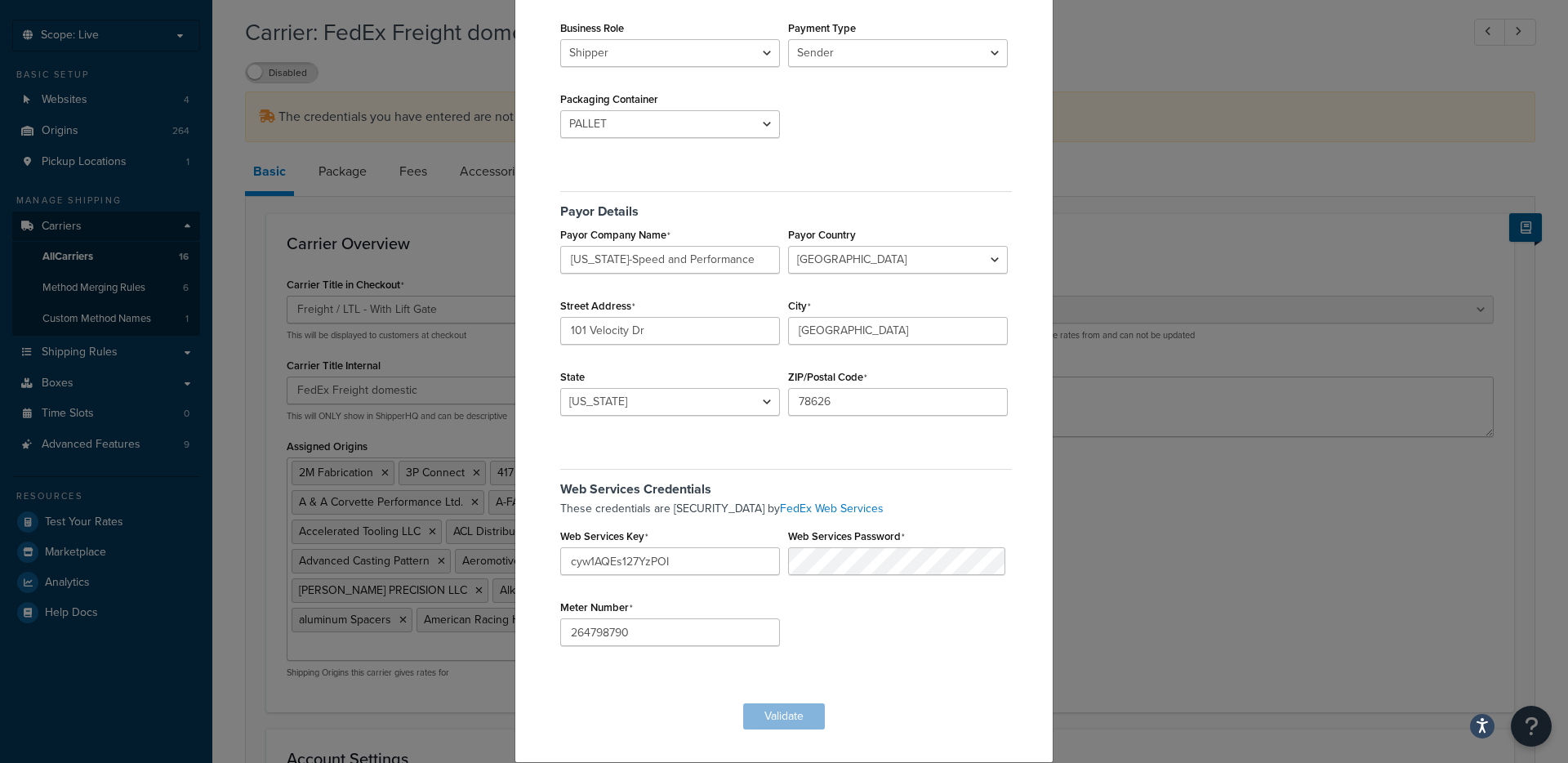 scroll, scrollTop: 0, scrollLeft: 0, axis: both 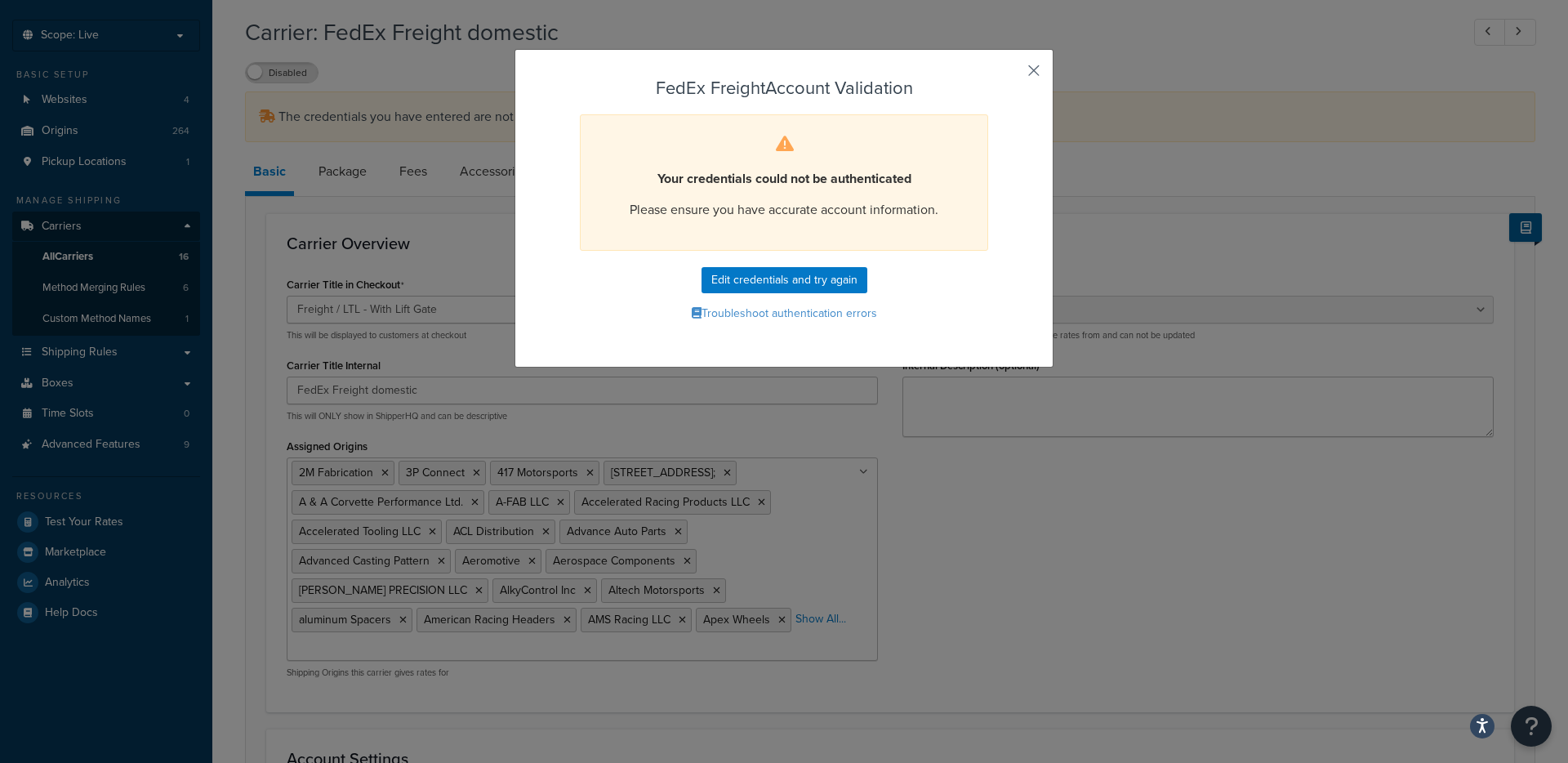 click at bounding box center [1009, 76] 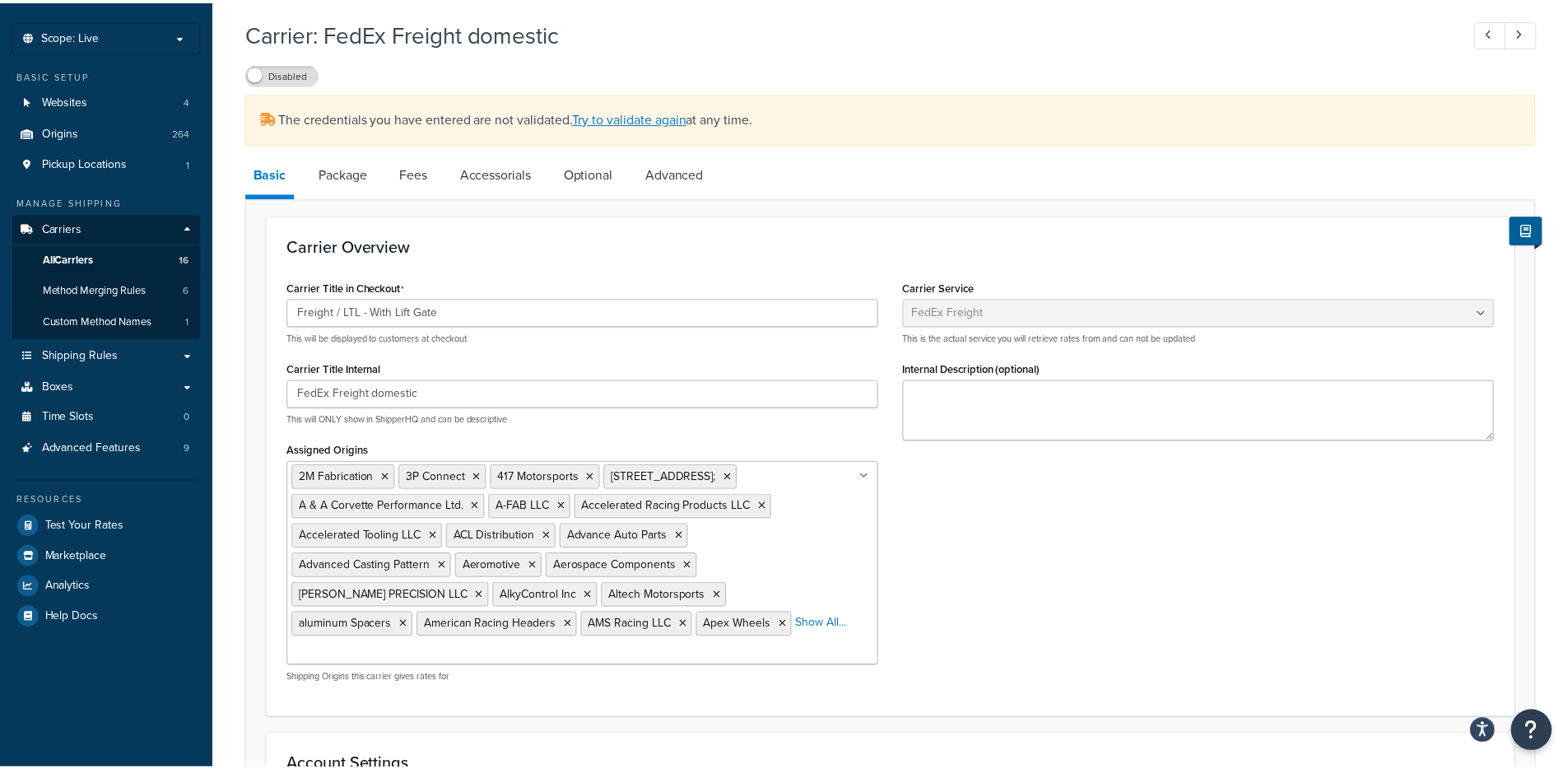 scroll, scrollTop: 0, scrollLeft: 0, axis: both 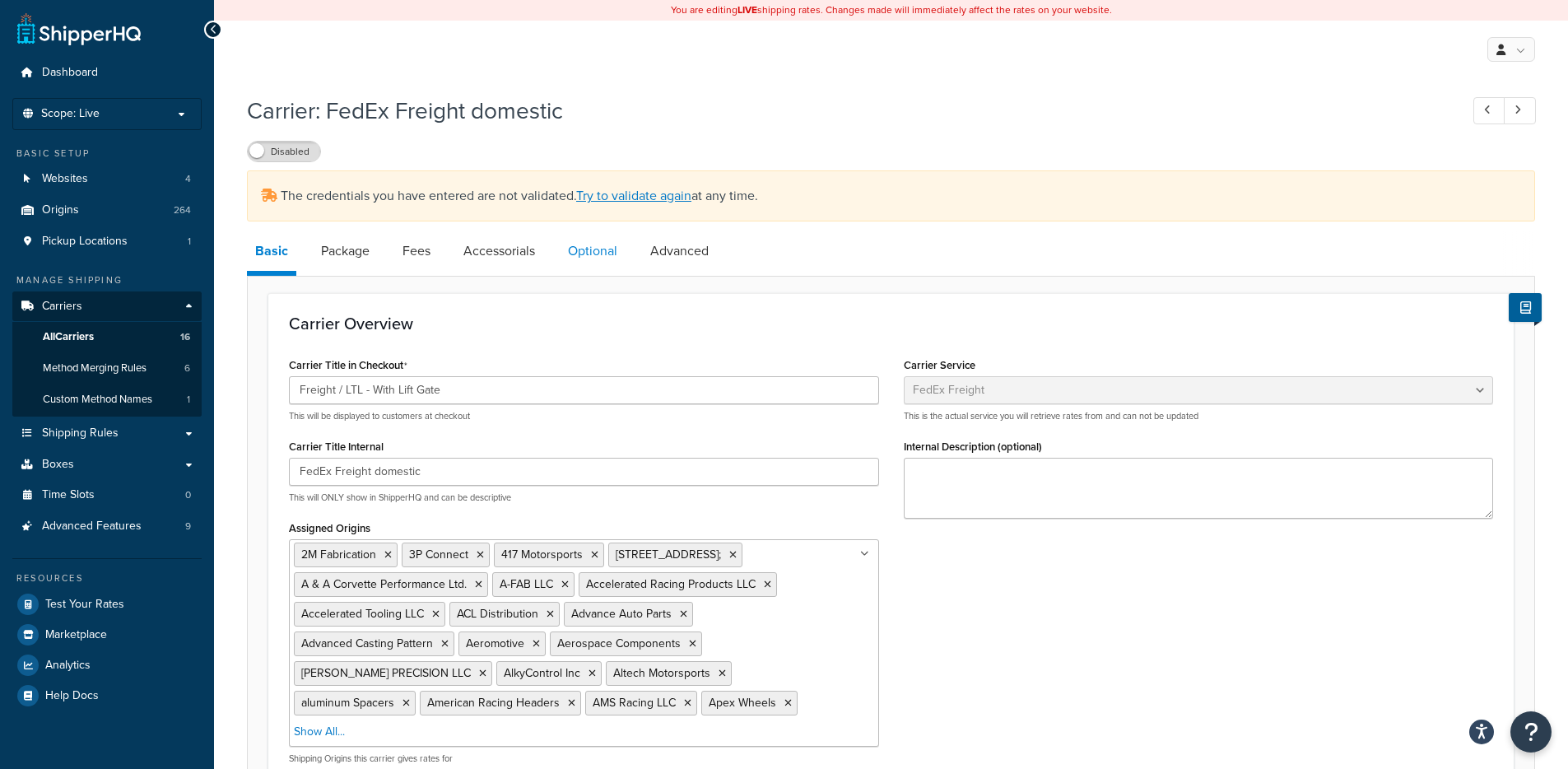 click on "Optional" at bounding box center (593, 251) 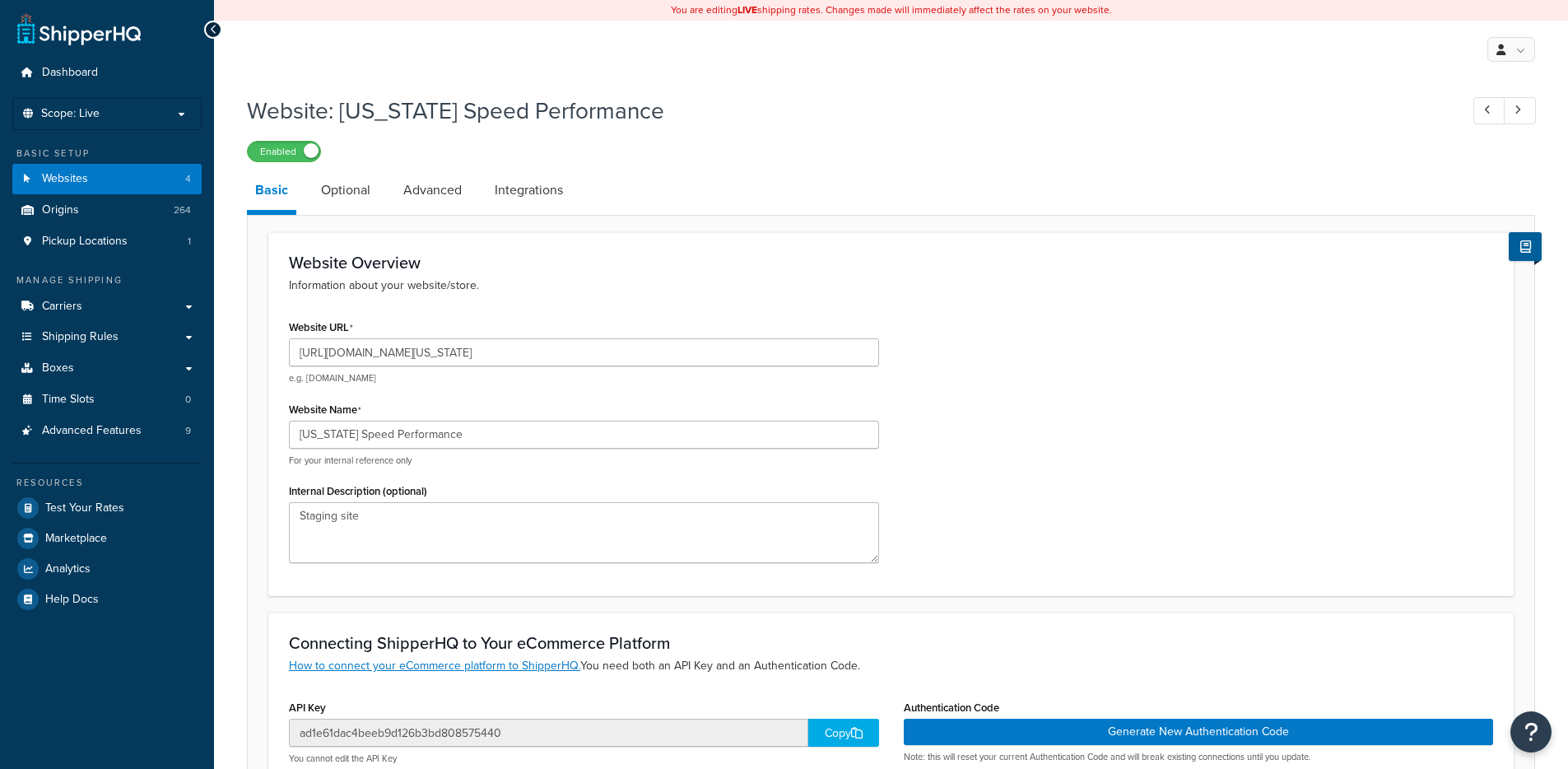 scroll, scrollTop: 0, scrollLeft: 0, axis: both 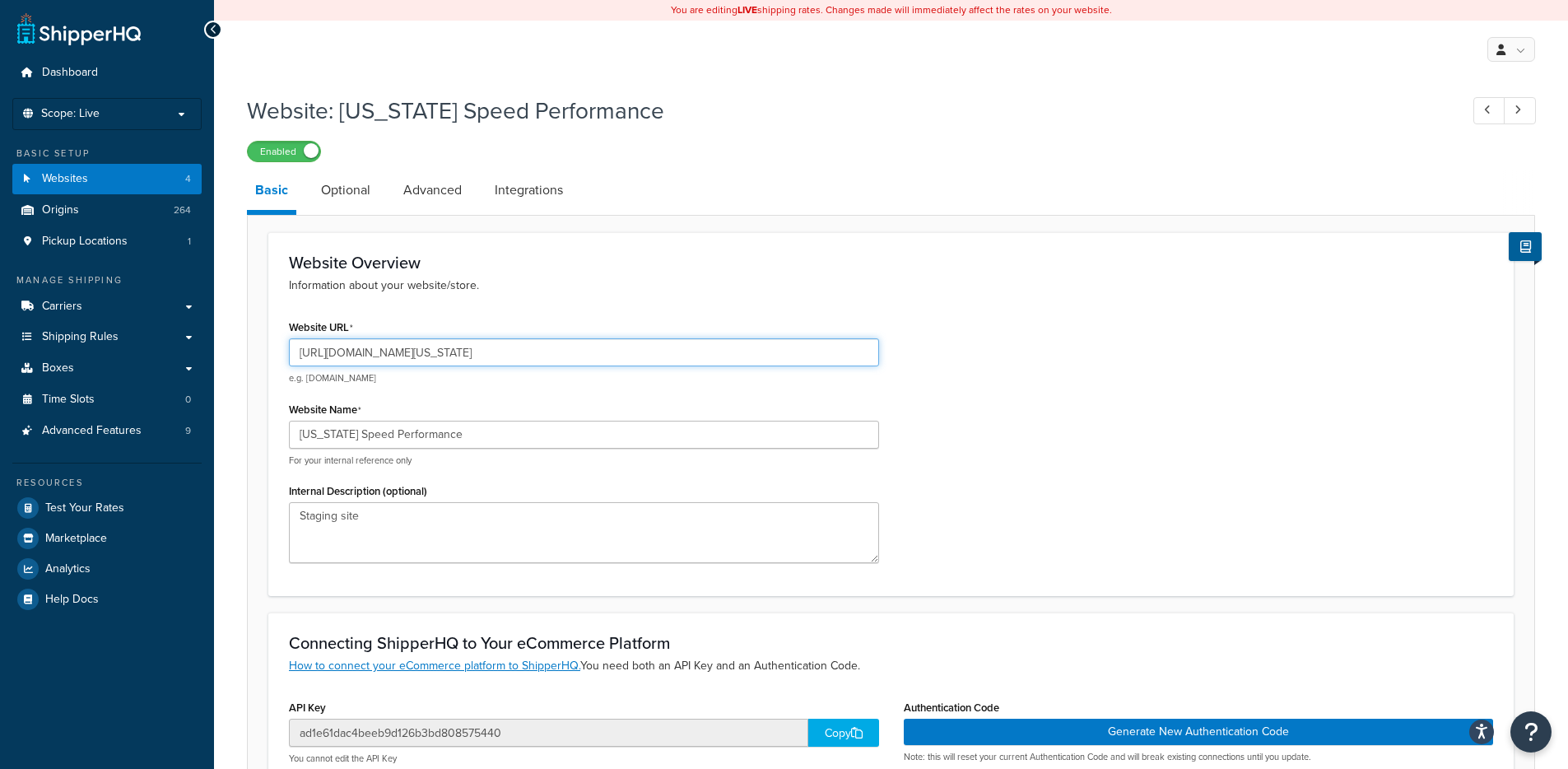 drag, startPoint x: 390, startPoint y: 354, endPoint x: 410, endPoint y: 354, distance: 20 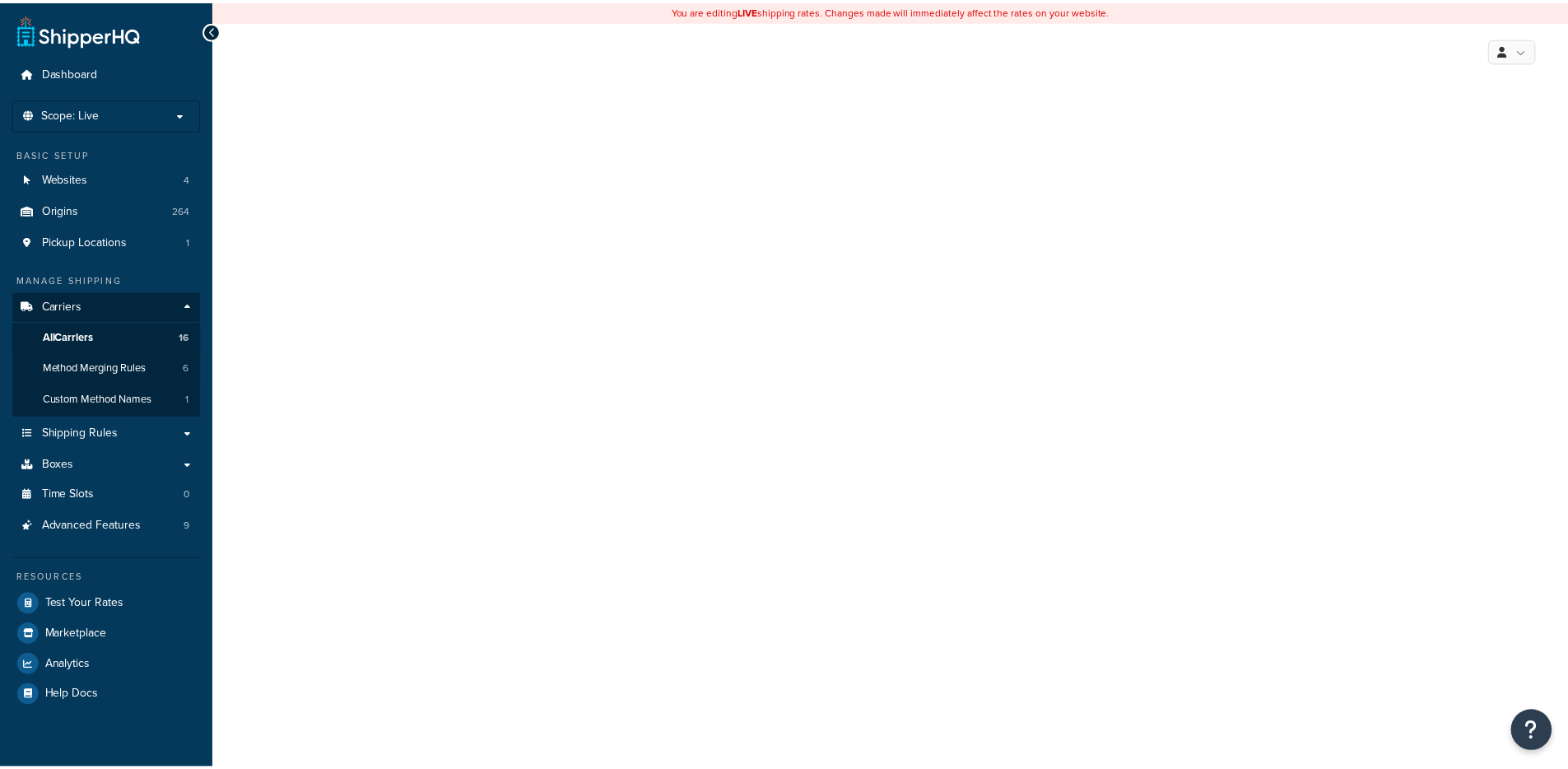 scroll, scrollTop: 0, scrollLeft: 0, axis: both 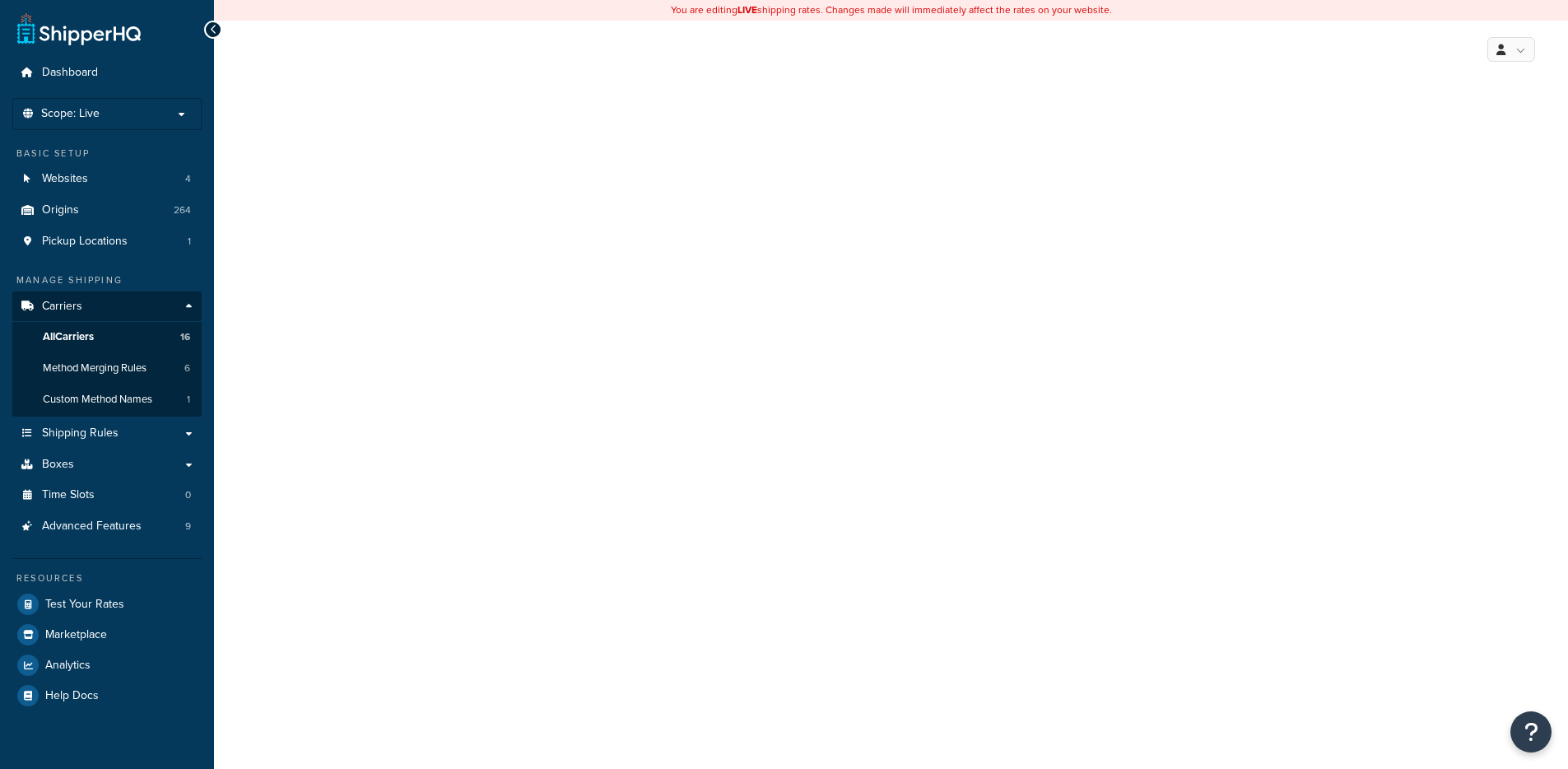select on "fedExFreight" 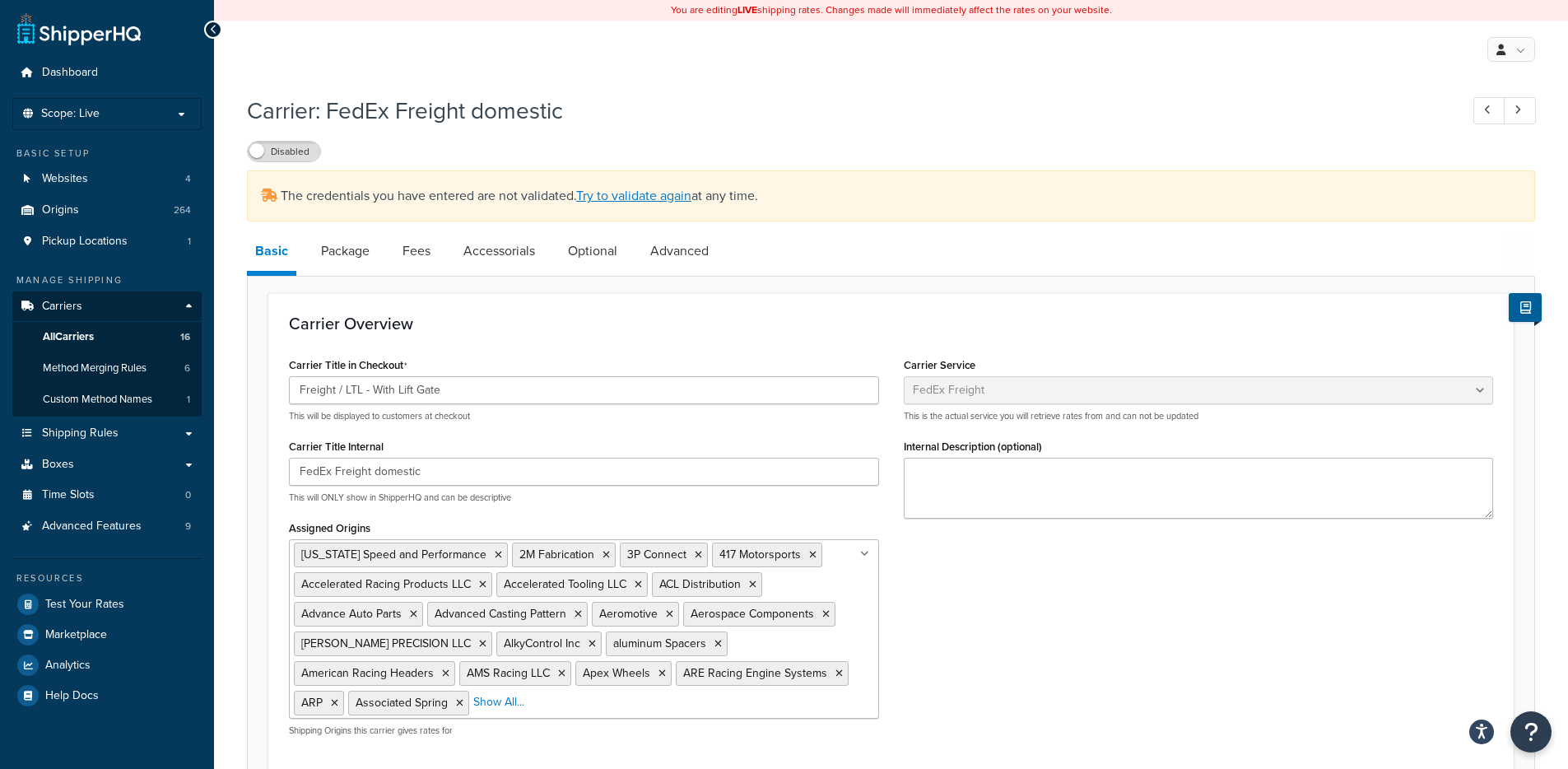 scroll, scrollTop: 0, scrollLeft: 0, axis: both 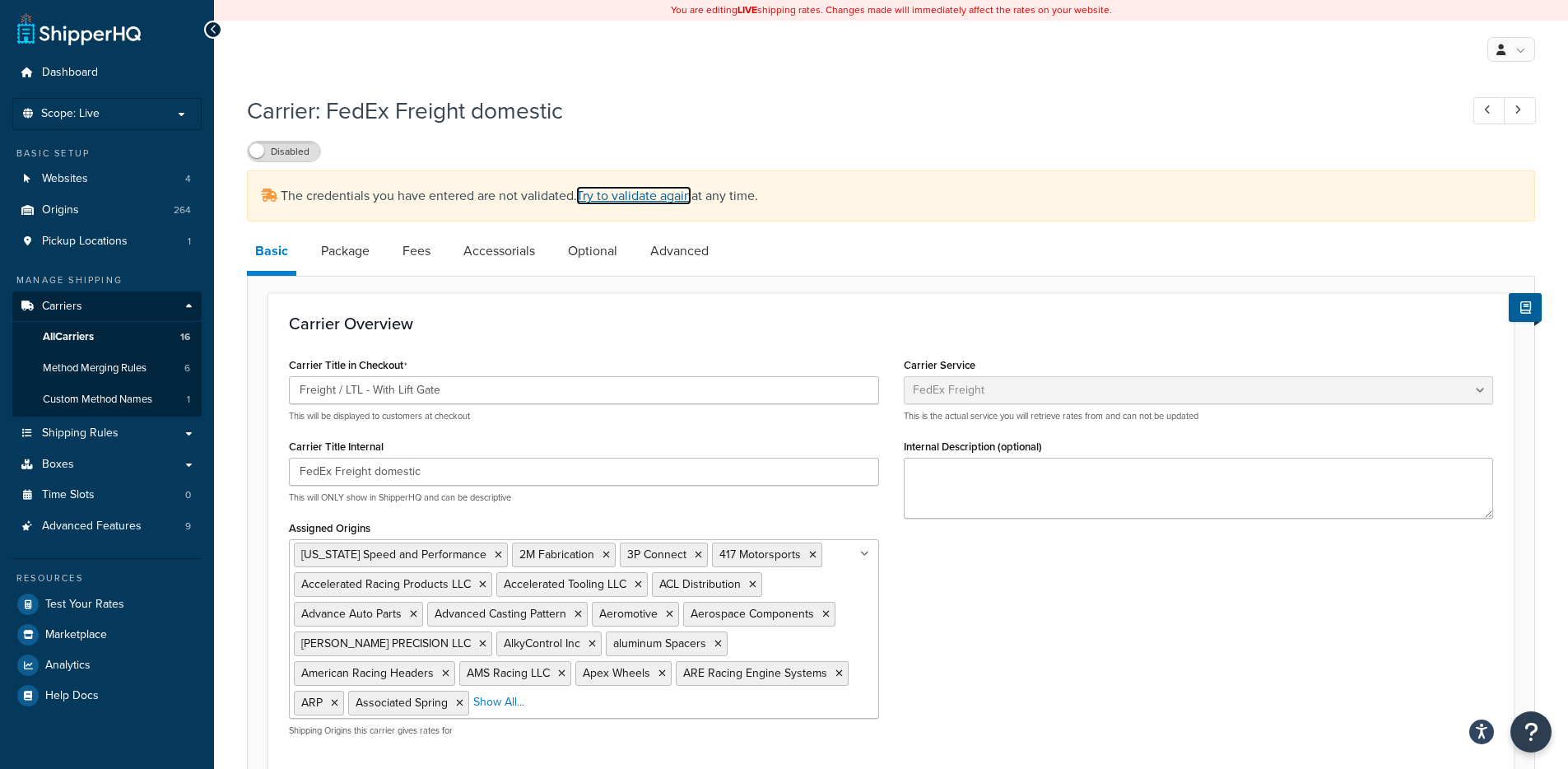 click on "Try to validate again" at bounding box center [634, 195] 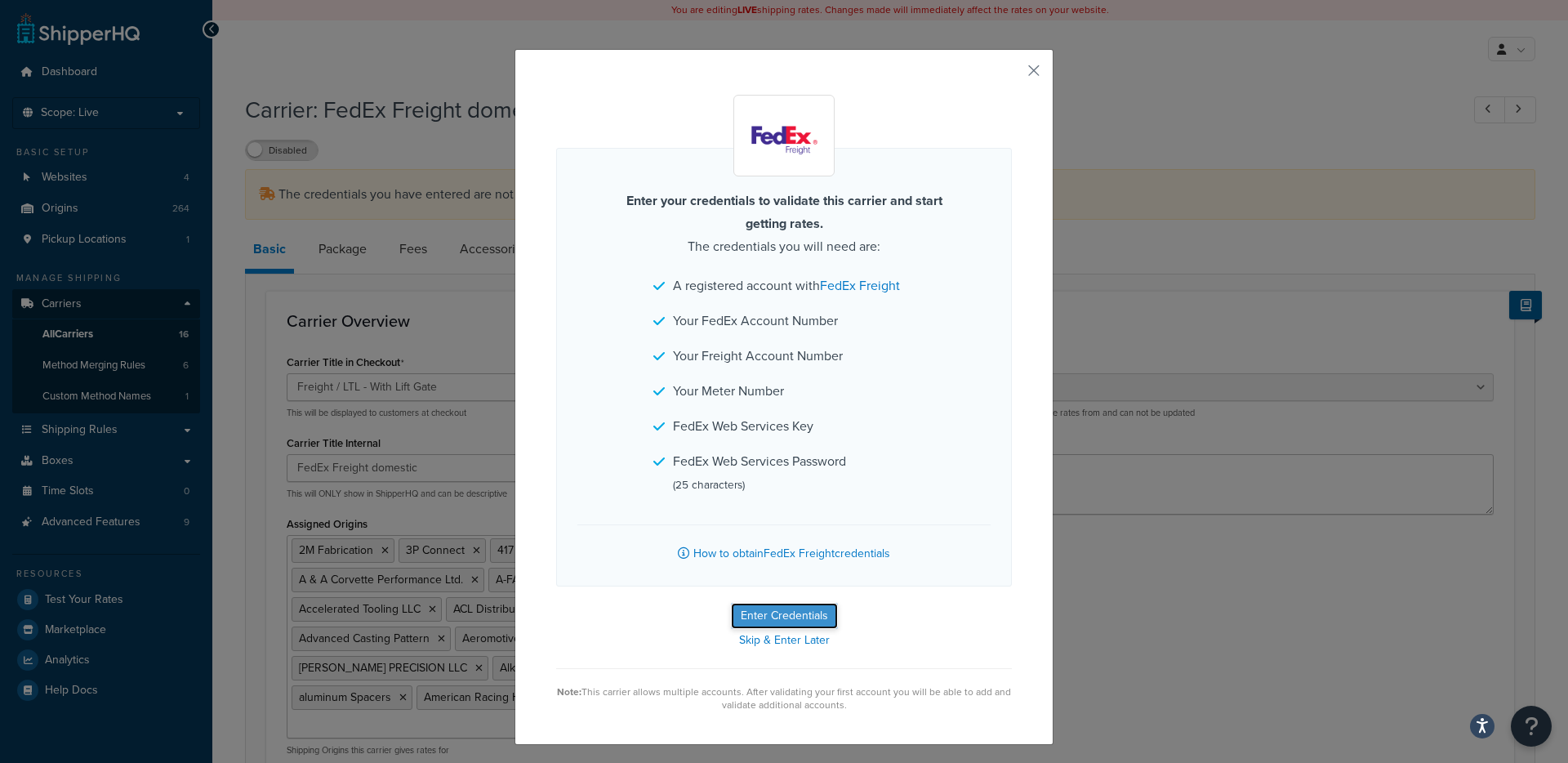 click on "Enter Credentials" at bounding box center (784, 616) 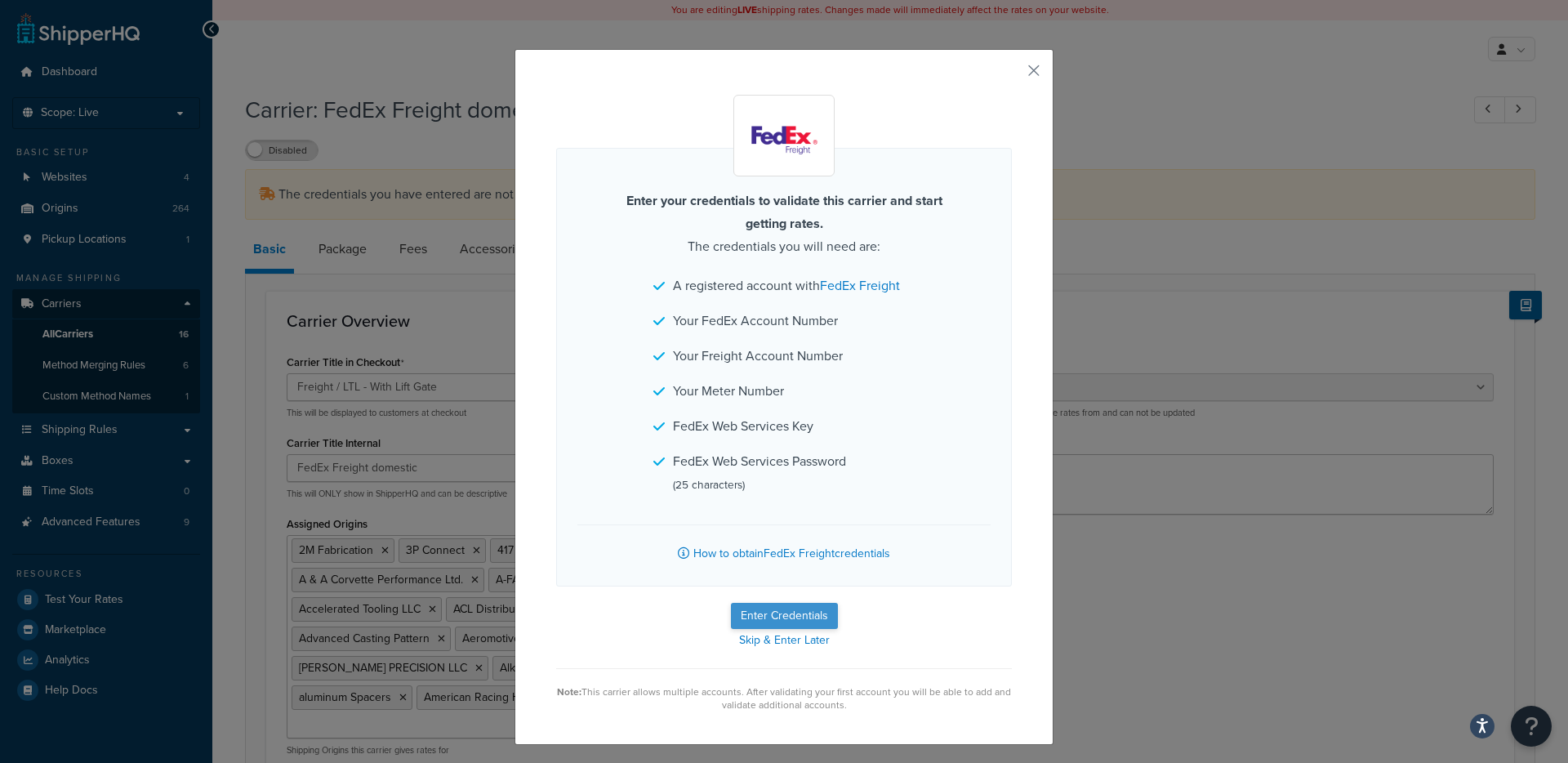 select on "PALLET" 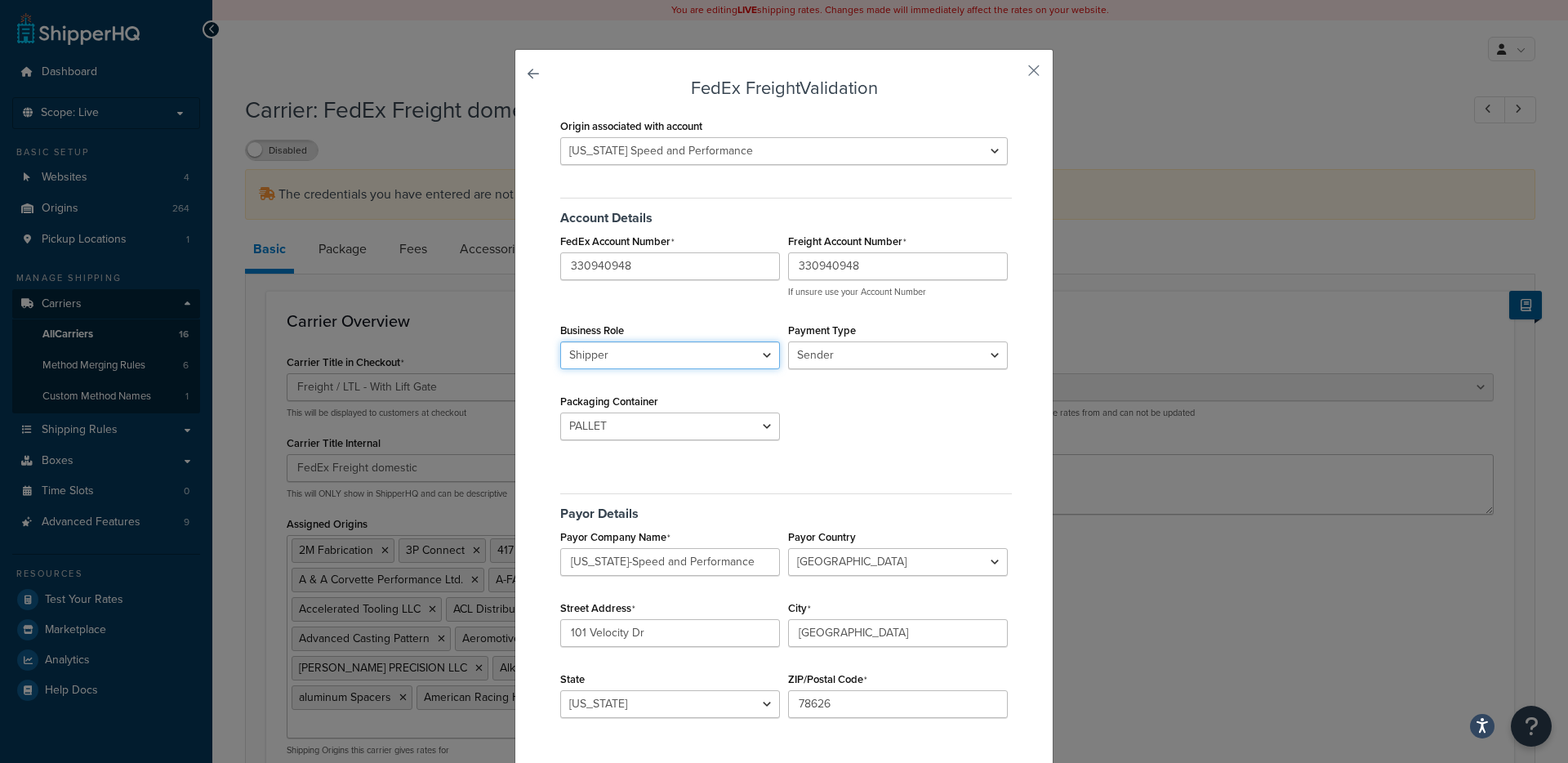 click on "Shipper  Consignee" at bounding box center [670, 355] 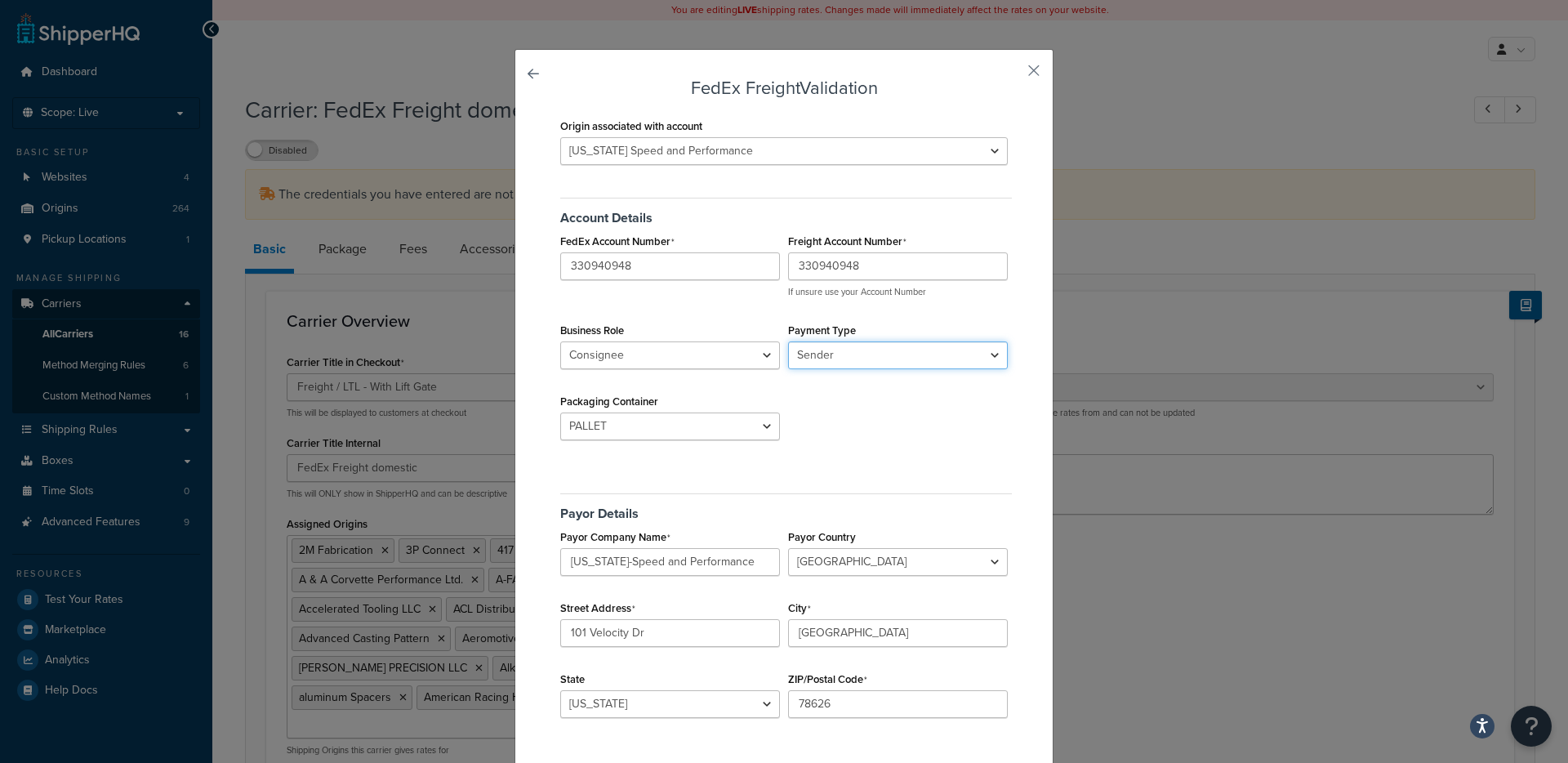 click on "Sender  Third Party" at bounding box center (898, 355) 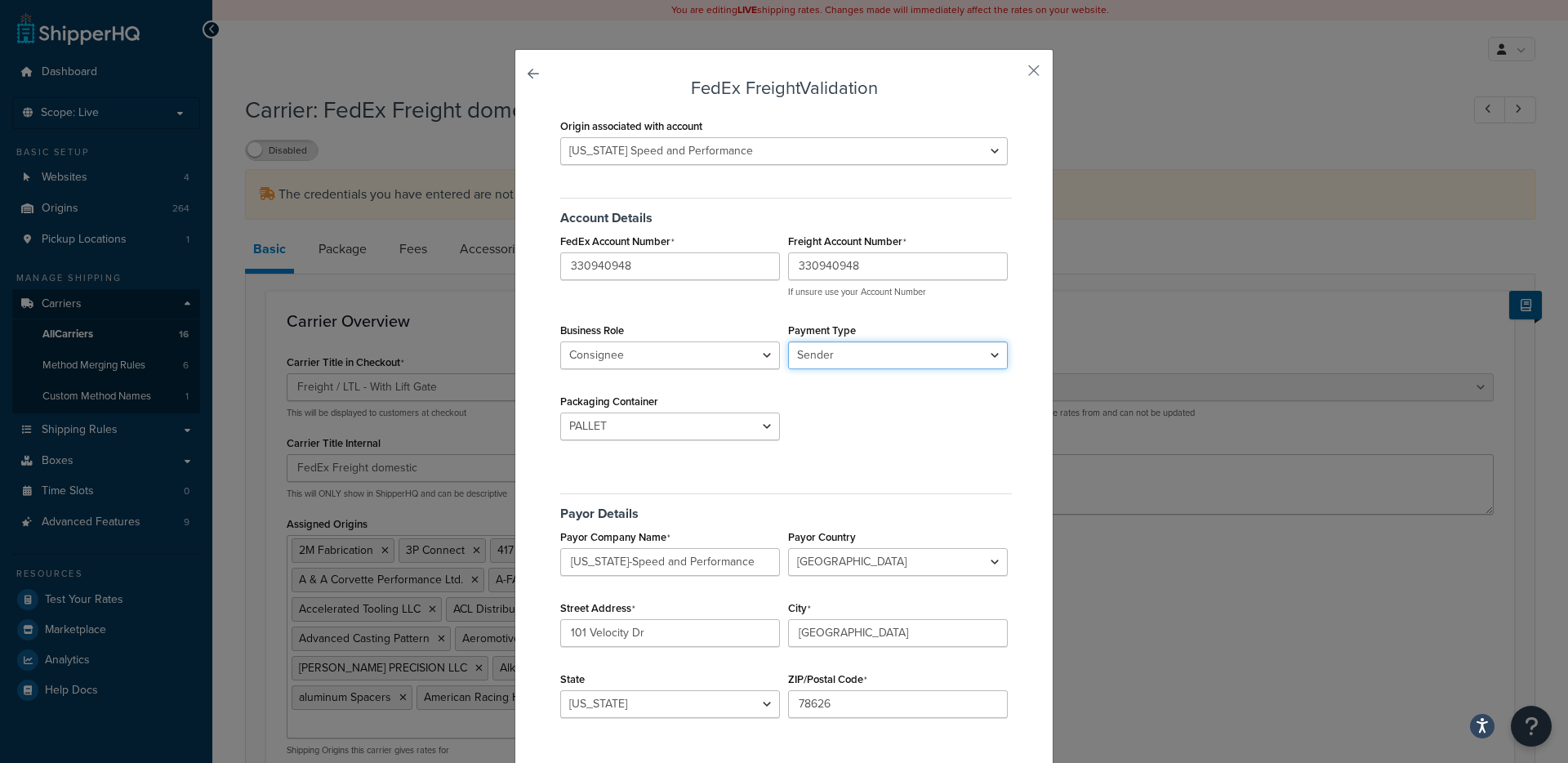 click on "Sender  Third Party" at bounding box center (898, 355) 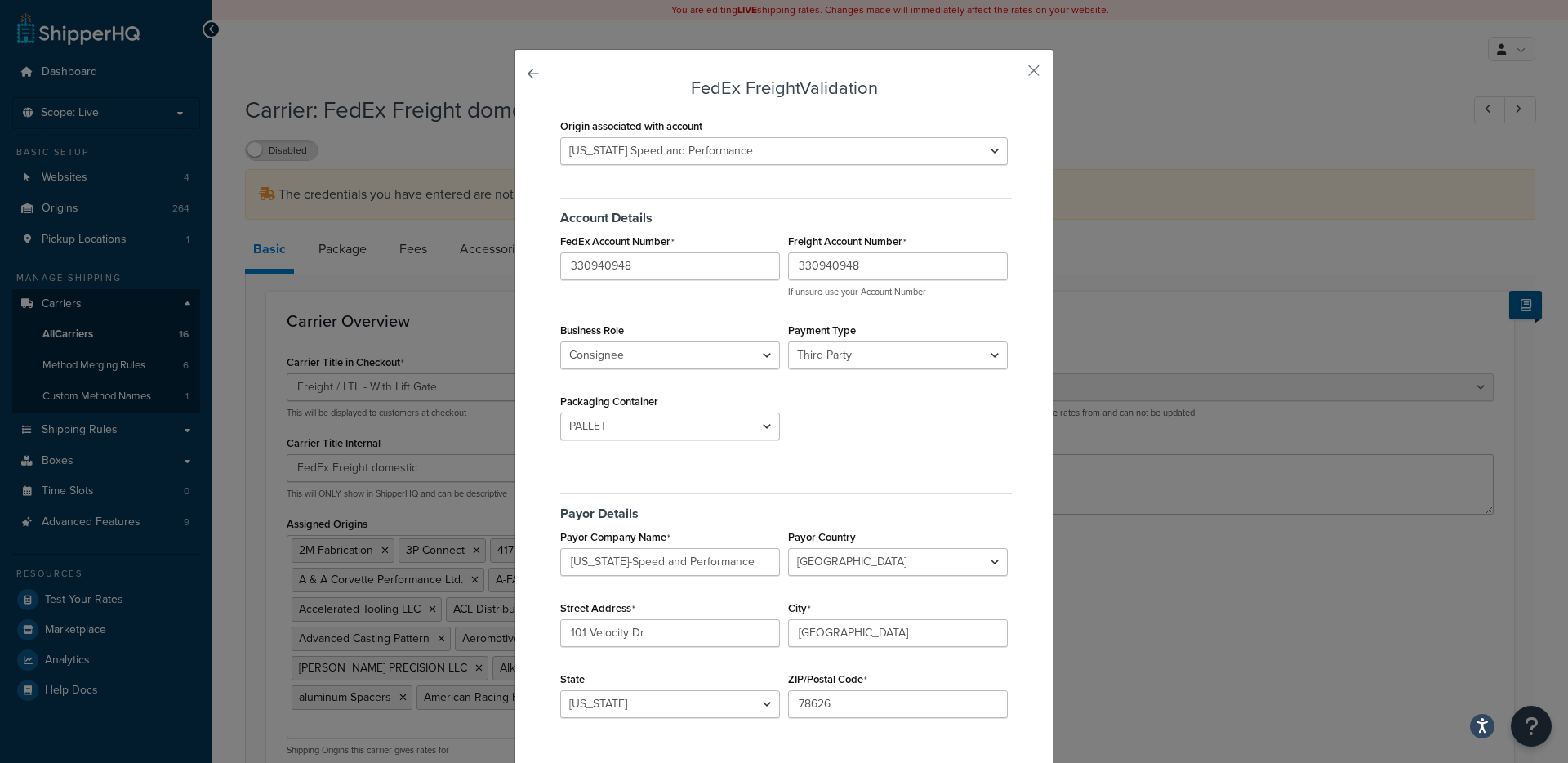 click on "Account Details   FedEx Account Number   330940948 Freight Account Number   330940948 If unsure use your Account Number Business Role   Shipper  Consignee  Payment Type   Sender  Third Party  Packaging Container   BAG  BARREL  BASKET  BOX  BUCKET  CARTON  CASE  CONTAINER  CYLINDER  ENVELOPE  HAMPER  OTHER  PAIL  PALLET  PIECE  REEL  ROLL  SKID  TANK  TUBE" at bounding box center [784, 323] 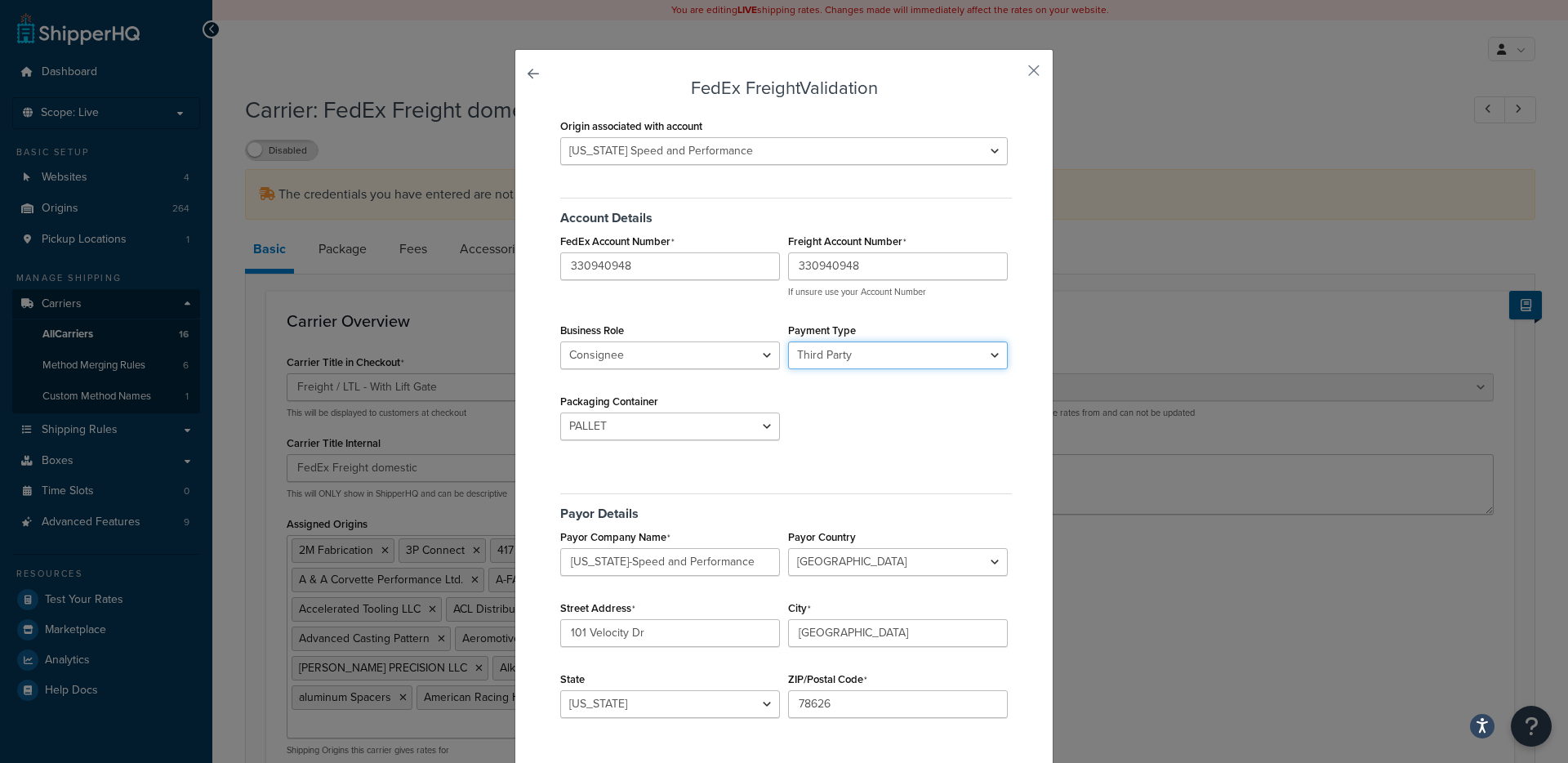 click on "Sender  Third Party" at bounding box center [898, 355] 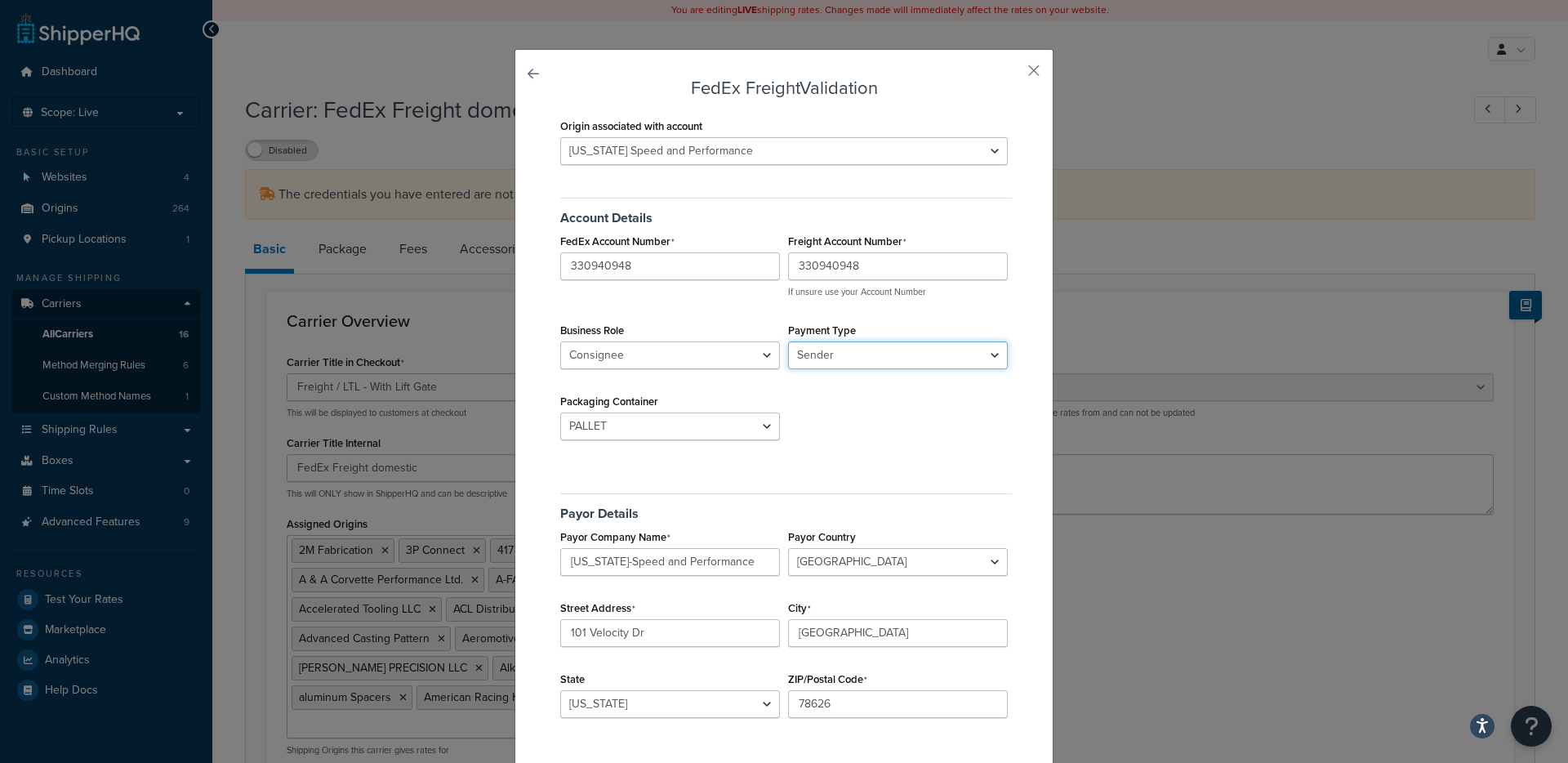 click on "Sender  Third Party" at bounding box center (898, 355) 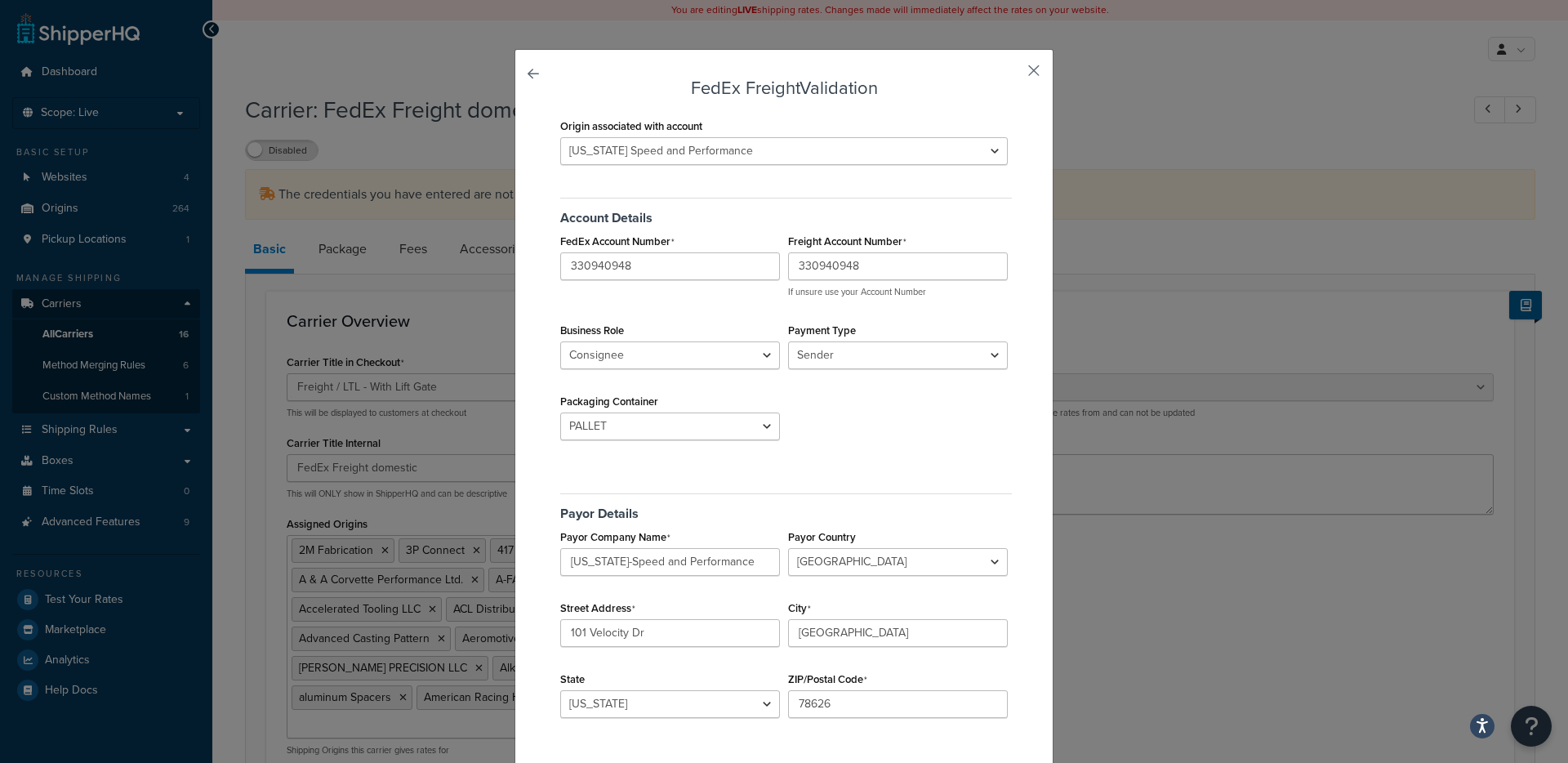 click at bounding box center [1009, 76] 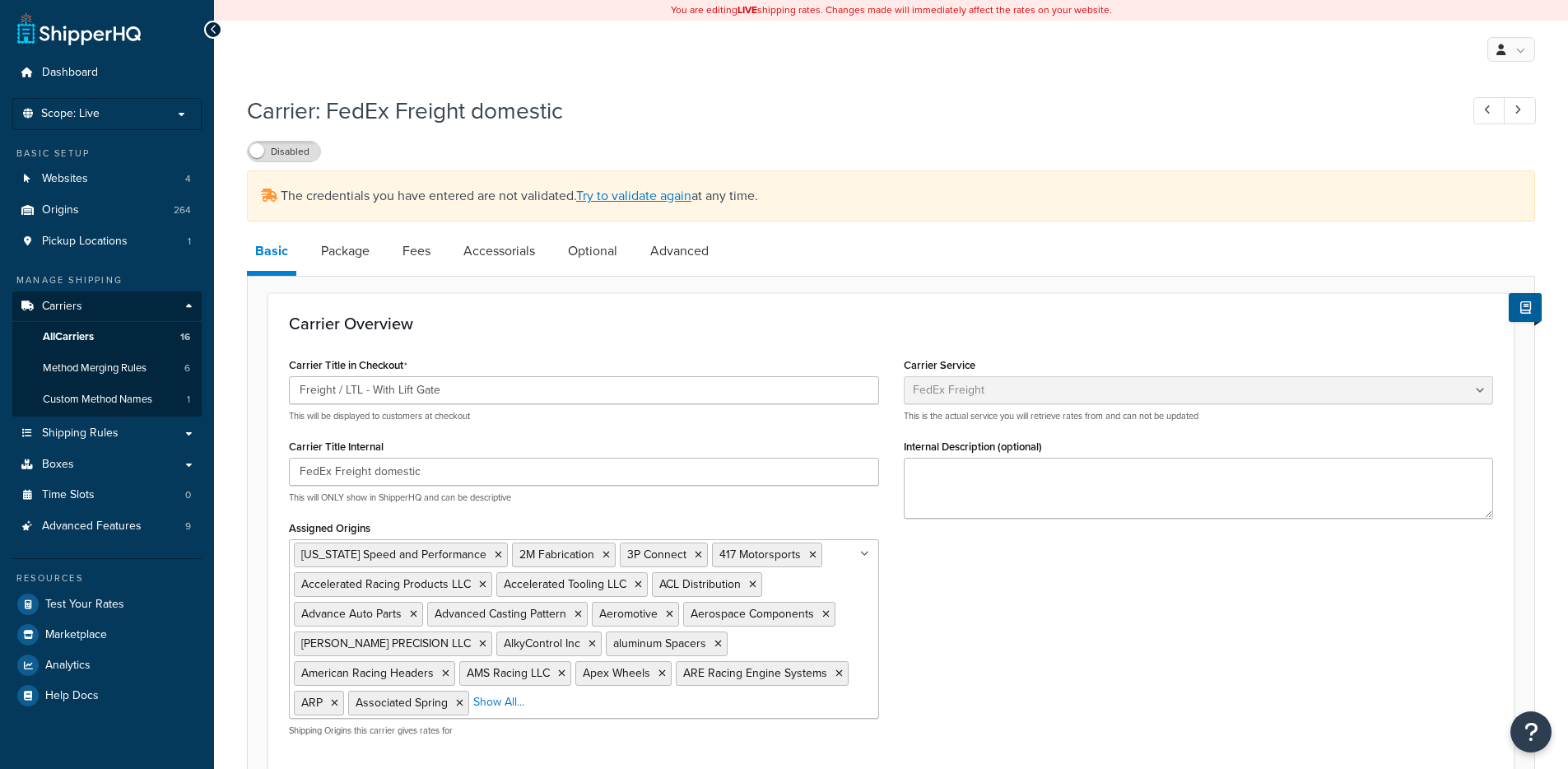 select on "fedExFreight" 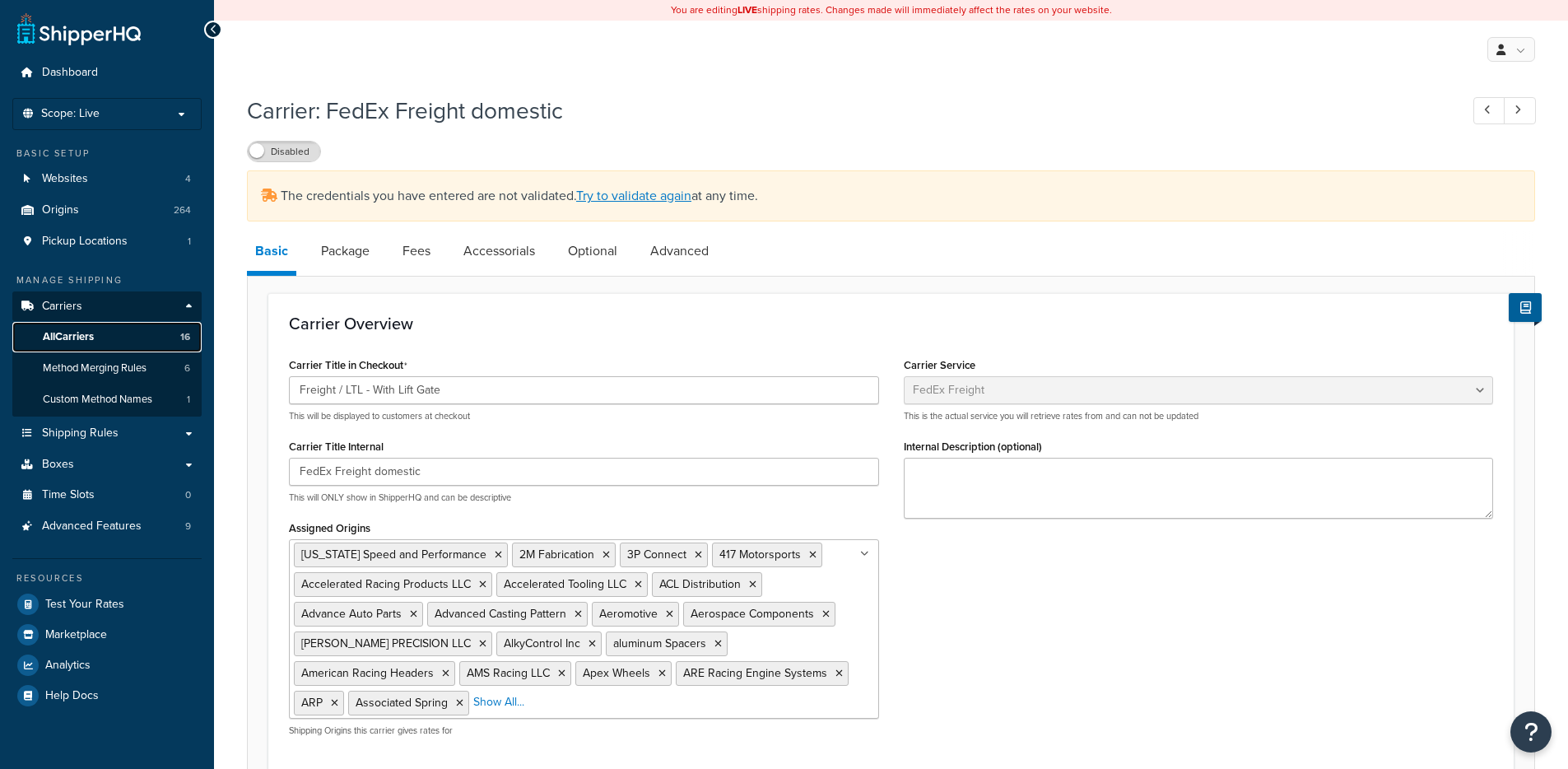 click on "All  Carriers 16" at bounding box center [107, 337] 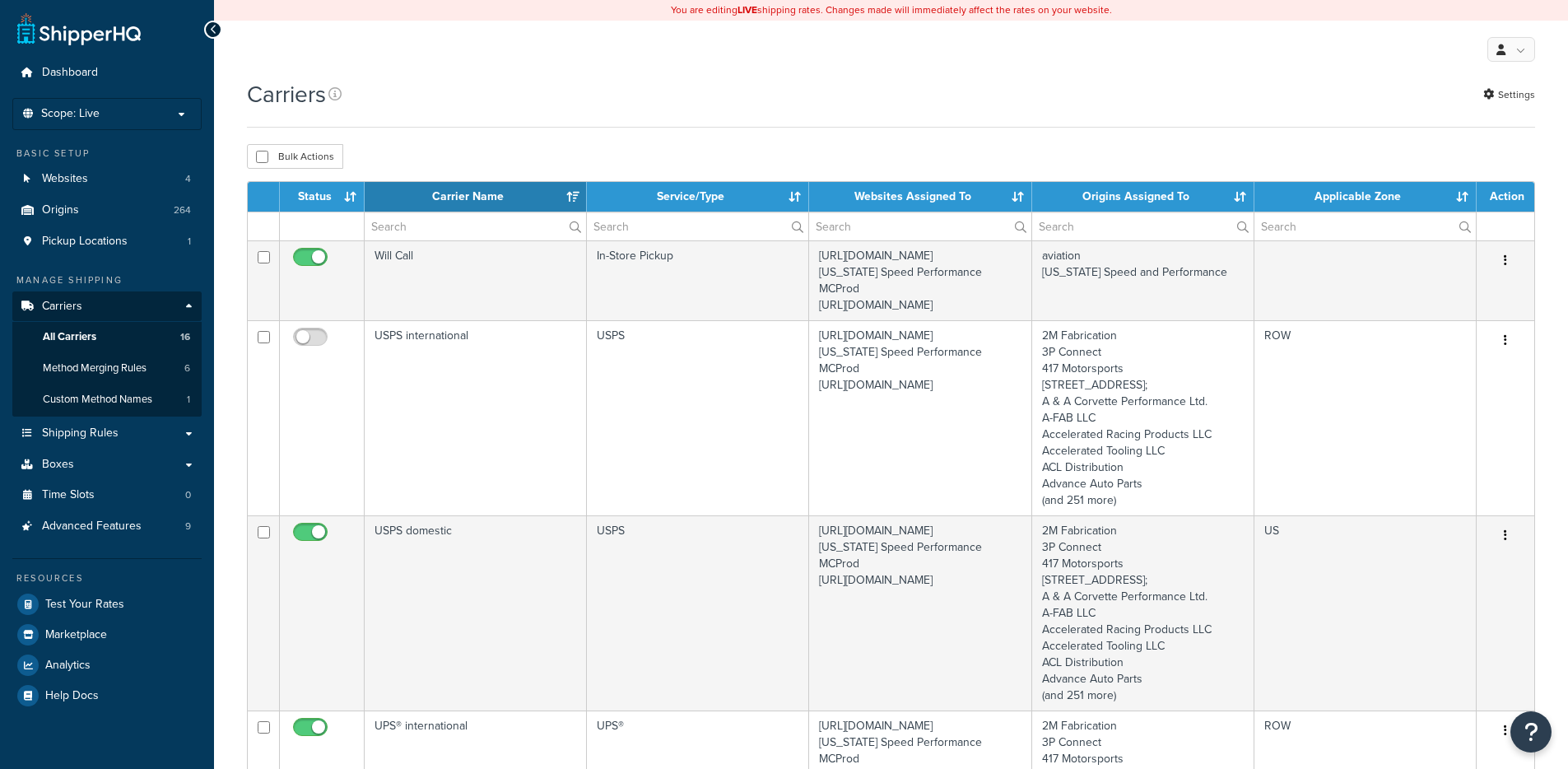 select on "15" 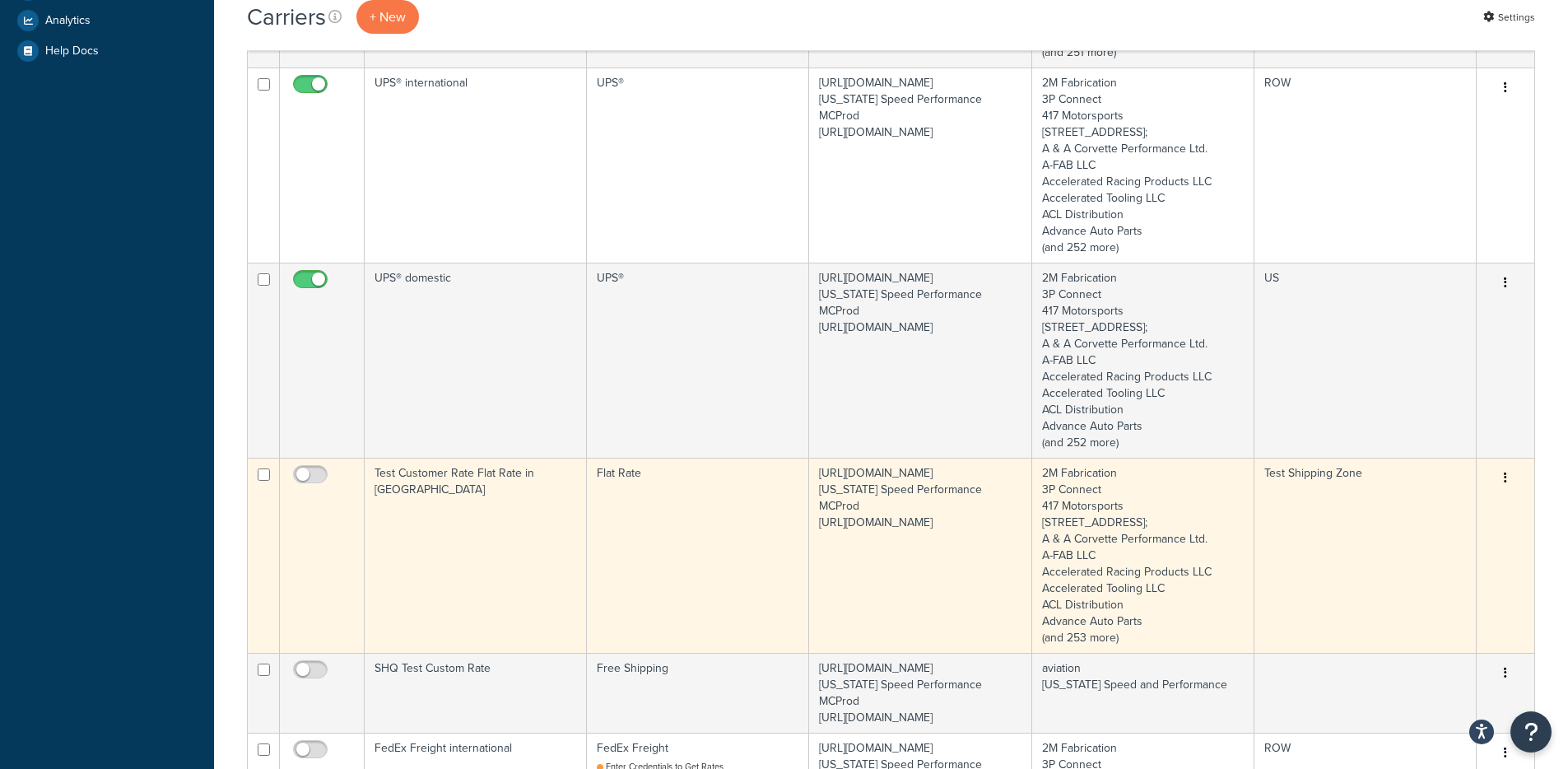 scroll, scrollTop: 1014, scrollLeft: 0, axis: vertical 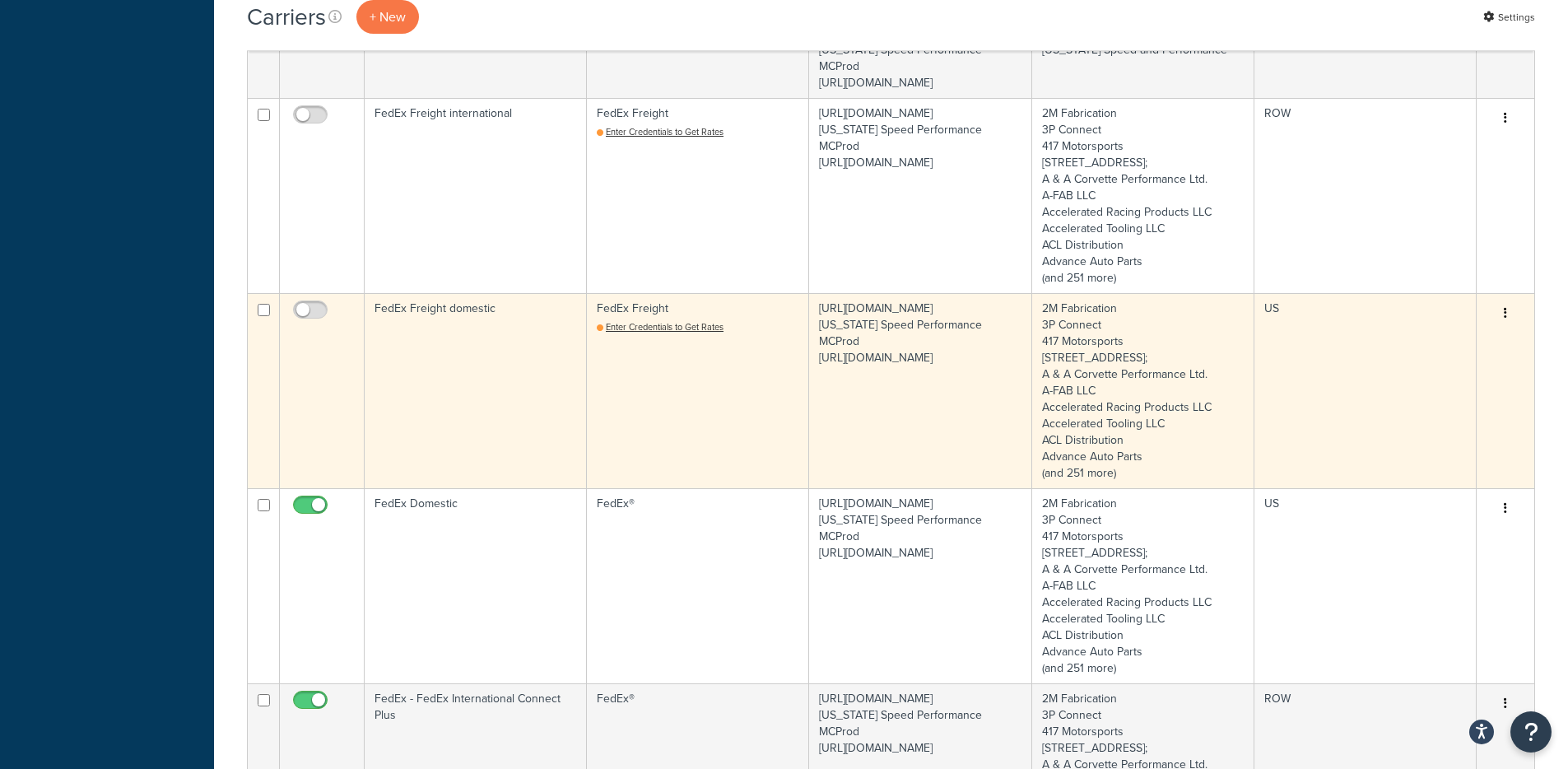 click on "FedEx Freight
Enter Credentials to Get Rates" at bounding box center (698, 390) 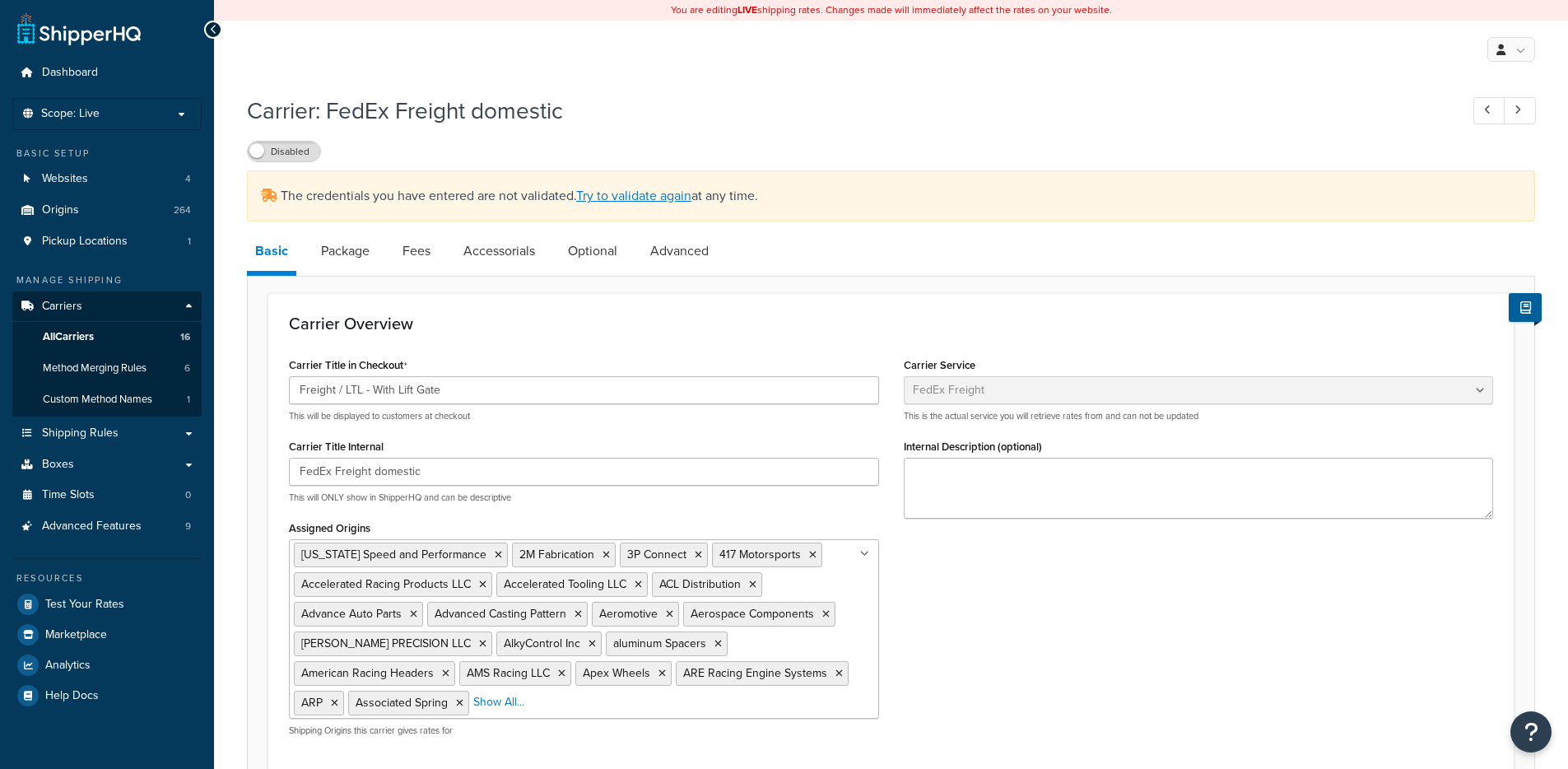 select on "fedExFreight" 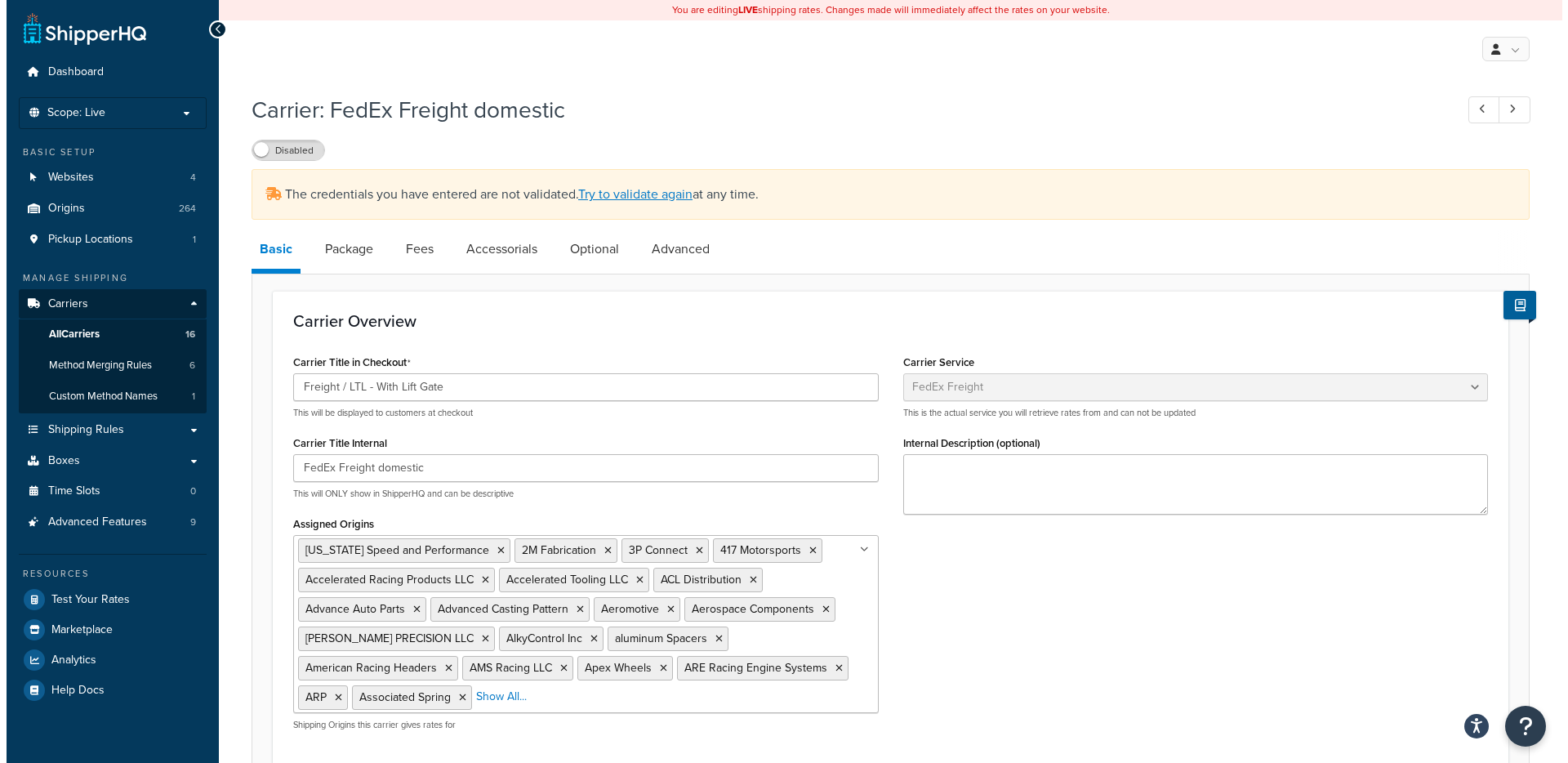scroll, scrollTop: 0, scrollLeft: 0, axis: both 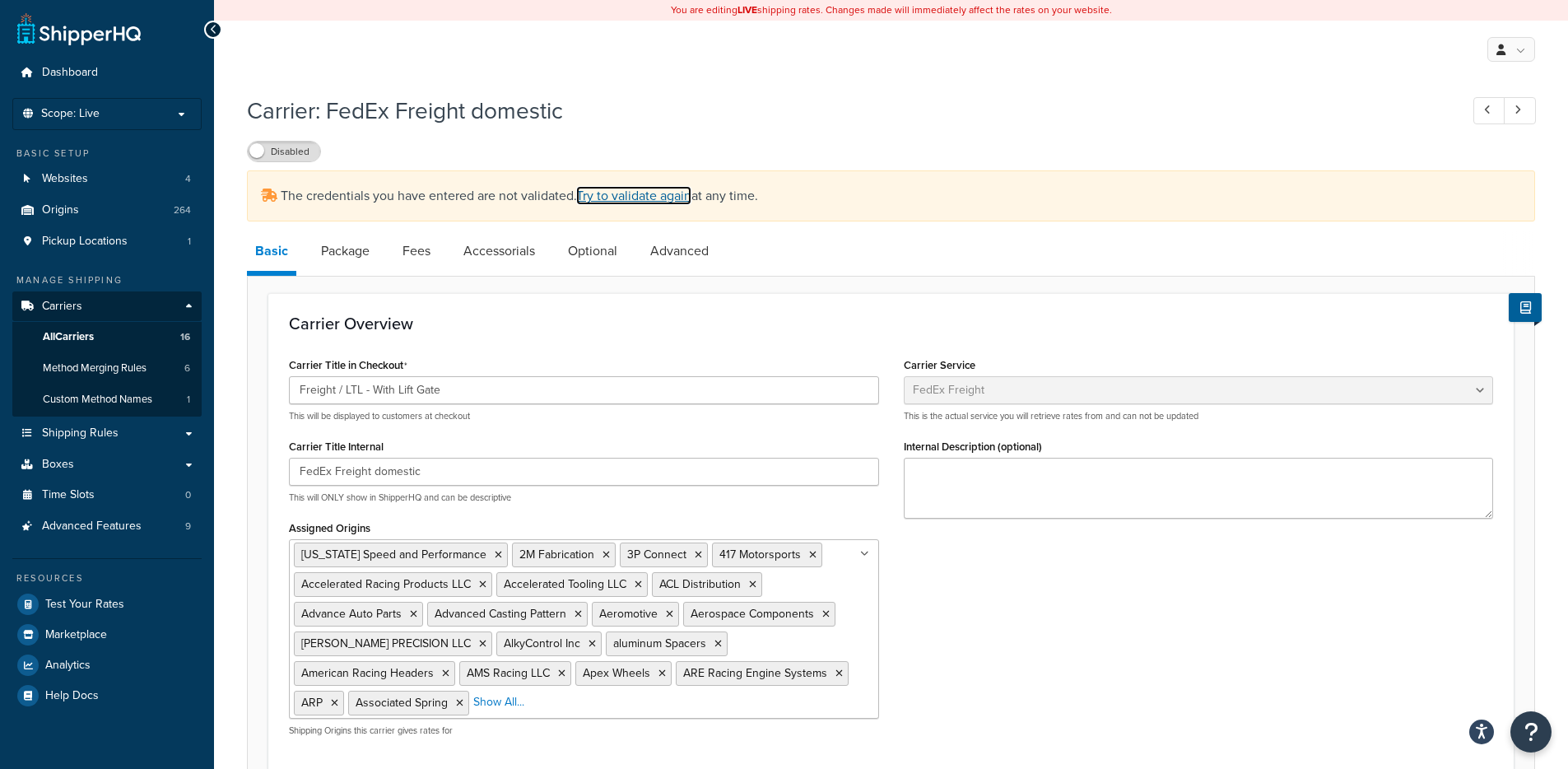 click on "Try to validate again" at bounding box center [634, 195] 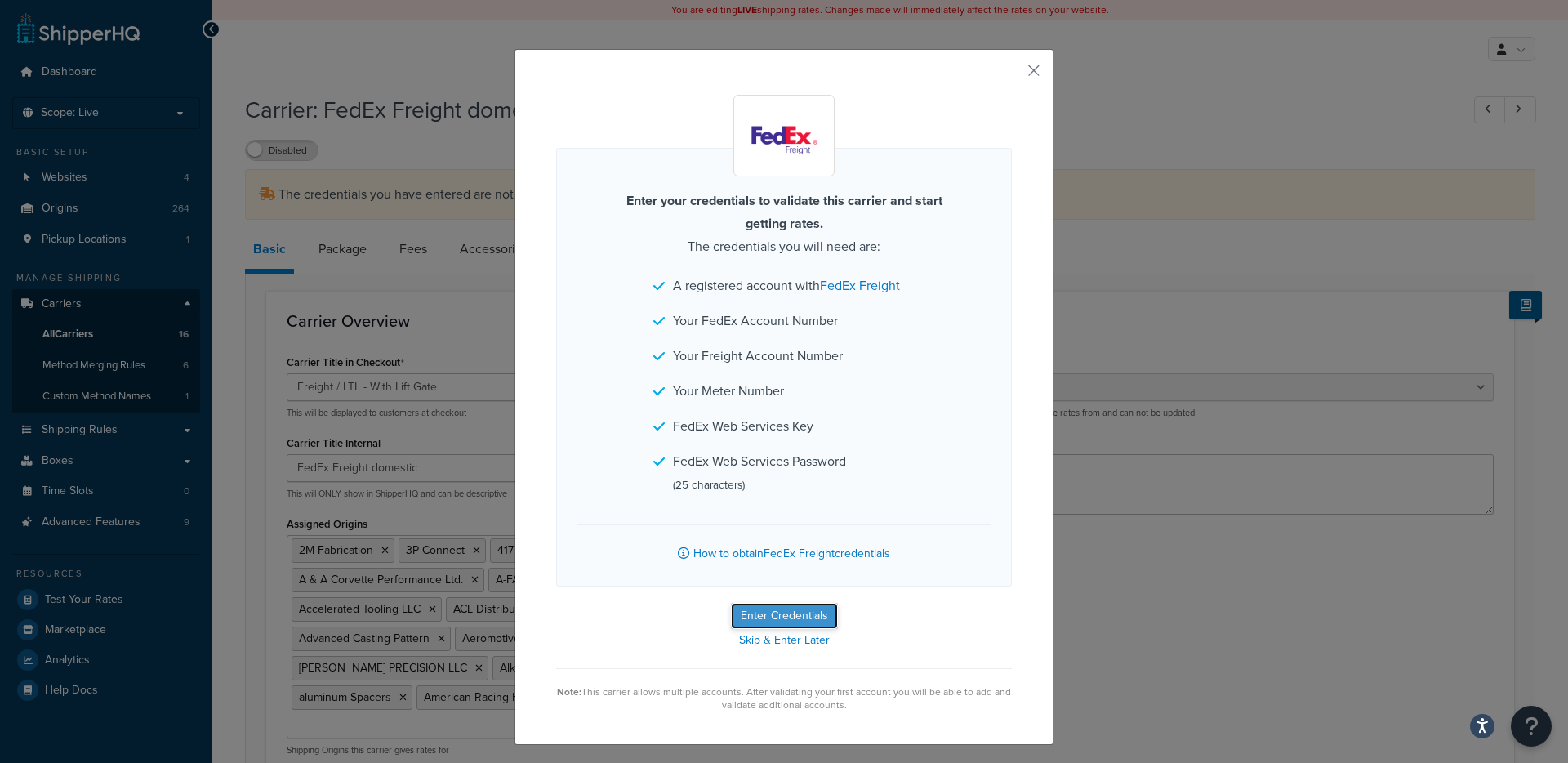 click on "Enter Credentials" at bounding box center [784, 616] 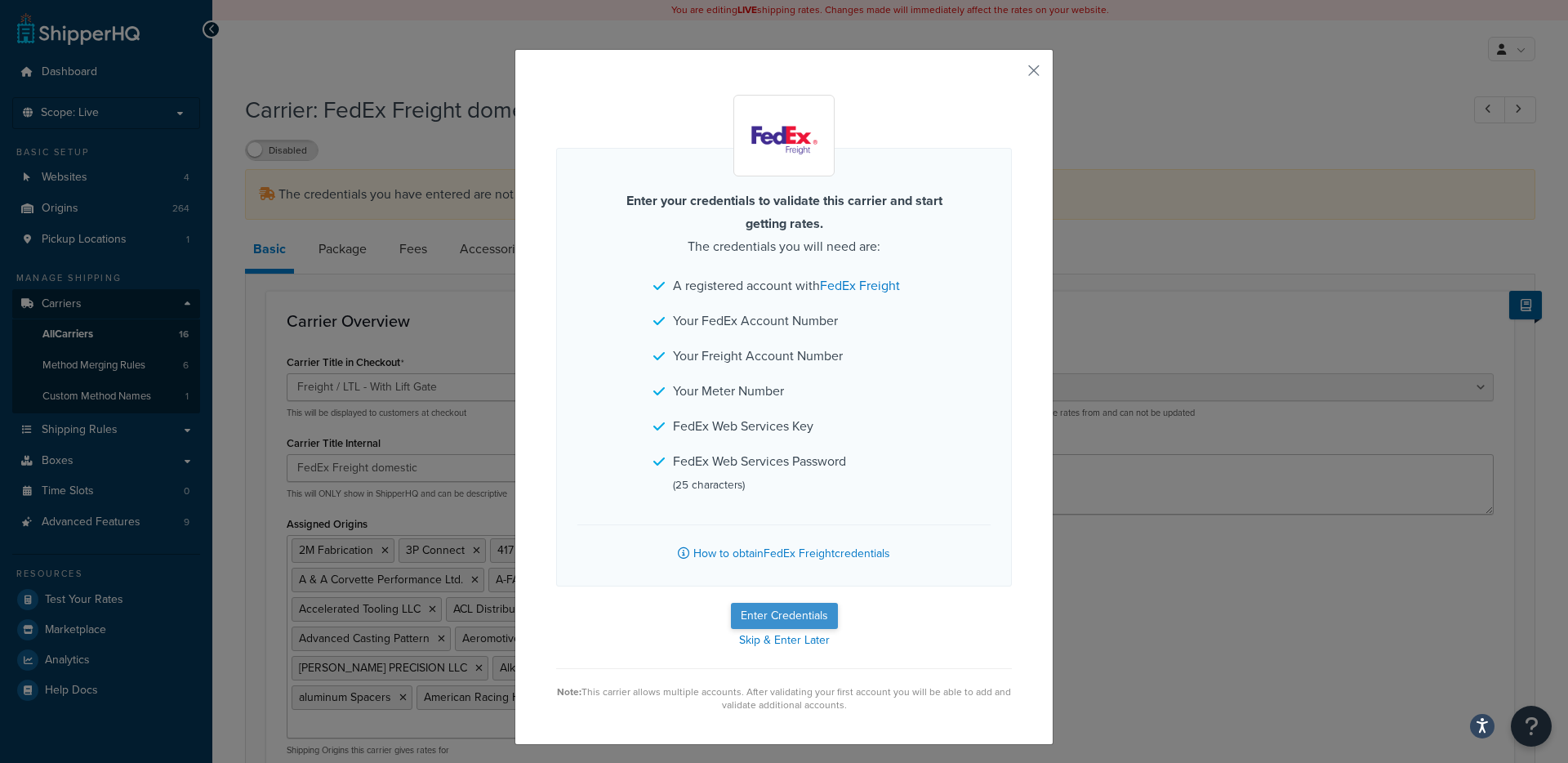 select on "PALLET" 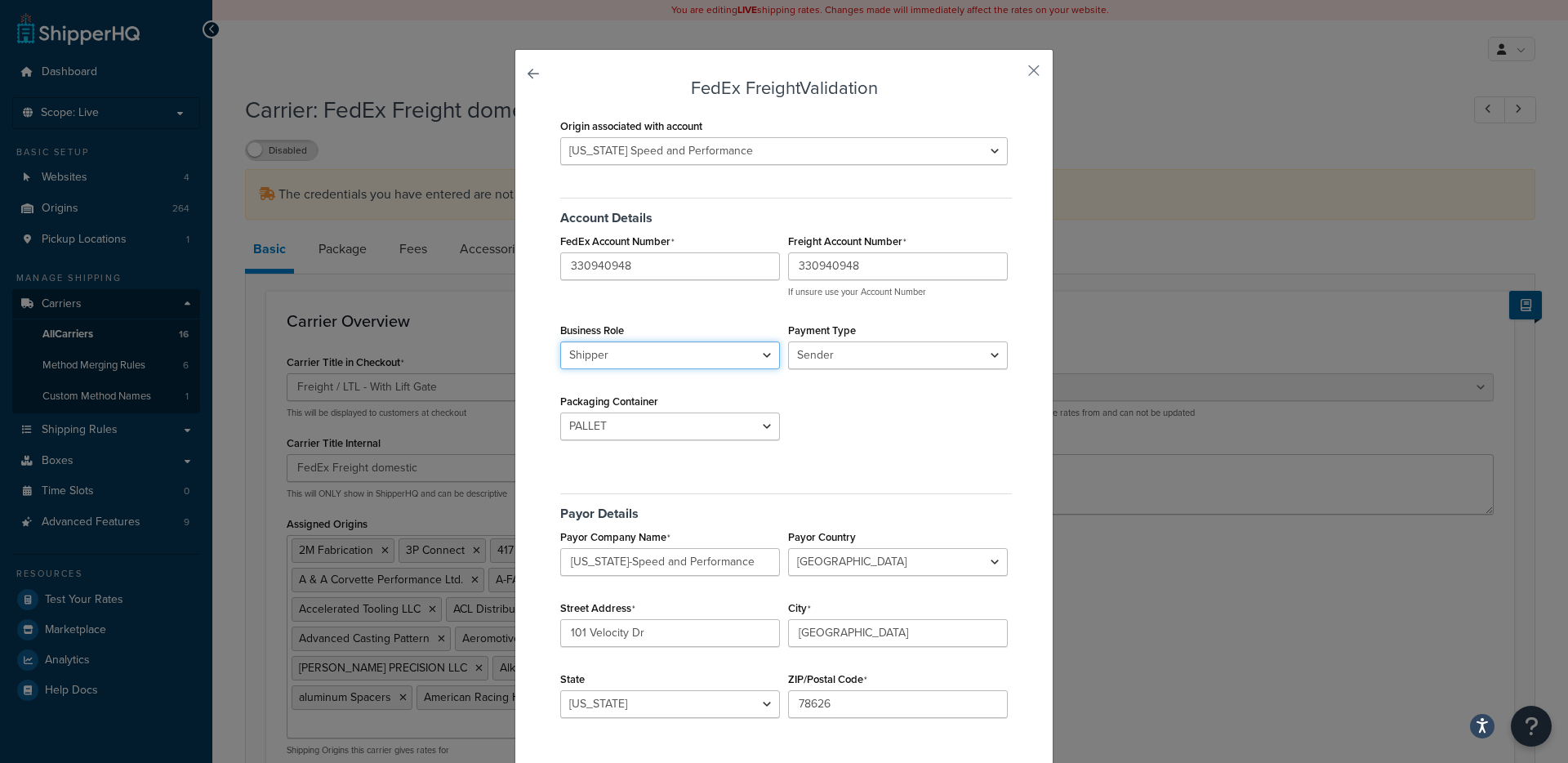 click on "Shipper  Consignee" at bounding box center (670, 355) 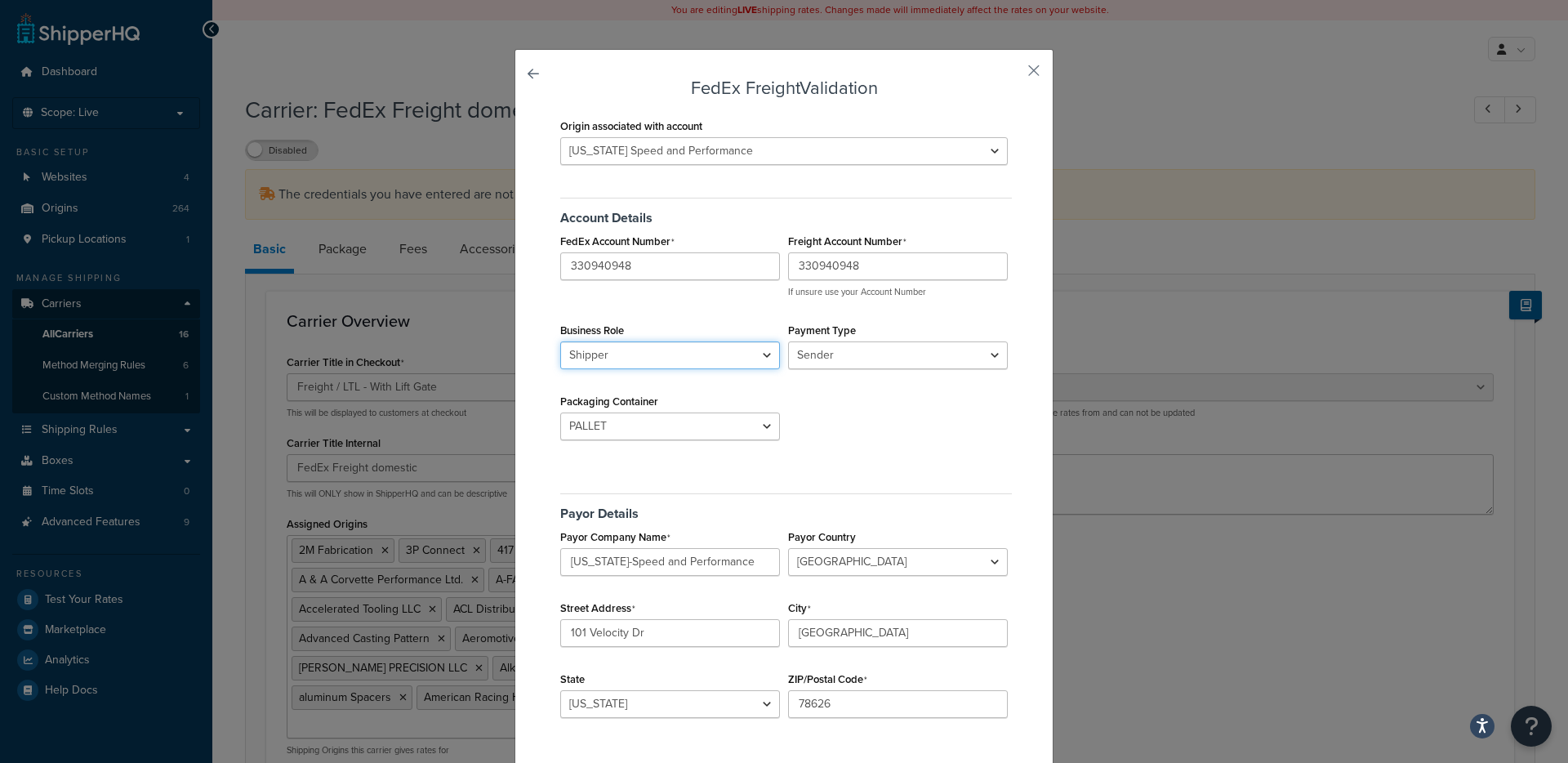 click on "Shipper  Consignee" at bounding box center [670, 355] 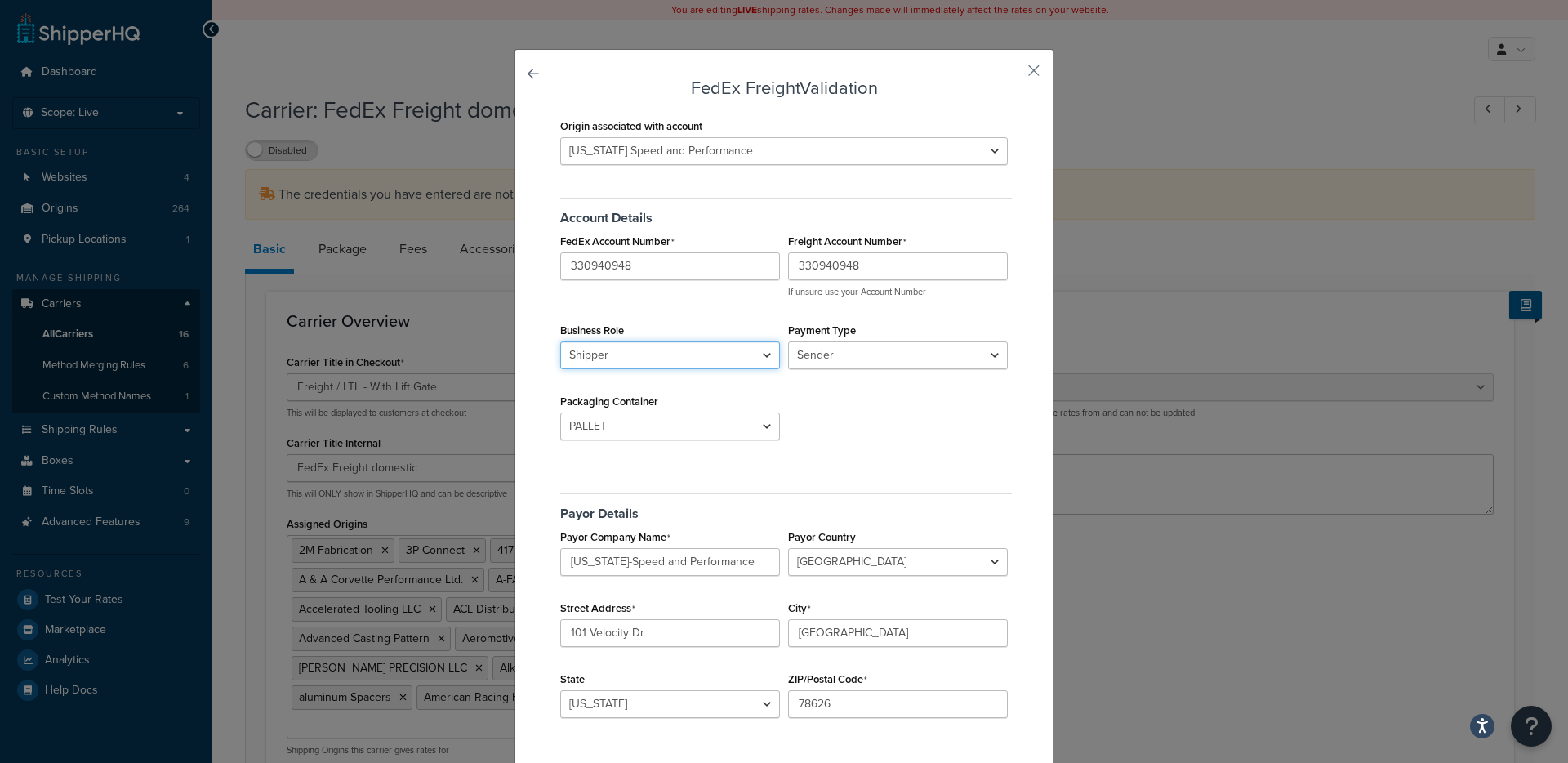 select on "CONSIGNEE" 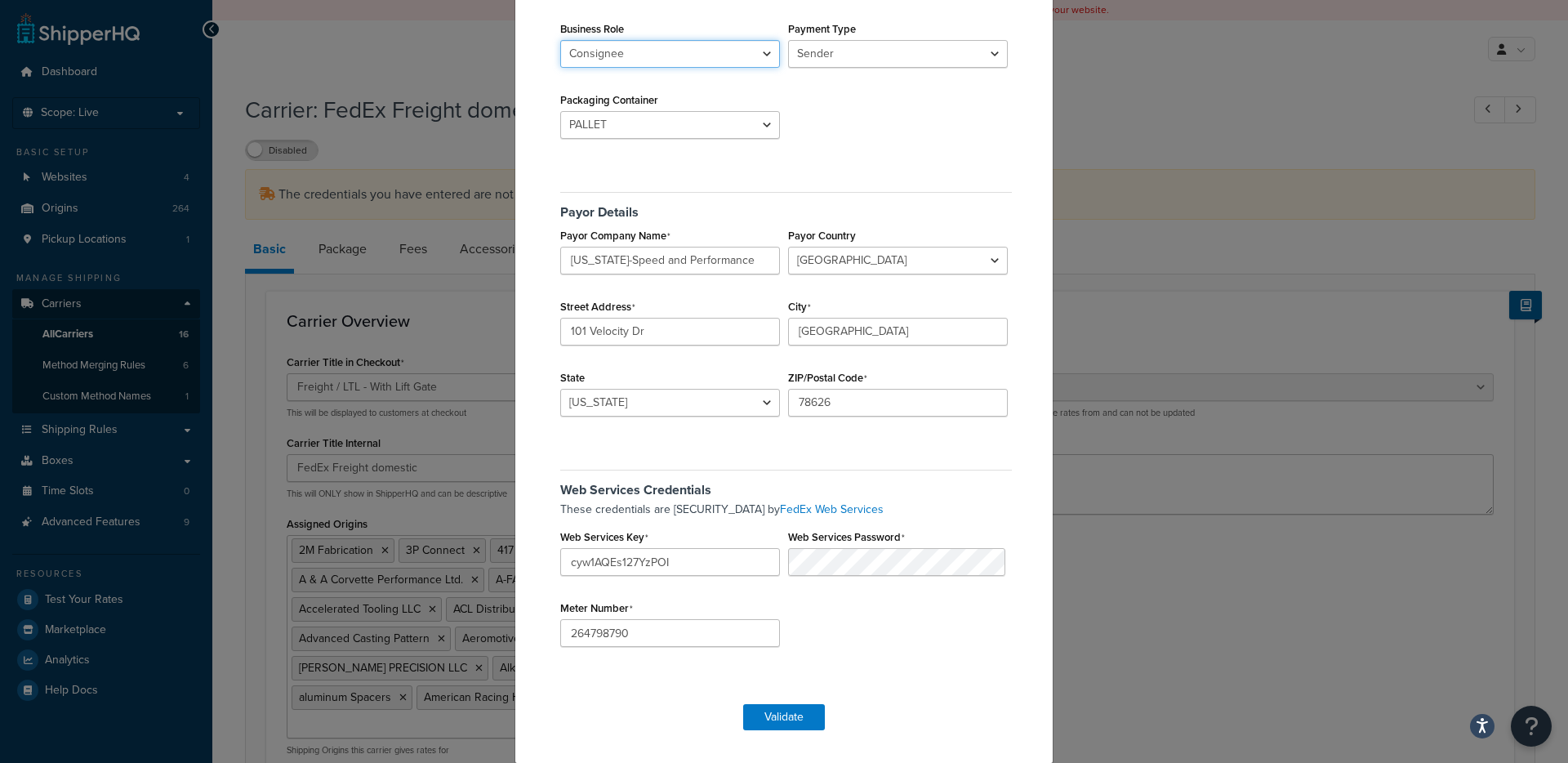 scroll, scrollTop: 303, scrollLeft: 0, axis: vertical 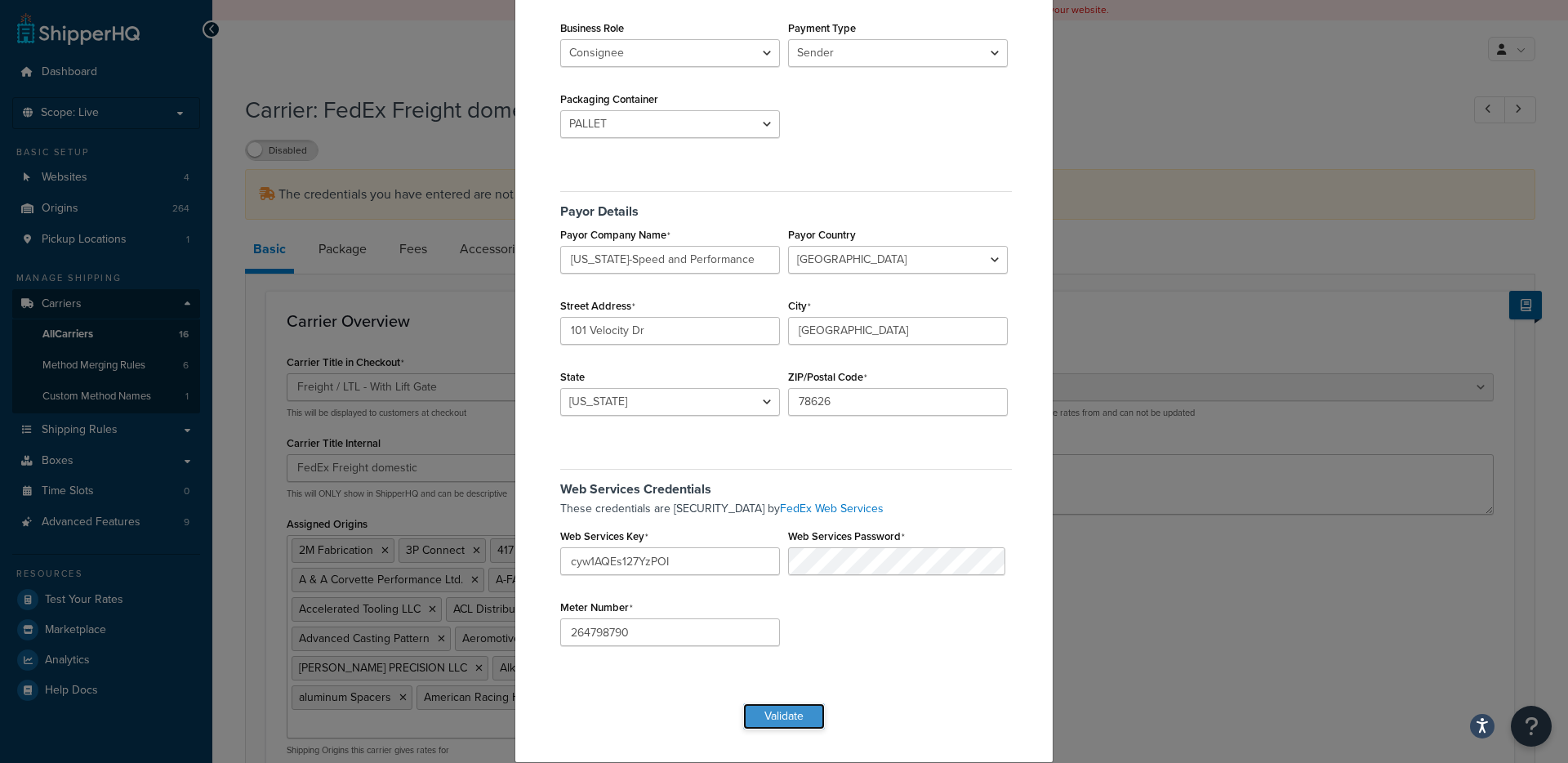 click on "Validate" at bounding box center (784, 716) 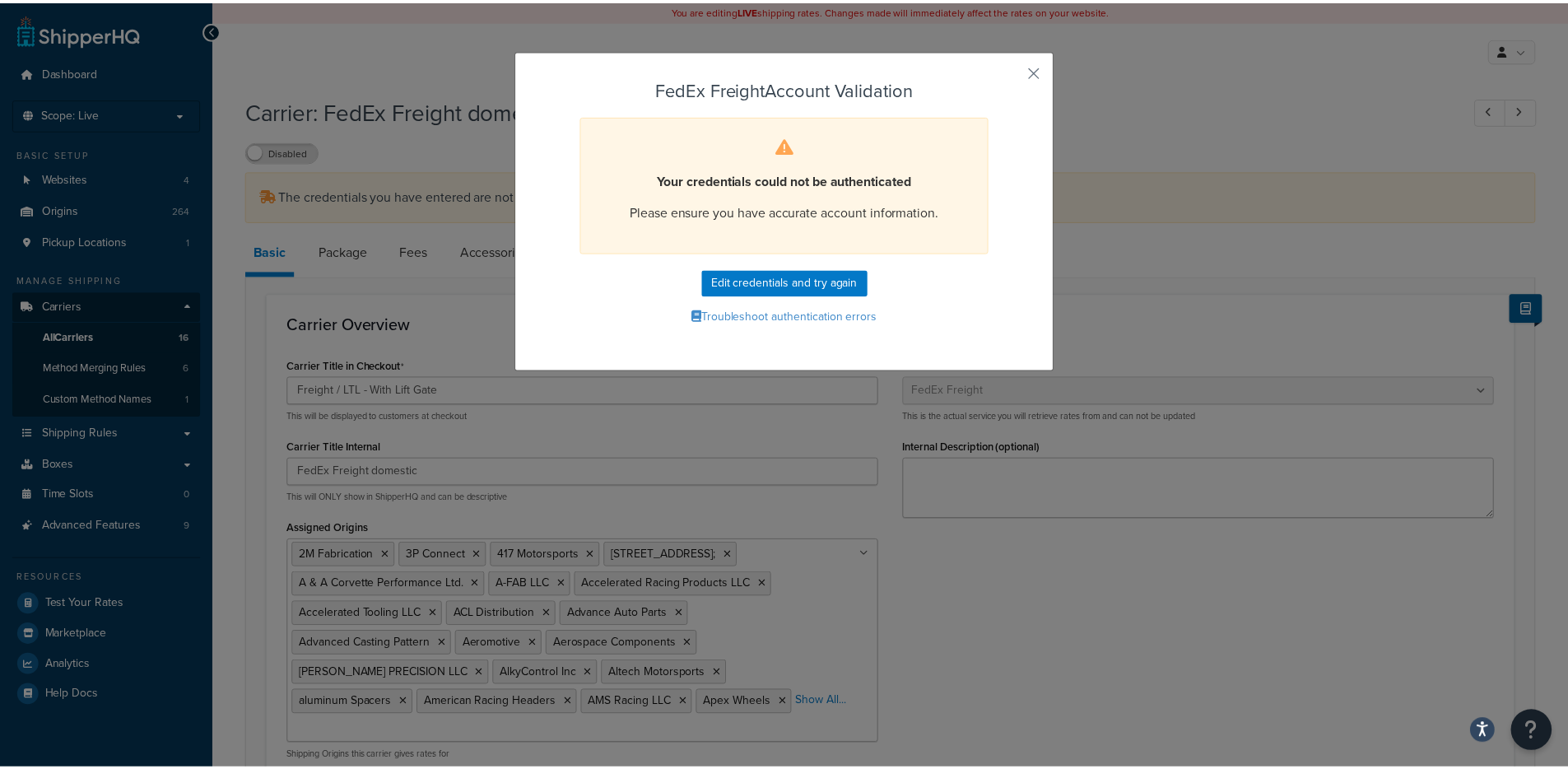 scroll, scrollTop: 0, scrollLeft: 0, axis: both 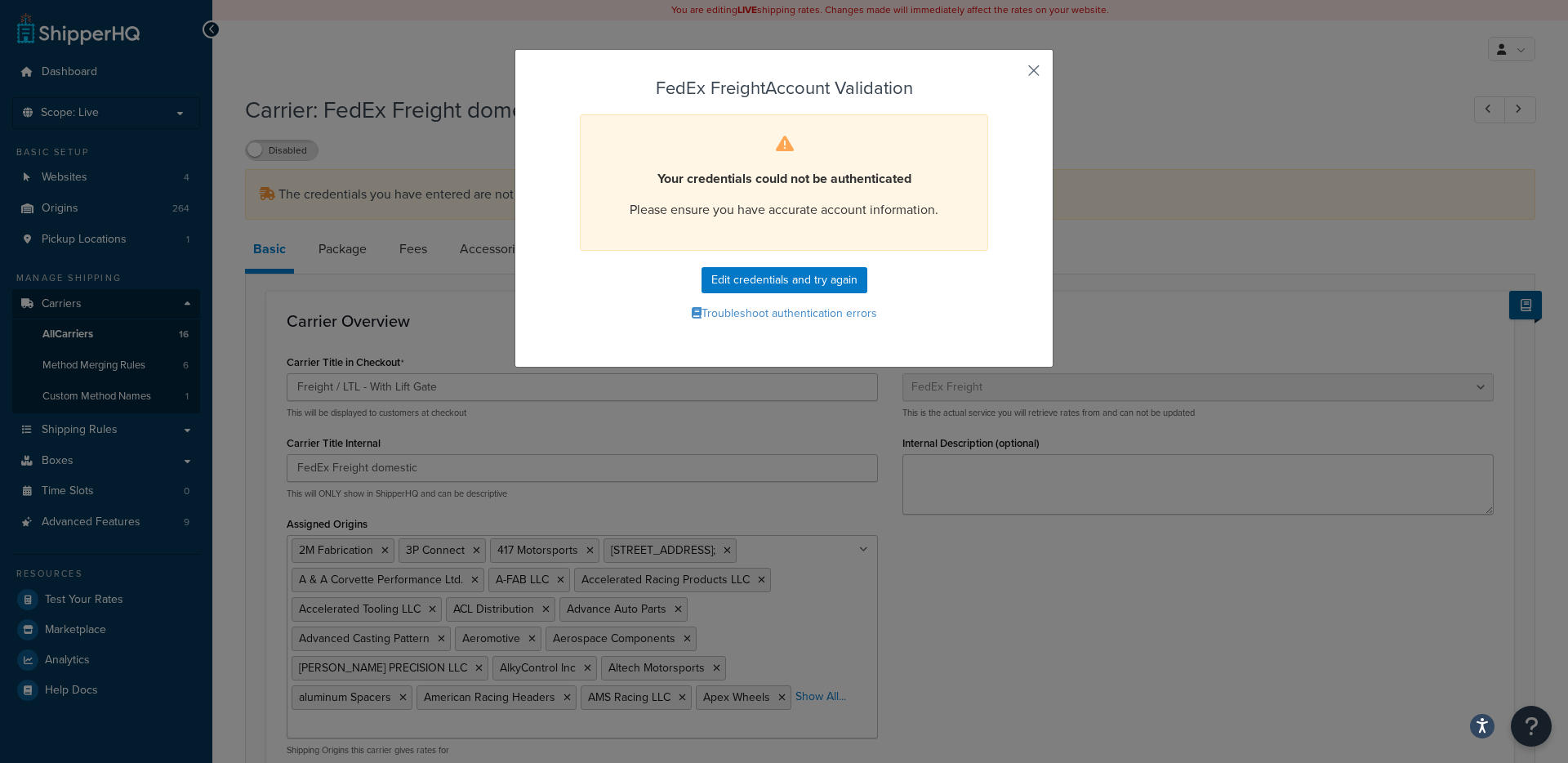 click at bounding box center [1009, 76] 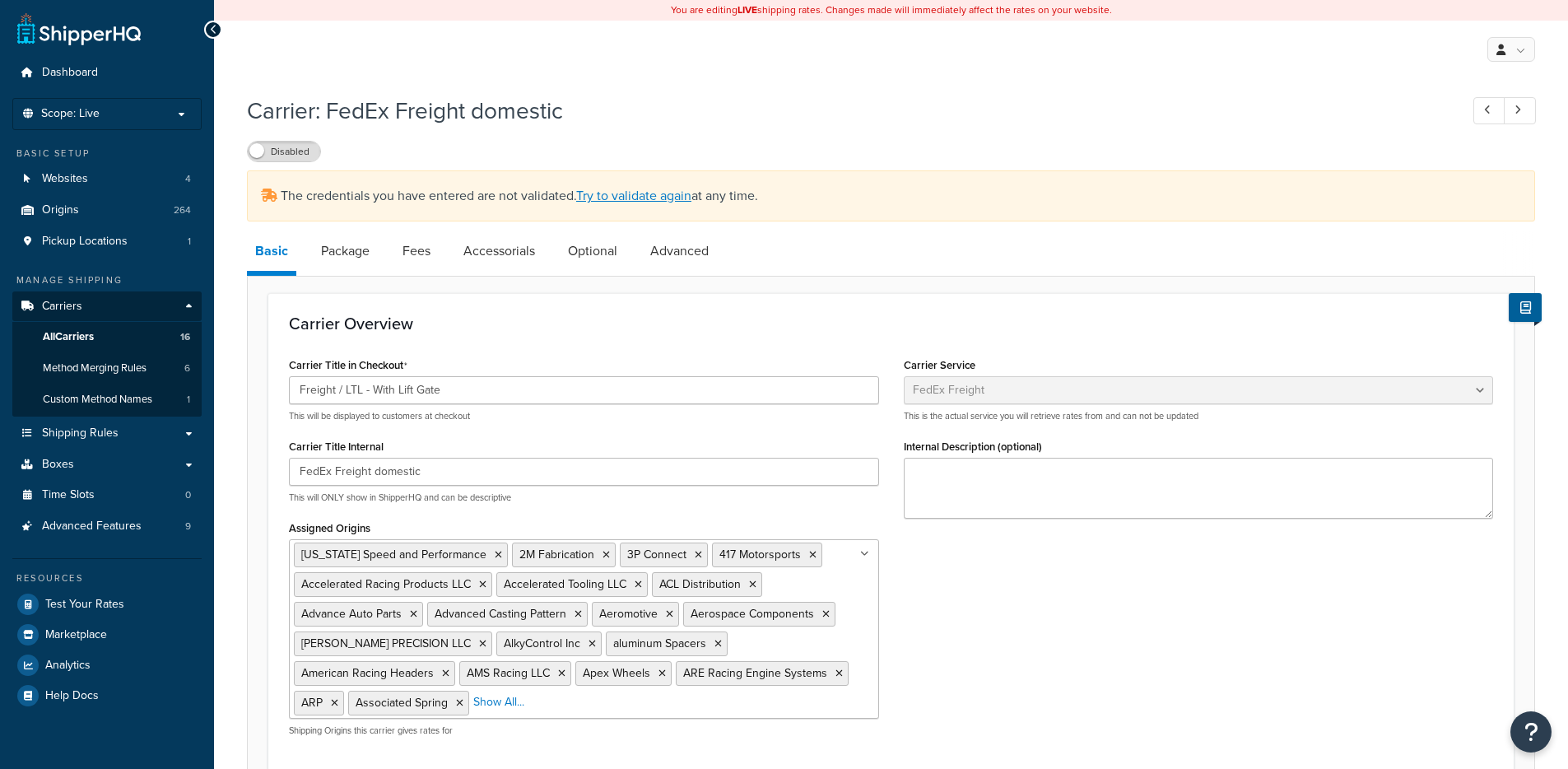 select on "fedExFreight" 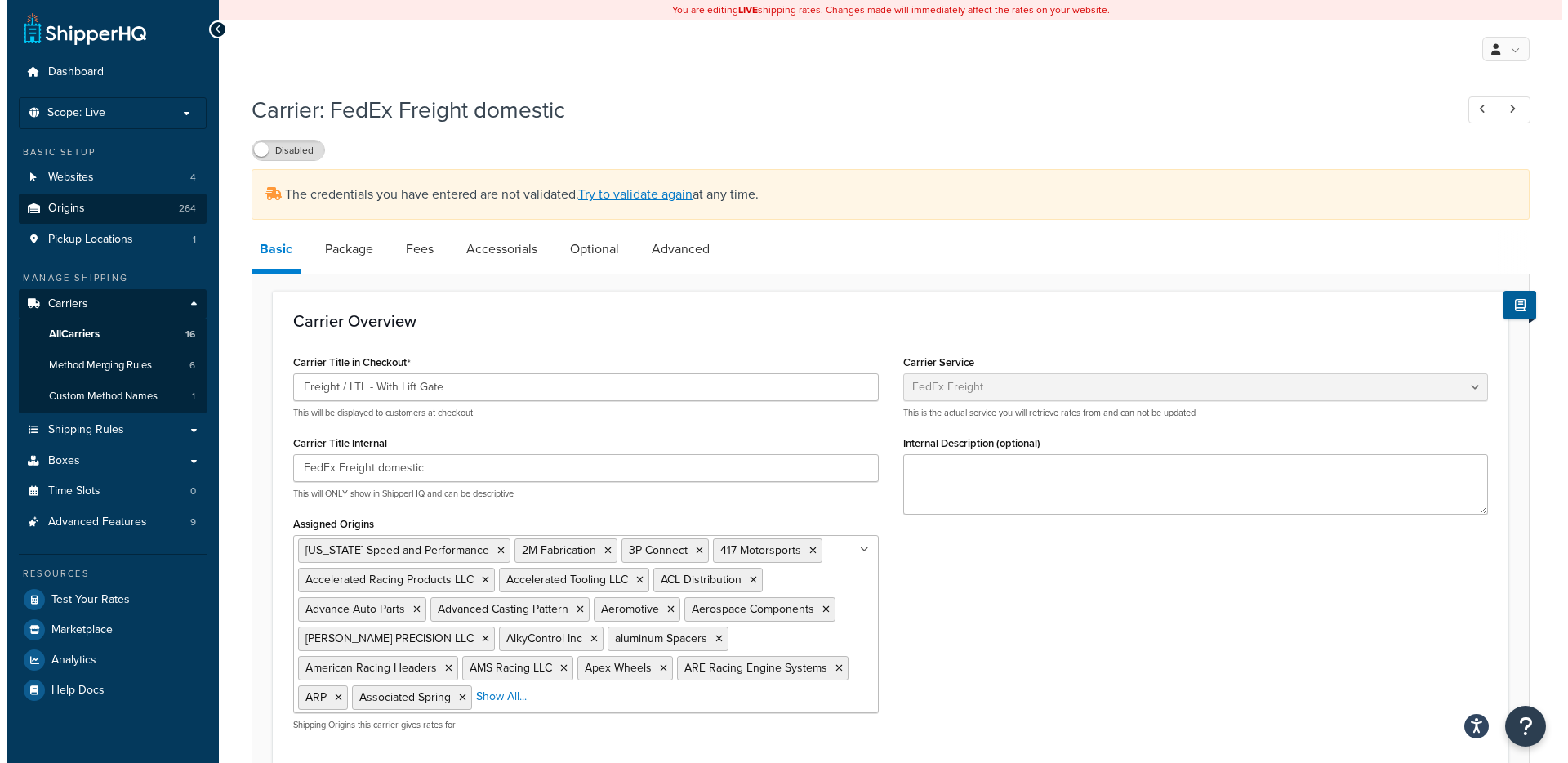 scroll, scrollTop: 0, scrollLeft: 0, axis: both 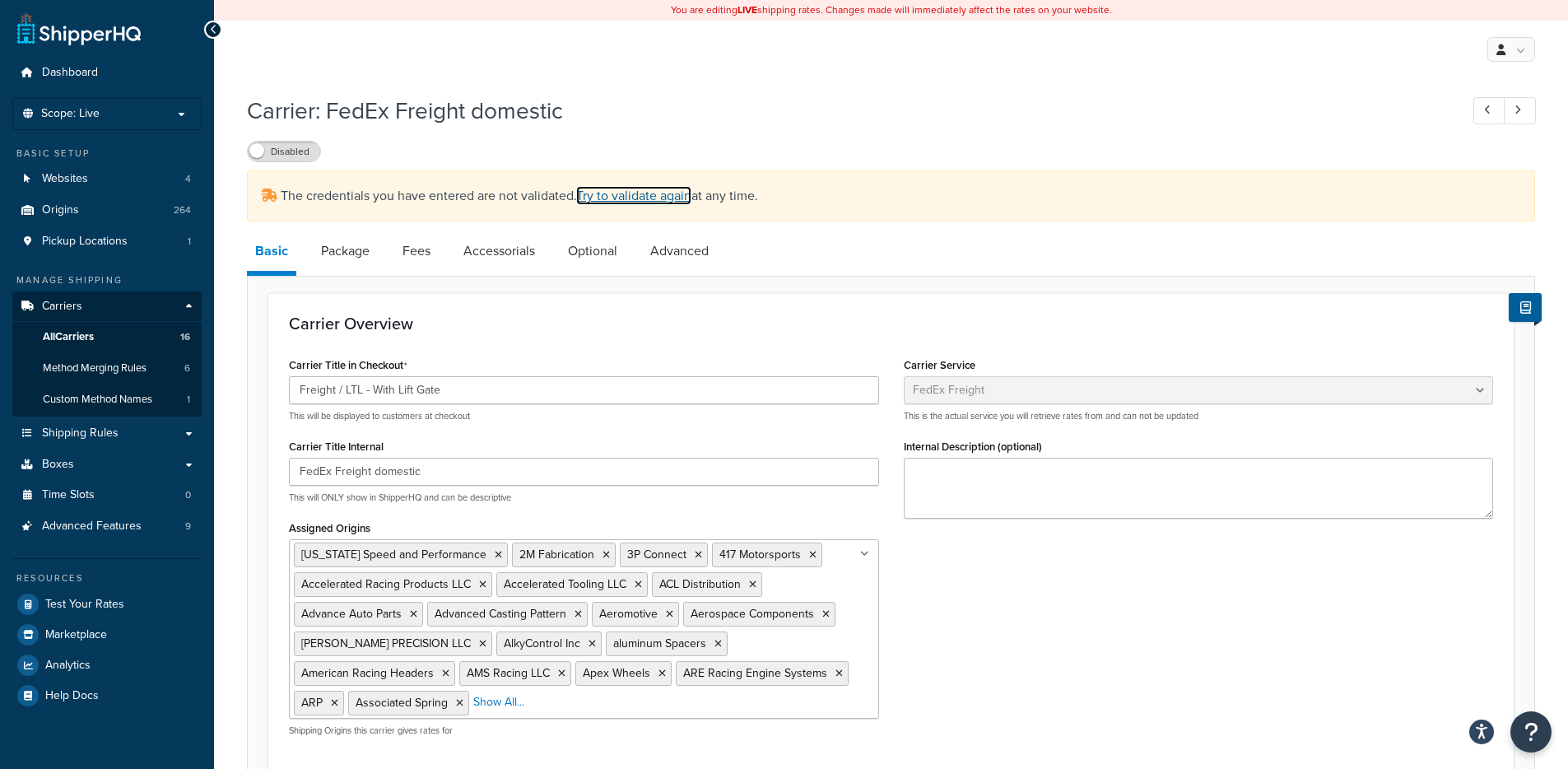 click on "Try to validate again" at bounding box center (634, 195) 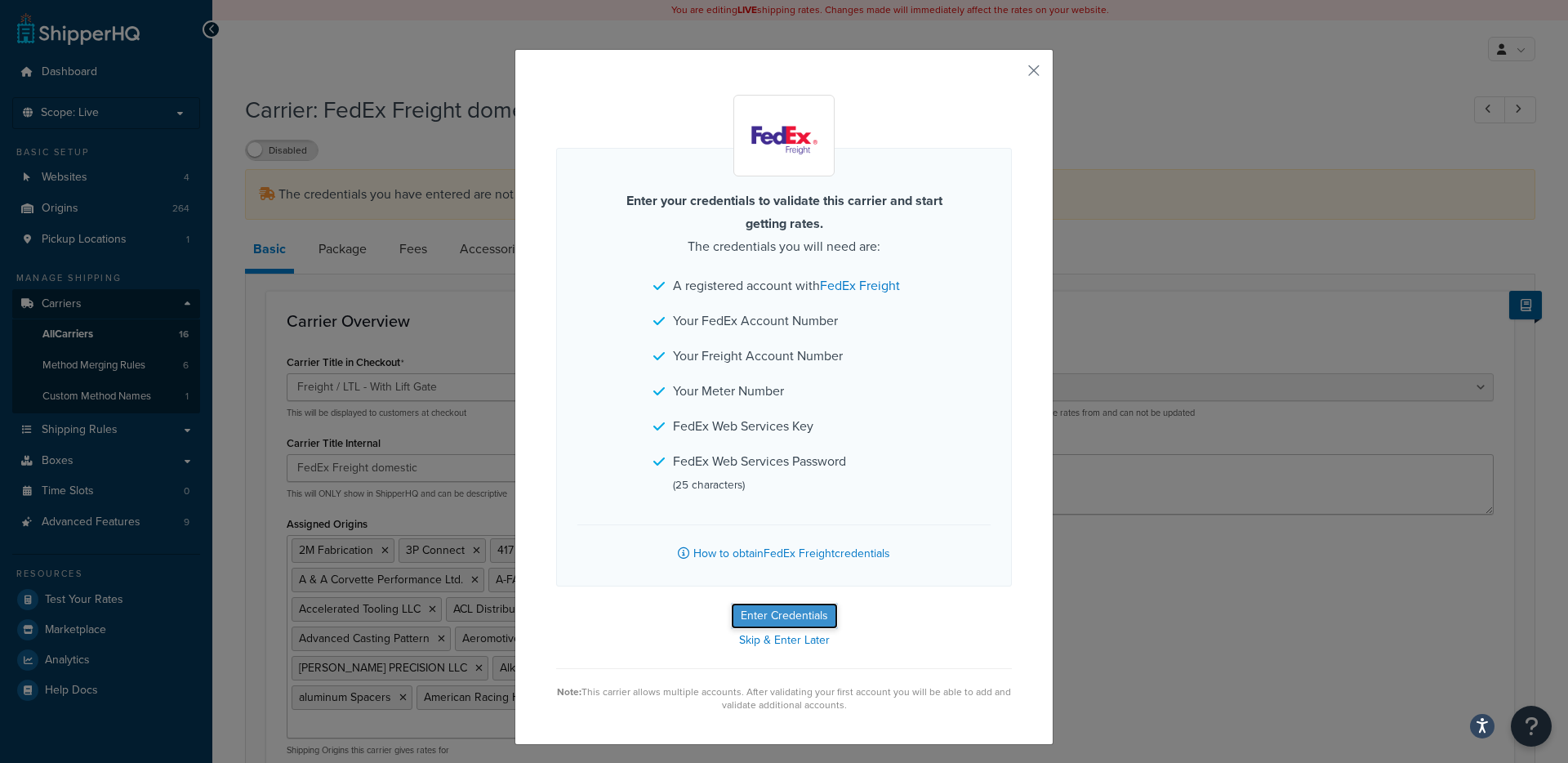 click on "Enter Credentials" at bounding box center (784, 616) 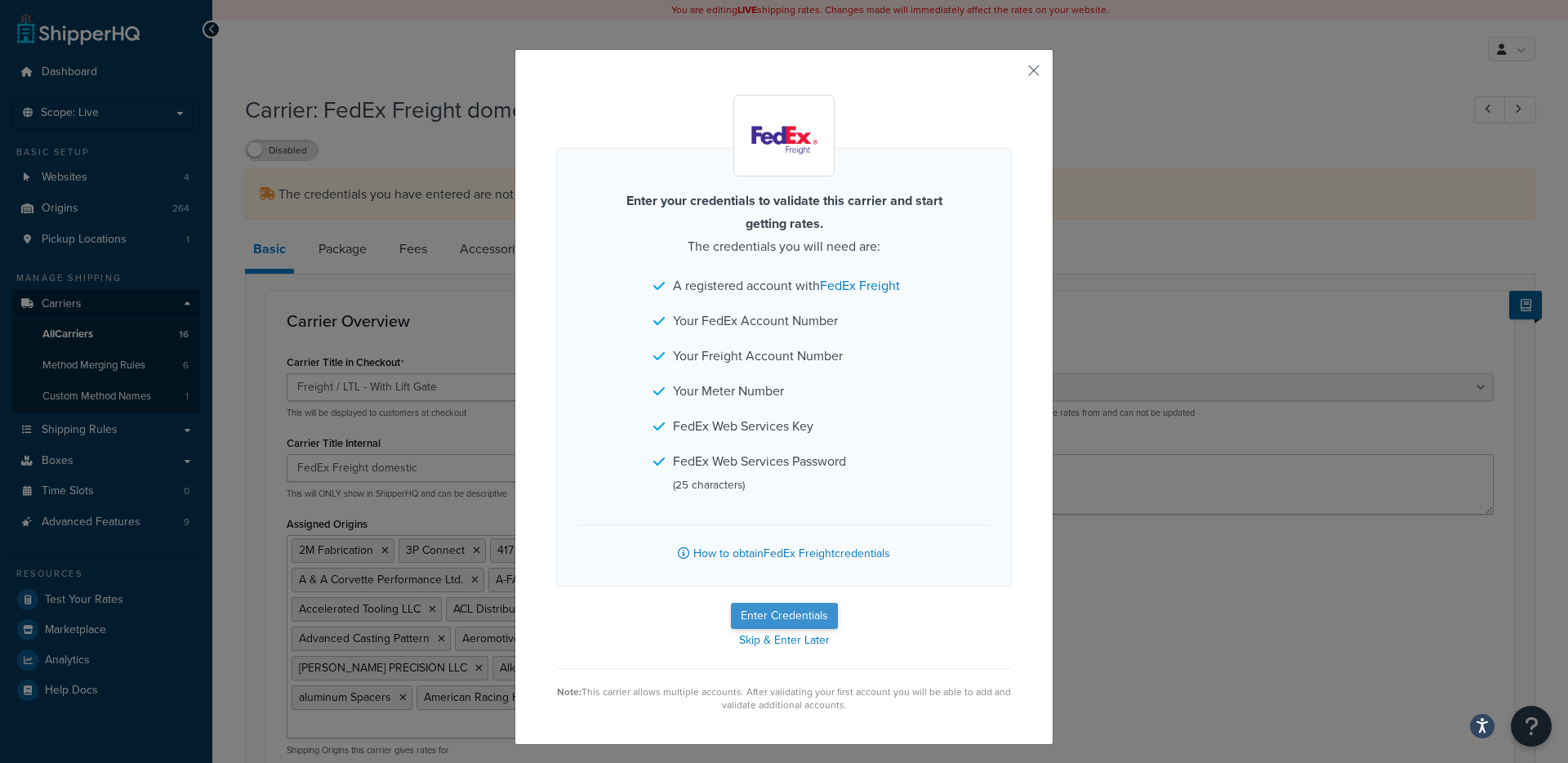 select on "CONSIGNEE" 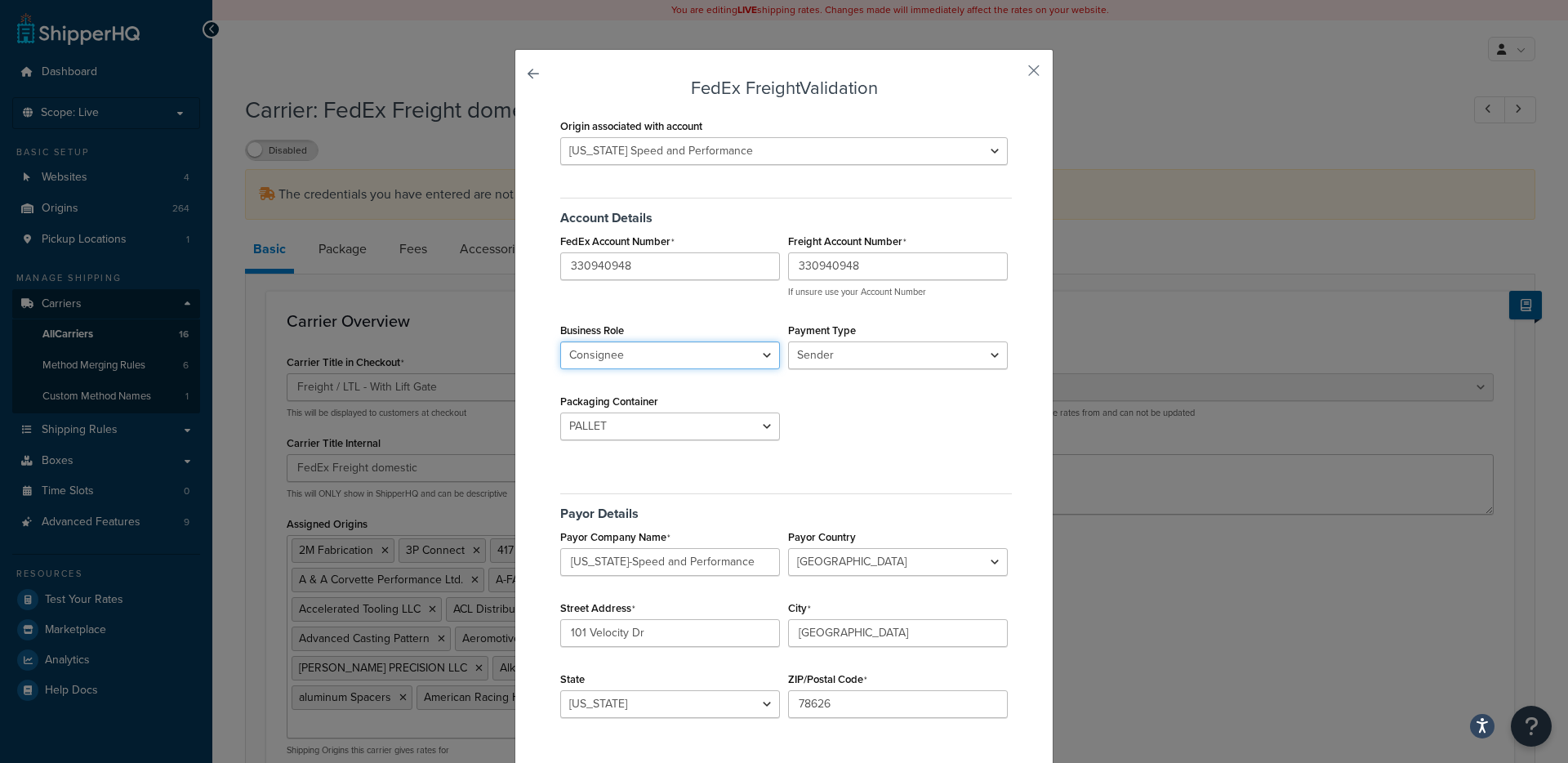 click on "Shipper  Consignee" at bounding box center (670, 355) 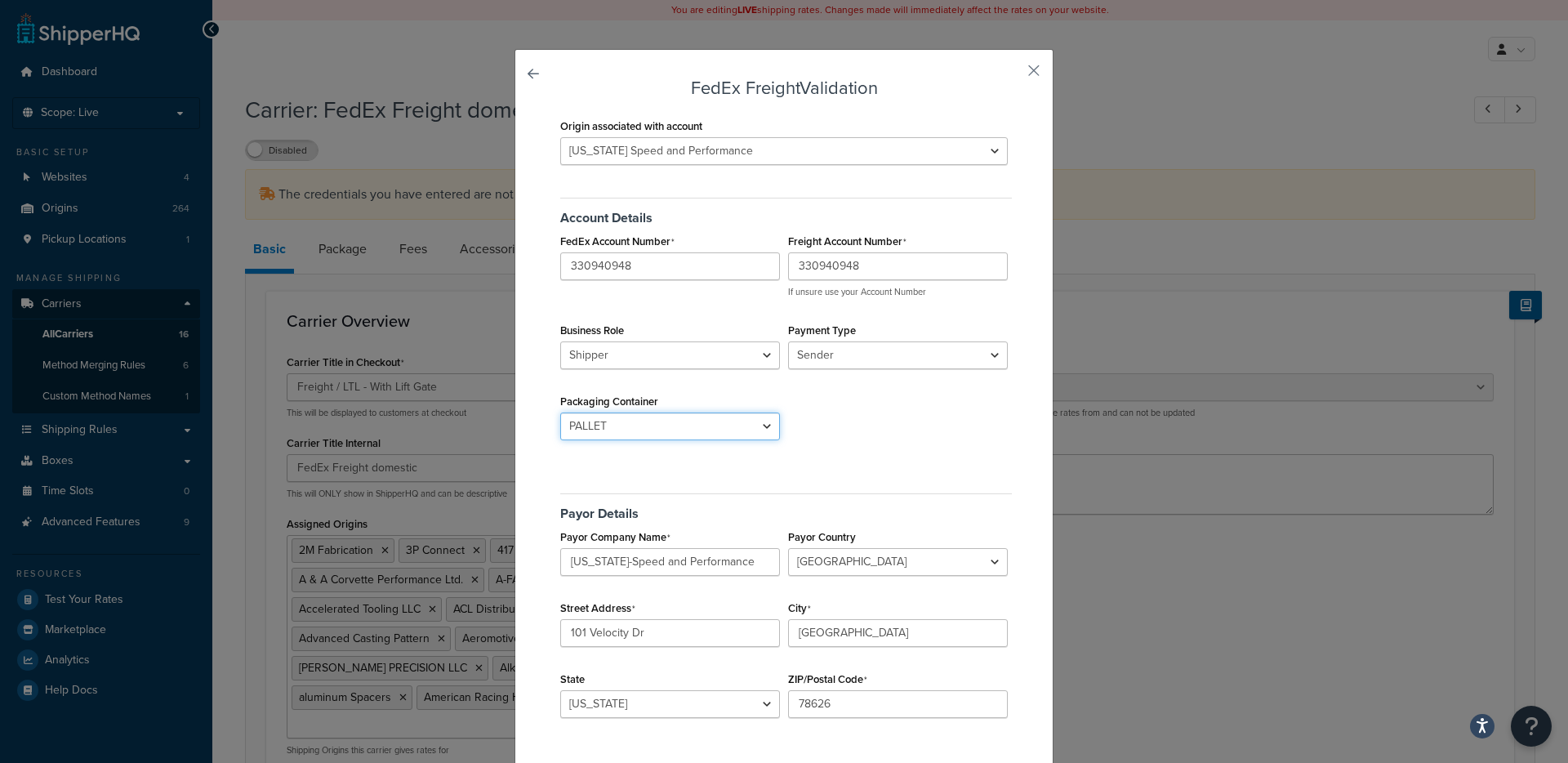 click on "BAG  BARREL  BASKET  BOX  BUCKET  CARTON  CASE  CONTAINER  CYLINDER  ENVELOPE  HAMPER  OTHER  PAIL  PALLET  PIECE  REEL  ROLL  SKID  TANK  TUBE" at bounding box center [670, 426] 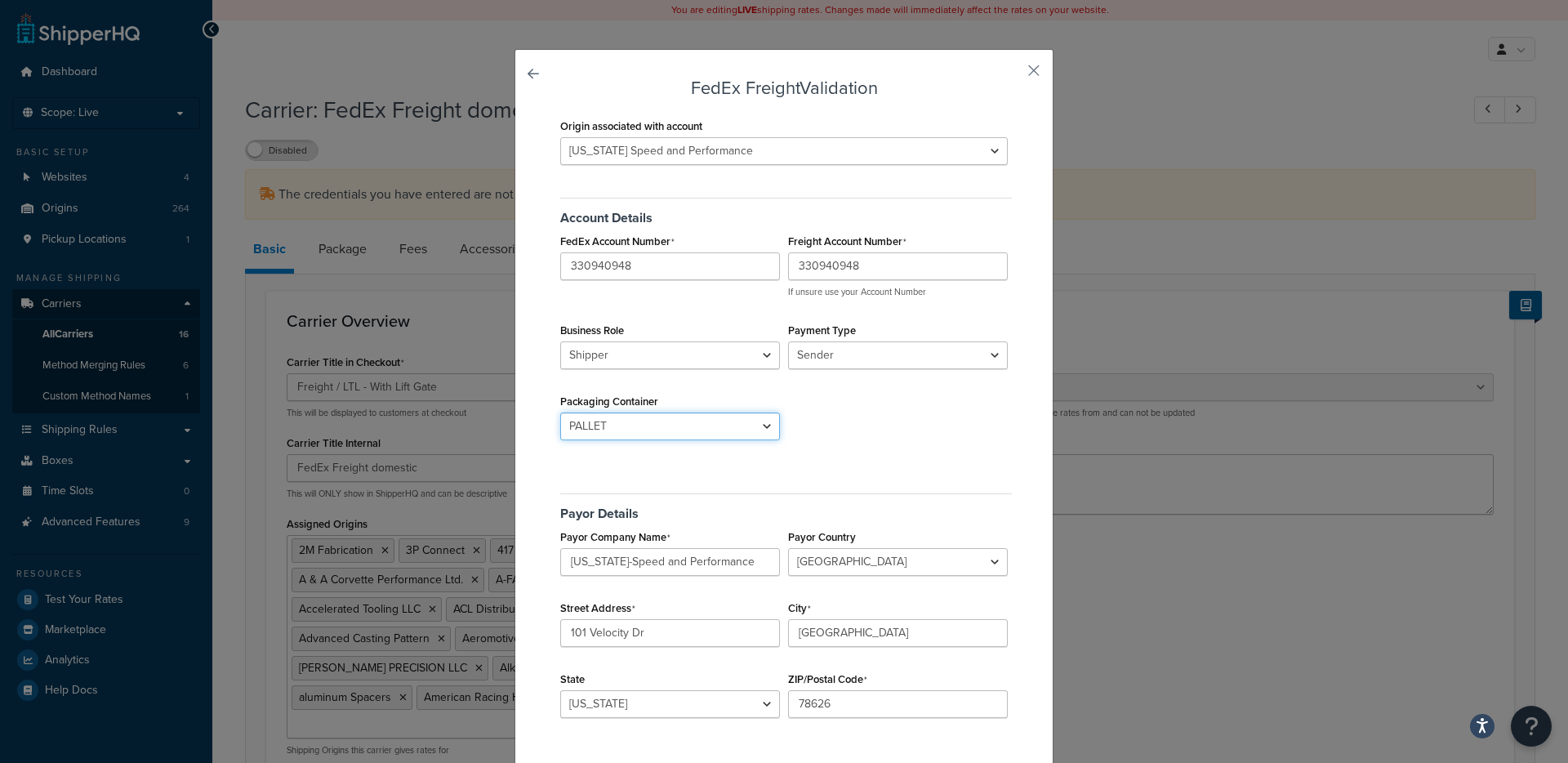 select on "SKID" 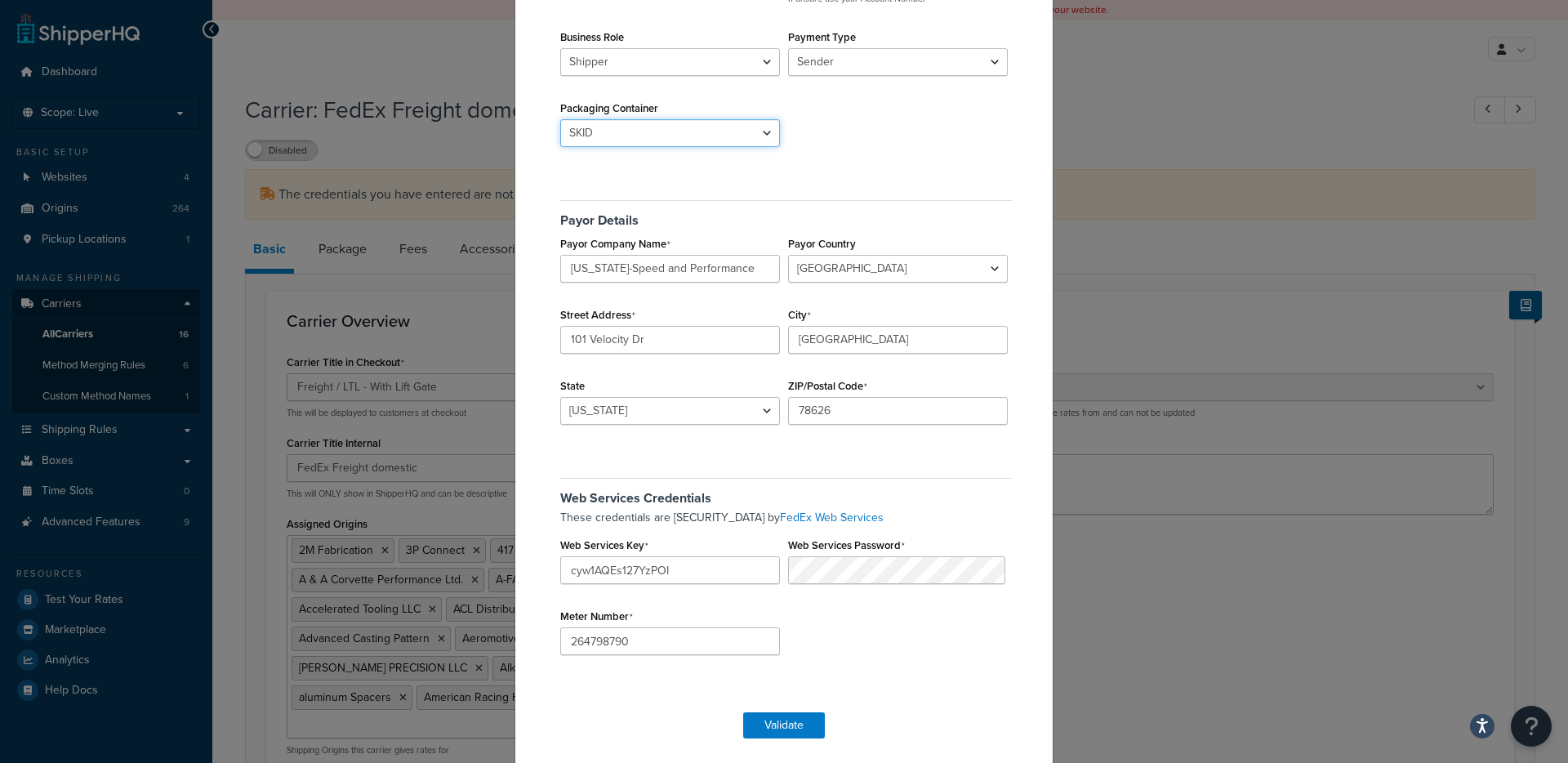 scroll, scrollTop: 303, scrollLeft: 0, axis: vertical 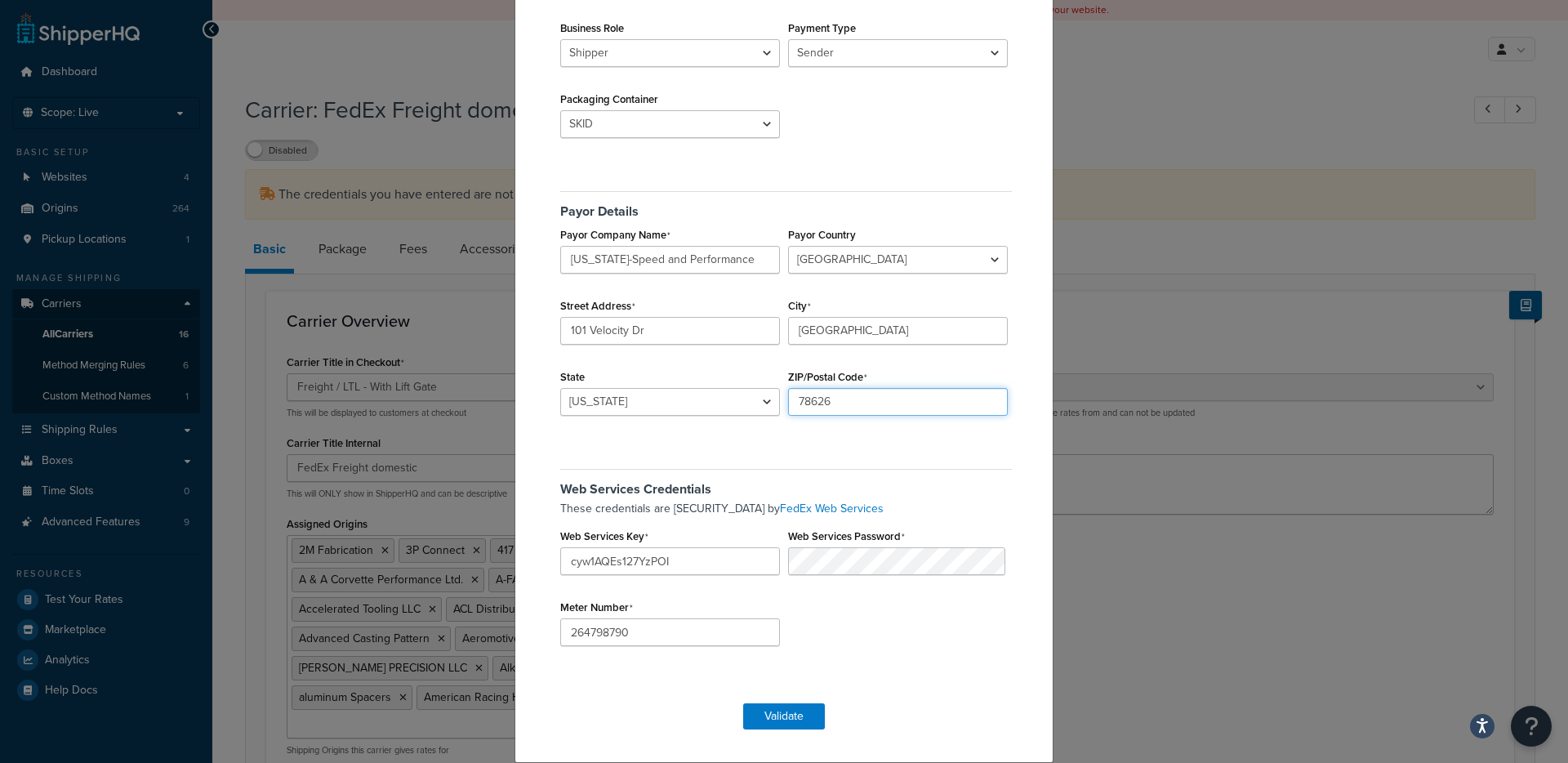 click on "78626" at bounding box center (898, 402) 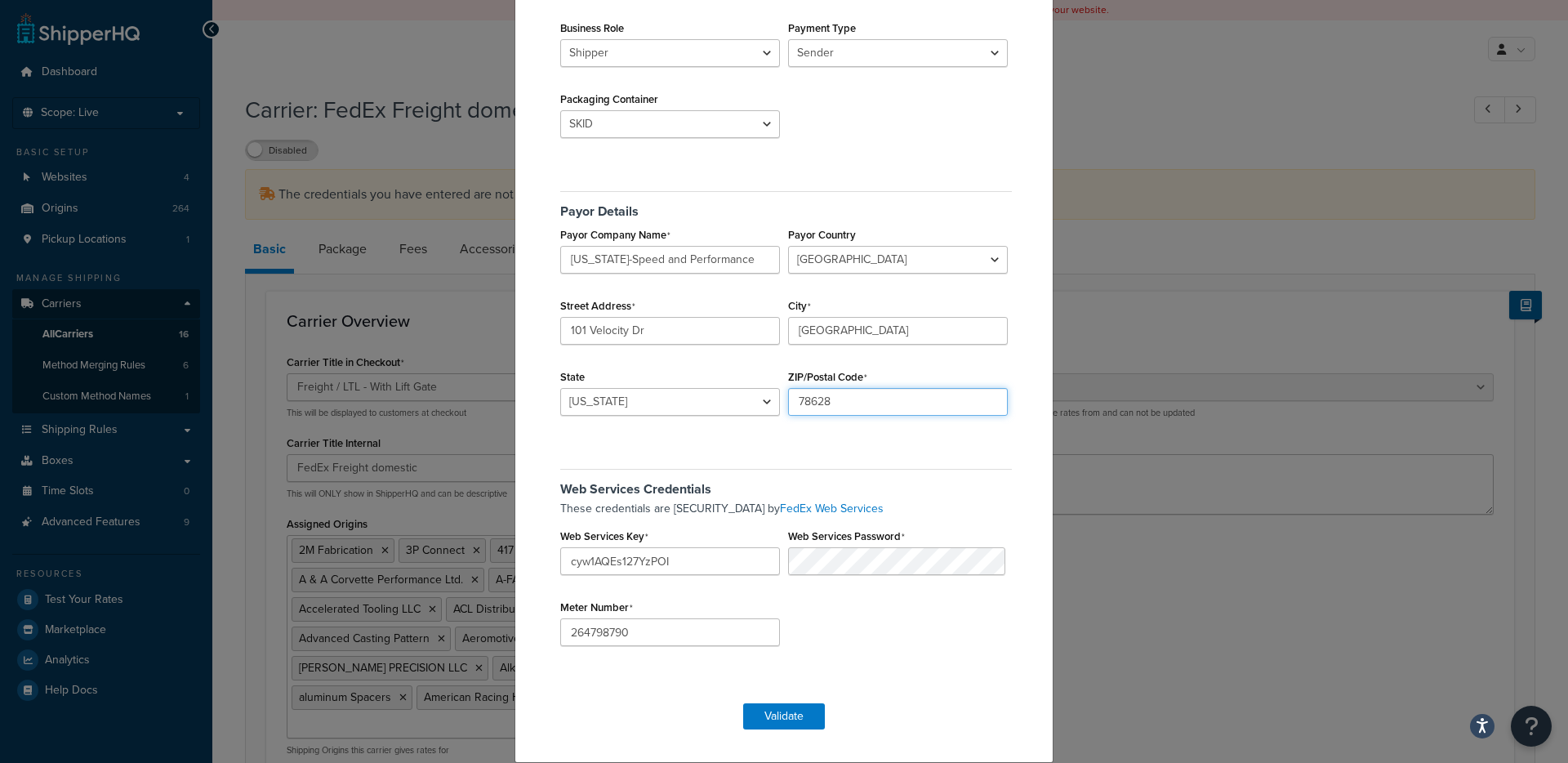 type on "78628" 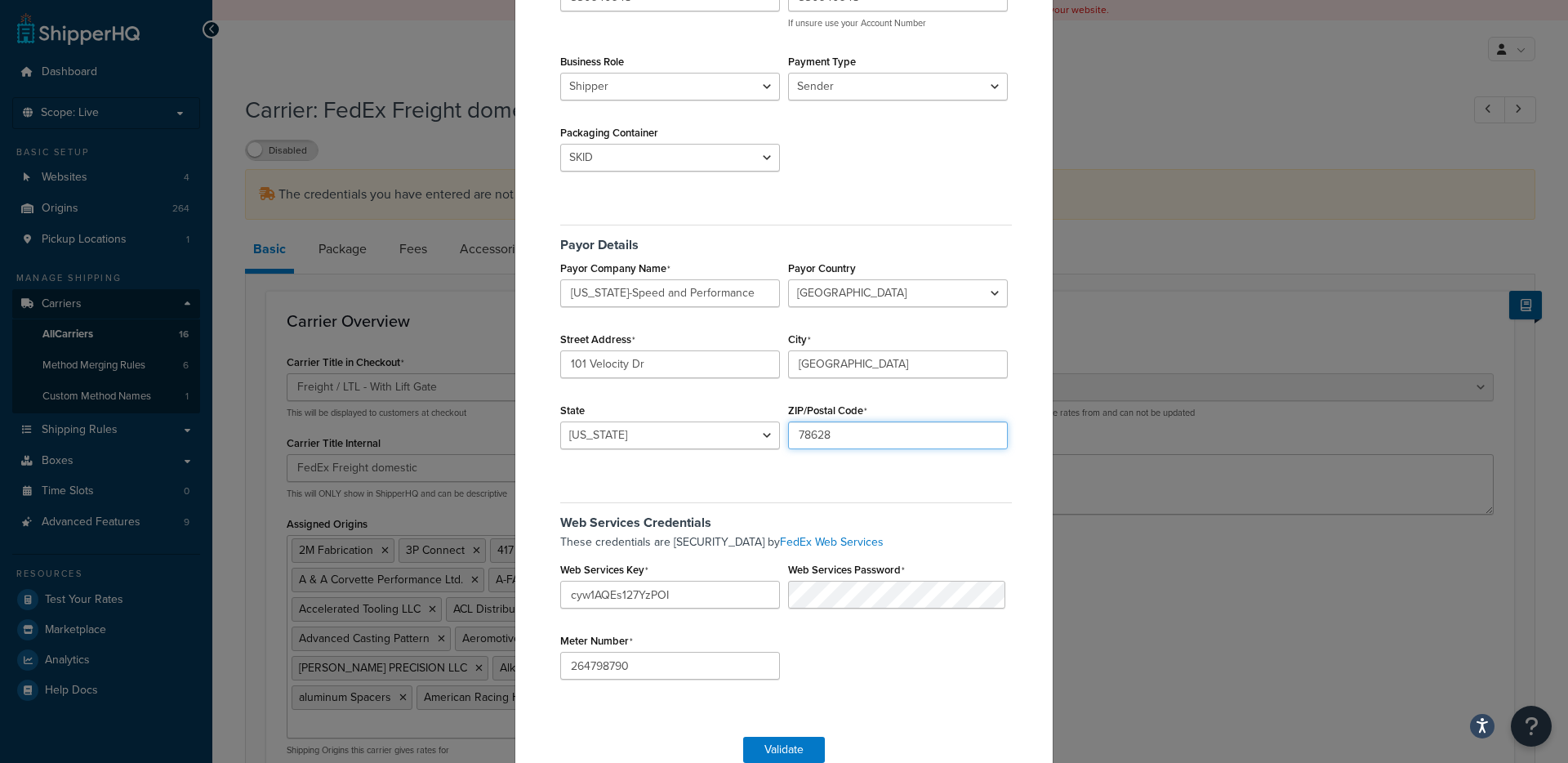 scroll, scrollTop: 303, scrollLeft: 0, axis: vertical 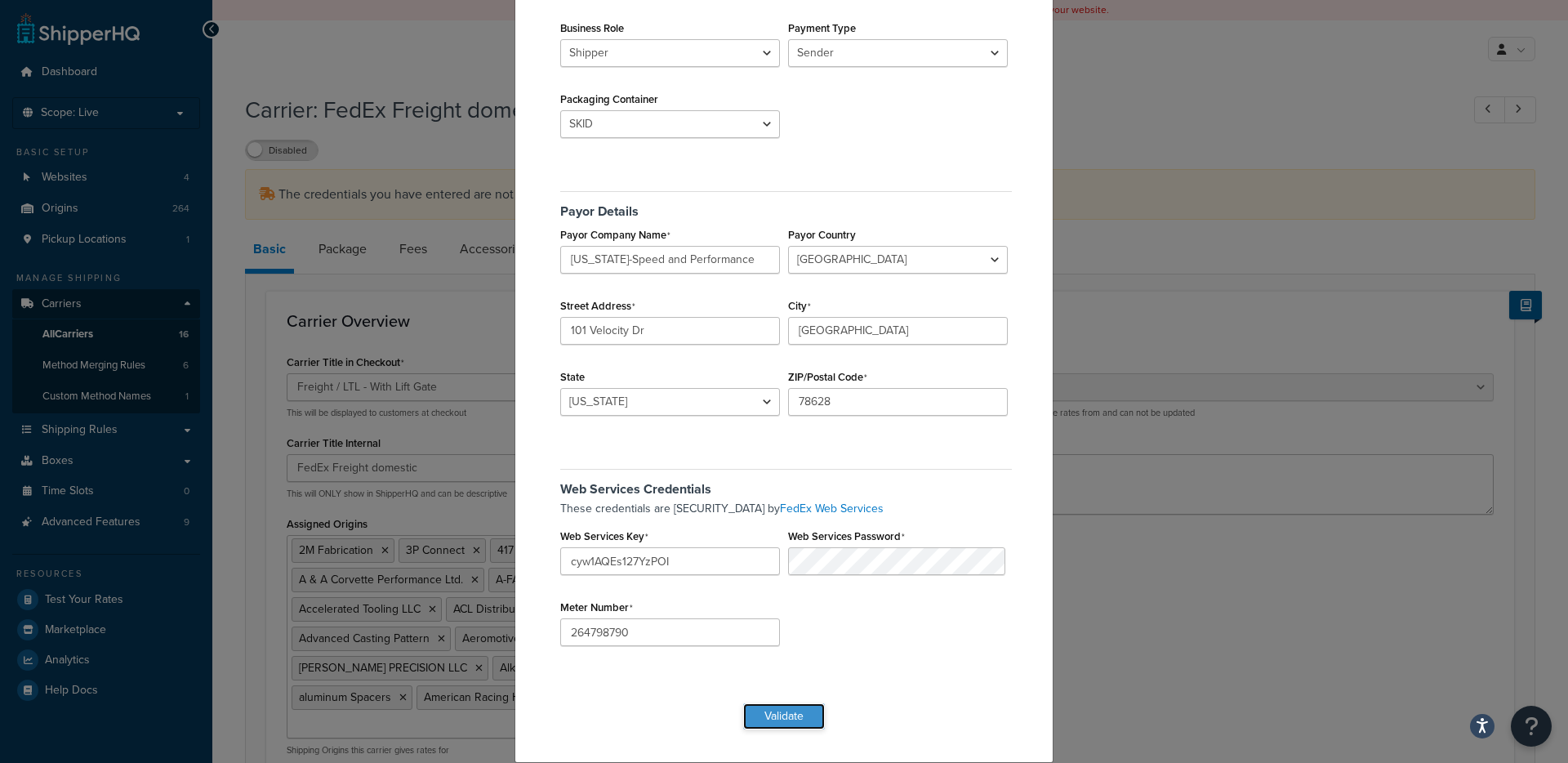 click on "Validate" at bounding box center [784, 716] 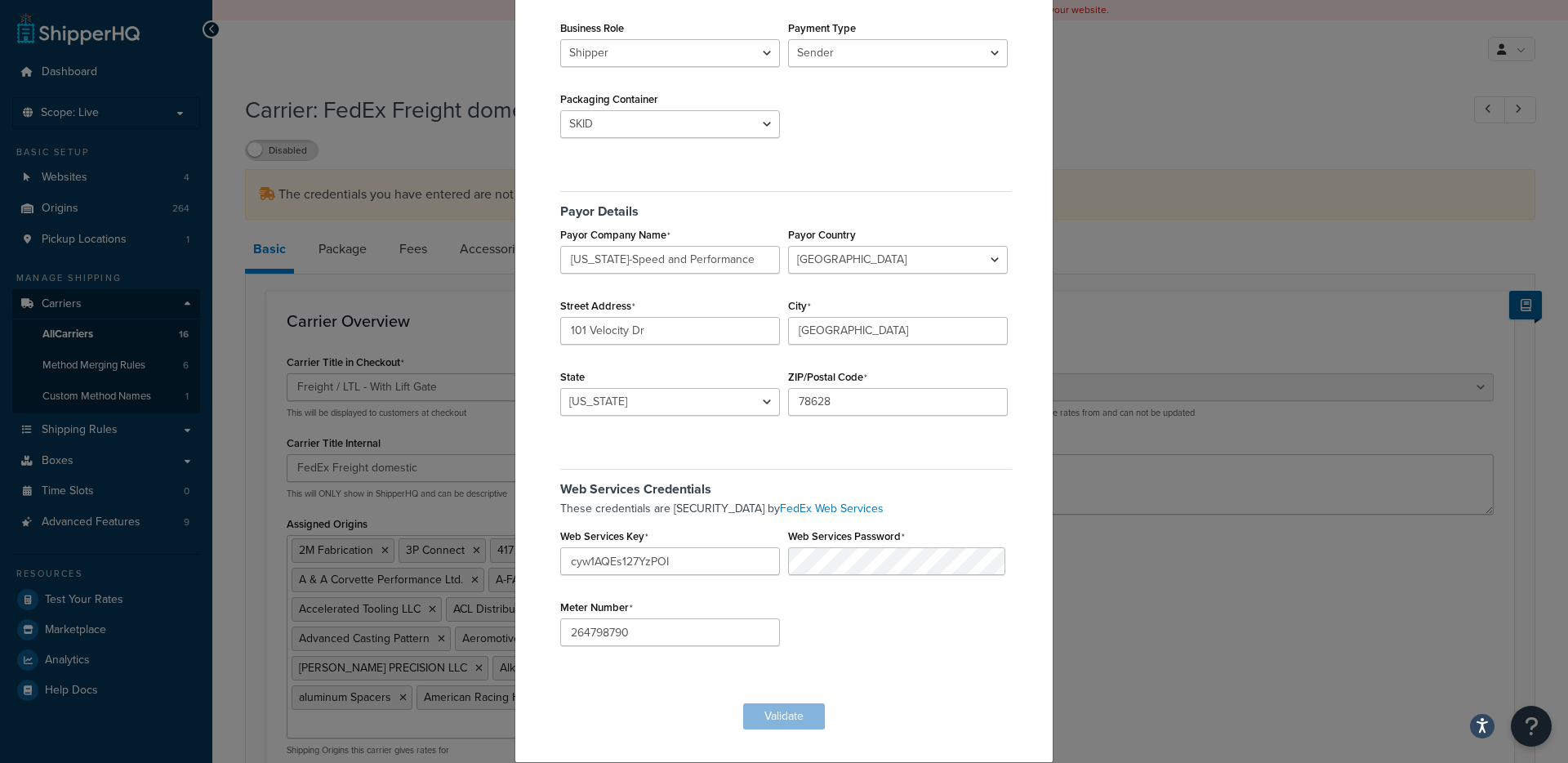 scroll, scrollTop: 0, scrollLeft: 0, axis: both 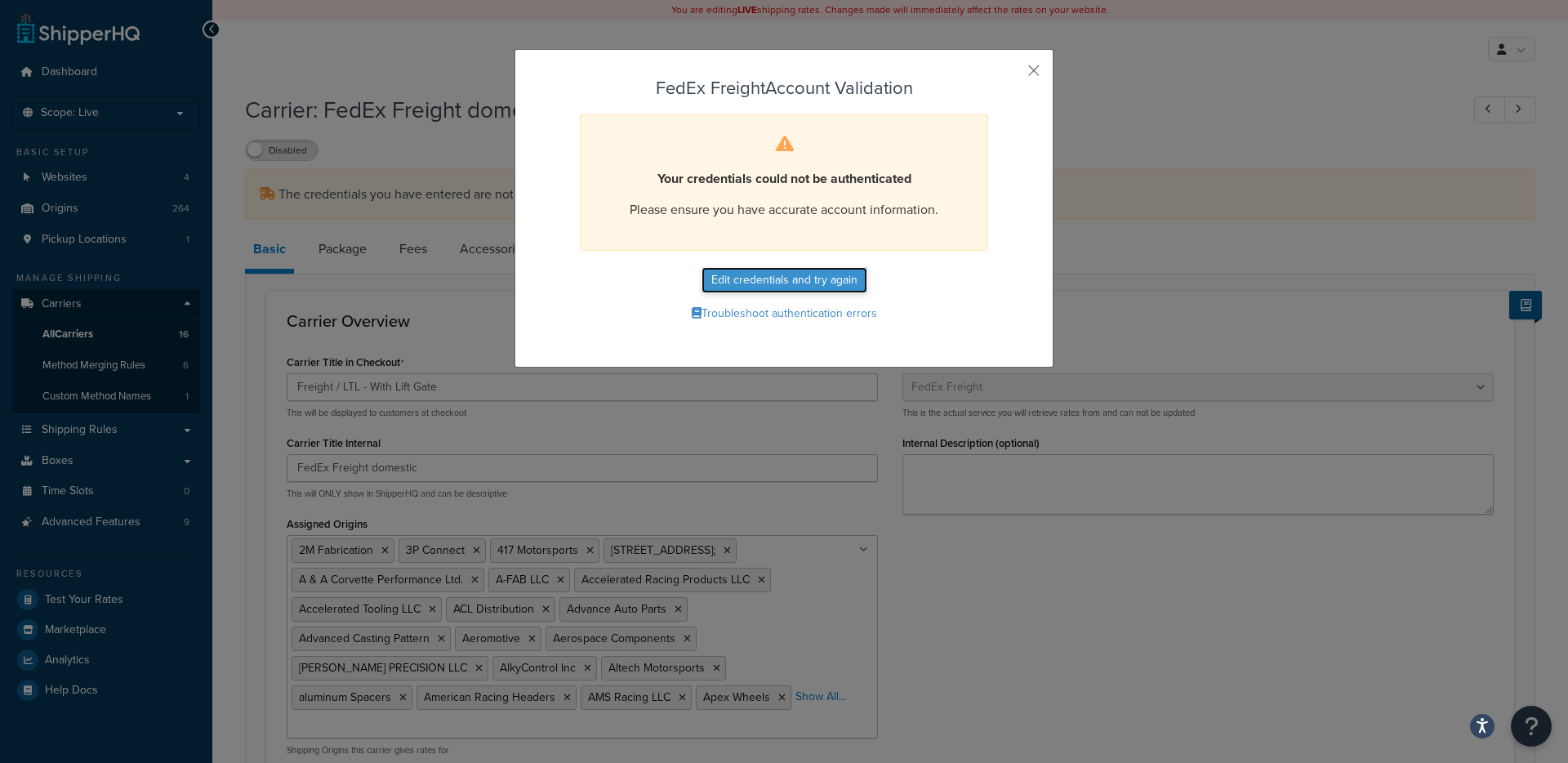 click on "Edit credentials and try again" at bounding box center [784, 280] 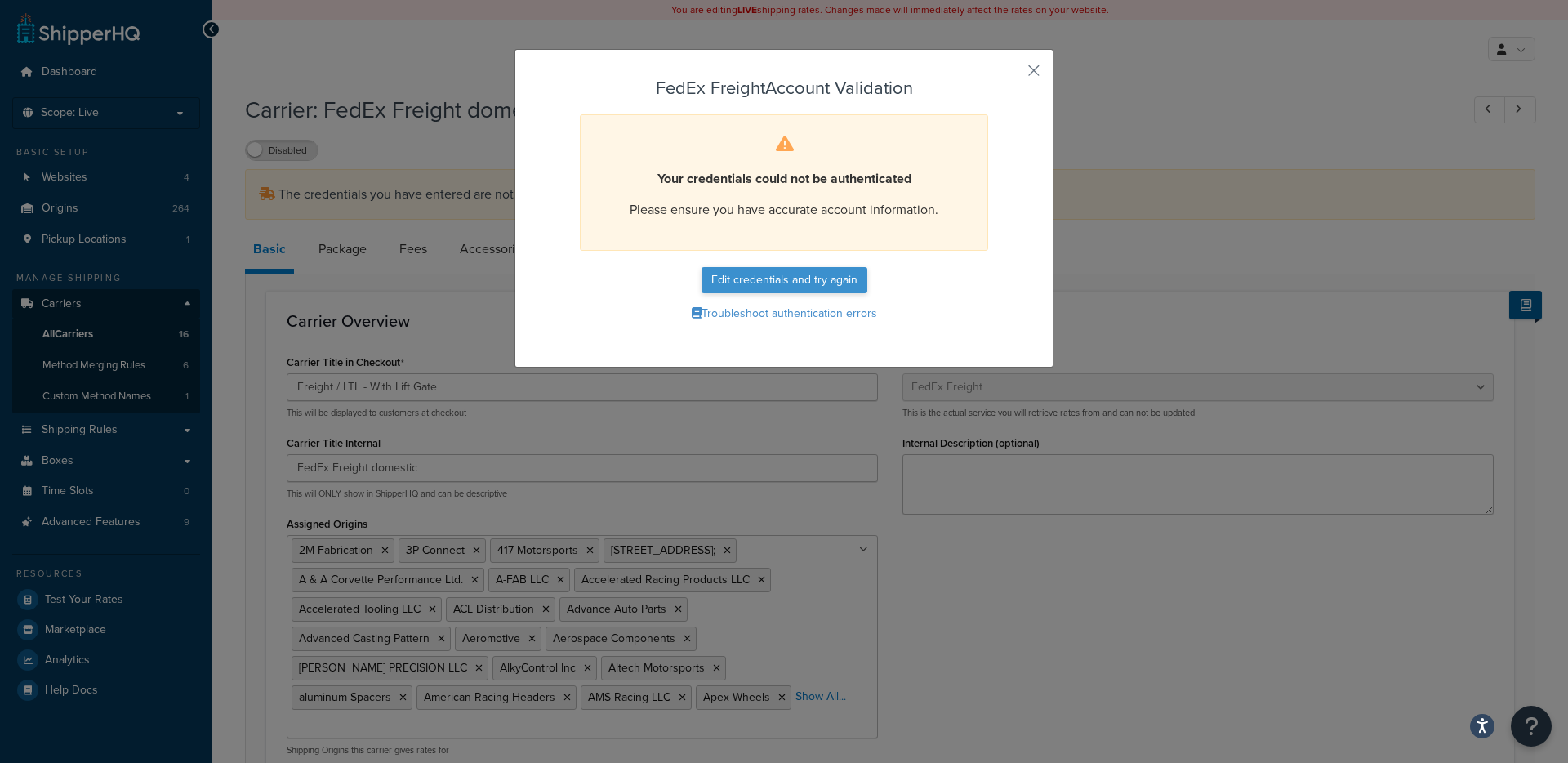 select on "SKID" 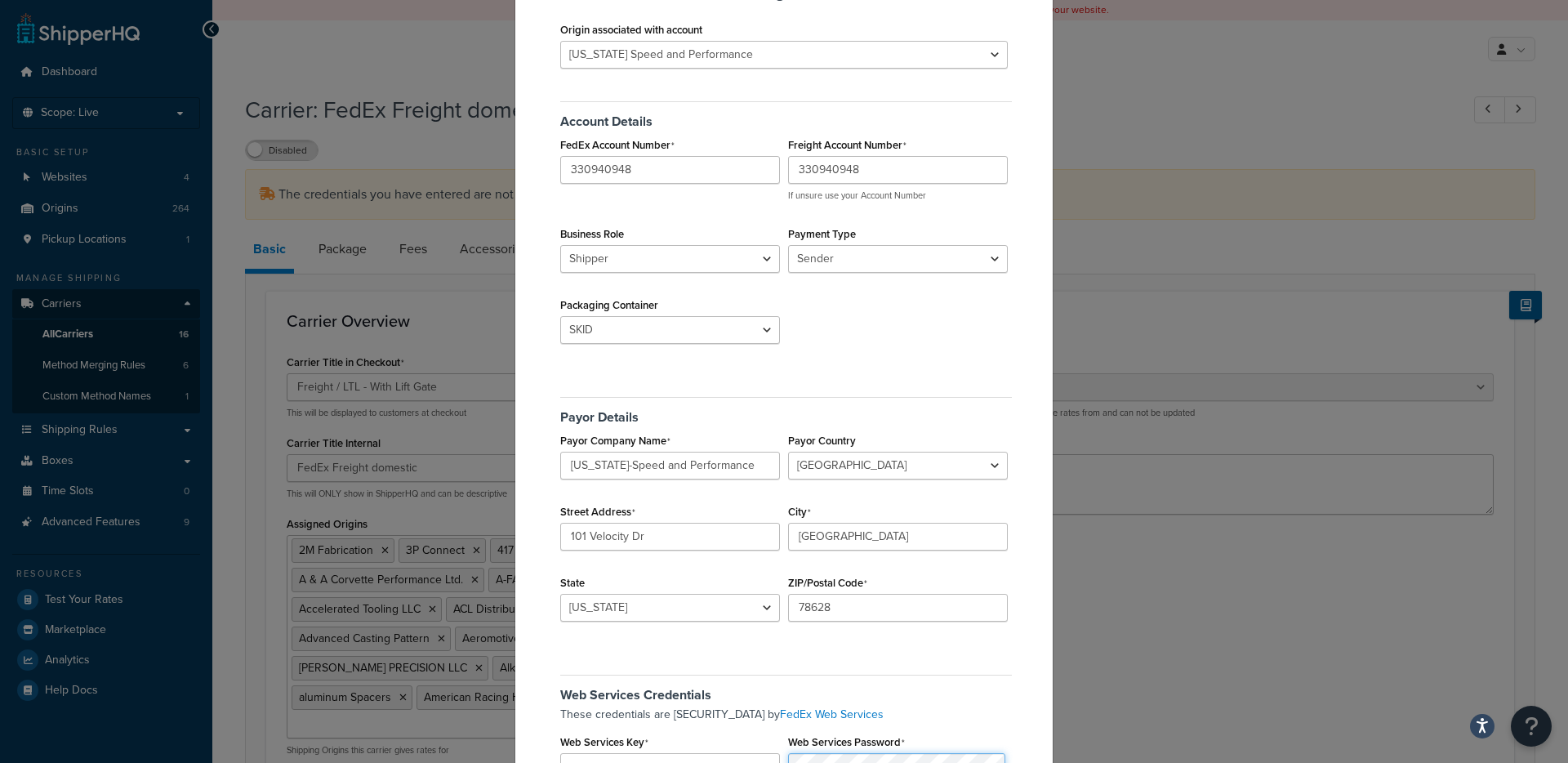 scroll, scrollTop: 104, scrollLeft: 0, axis: vertical 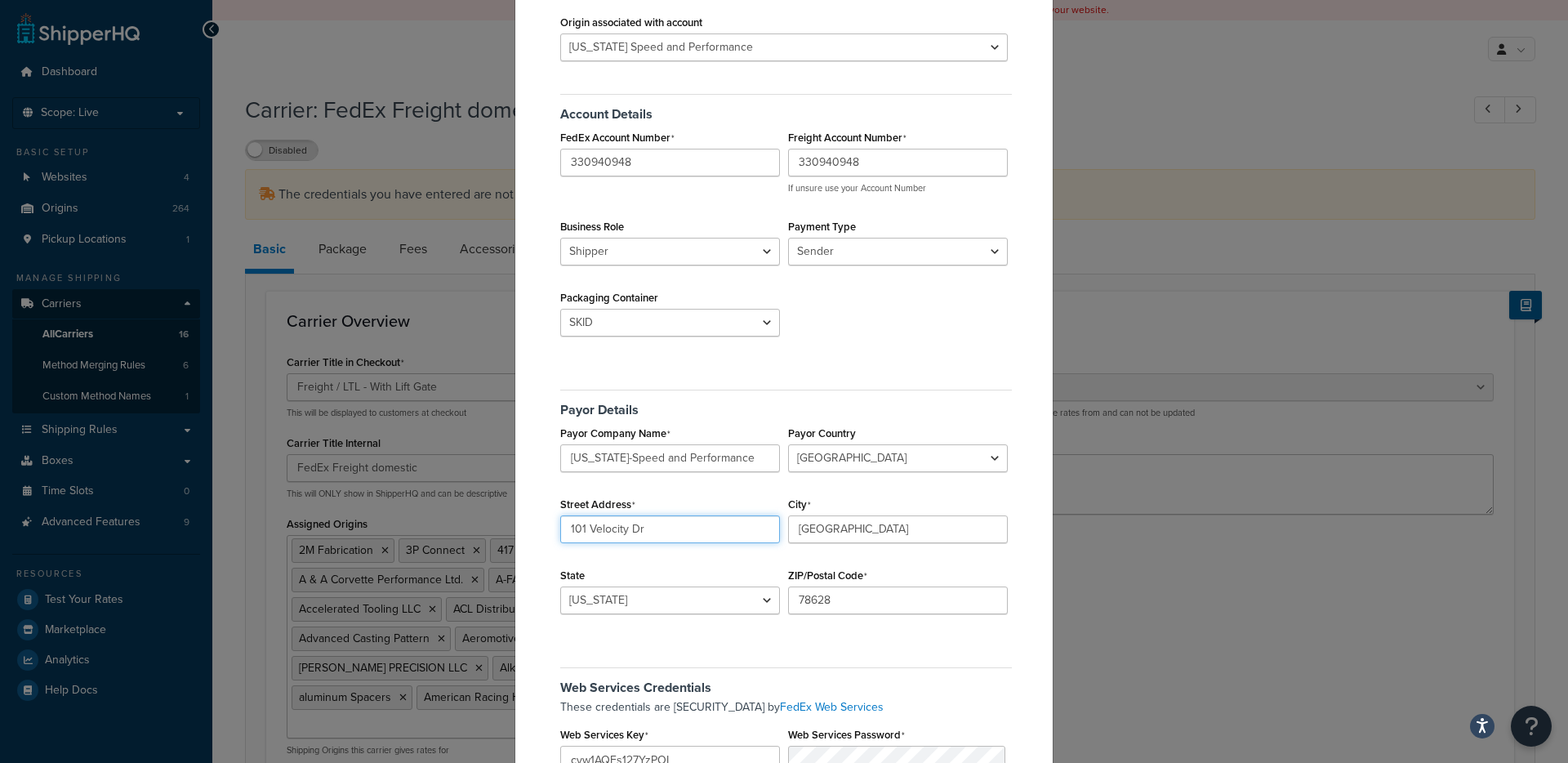 click on "101 Velocity Dr" at bounding box center [670, 529] 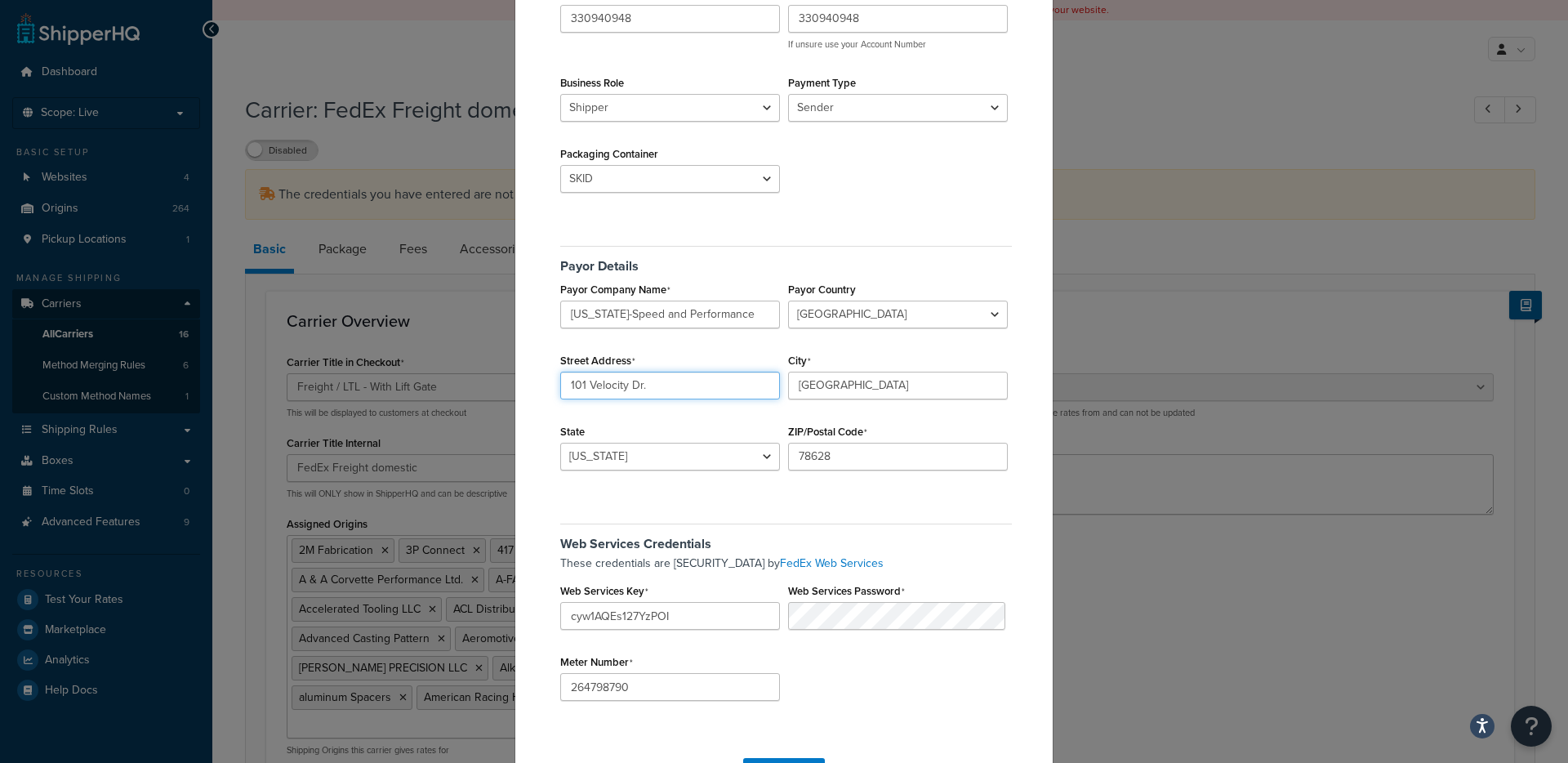 scroll, scrollTop: 248, scrollLeft: 0, axis: vertical 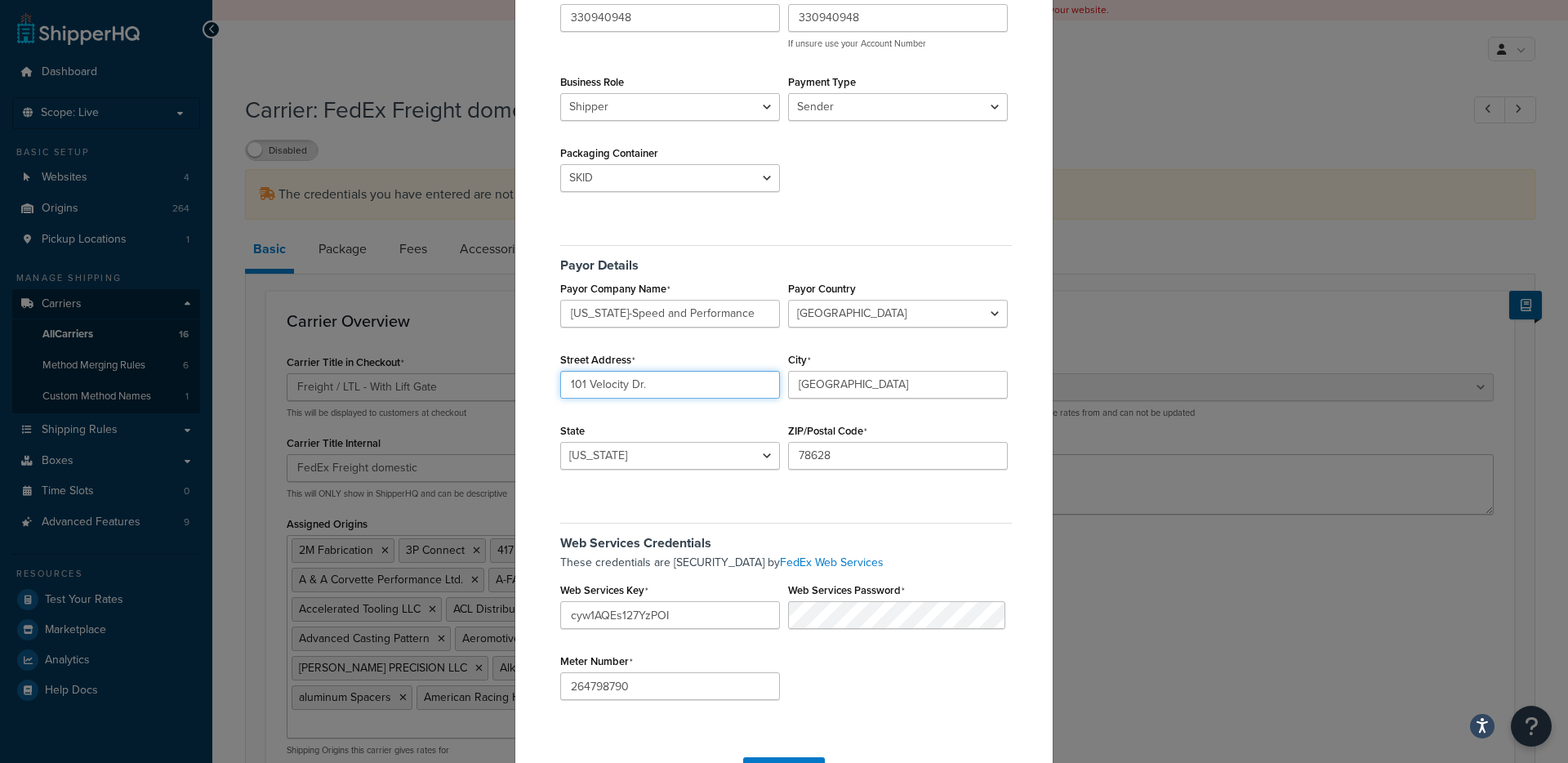 type on "101 Velocity Dr." 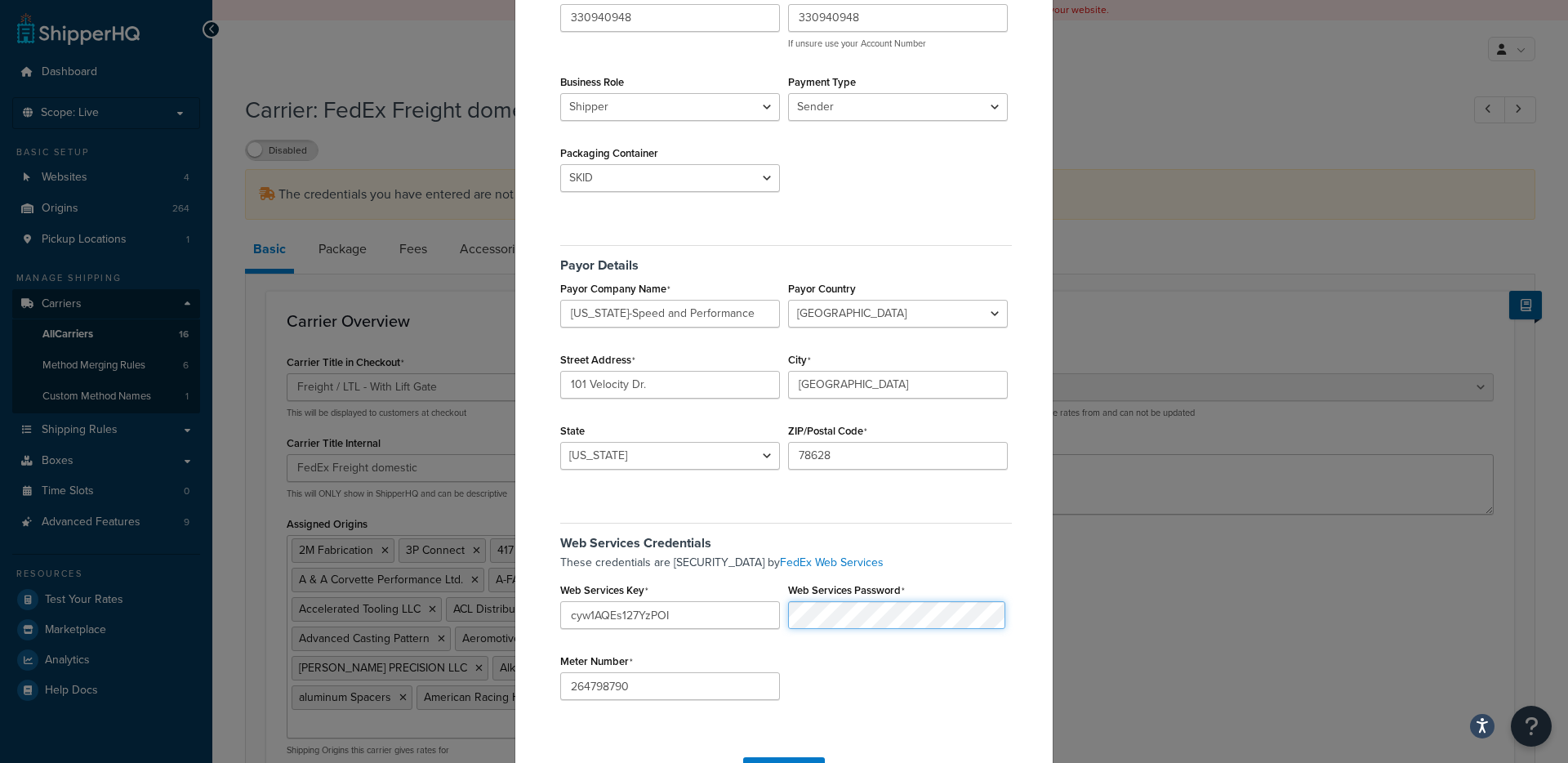 scroll, scrollTop: 38, scrollLeft: 0, axis: vertical 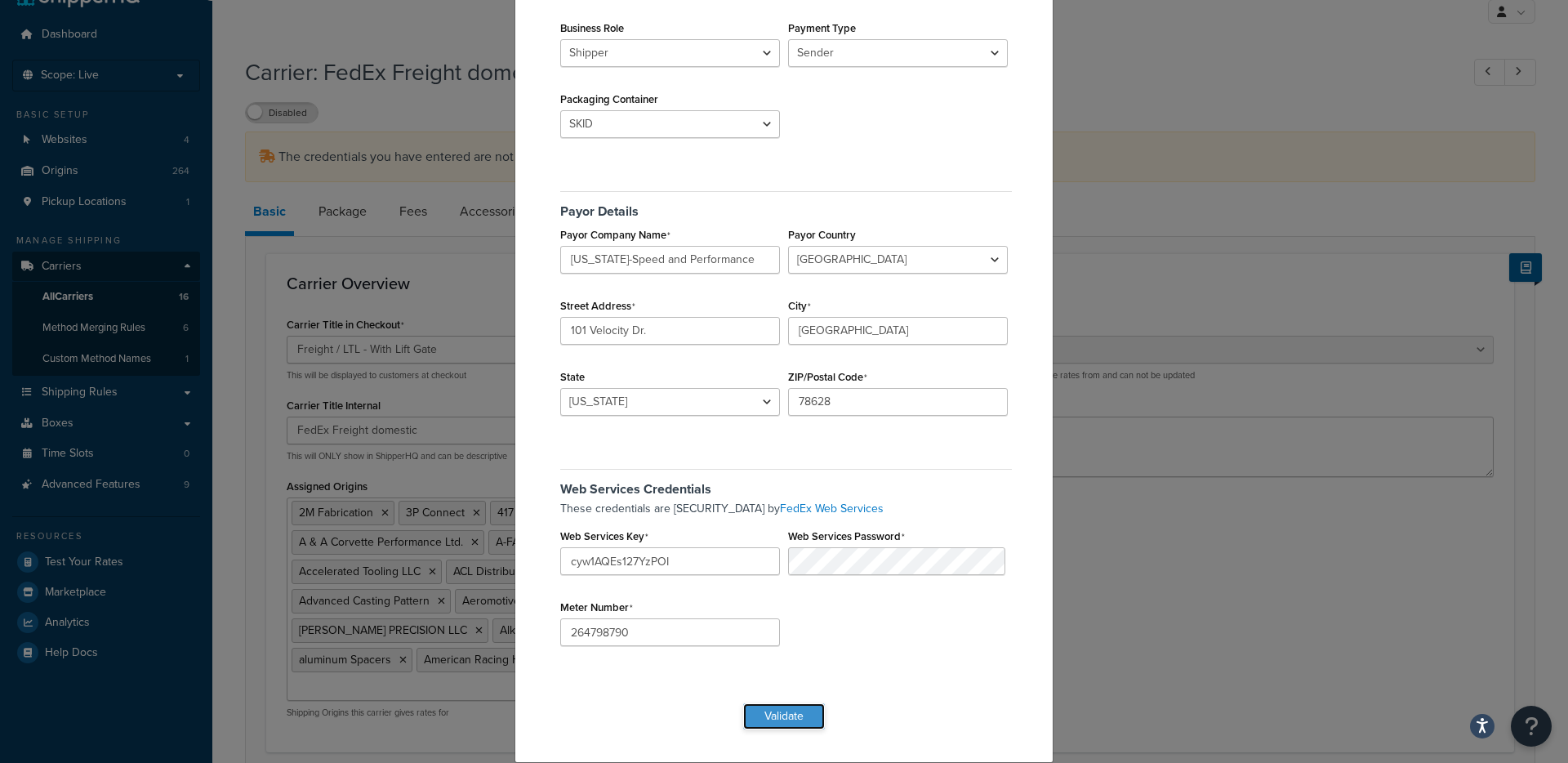 click on "Validate" at bounding box center [784, 716] 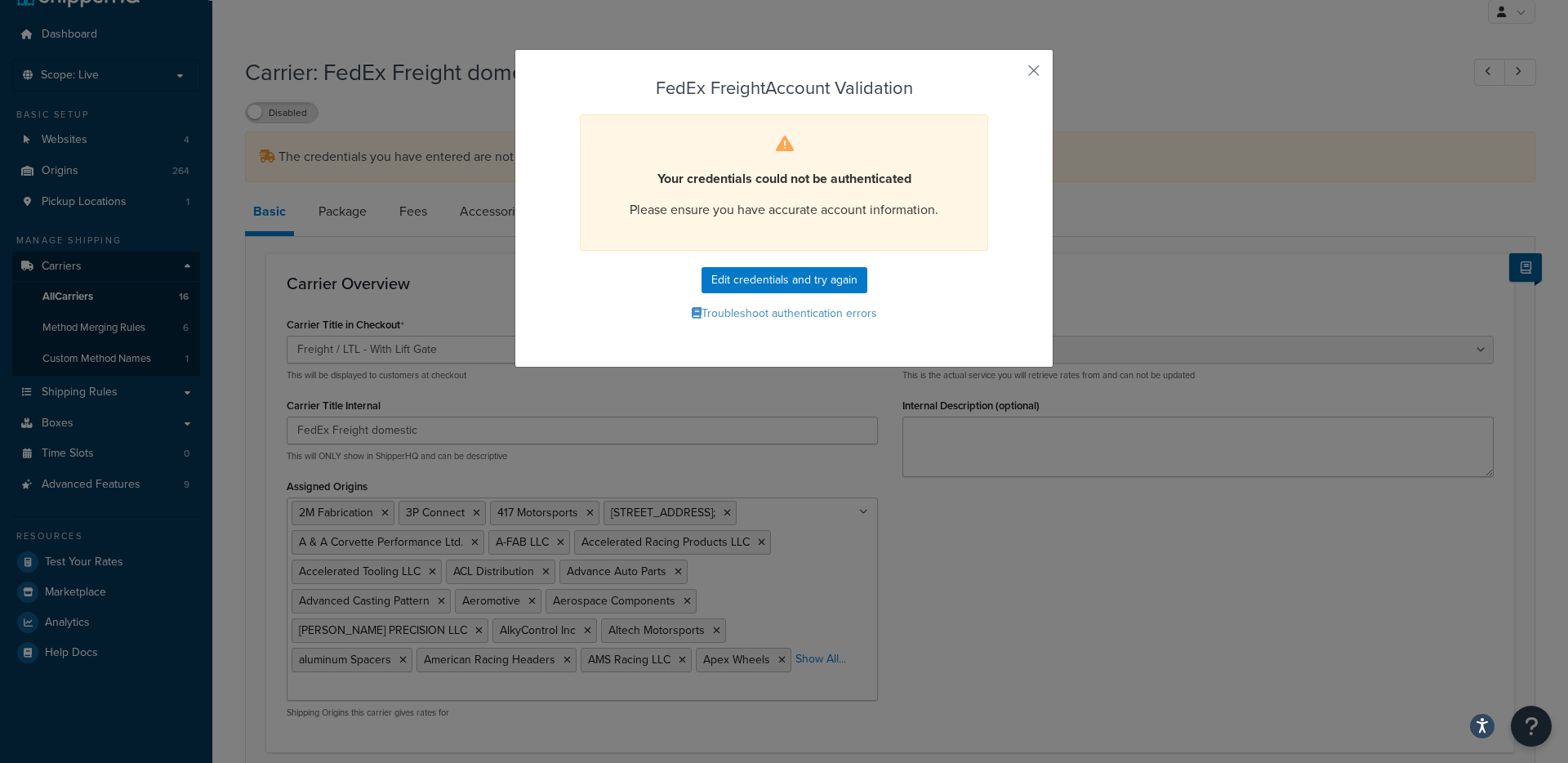 scroll, scrollTop: 0, scrollLeft: 0, axis: both 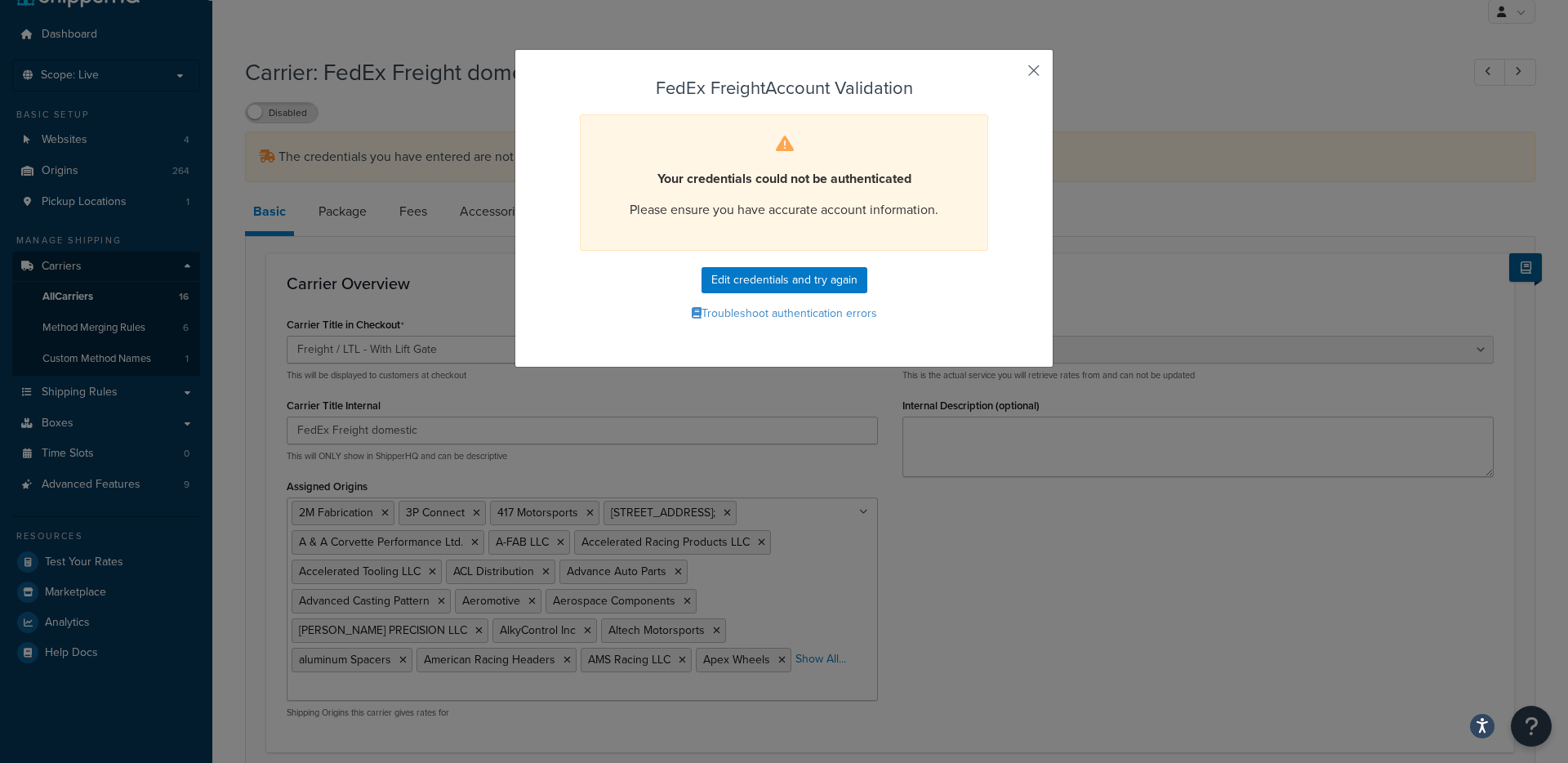 click at bounding box center [1009, 76] 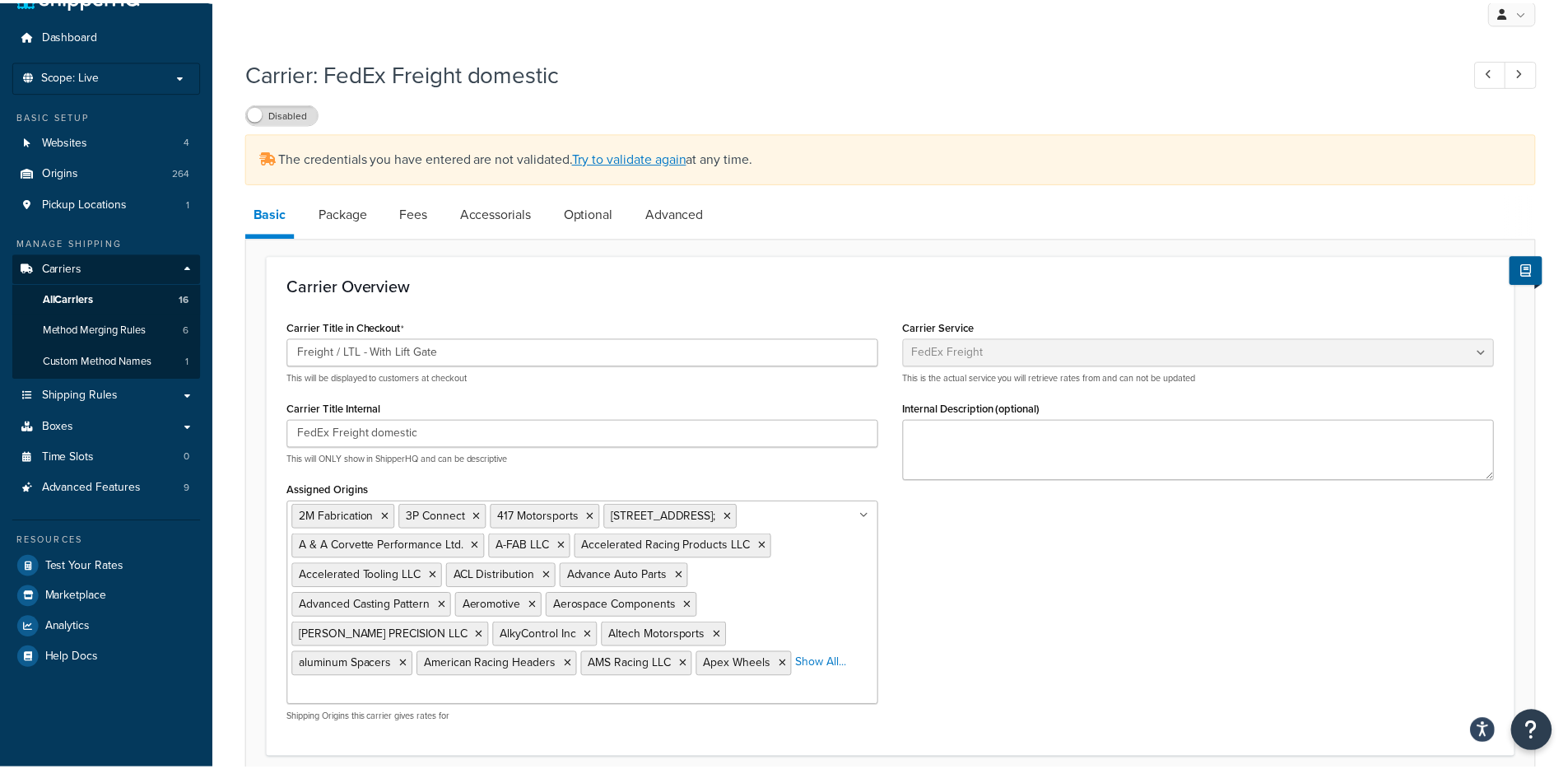 scroll, scrollTop: 0, scrollLeft: 0, axis: both 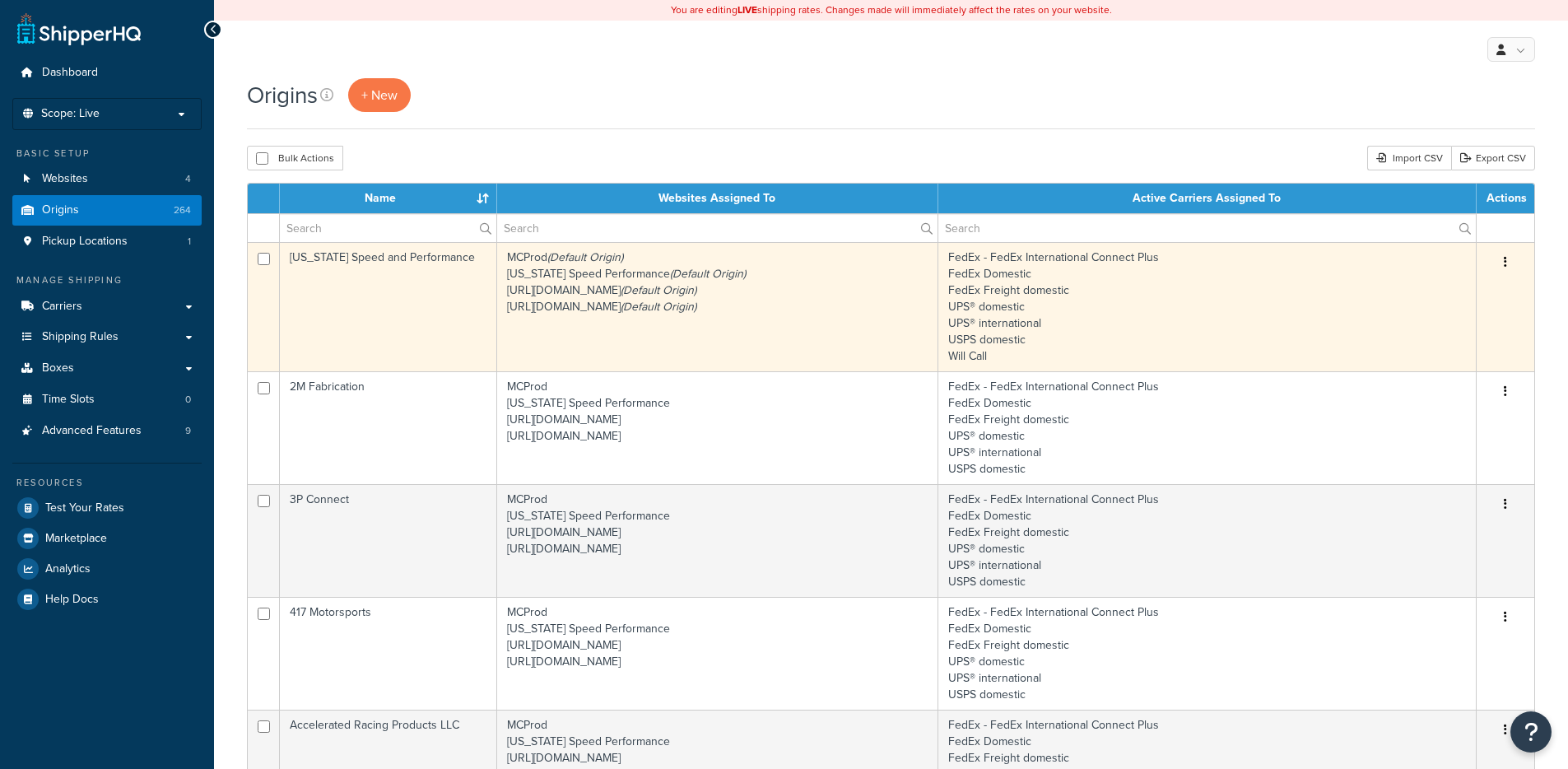 click on "[US_STATE] Speed and Performance" at bounding box center [389, 306] 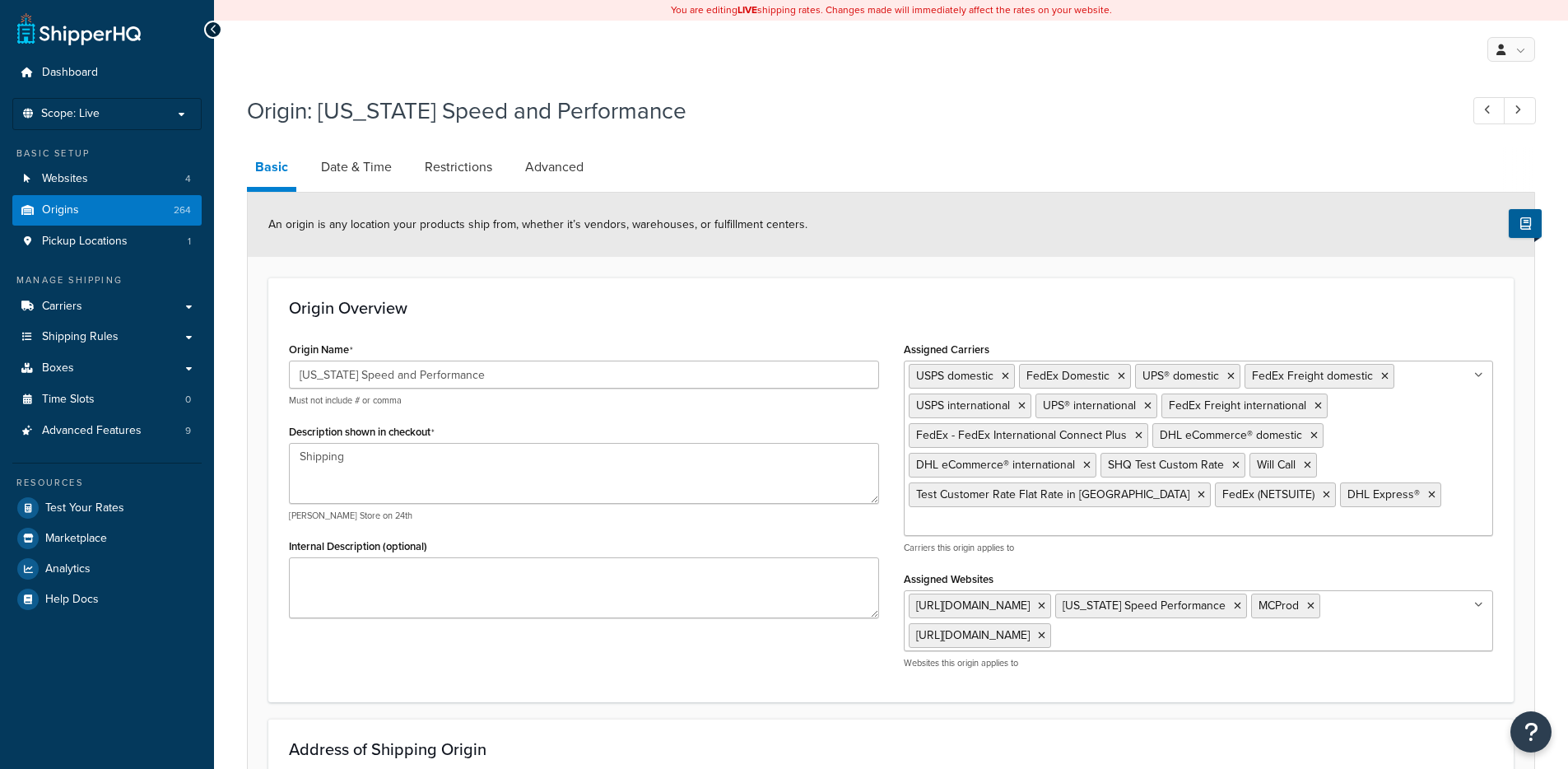 select on "43" 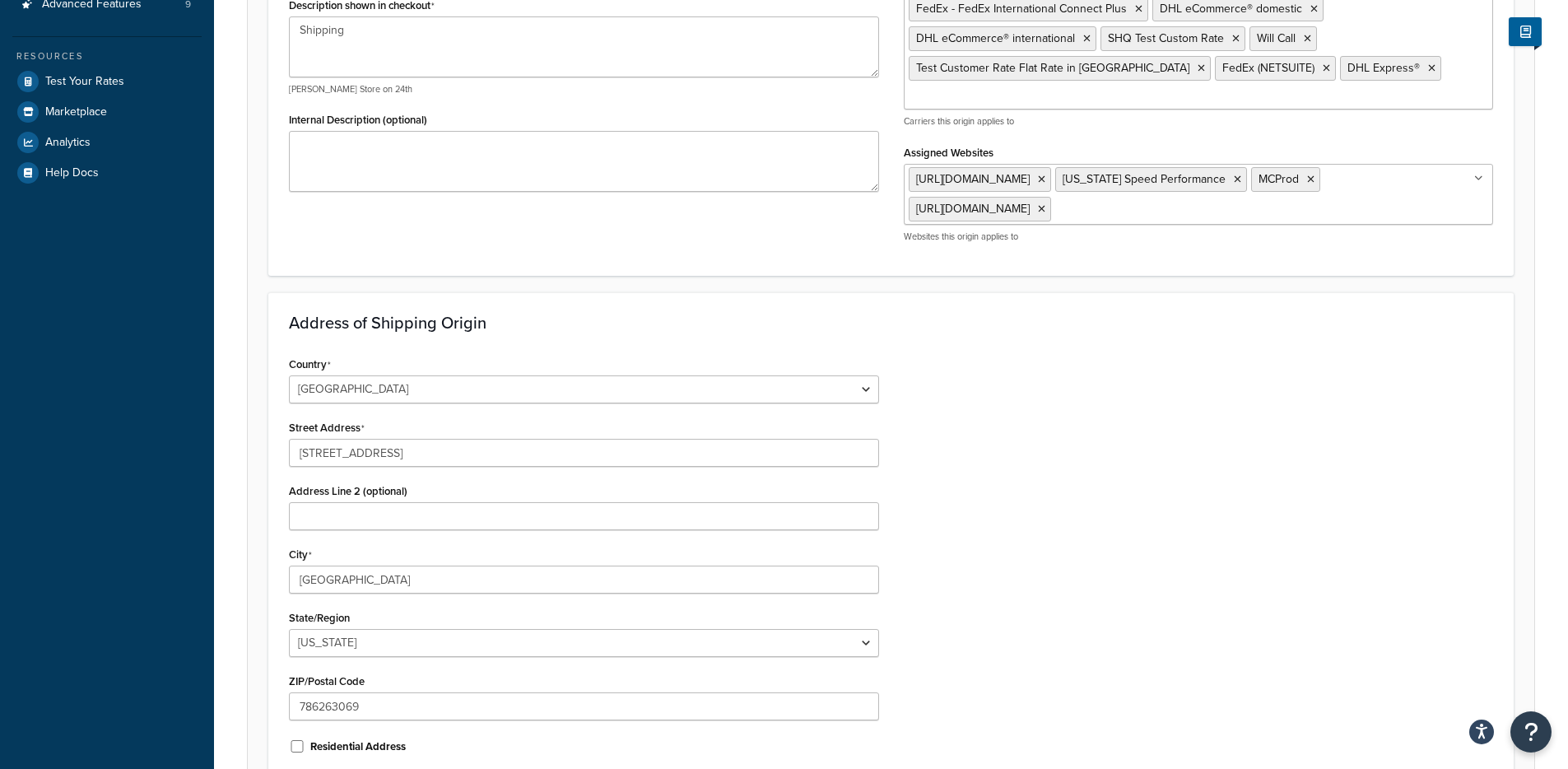 scroll, scrollTop: 0, scrollLeft: 0, axis: both 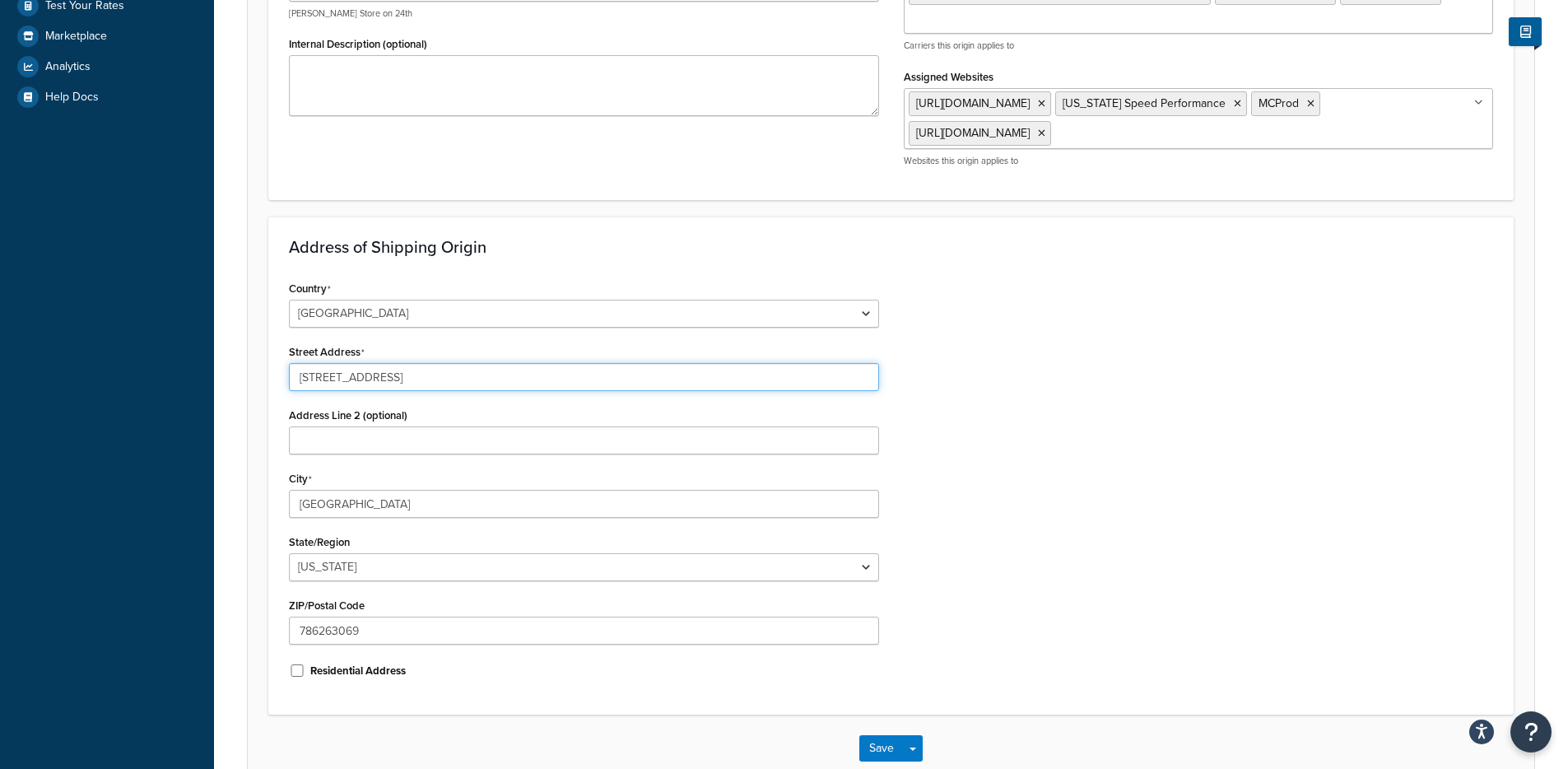 click on "[STREET_ADDRESS]" at bounding box center [584, 377] 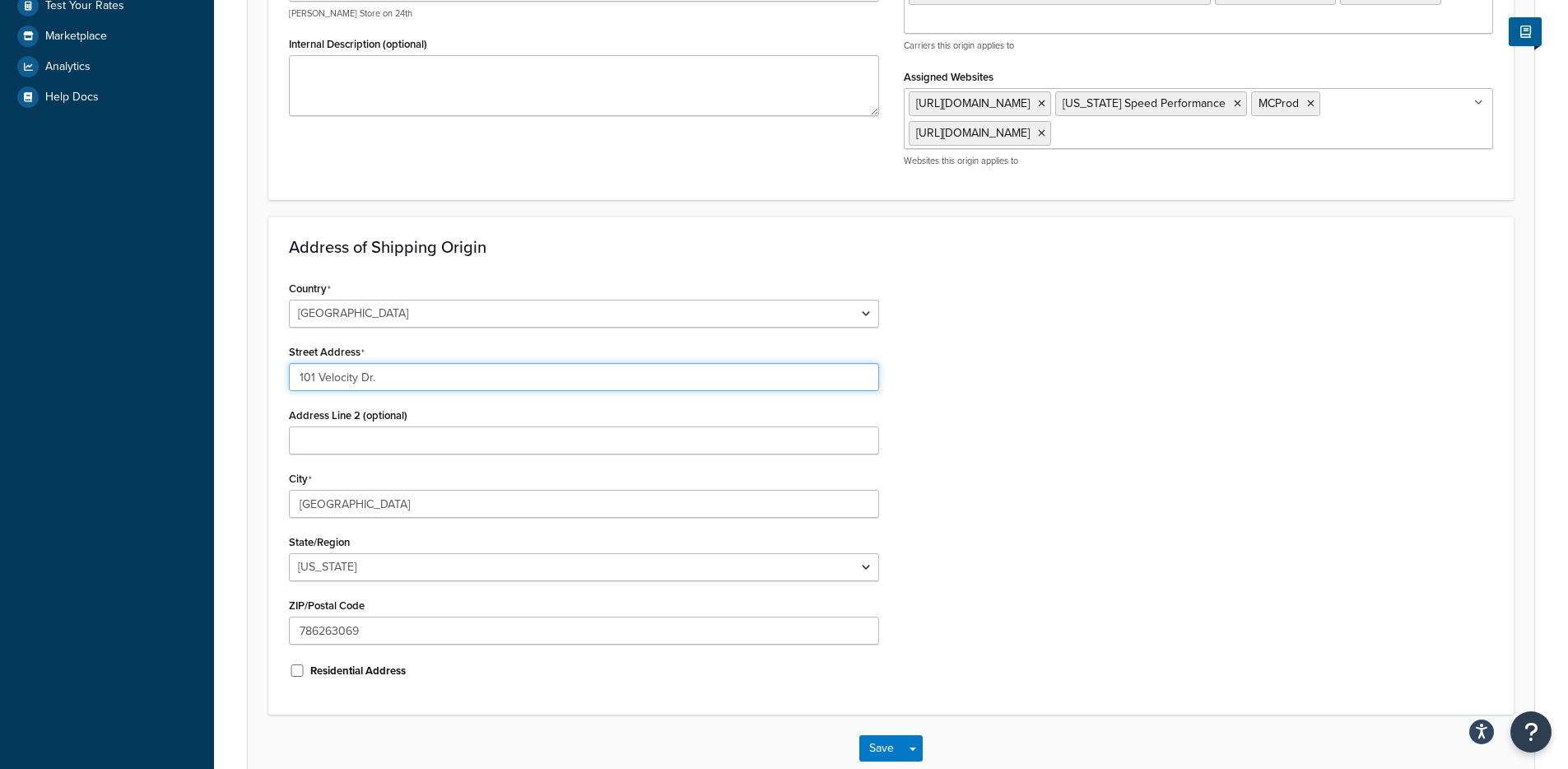 type on "101 Velocity Dr." 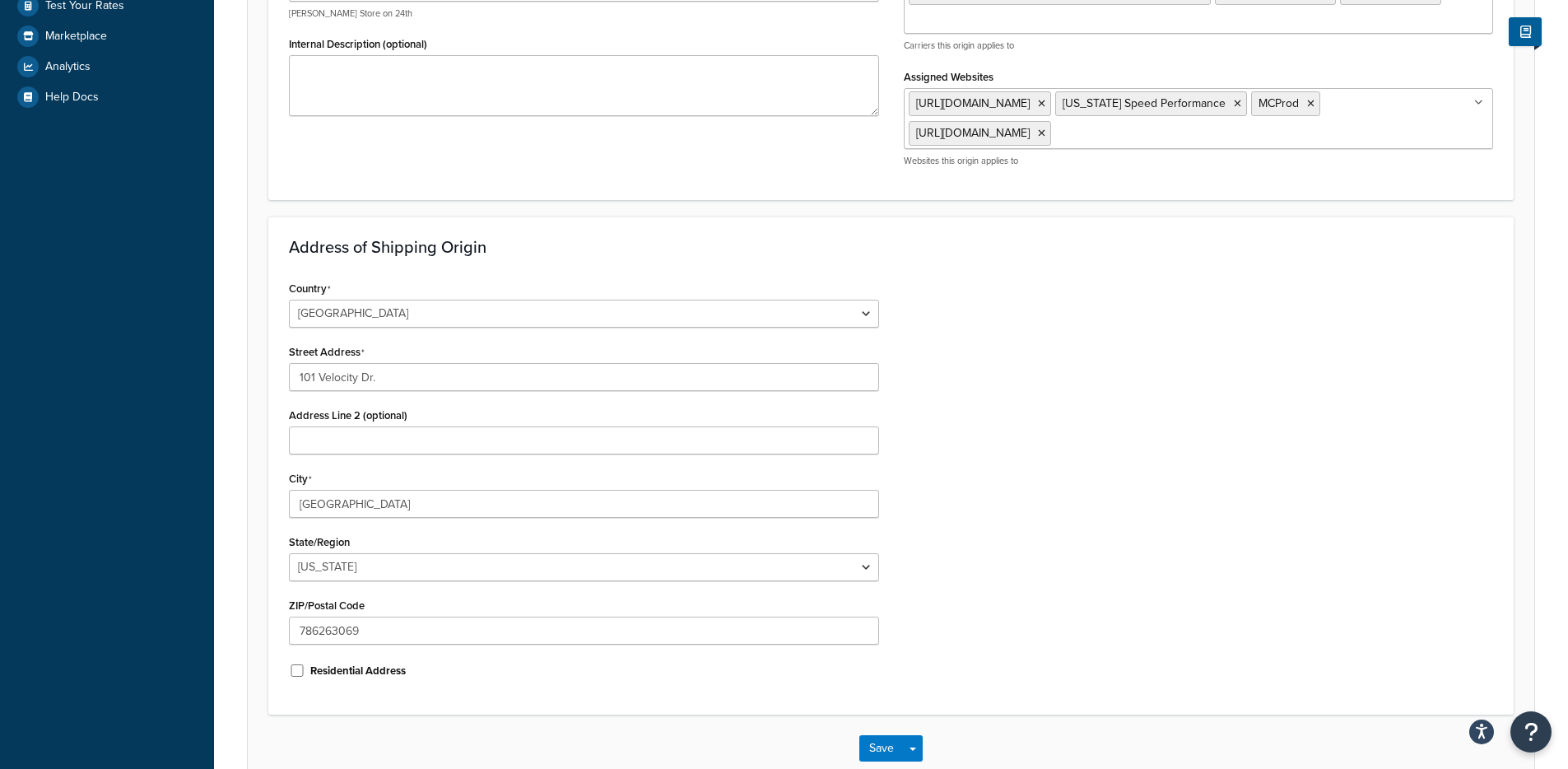 click on "Country   [GEOGRAPHIC_DATA]  [GEOGRAPHIC_DATA]  [GEOGRAPHIC_DATA]  [GEOGRAPHIC_DATA]  [GEOGRAPHIC_DATA]  [GEOGRAPHIC_DATA]  [US_STATE]  [GEOGRAPHIC_DATA]  [GEOGRAPHIC_DATA]  [GEOGRAPHIC_DATA]  [GEOGRAPHIC_DATA]  [GEOGRAPHIC_DATA]  [GEOGRAPHIC_DATA]  [GEOGRAPHIC_DATA]  [GEOGRAPHIC_DATA]  [GEOGRAPHIC_DATA]  [GEOGRAPHIC_DATA]  [GEOGRAPHIC_DATA]  [GEOGRAPHIC_DATA]  [GEOGRAPHIC_DATA]  [GEOGRAPHIC_DATA]  [GEOGRAPHIC_DATA]  [GEOGRAPHIC_DATA]  [GEOGRAPHIC_DATA]  [GEOGRAPHIC_DATA]  [GEOGRAPHIC_DATA]  [GEOGRAPHIC_DATA]  [GEOGRAPHIC_DATA]  [GEOGRAPHIC_DATA]  [GEOGRAPHIC_DATA]  [GEOGRAPHIC_DATA]  [GEOGRAPHIC_DATA]  [GEOGRAPHIC_DATA]  [GEOGRAPHIC_DATA]  [GEOGRAPHIC_DATA]  [GEOGRAPHIC_DATA]  [GEOGRAPHIC_DATA]  [GEOGRAPHIC_DATA]  [GEOGRAPHIC_DATA]  [GEOGRAPHIC_DATA]  [GEOGRAPHIC_DATA]  [GEOGRAPHIC_DATA]  [GEOGRAPHIC_DATA]  [GEOGRAPHIC_DATA]  [GEOGRAPHIC_DATA]  [GEOGRAPHIC_DATA]  [GEOGRAPHIC_DATA]  [GEOGRAPHIC_DATA]  [GEOGRAPHIC_DATA]  [GEOGRAPHIC_DATA]  [GEOGRAPHIC_DATA]  [GEOGRAPHIC_DATA]  [GEOGRAPHIC_DATA]  [GEOGRAPHIC_DATA], [GEOGRAPHIC_DATA]  [GEOGRAPHIC_DATA]  [GEOGRAPHIC_DATA]  [GEOGRAPHIC_DATA]  [GEOGRAPHIC_DATA]  [GEOGRAPHIC_DATA]  [GEOGRAPHIC_DATA]  [GEOGRAPHIC_DATA]  [GEOGRAPHIC_DATA]  [GEOGRAPHIC_DATA]  [GEOGRAPHIC_DATA]  [GEOGRAPHIC_DATA]  [GEOGRAPHIC_DATA]  [GEOGRAPHIC_DATA]  [GEOGRAPHIC_DATA]  [GEOGRAPHIC_DATA]  [GEOGRAPHIC_DATA]  [GEOGRAPHIC_DATA]  [GEOGRAPHIC_DATA]  [GEOGRAPHIC_DATA] ([GEOGRAPHIC_DATA])  [GEOGRAPHIC_DATA]  [GEOGRAPHIC_DATA]  [GEOGRAPHIC_DATA]  [GEOGRAPHIC_DATA]  [GEOGRAPHIC_DATA]  [GEOGRAPHIC_DATA]" at bounding box center (891, 485) 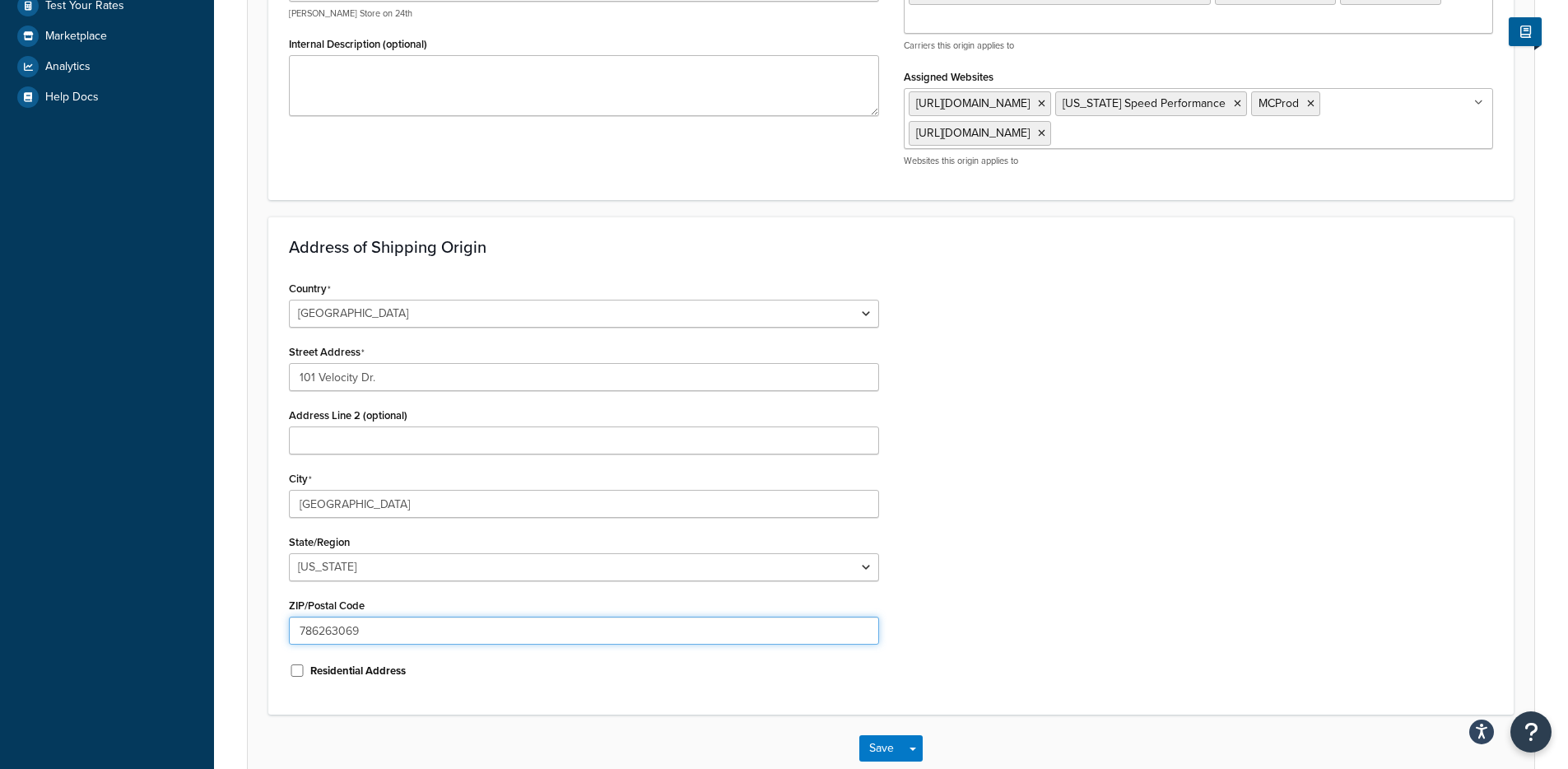 click on "786263069" at bounding box center (584, 631) 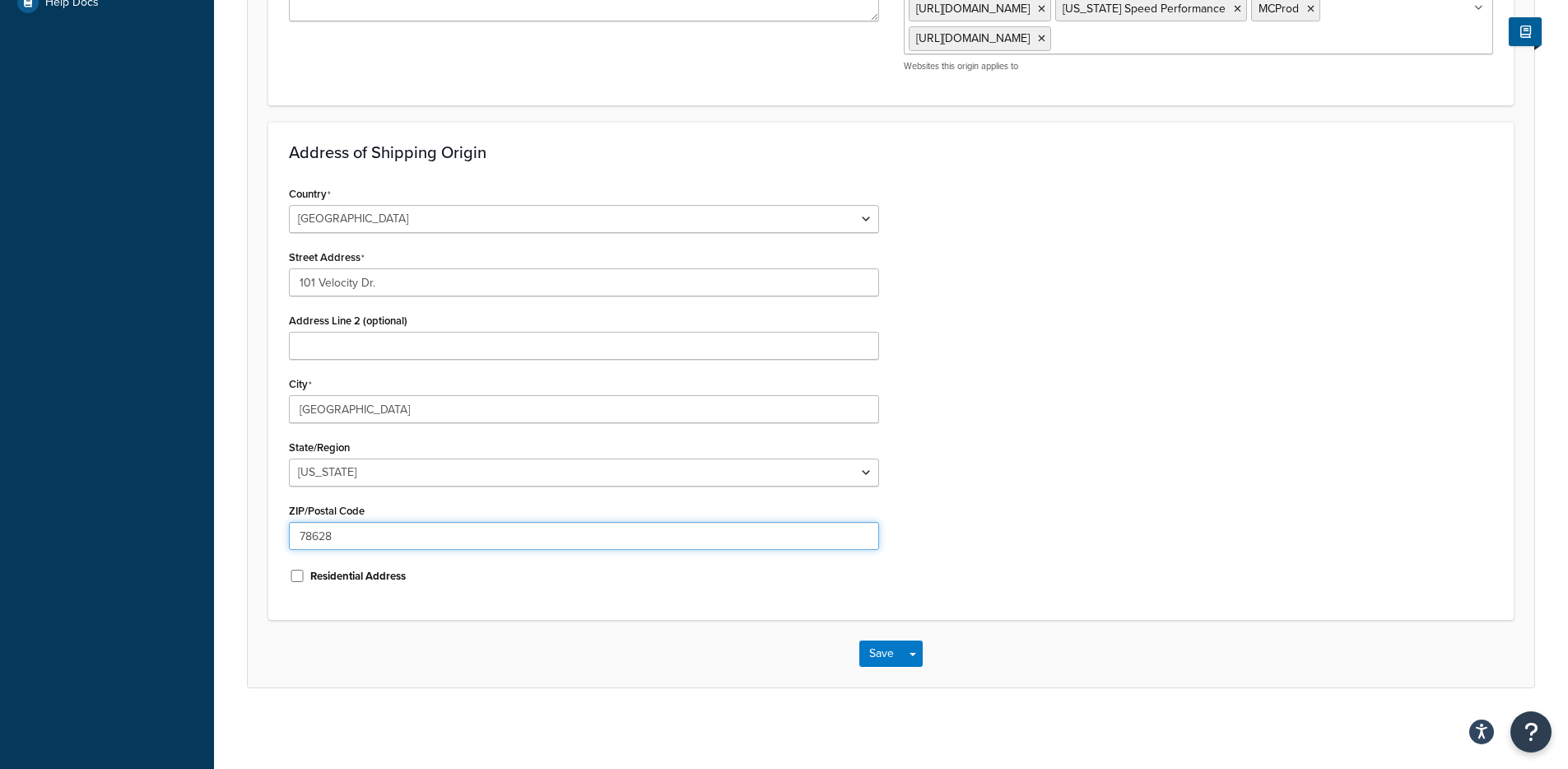 scroll, scrollTop: 599, scrollLeft: 0, axis: vertical 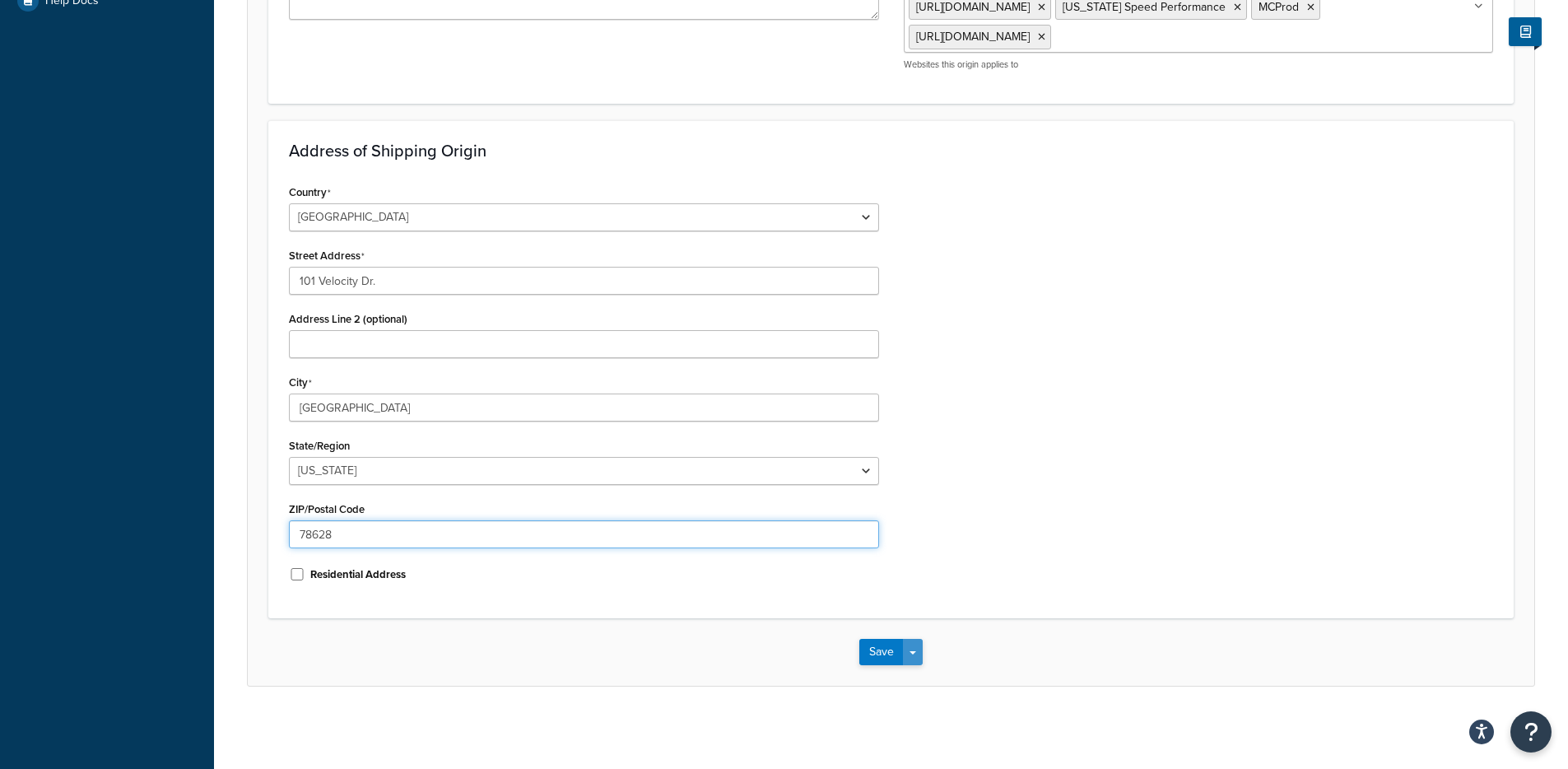 type on "78628" 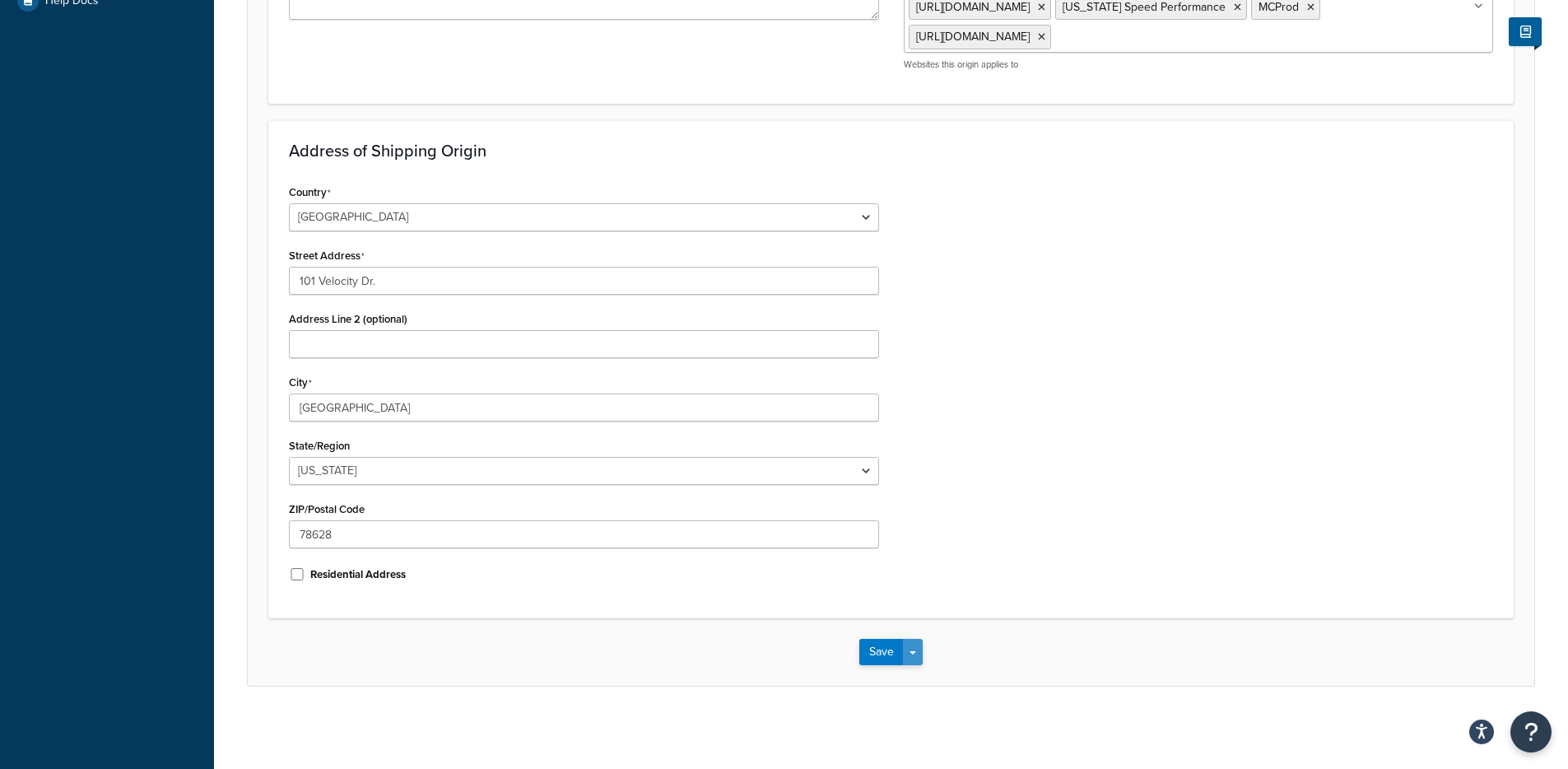 click on "Save Dropdown" at bounding box center (913, 652) 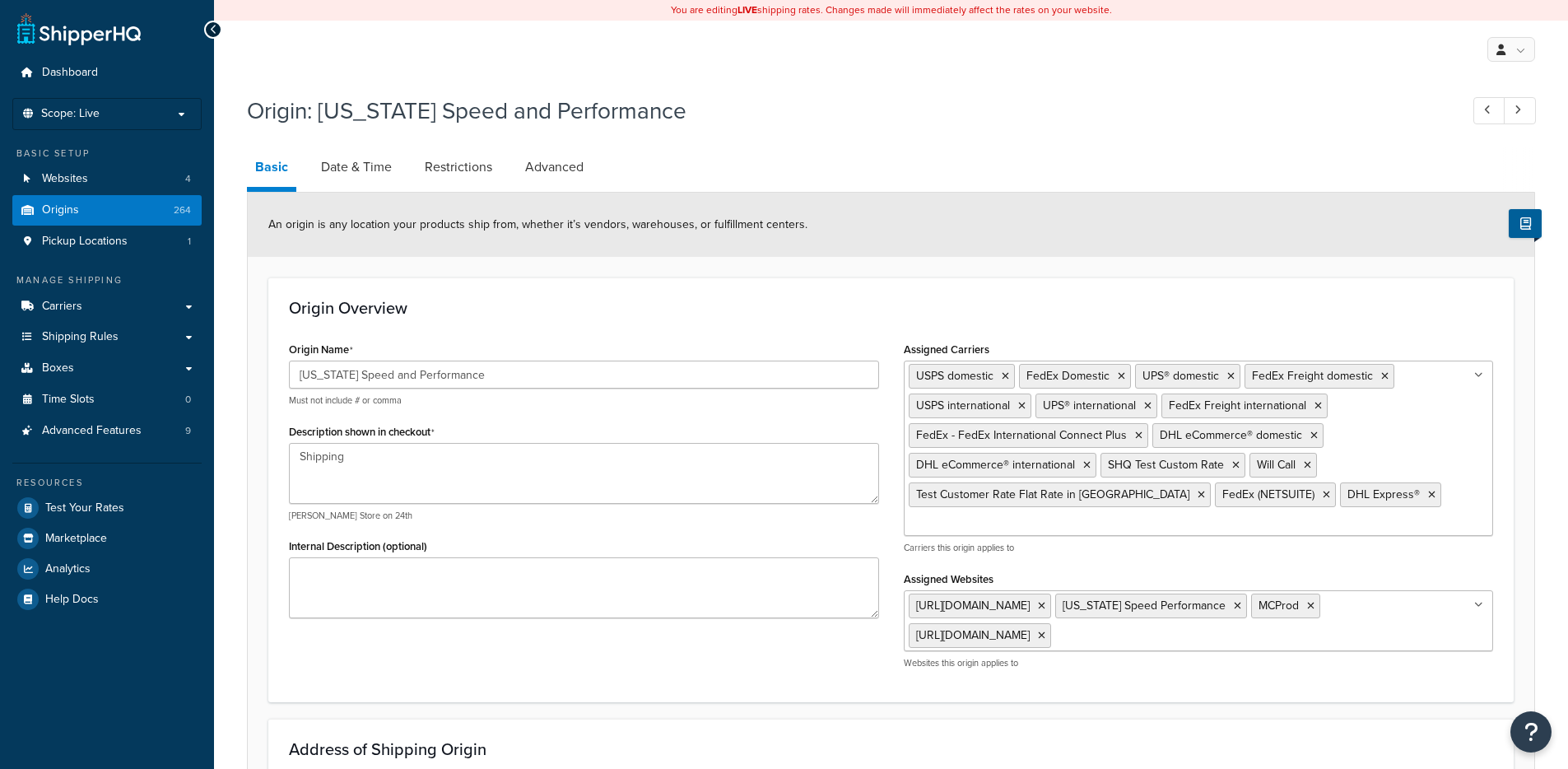 select on "43" 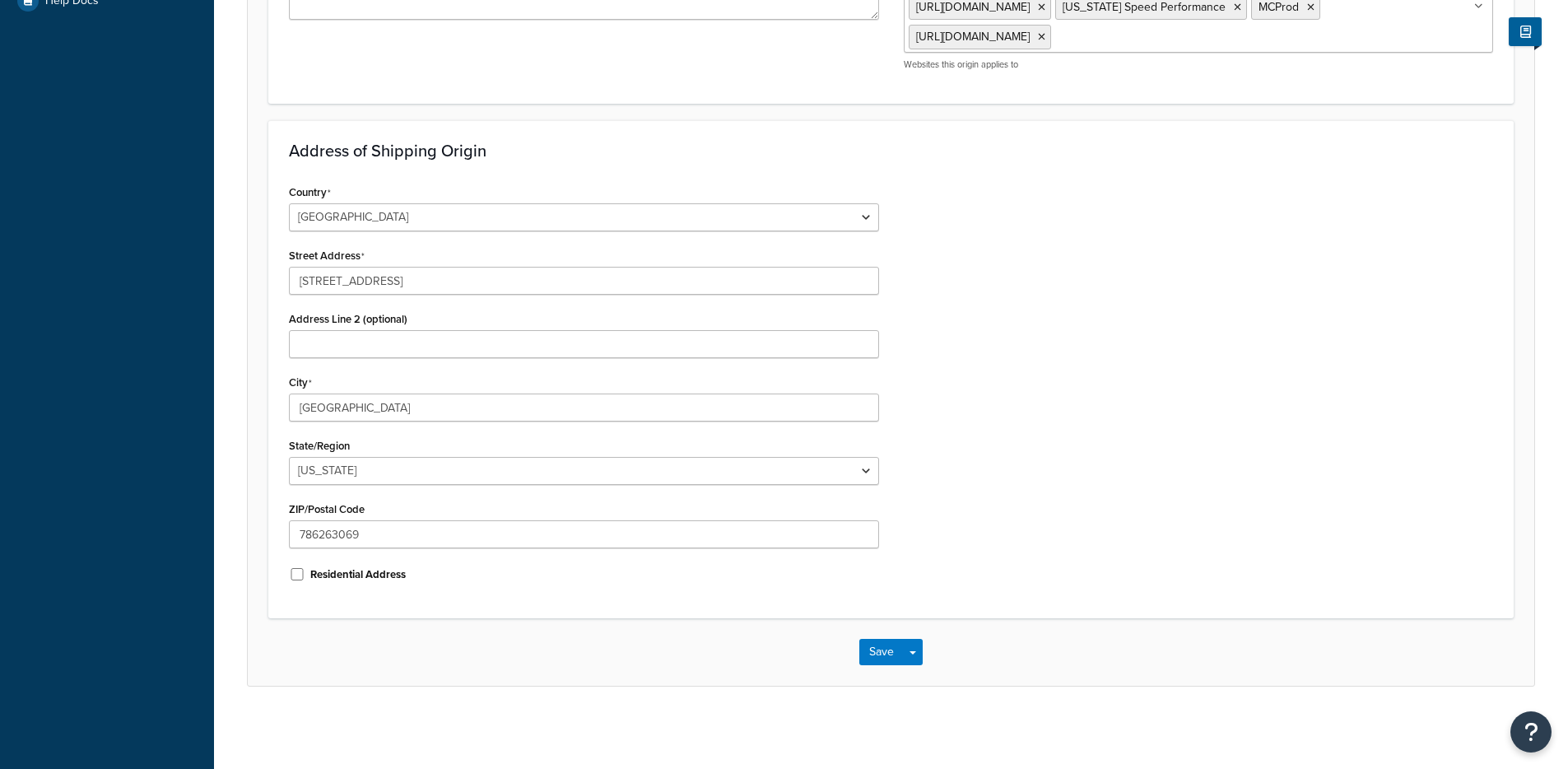 scroll, scrollTop: 599, scrollLeft: 0, axis: vertical 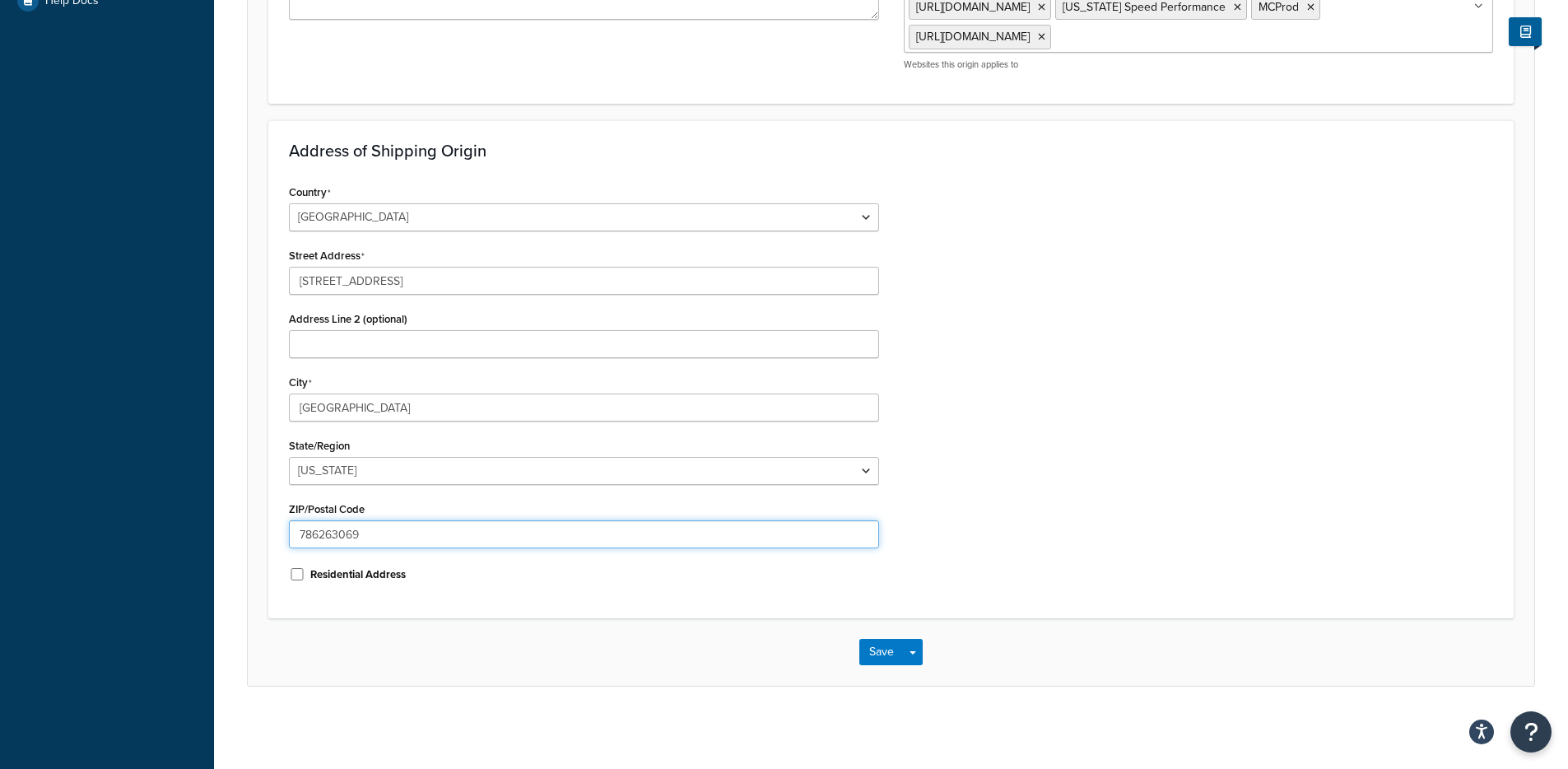 click on "786263069" at bounding box center (584, 534) 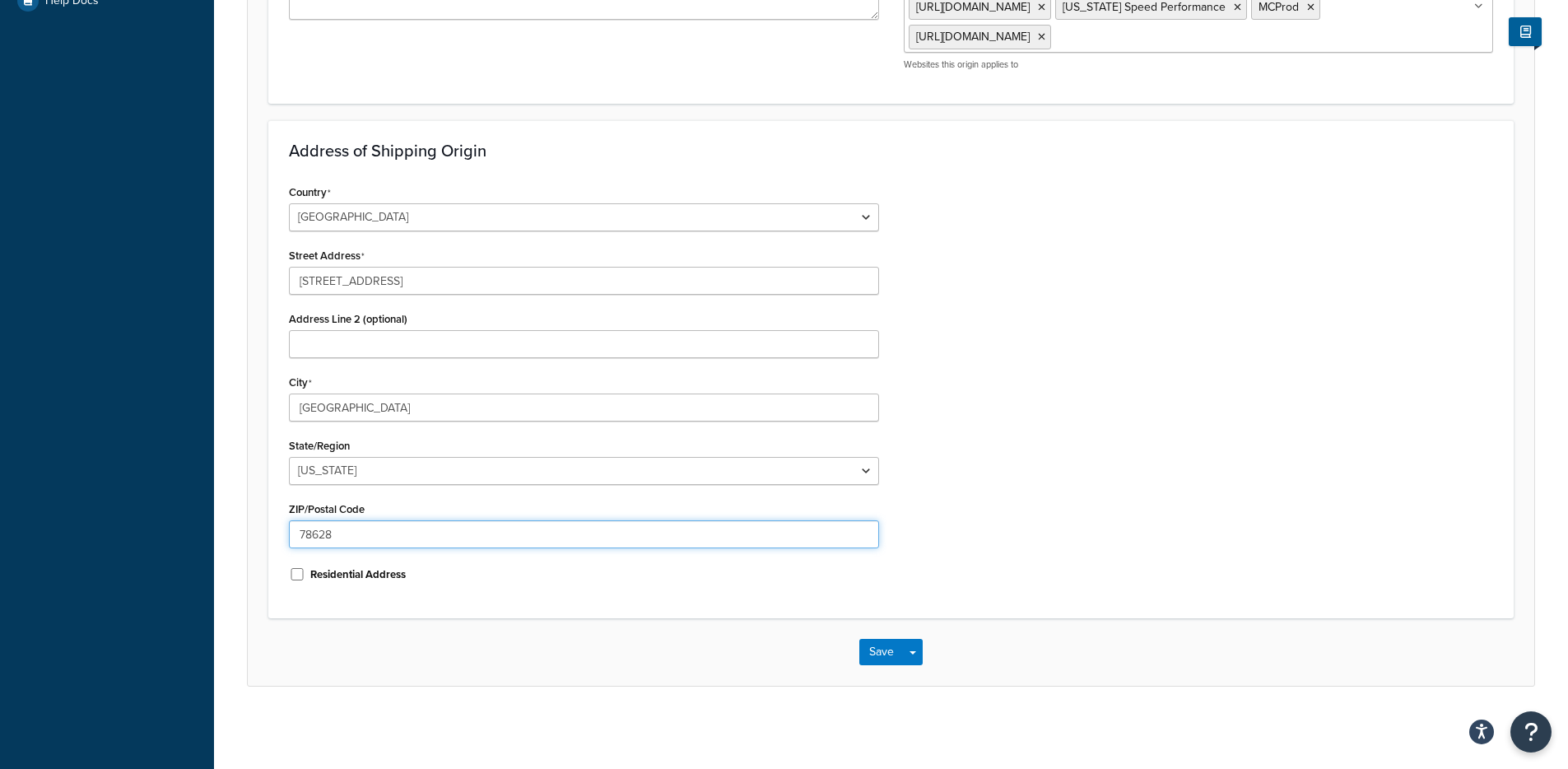 type on "78628" 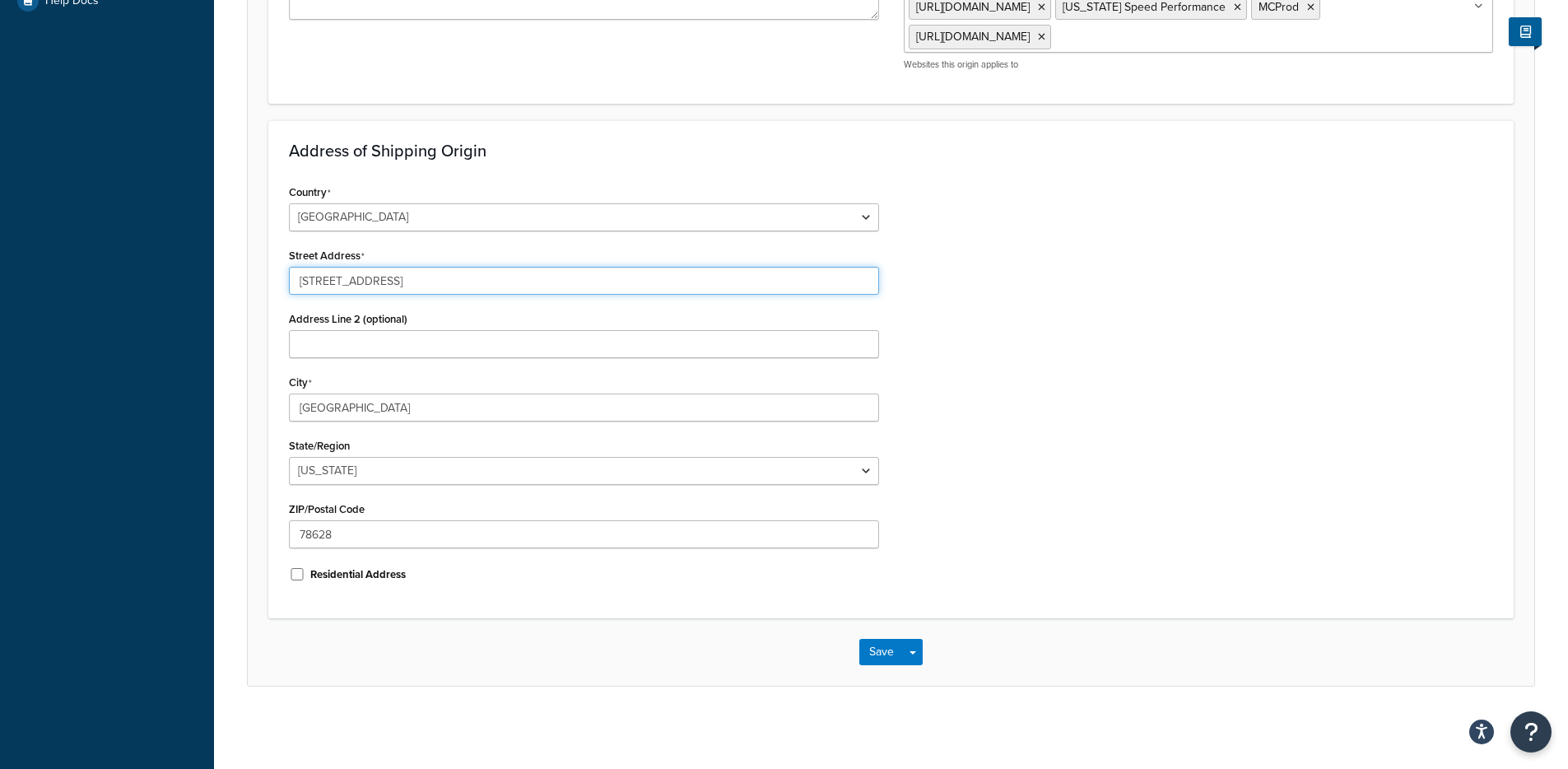 click on "101 Velocity Drive" at bounding box center (584, 281) 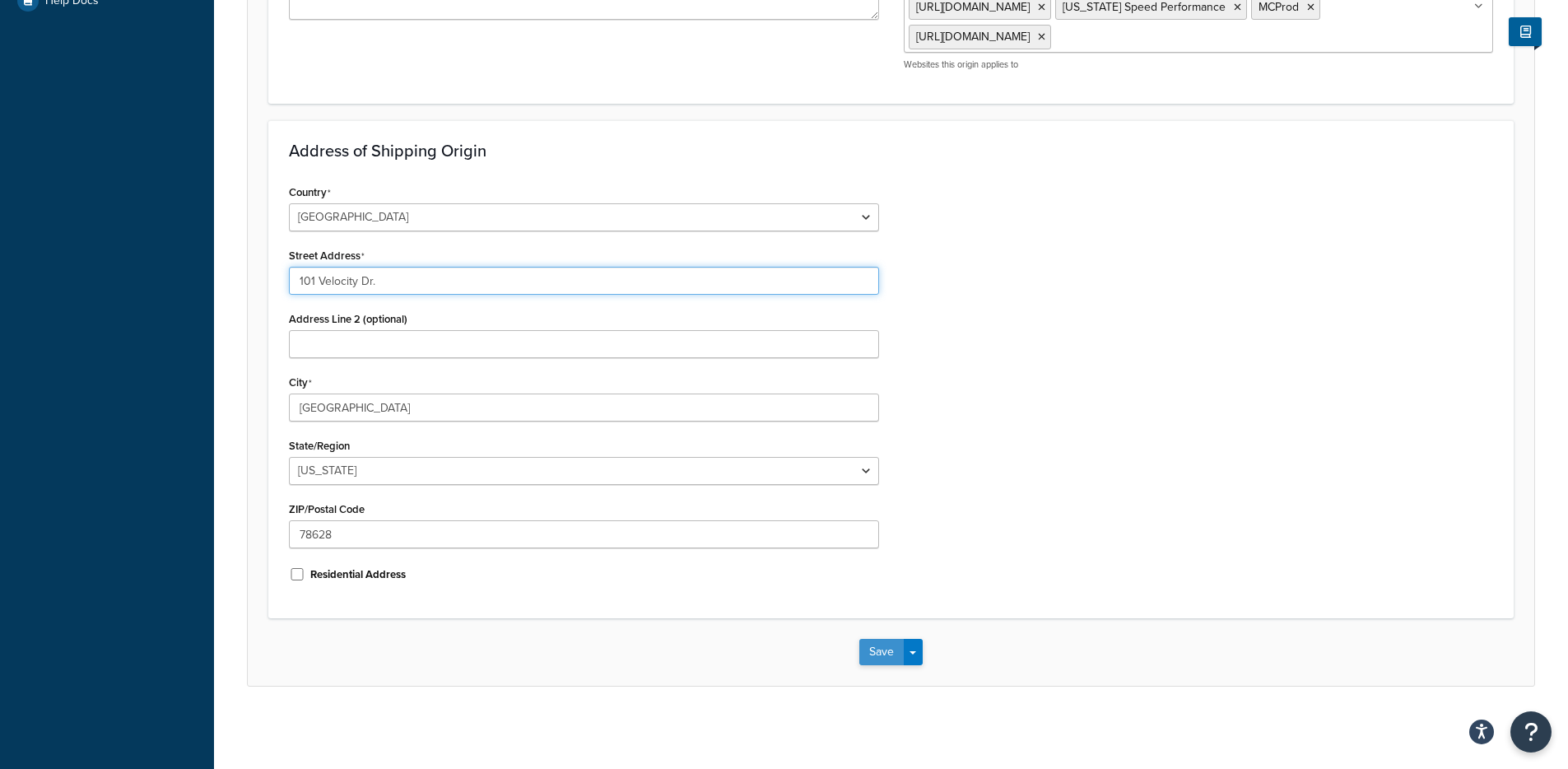 type on "101 Velocity Dr." 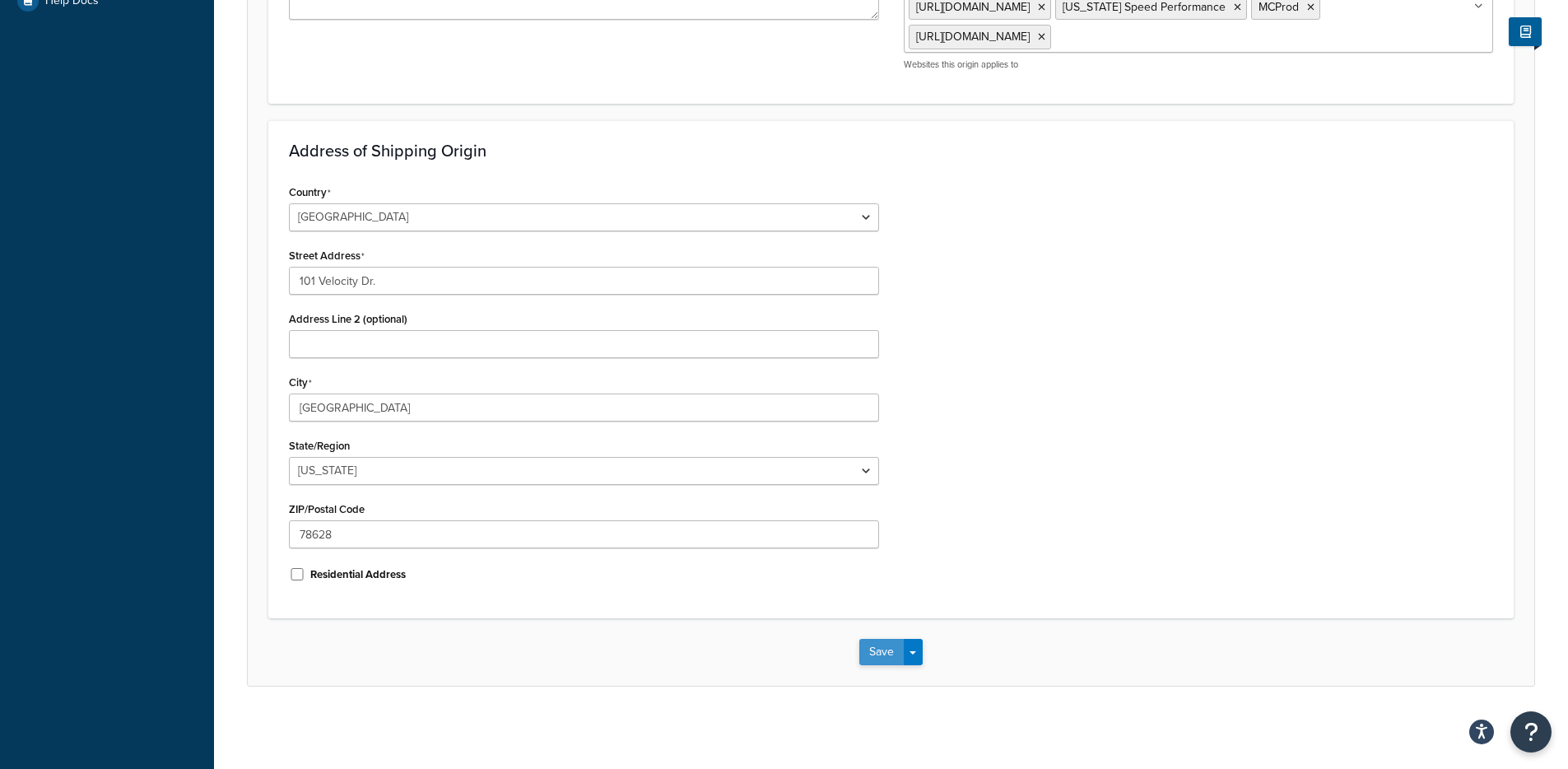 click on "Save" at bounding box center [882, 652] 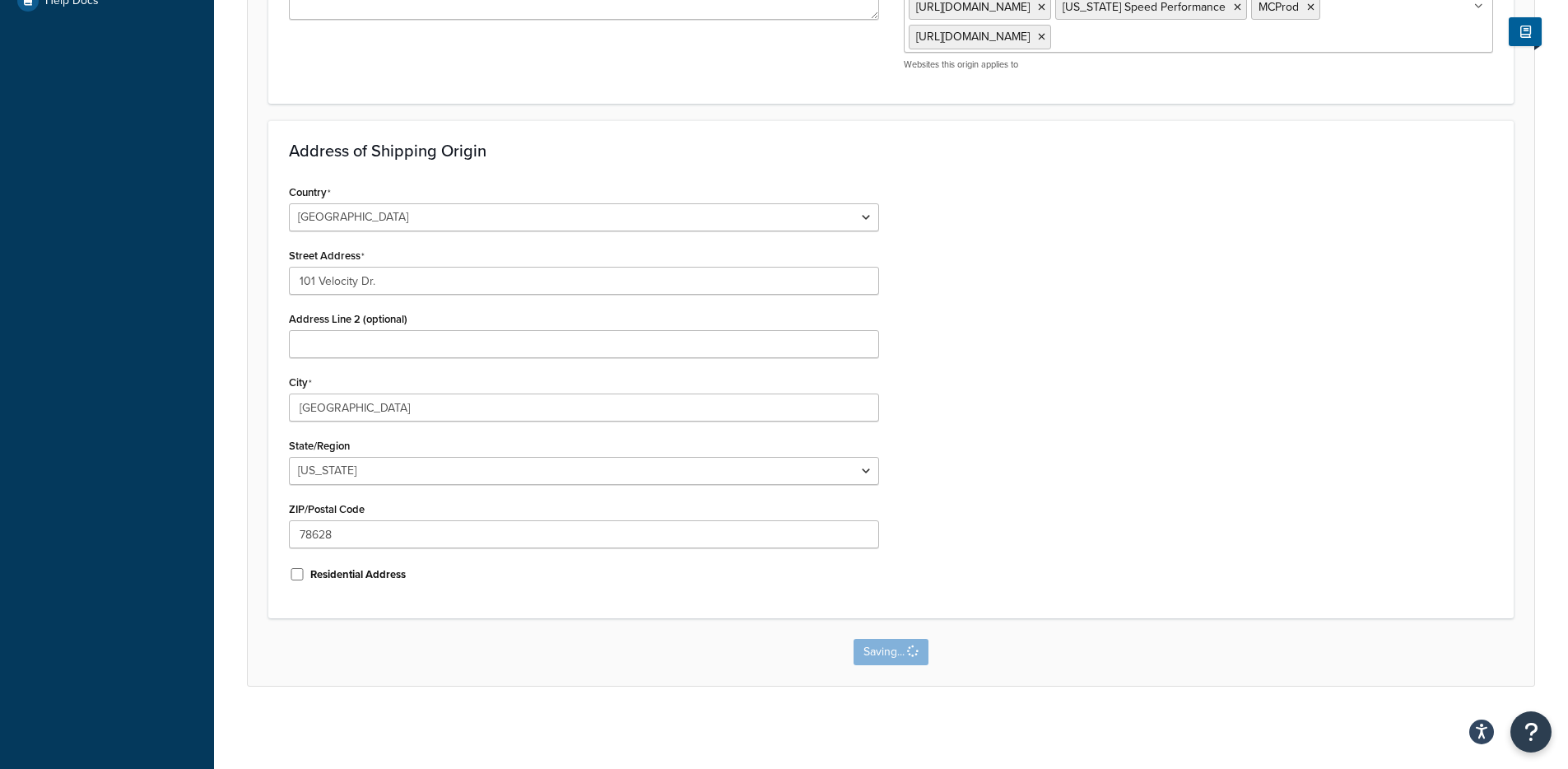 scroll, scrollTop: 0, scrollLeft: 0, axis: both 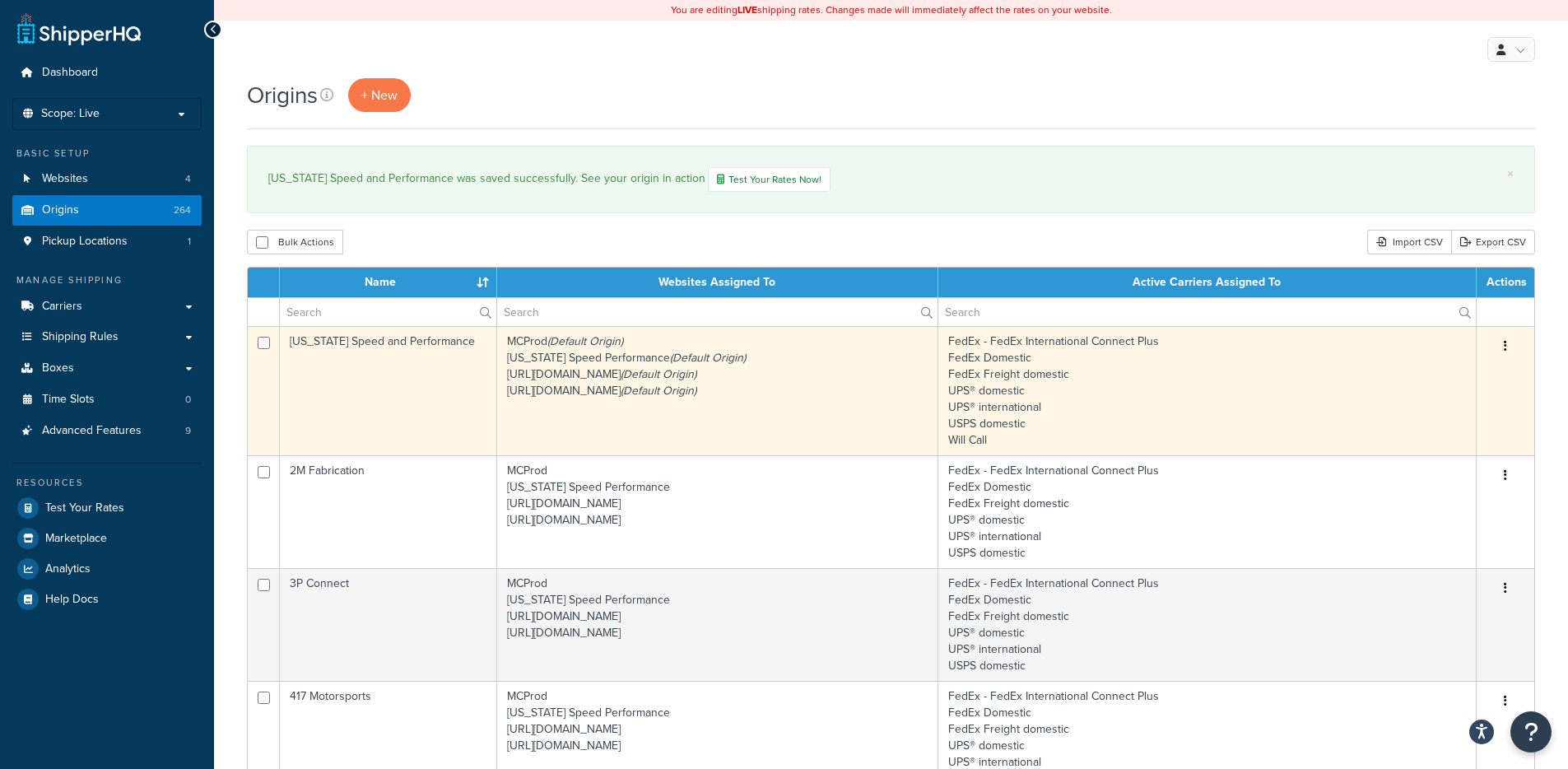 click on "[US_STATE] Speed and Performance" at bounding box center [389, 390] 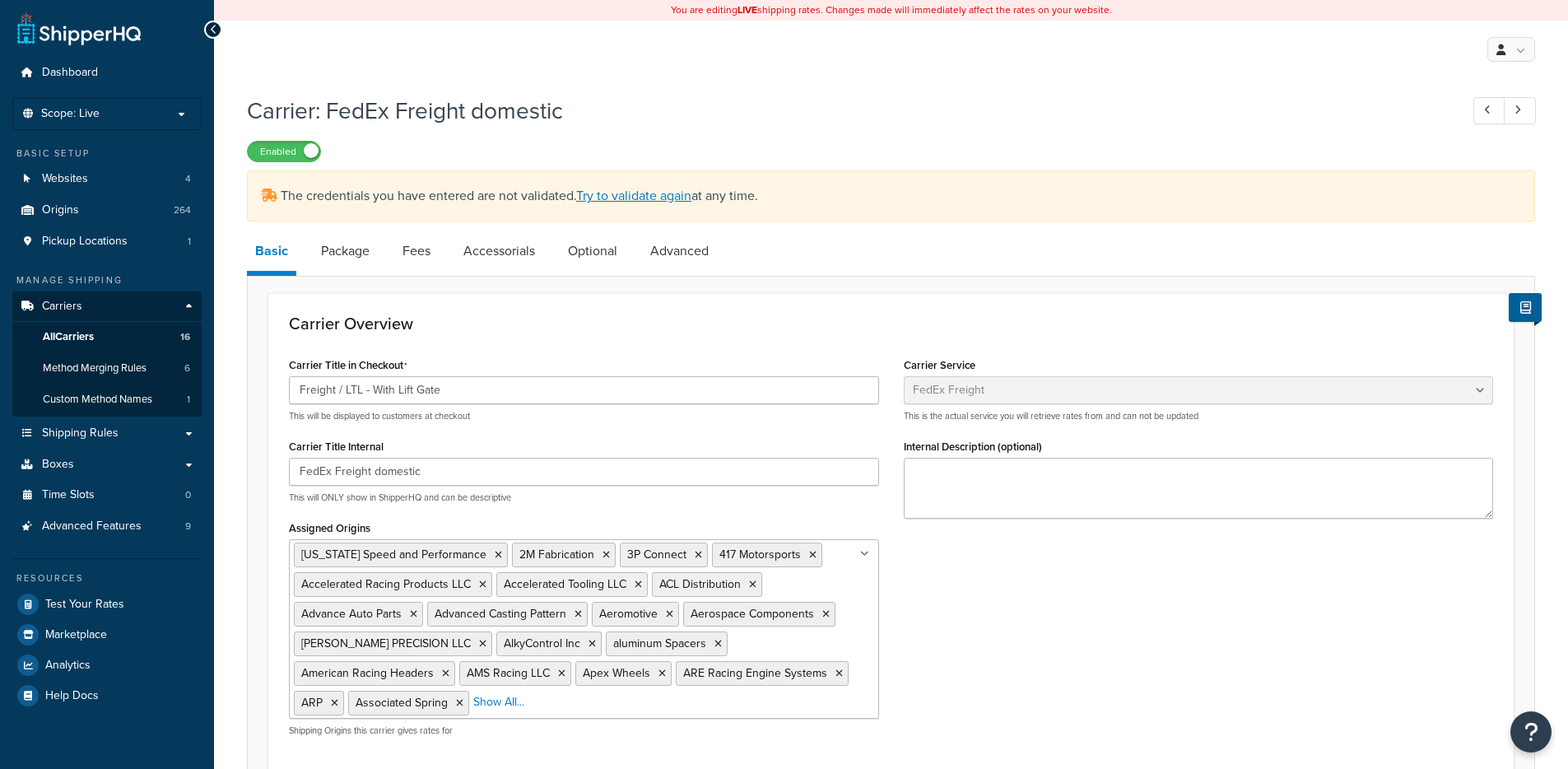 select on "fedExFreight" 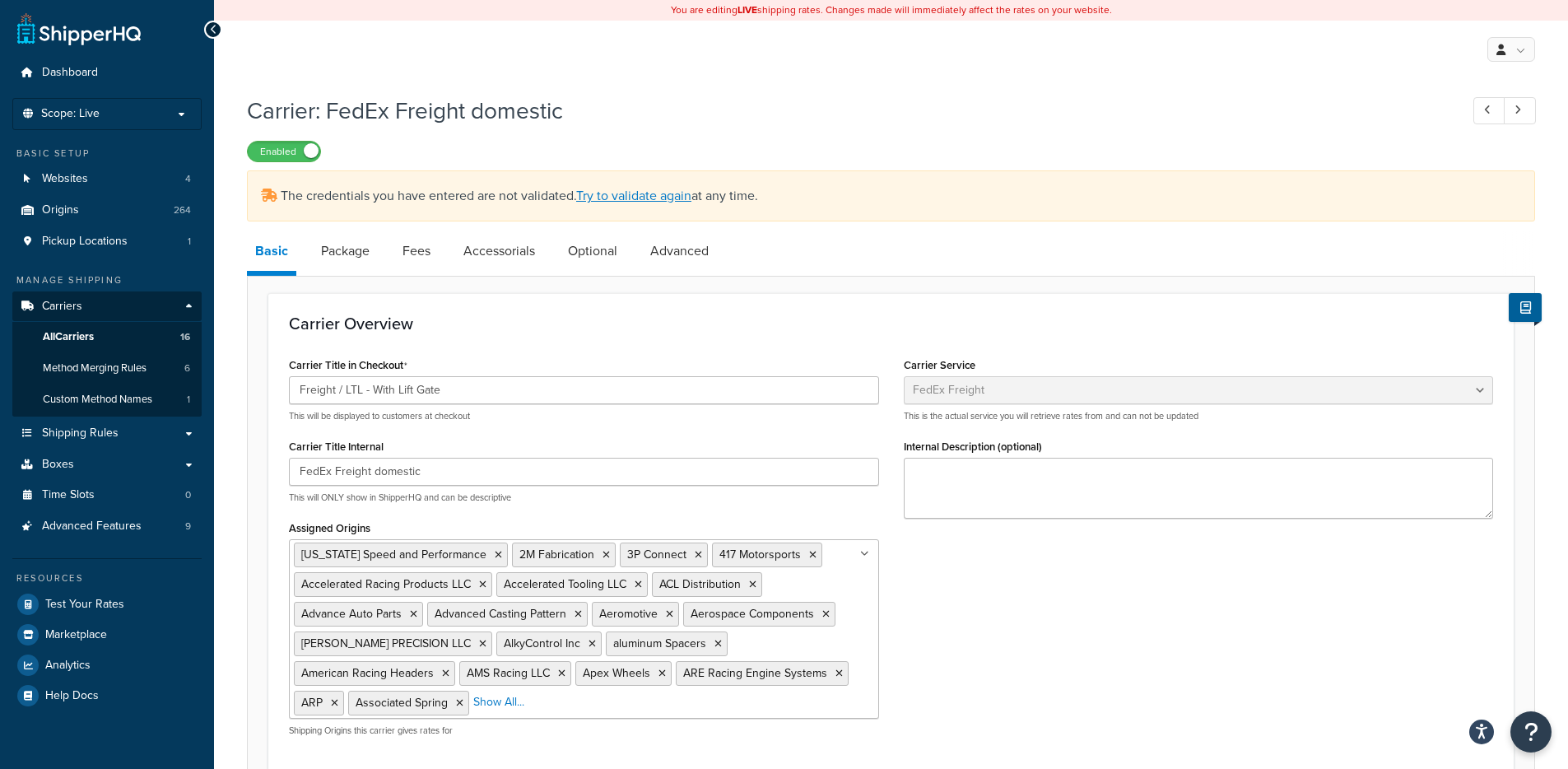 scroll, scrollTop: 0, scrollLeft: 0, axis: both 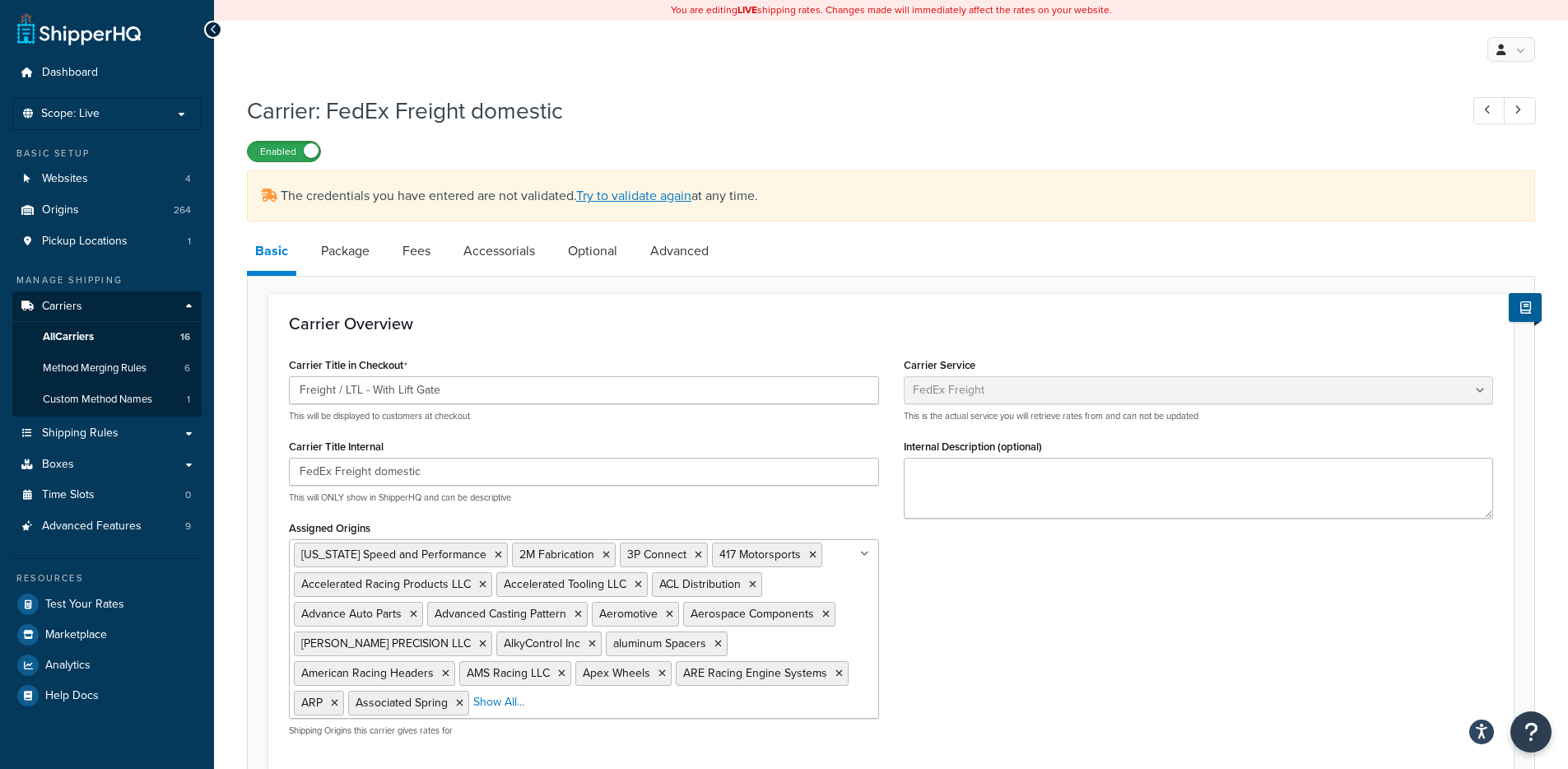 click on "Enabled" at bounding box center [284, 151] 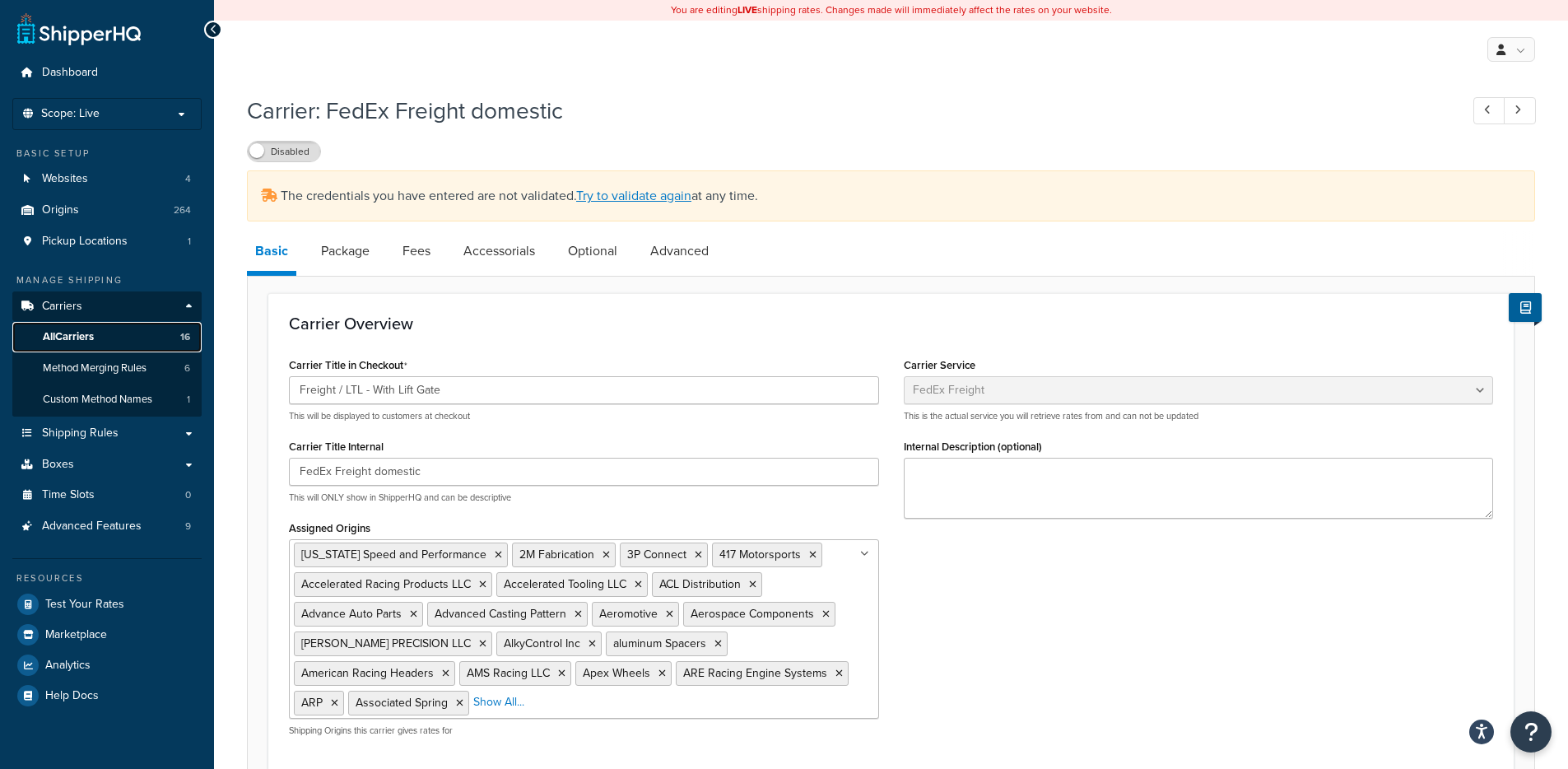 click on "All  Carriers 16" at bounding box center [107, 337] 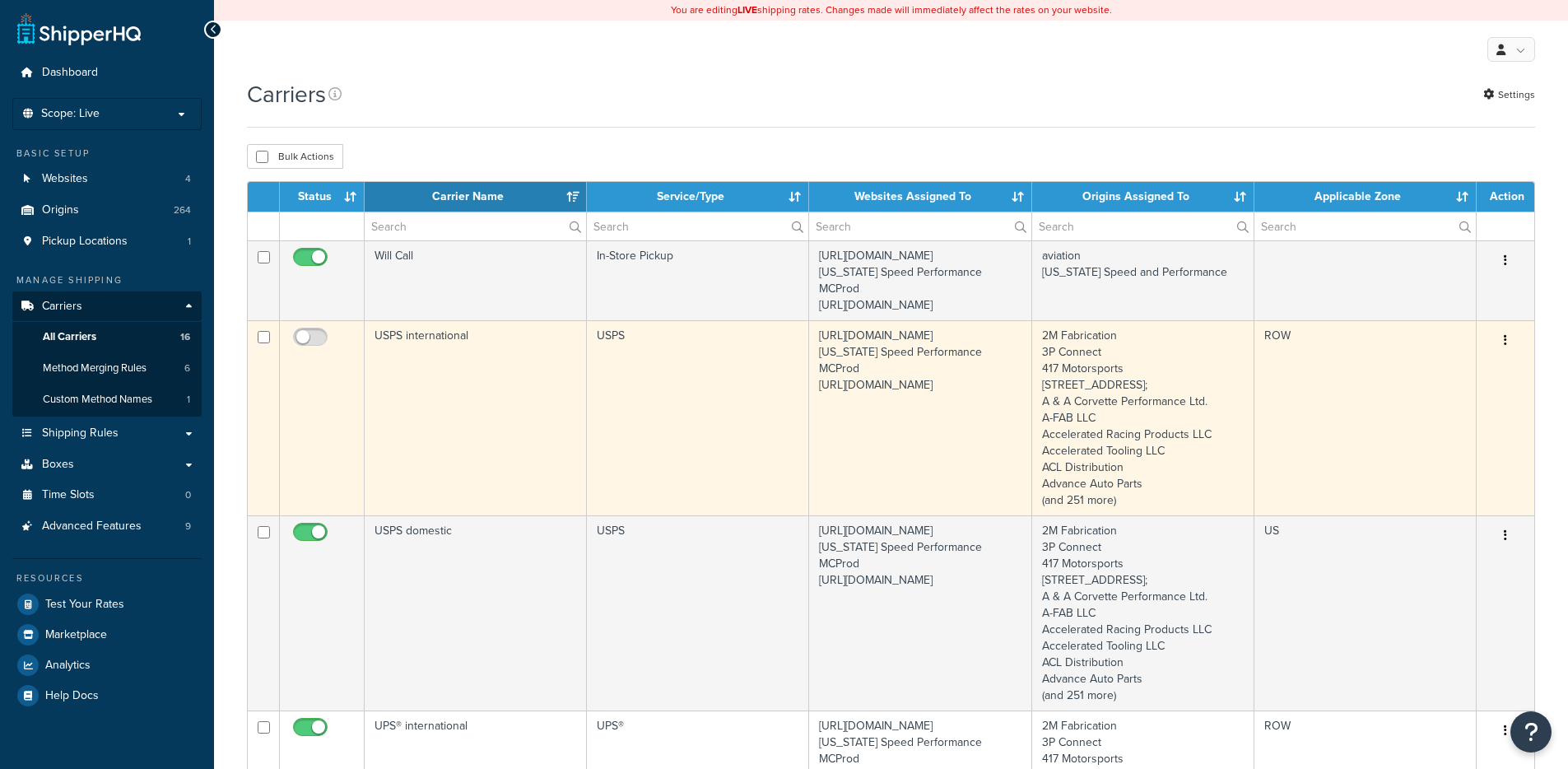 scroll, scrollTop: 0, scrollLeft: 0, axis: both 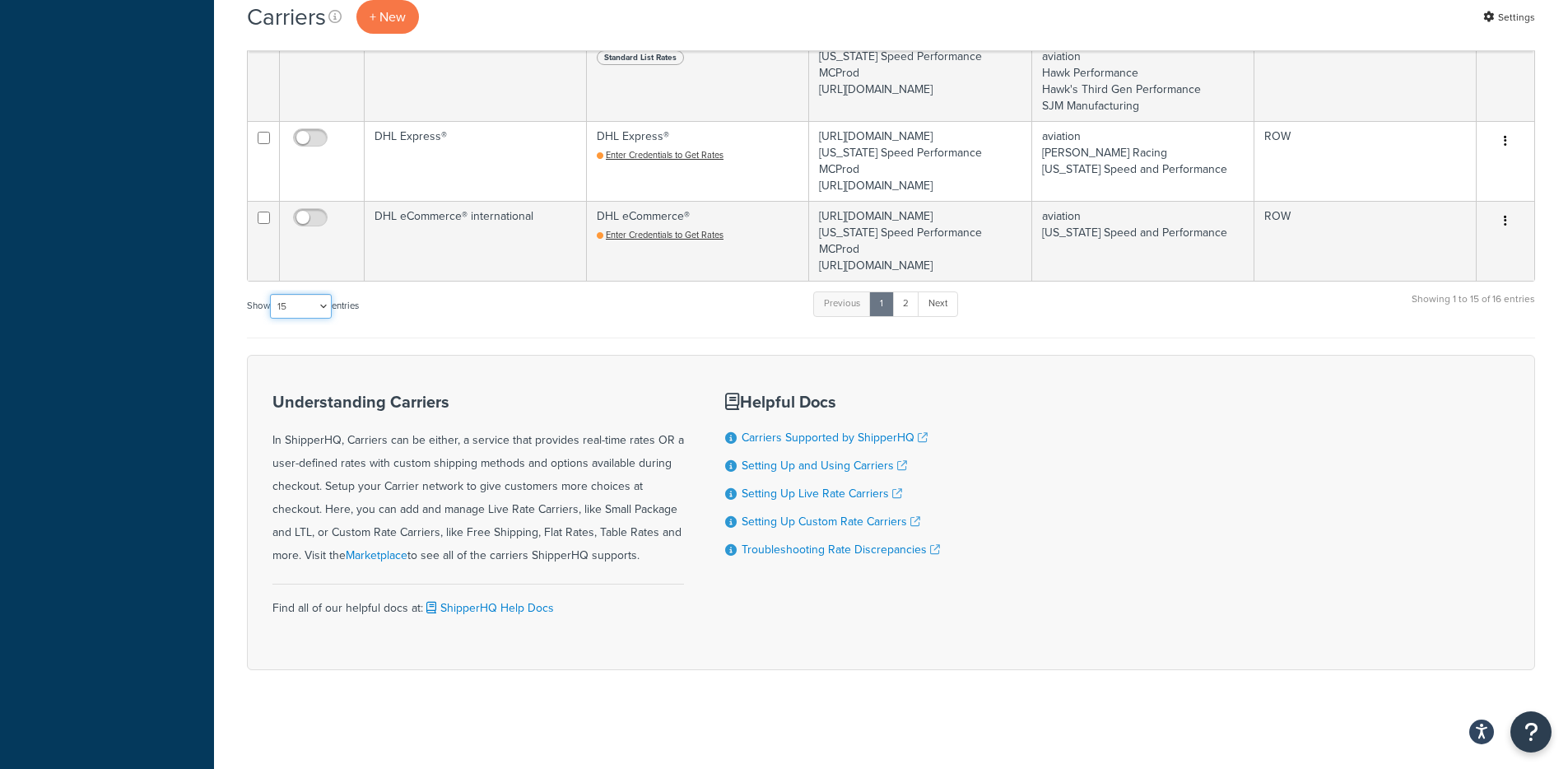 click on "10 15 25 50 100" at bounding box center [300, 306] 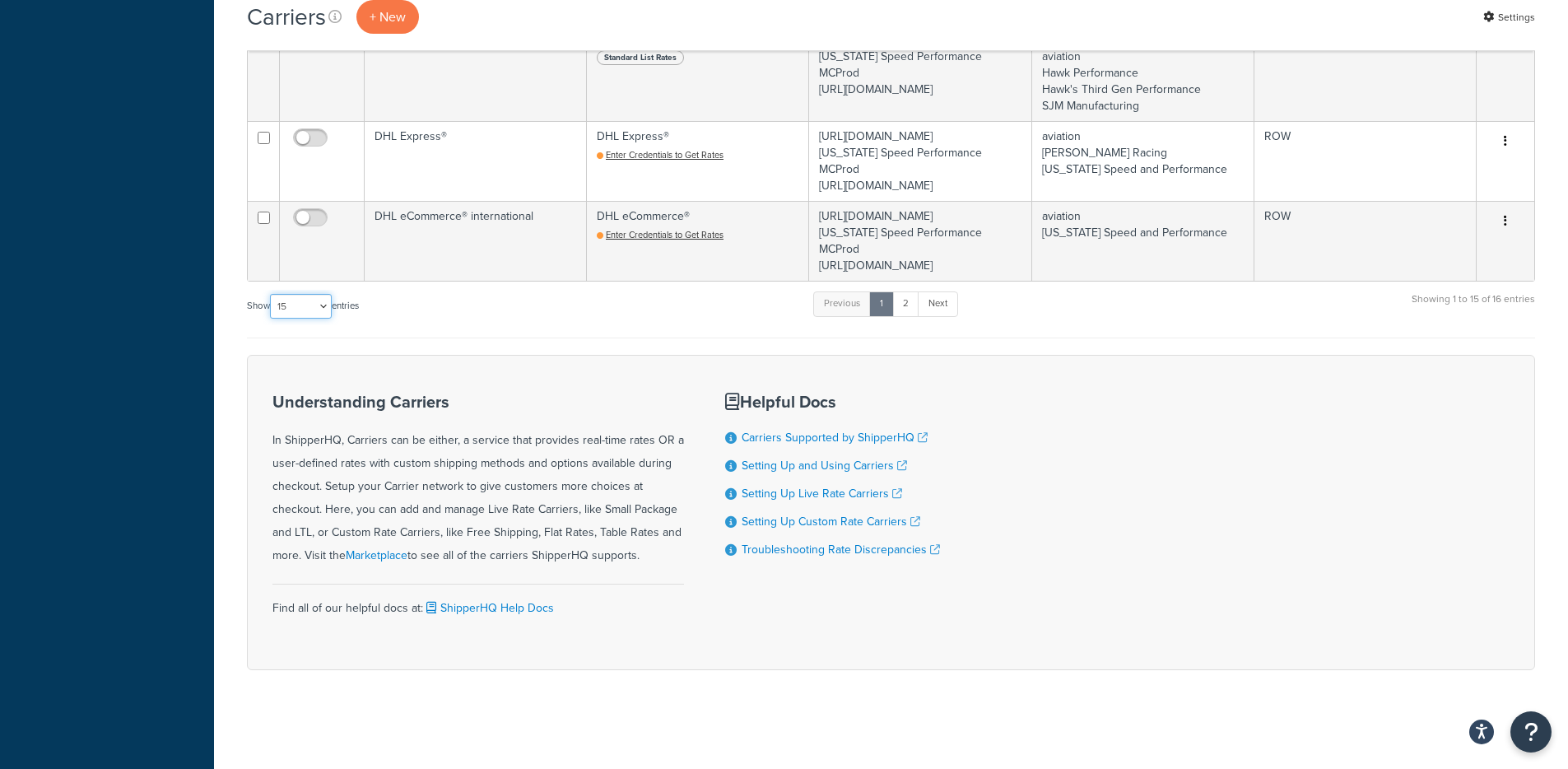 select on "25" 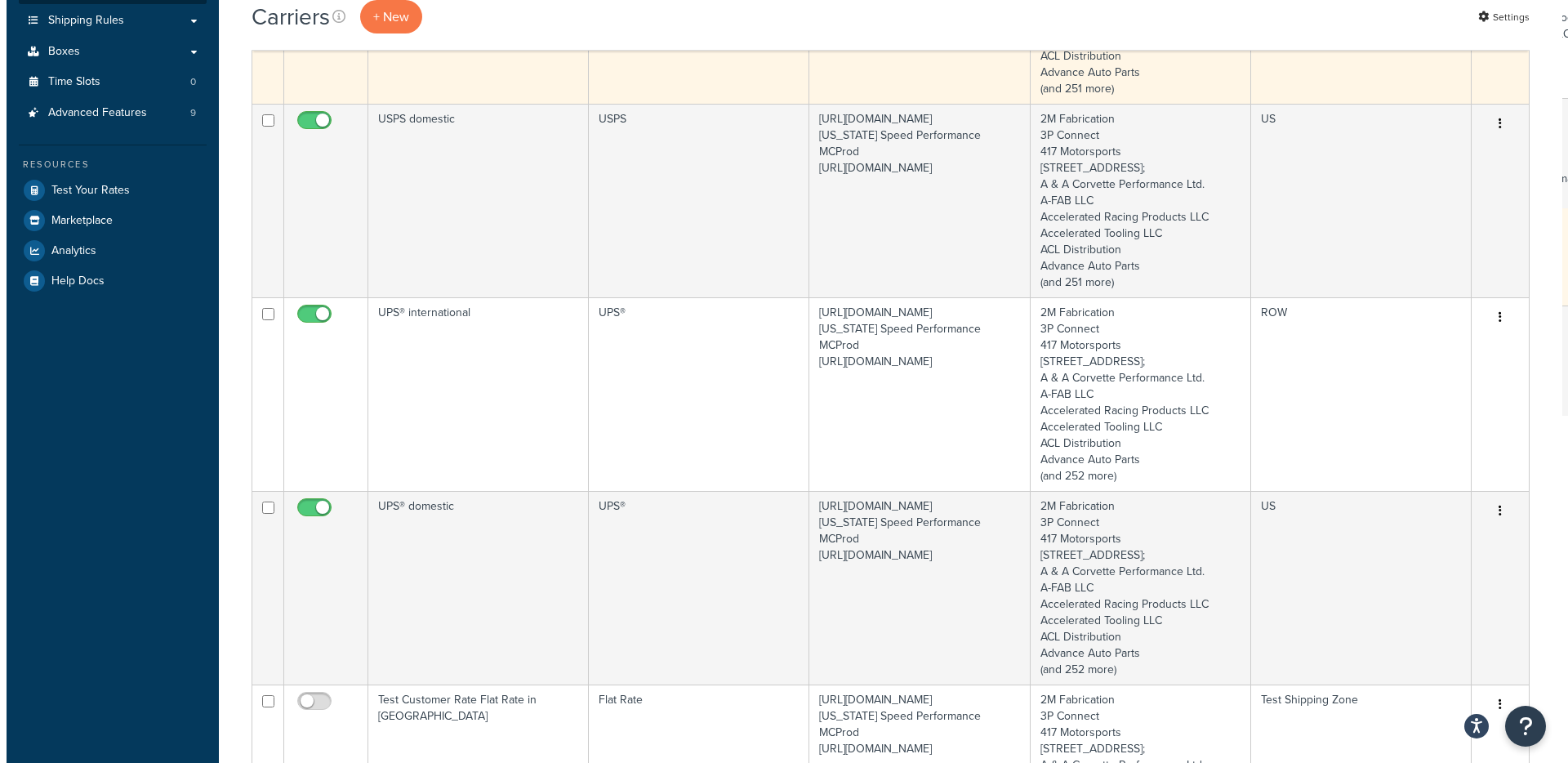 scroll, scrollTop: 0, scrollLeft: 0, axis: both 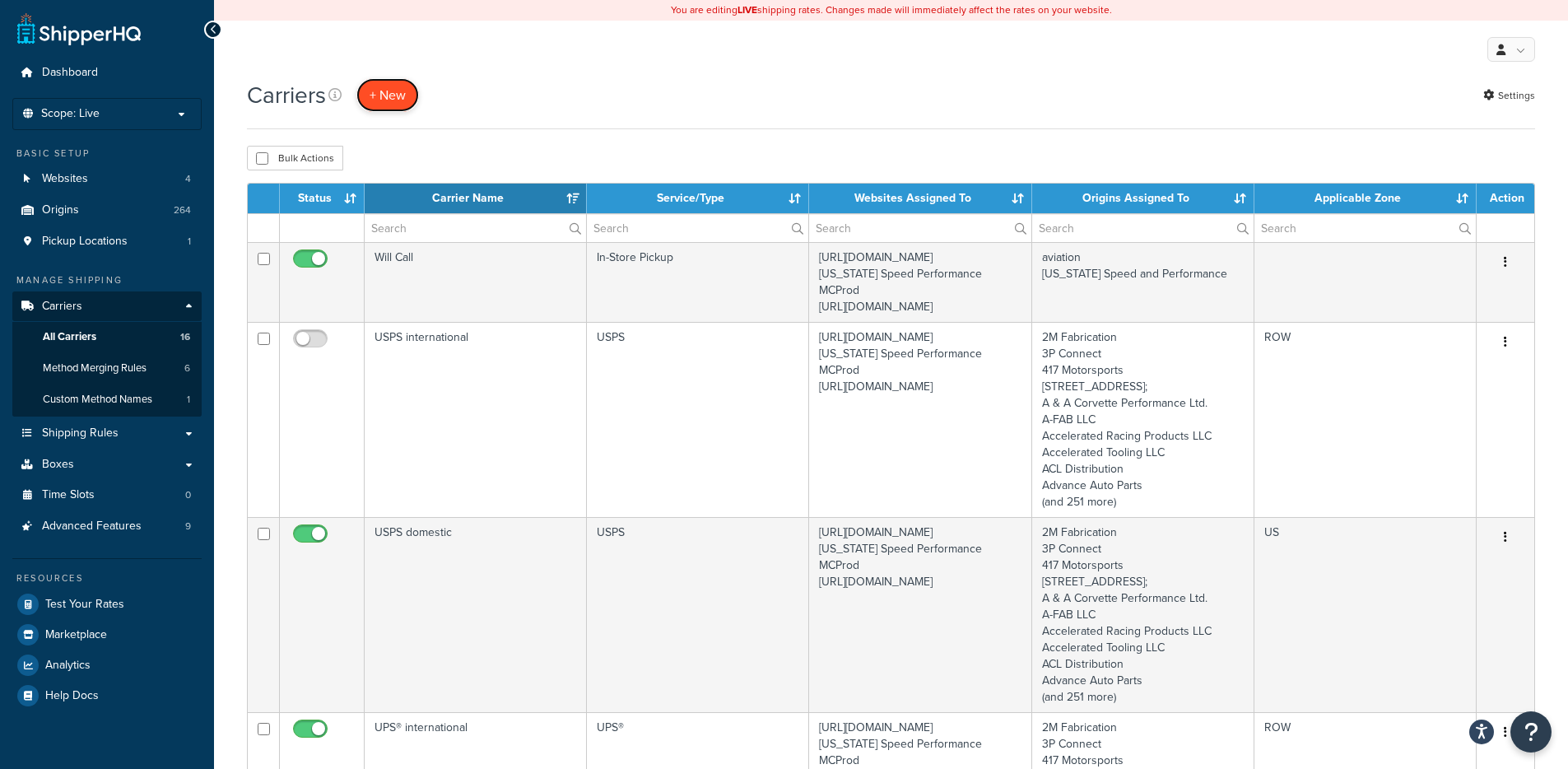 click on "+ New" at bounding box center (388, 95) 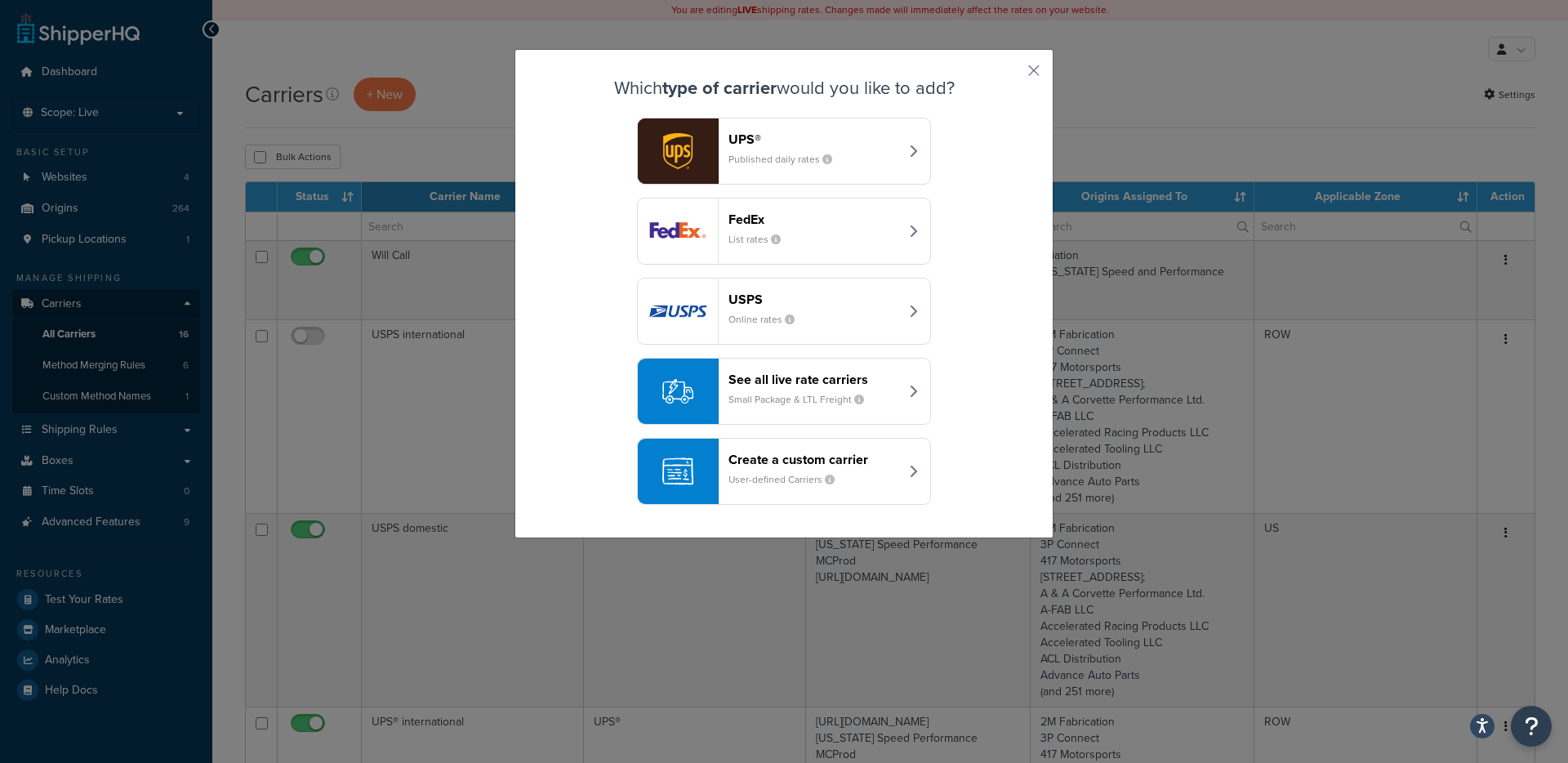 click on "Small Package & LTL Freight" at bounding box center [803, 399] 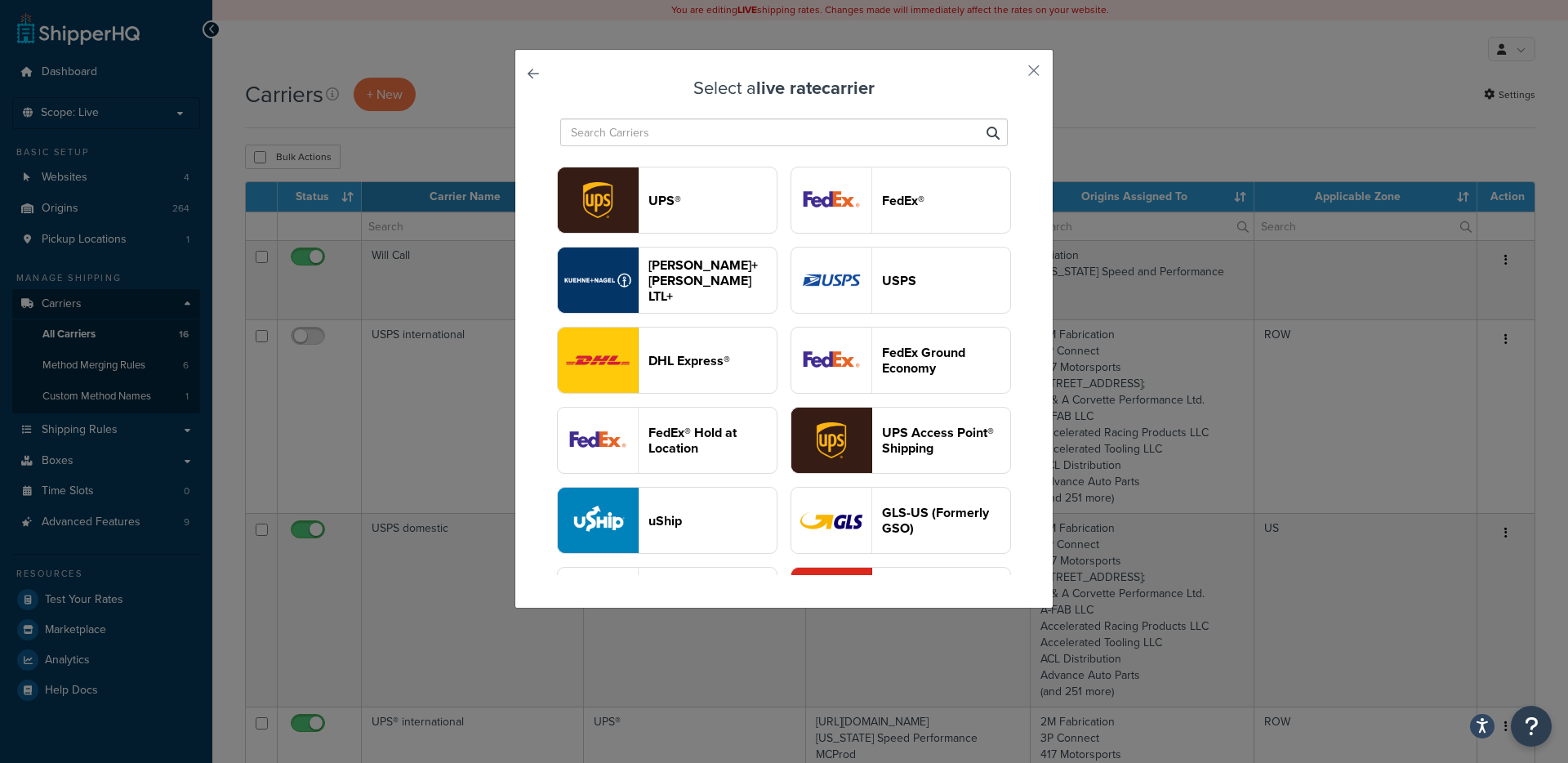 click at bounding box center (784, 132) 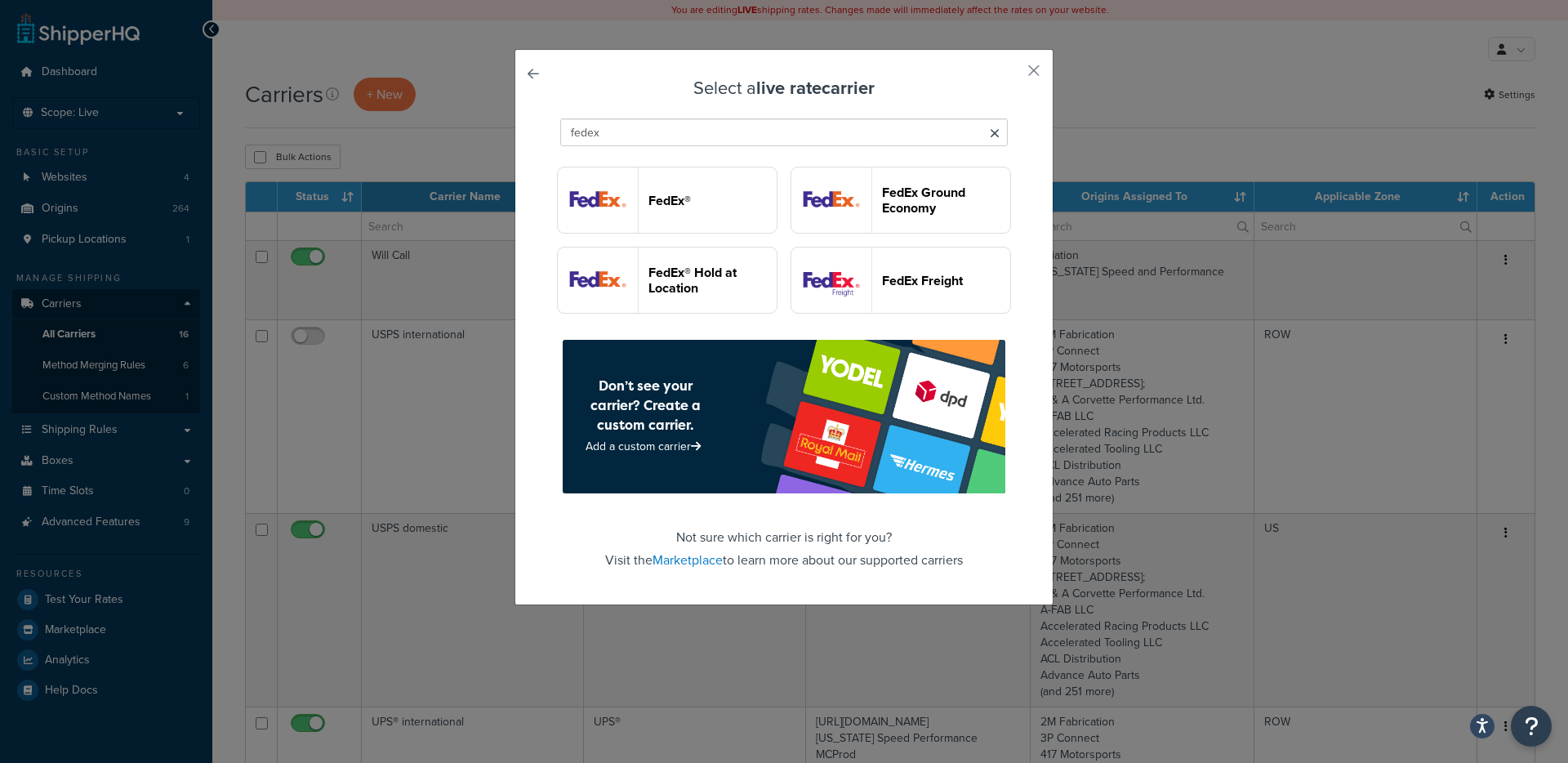 type on "fedex" 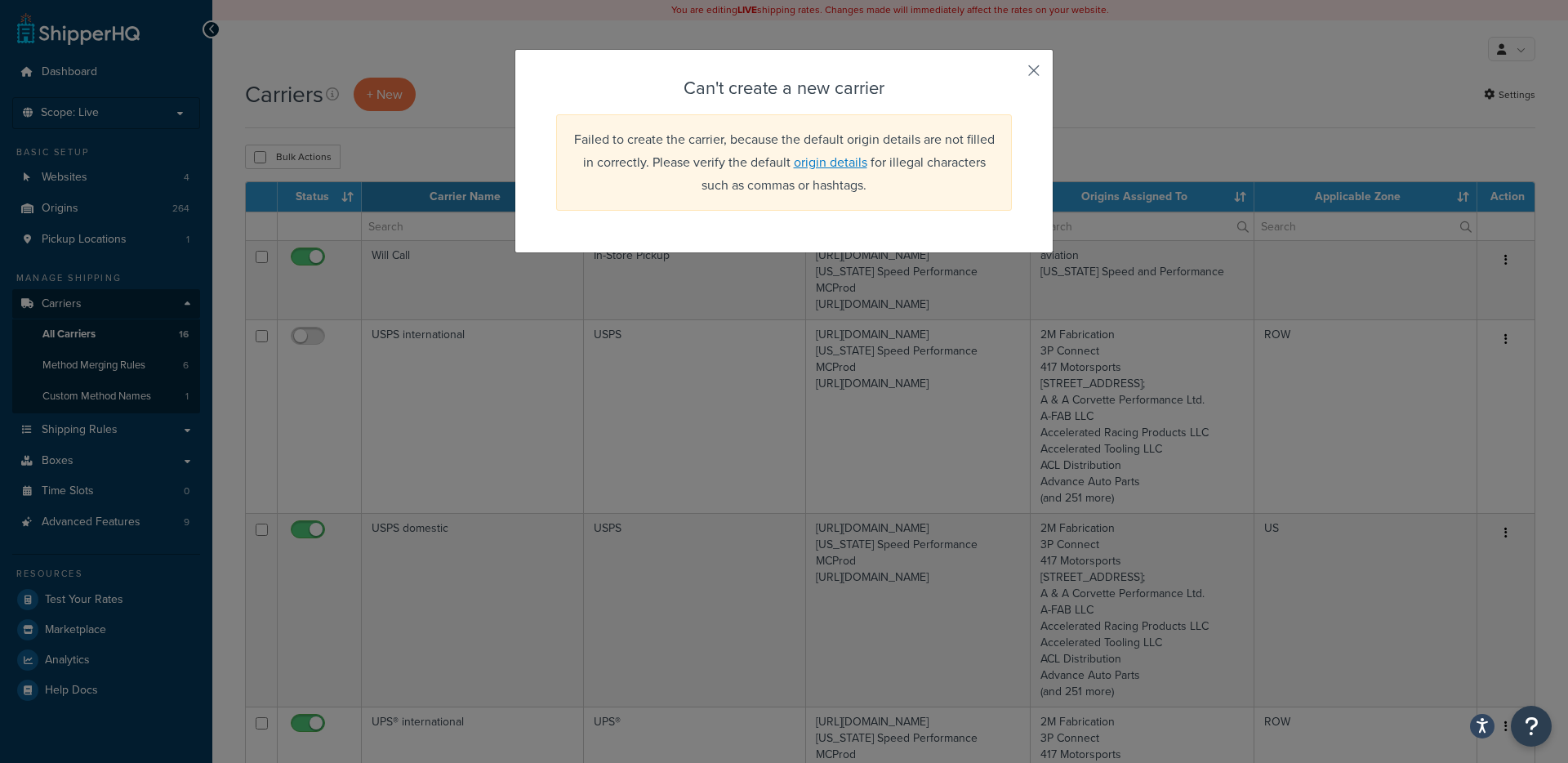 click at bounding box center [1009, 76] 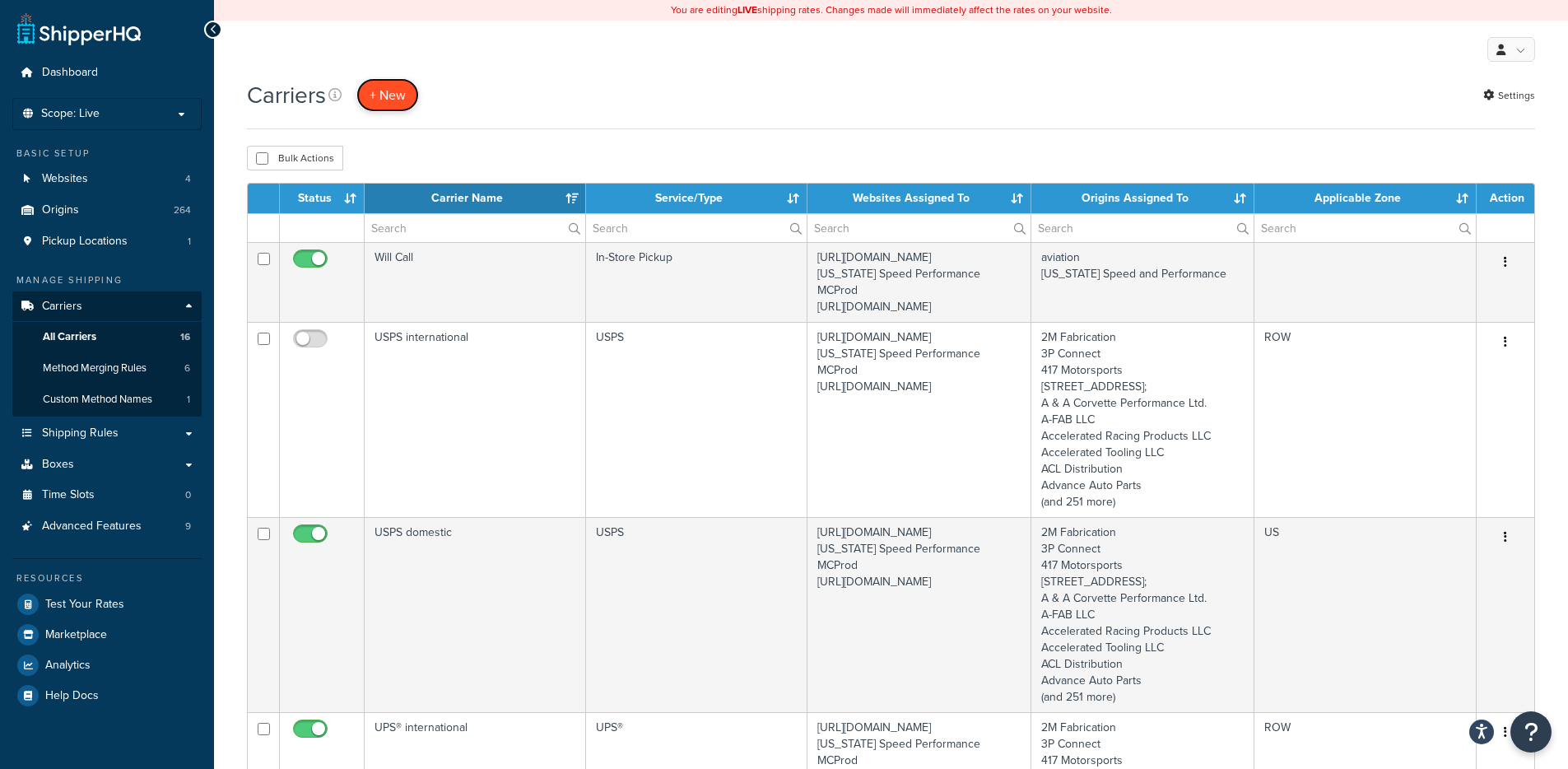 click on "+ New" at bounding box center [388, 95] 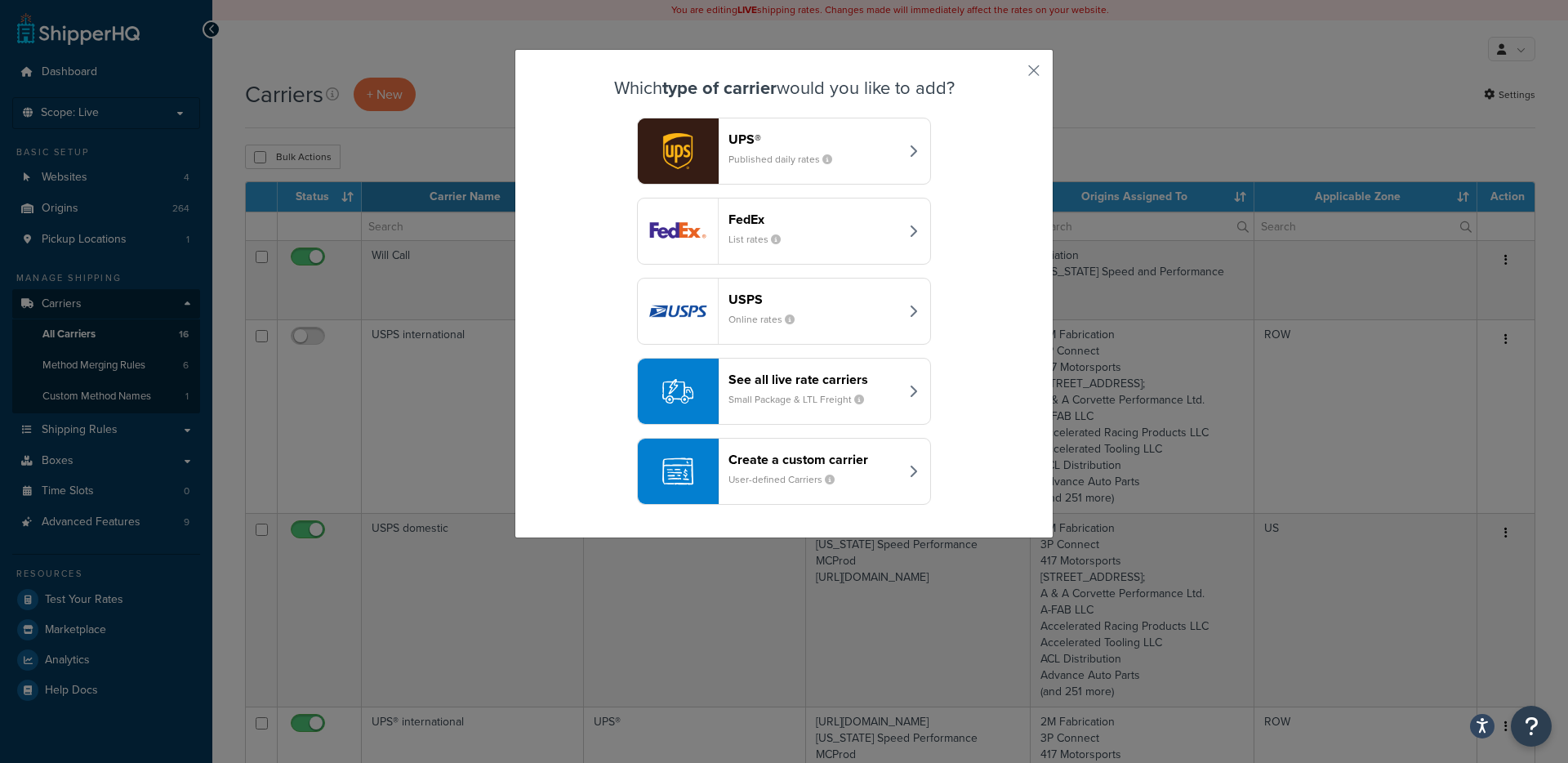 click on "Small Package & LTL Freight" at bounding box center [803, 399] 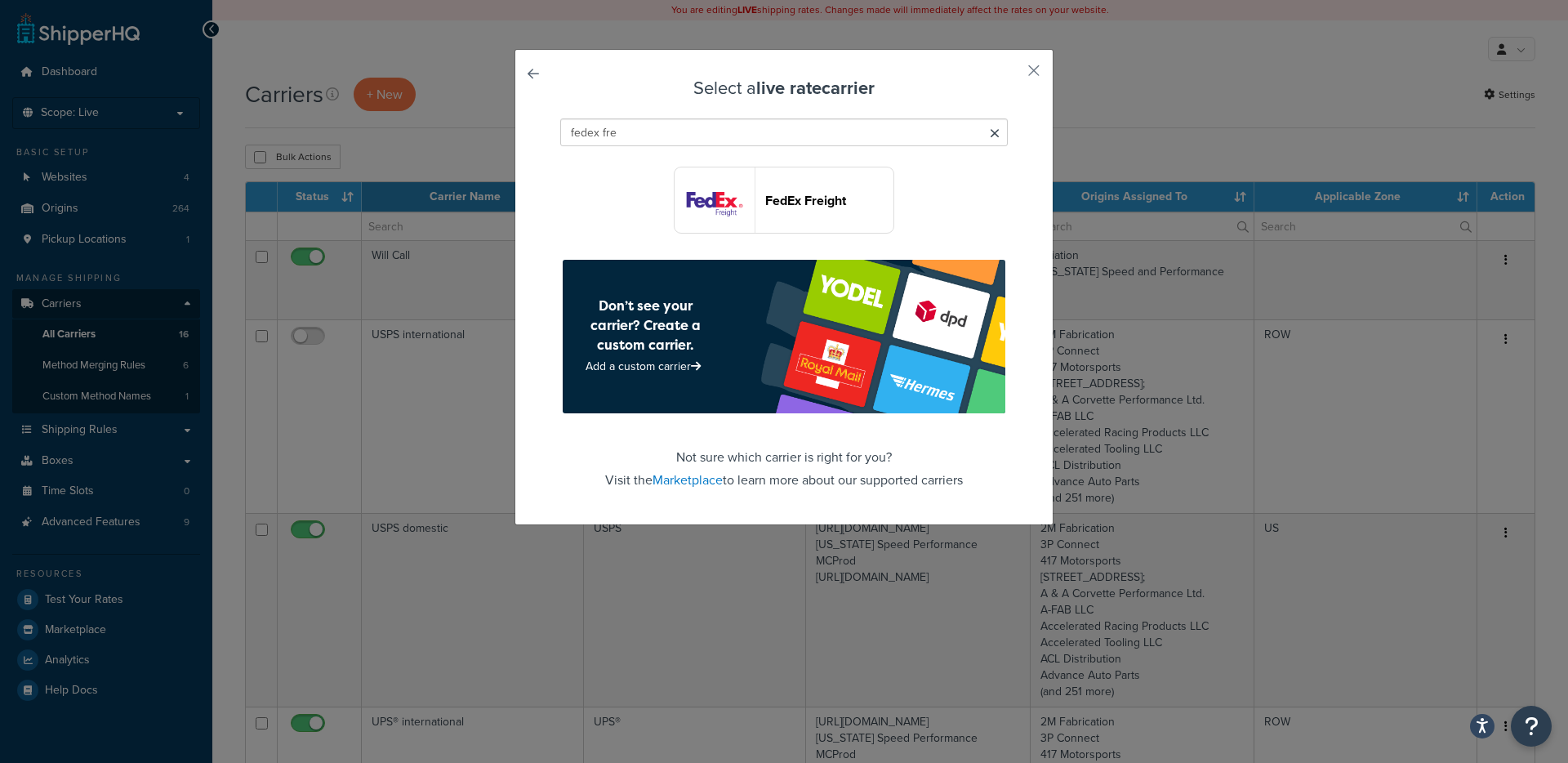 type on "fedex fre" 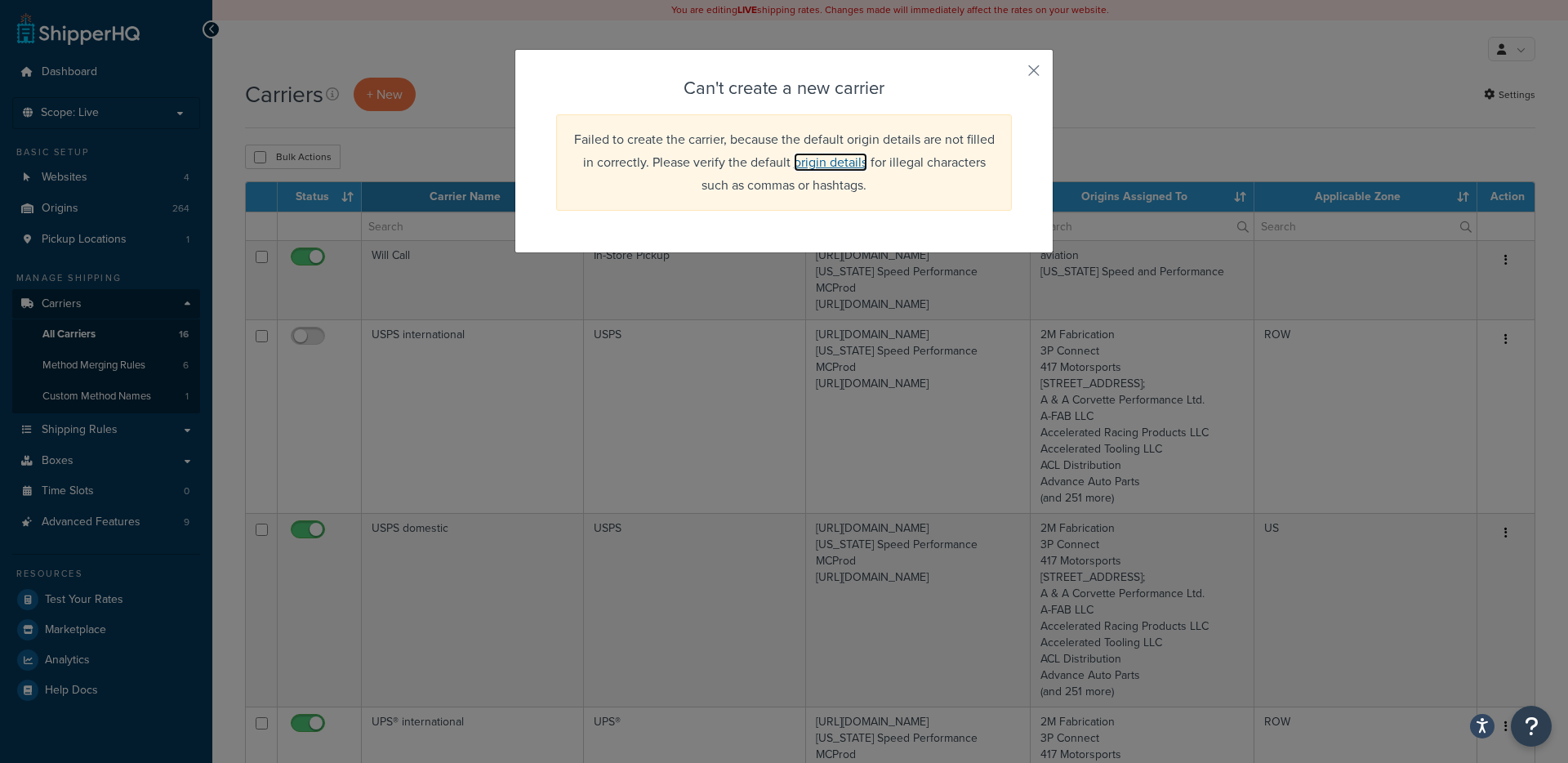 click on "origin details" at bounding box center [831, 162] 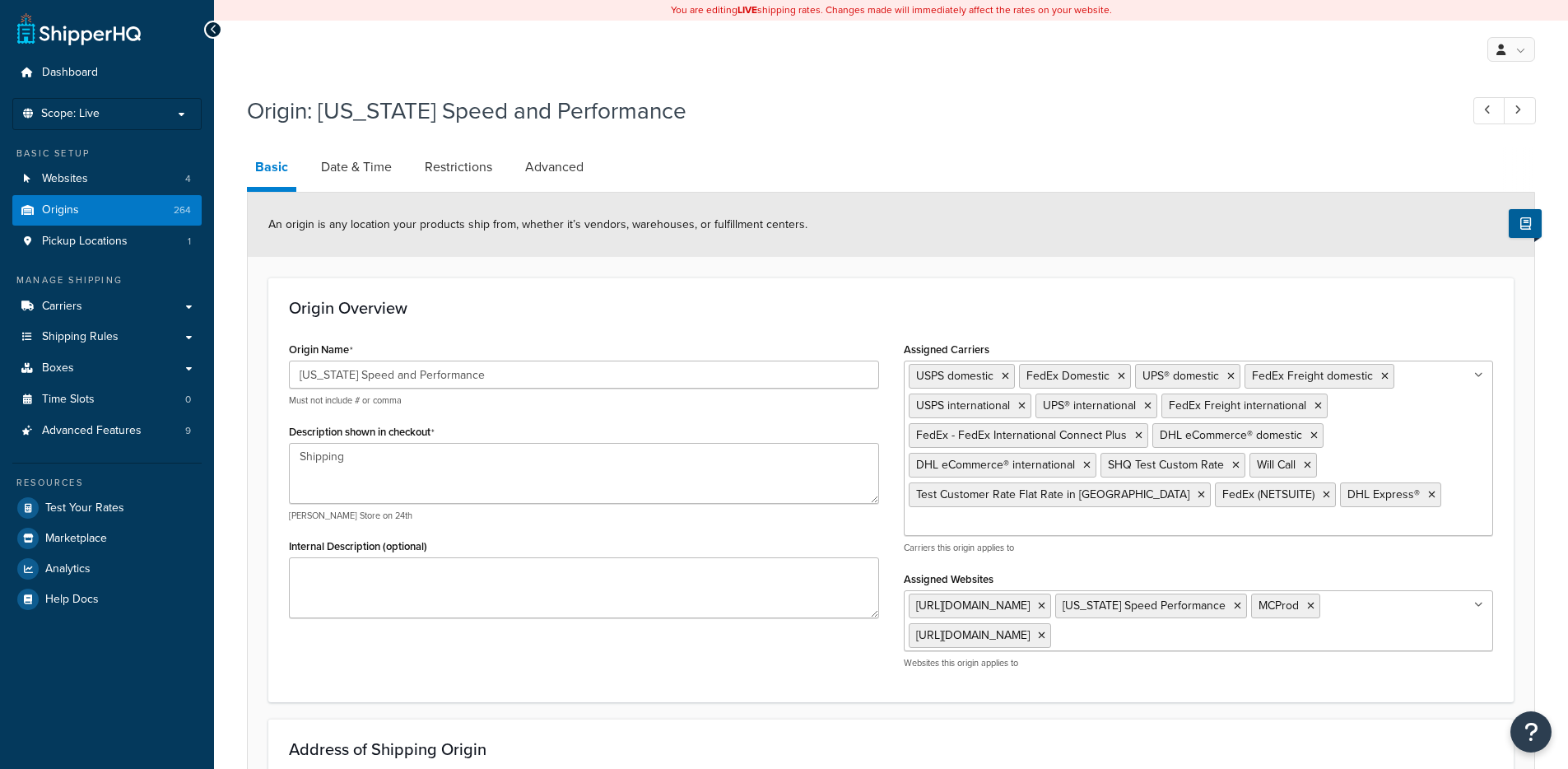 select on "43" 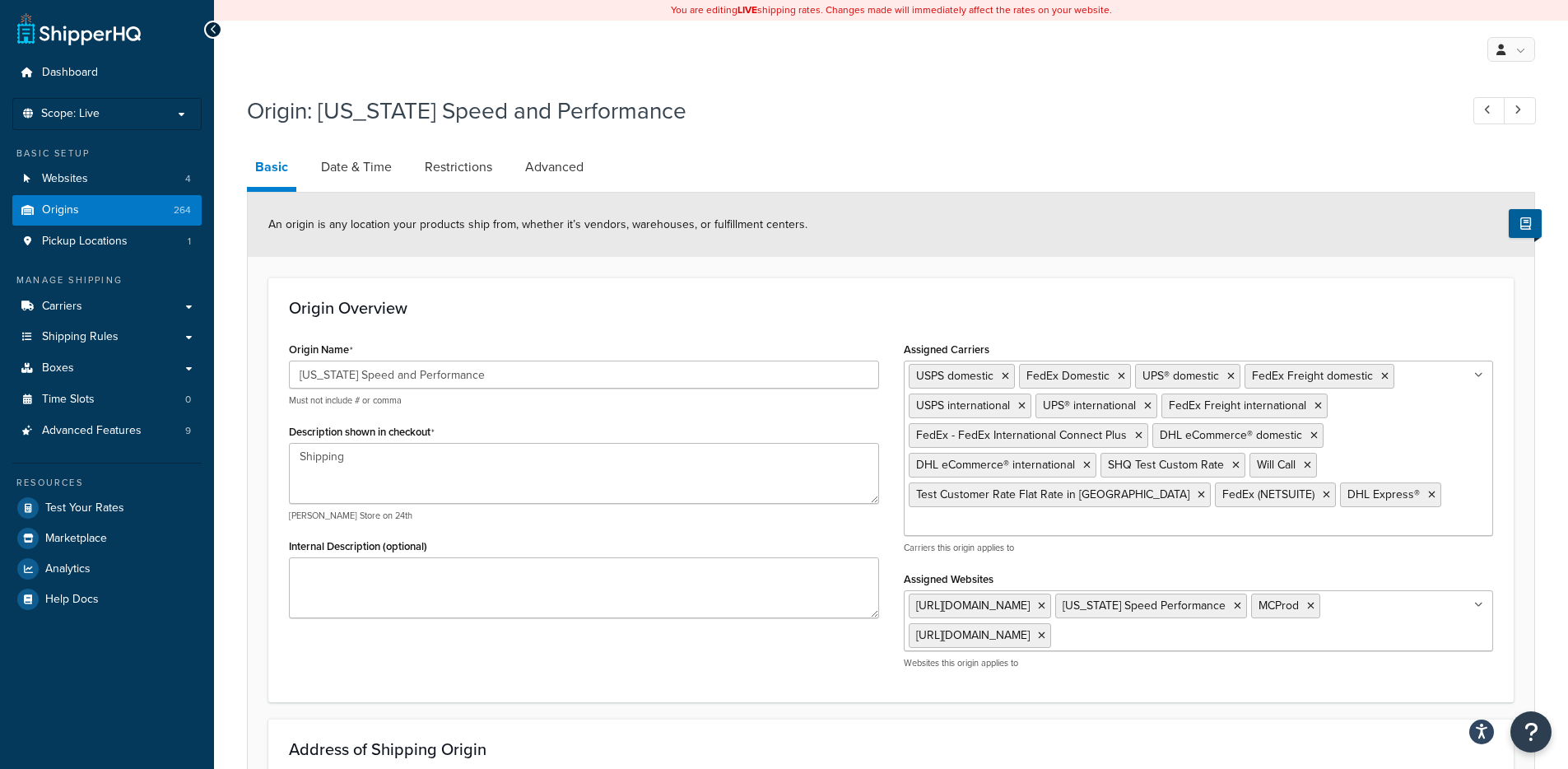 scroll, scrollTop: 0, scrollLeft: 0, axis: both 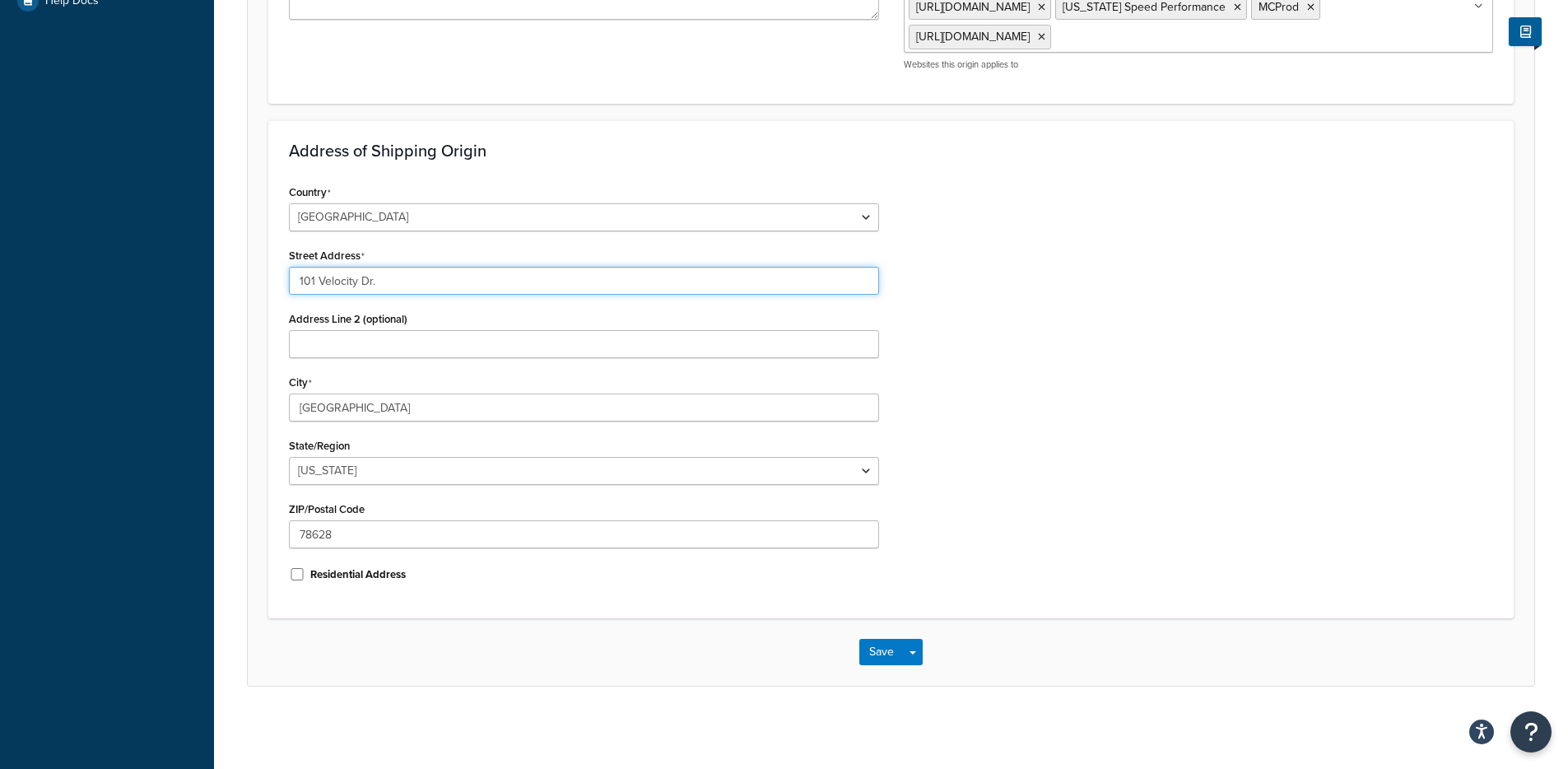 click on "101 Velocity Dr." at bounding box center (584, 281) 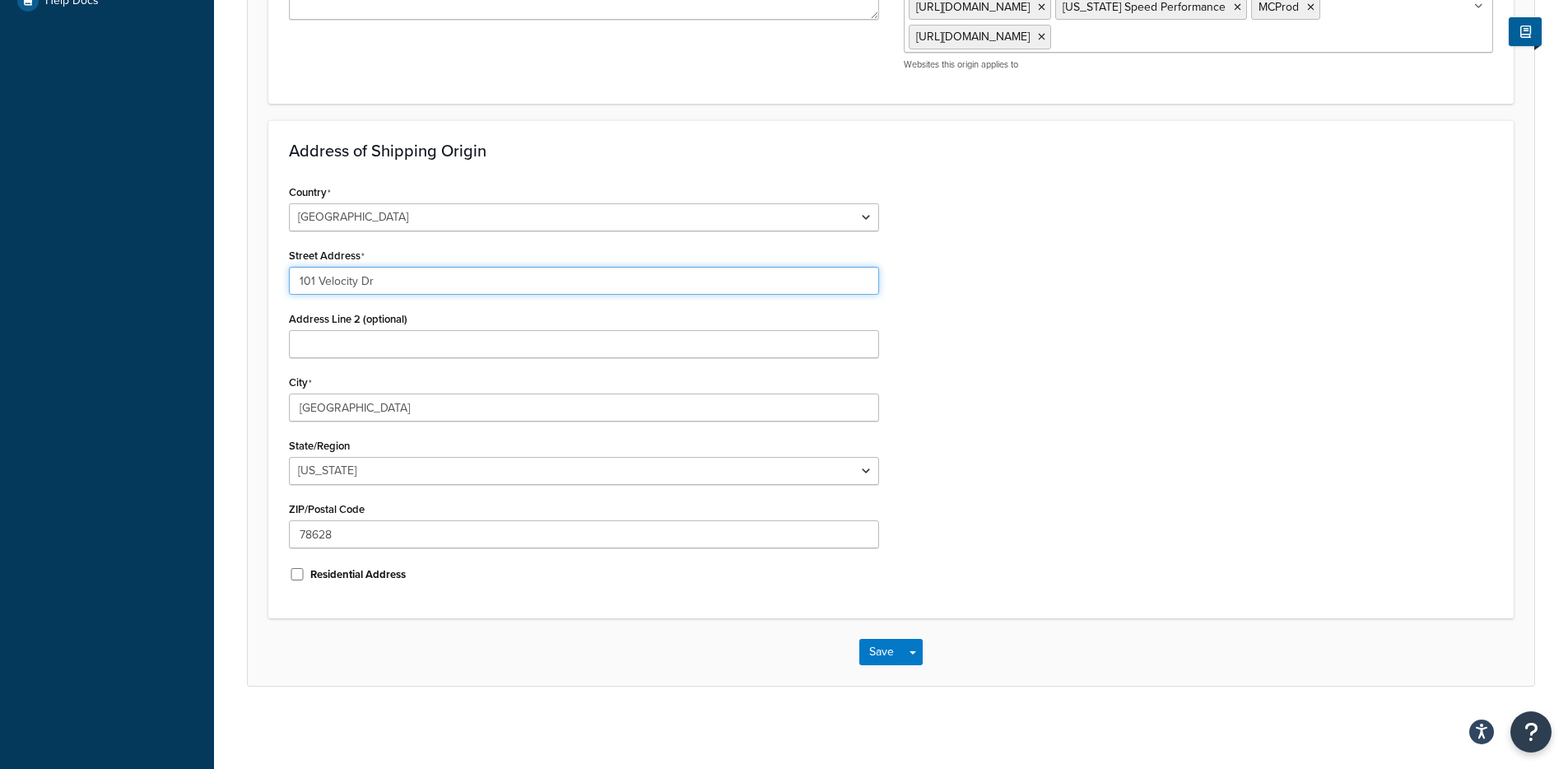type on "101 Velocity Dr" 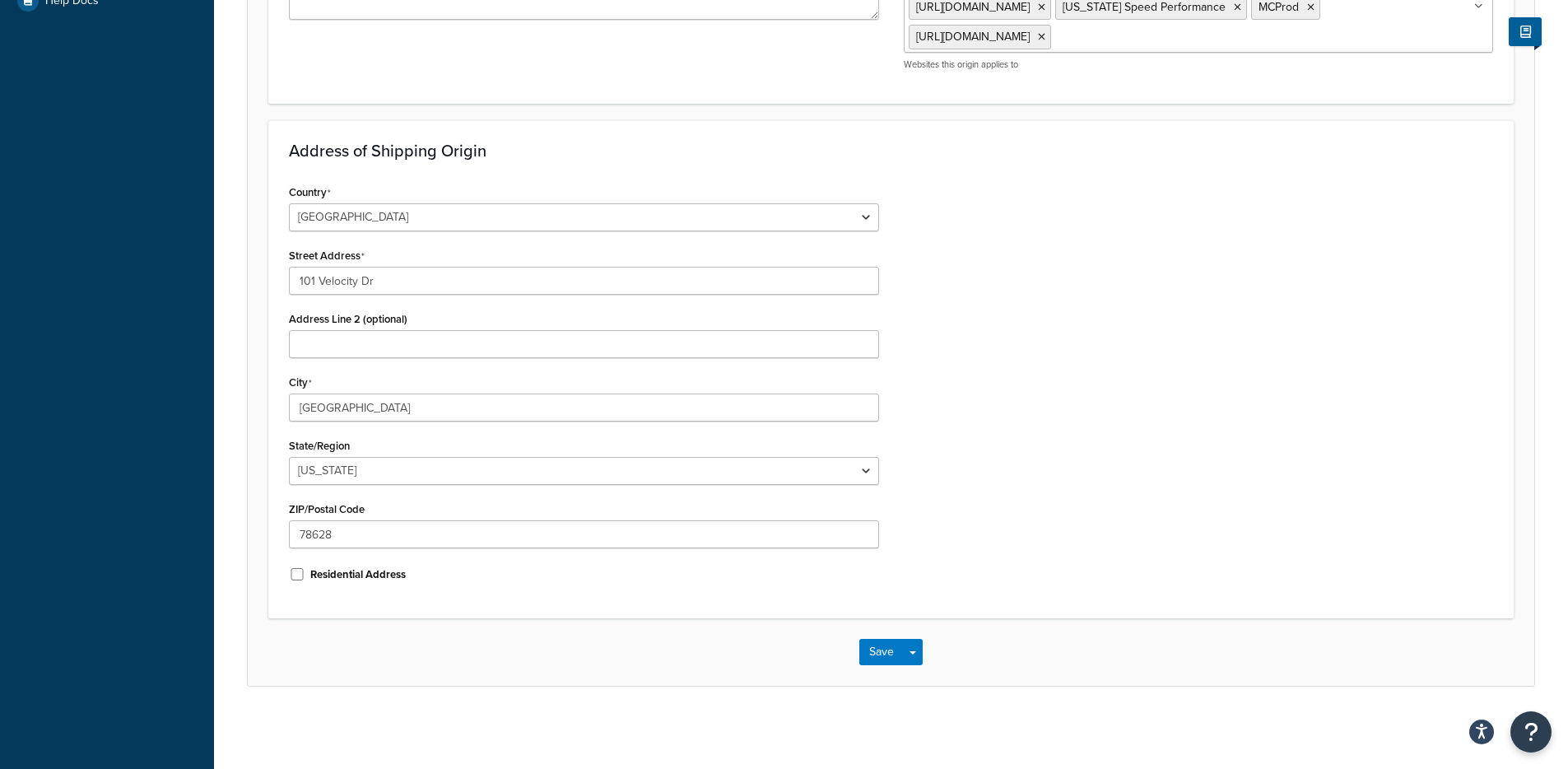 click on "Country   United States  United Kingdom  Afghanistan  Åland Islands  Albania  Algeria  American Samoa  Andorra  Angola  Anguilla  Antarctica  Antigua and Barbuda  Argentina  Armenia  Aruba  Australia  Austria  Azerbaijan  Bahamas  Bahrain  Bangladesh  Barbados  Belarus  Belgium  Belize  Benin  Bermuda  Bhutan  Bolivia  Bonaire, Sint Eustatius and Saba  Bosnia and Herzegovina  Botswana  Bouvet Island  Brazil  British Indian Ocean Territory  Brunei Darussalam  Bulgaria  Burkina Faso  Burundi  Cambodia  Cameroon  Canada  Cape Verde  Cayman Islands  Central African Republic  Chad  Chile  China  Christmas Island  Cocos (Keeling) Islands  Colombia  Comoros  Congo  Congo, The Democratic Republic of the  Cook Islands  Costa Rica  Côte d'Ivoire  Croatia  Cuba  Curacao  Cyprus  Czech Republic  Denmark  Djibouti  Dominica  Dominican Republic  Ecuador  Egypt  El Salvador  Equatorial Guinea  Eritrea  Estonia  Ethiopia  Falkland Islands (Malvinas)  Faroe Islands  Fiji  Finland  France  French Guiana  French Polynesia" at bounding box center [891, 389] 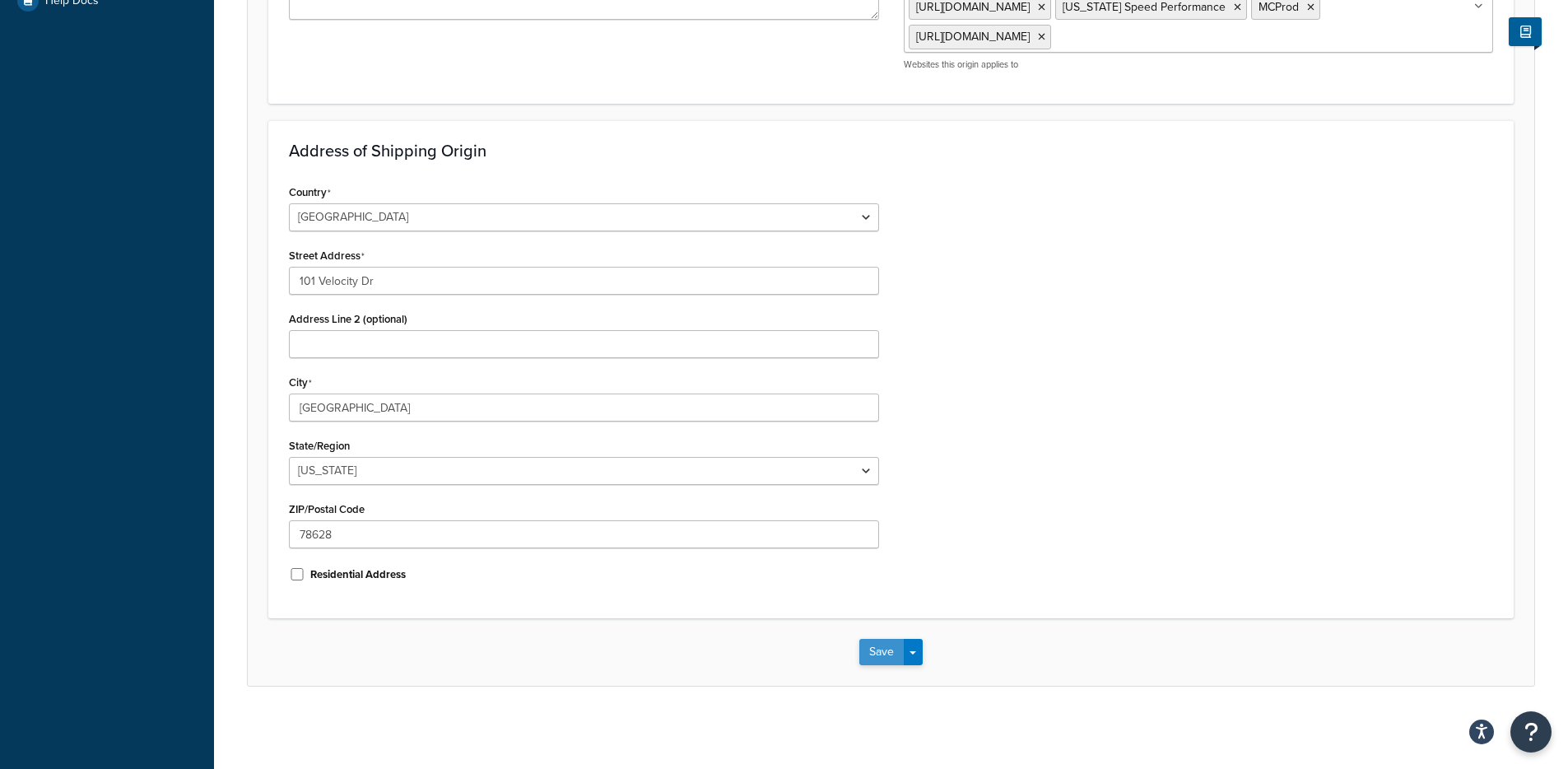 click on "Save" at bounding box center [882, 652] 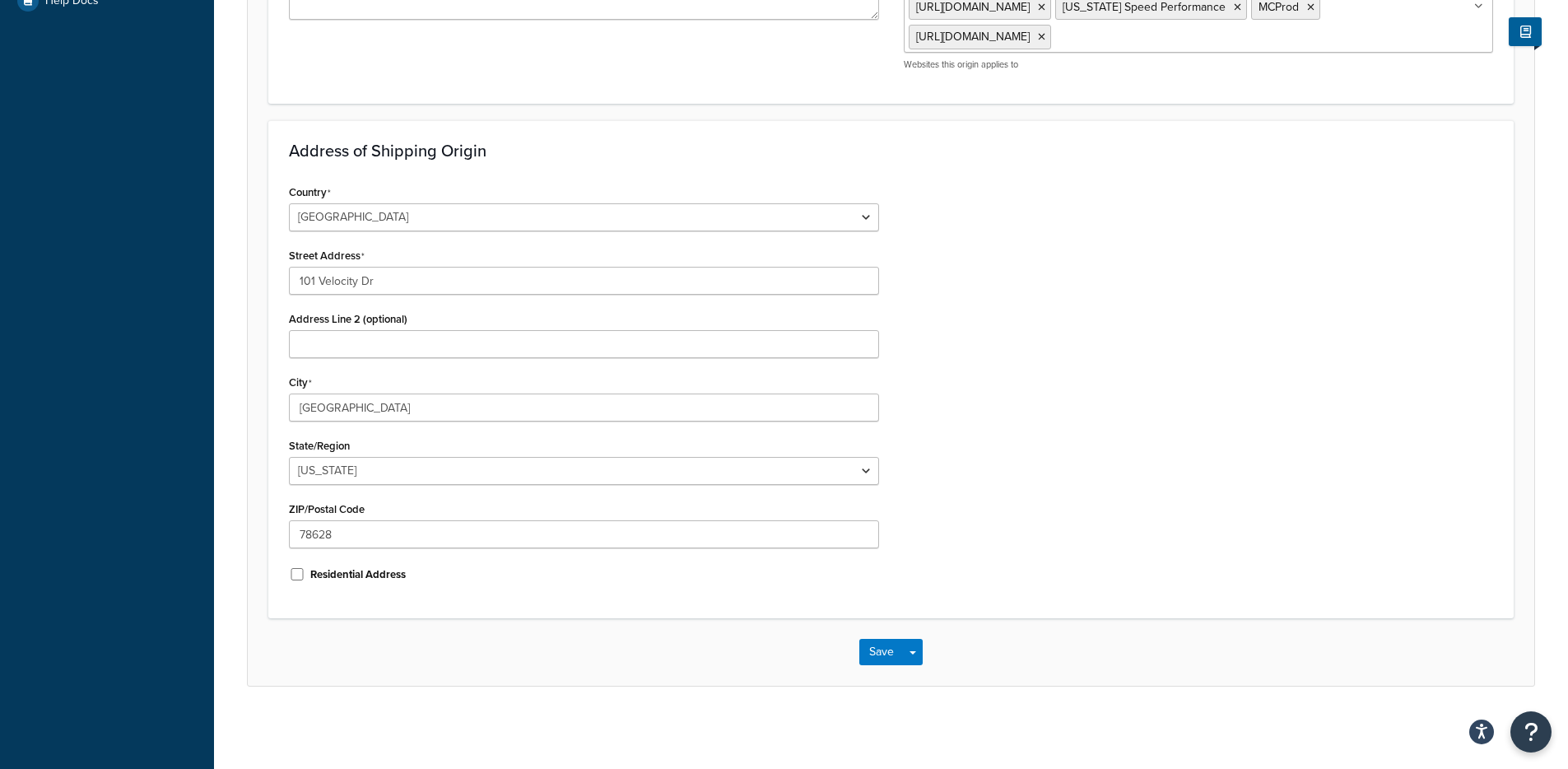 scroll, scrollTop: 0, scrollLeft: 0, axis: both 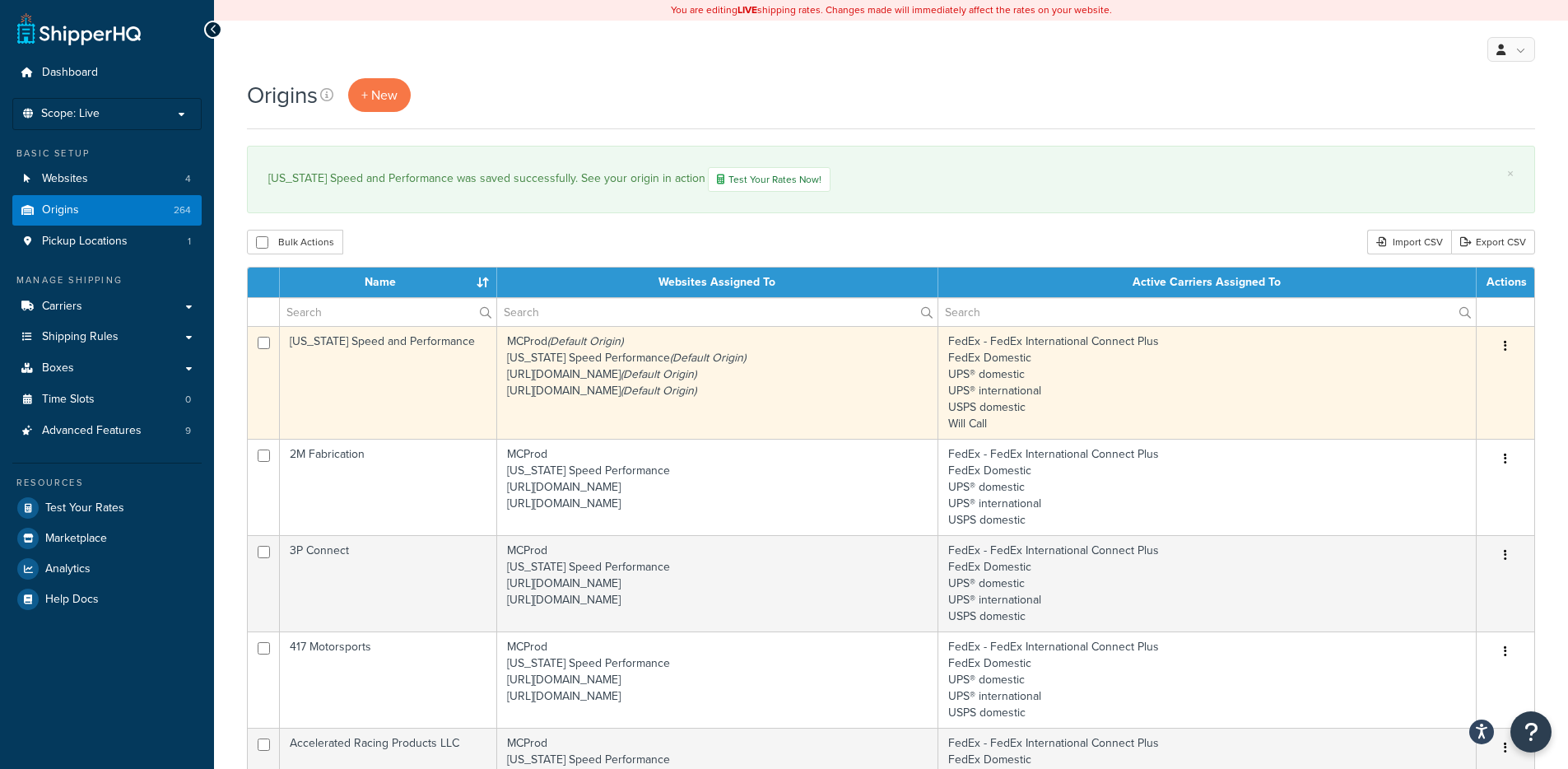 click on "[US_STATE] Speed and Performance" at bounding box center (389, 382) 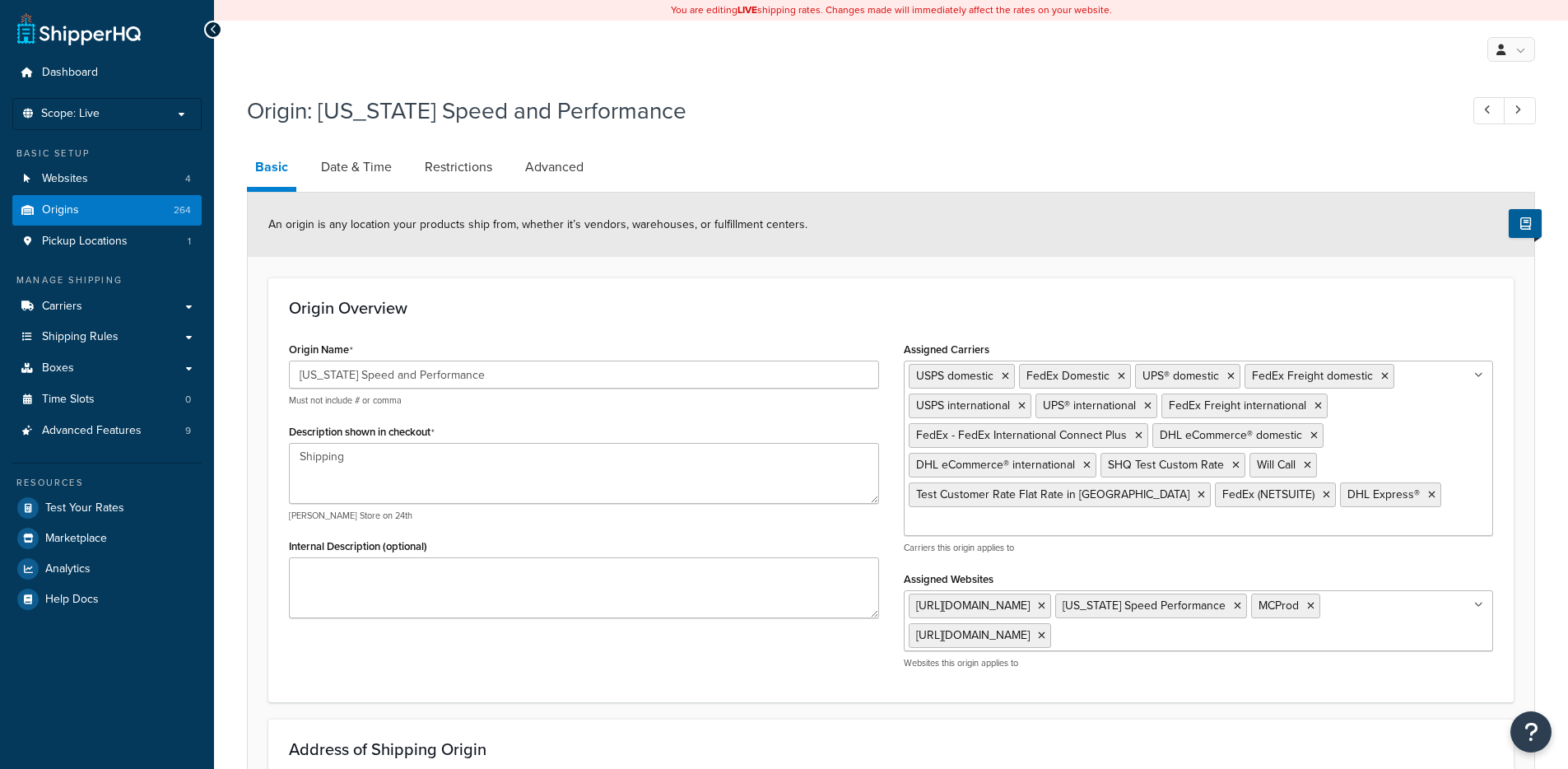 select on "43" 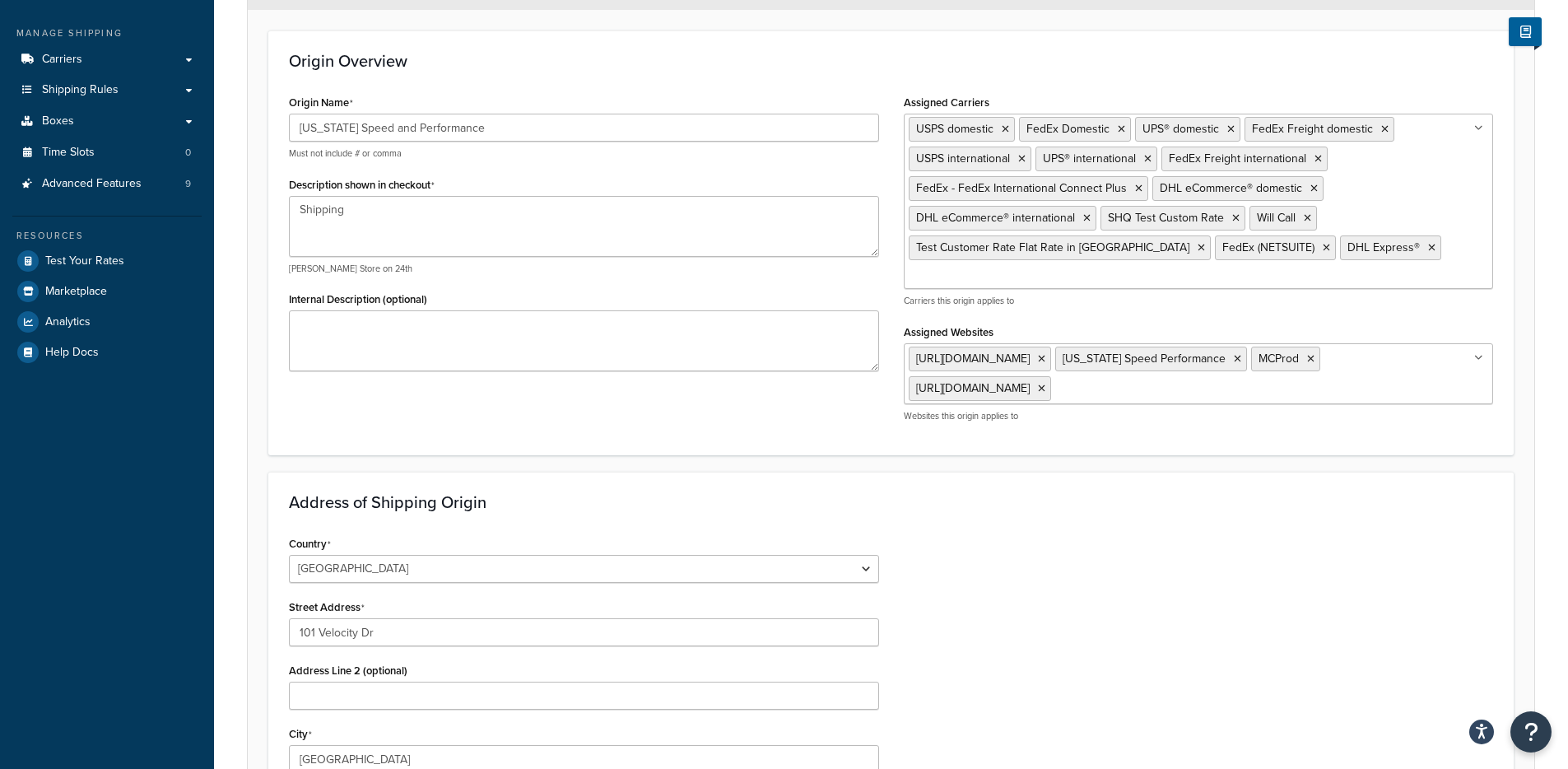 scroll, scrollTop: 0, scrollLeft: 0, axis: both 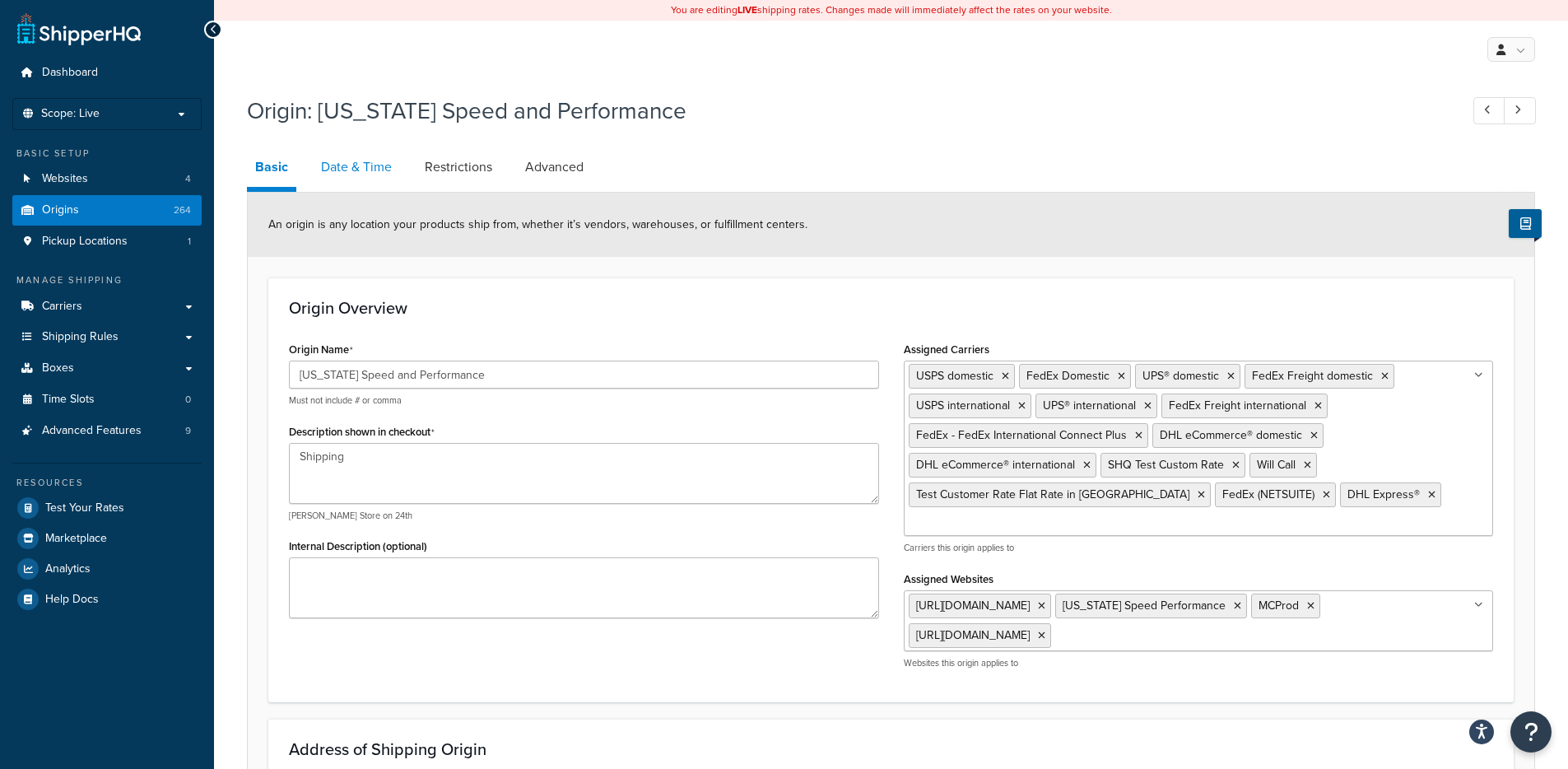 click on "Date & Time" at bounding box center [356, 167] 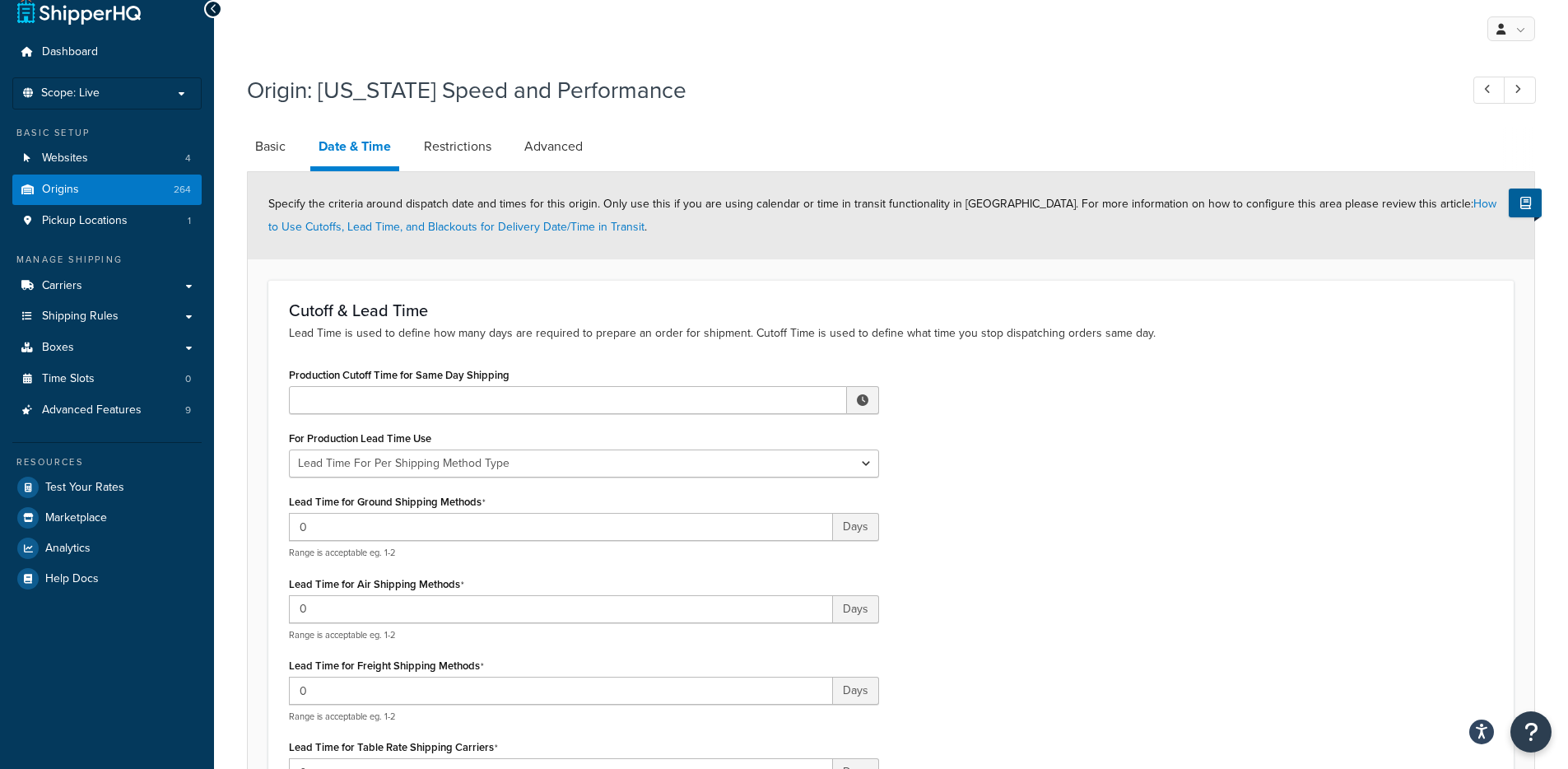 scroll, scrollTop: 0, scrollLeft: 0, axis: both 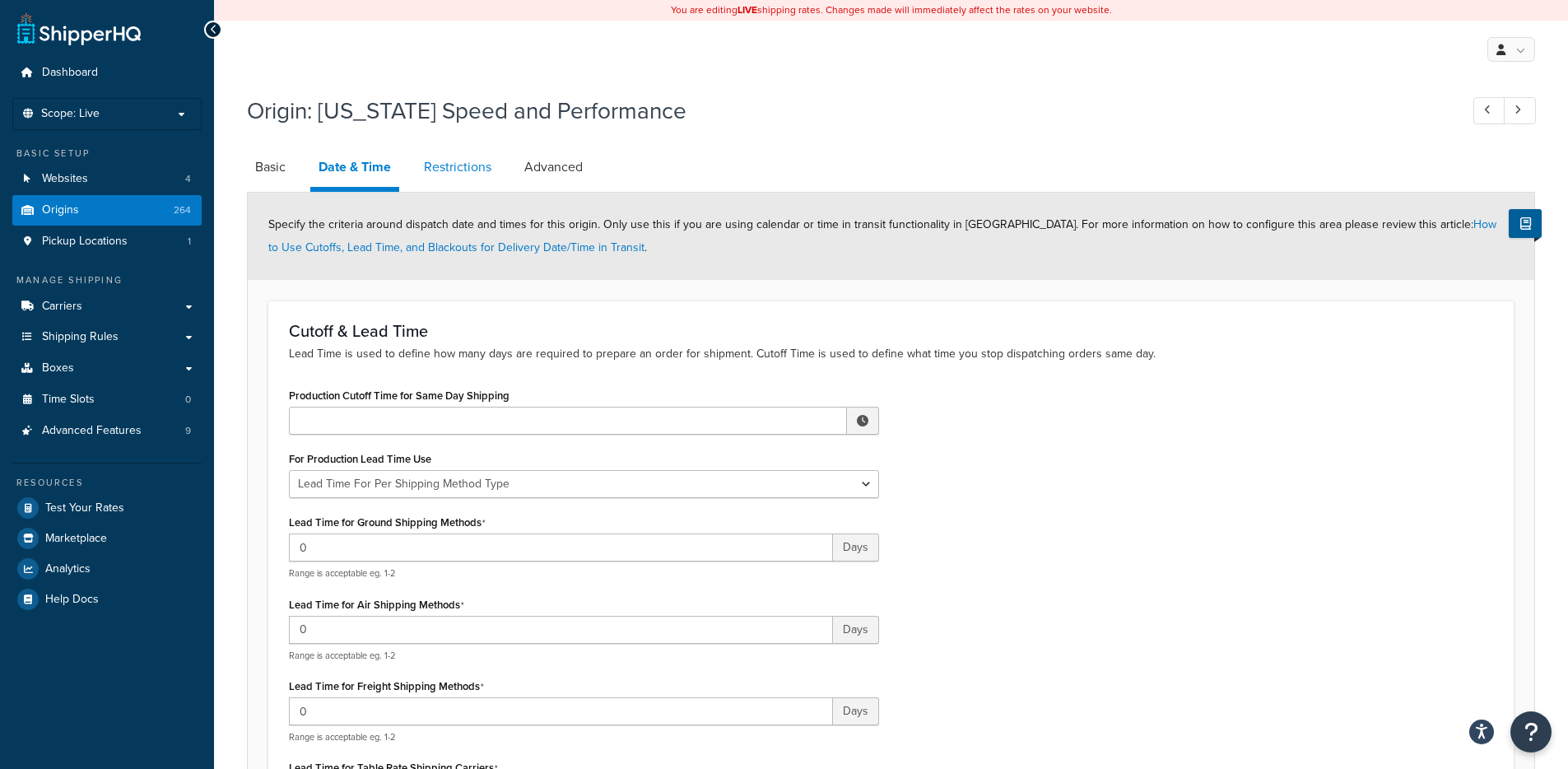 click on "Restrictions" at bounding box center (458, 167) 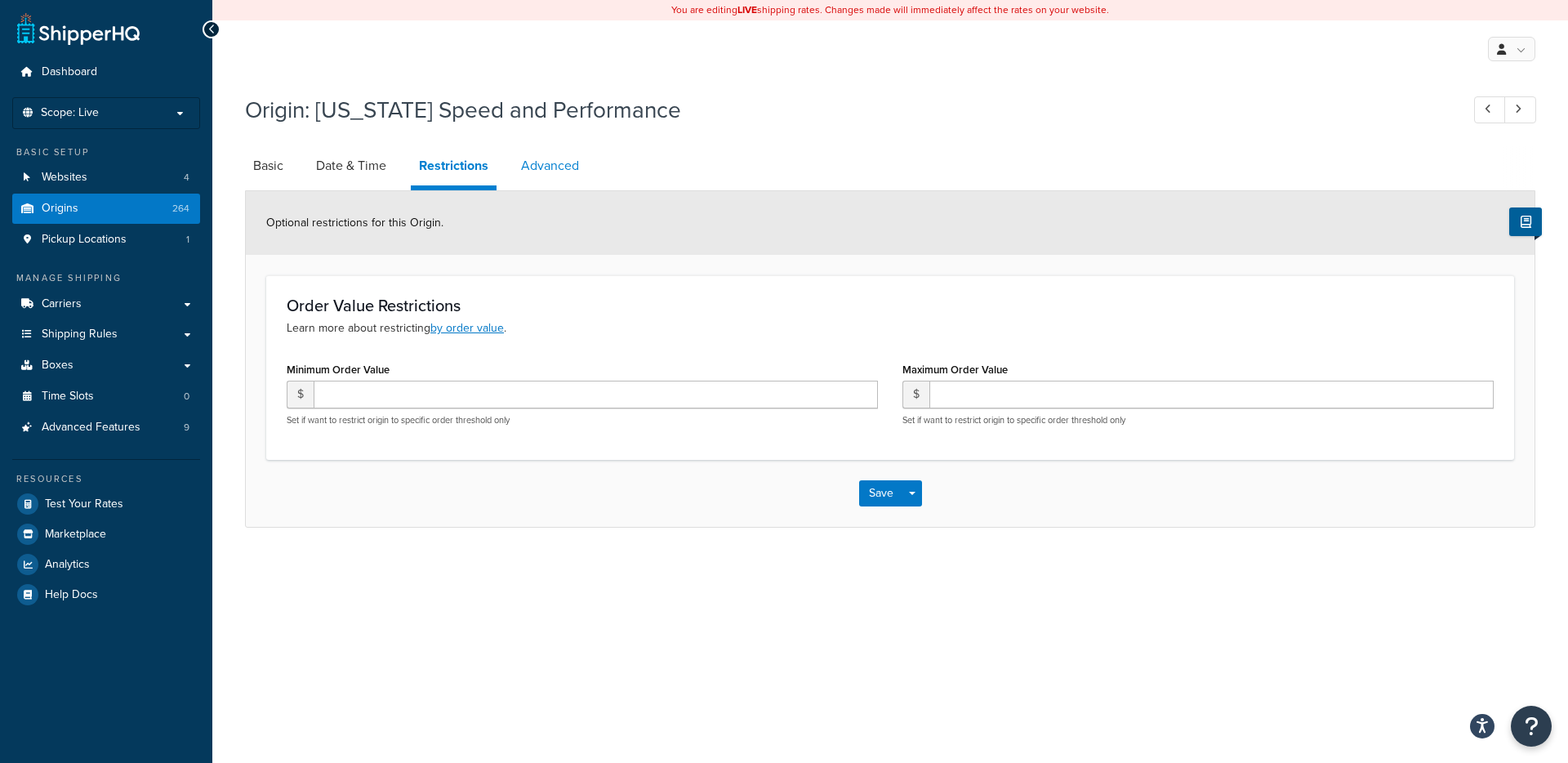 click on "Advanced" at bounding box center [550, 166] 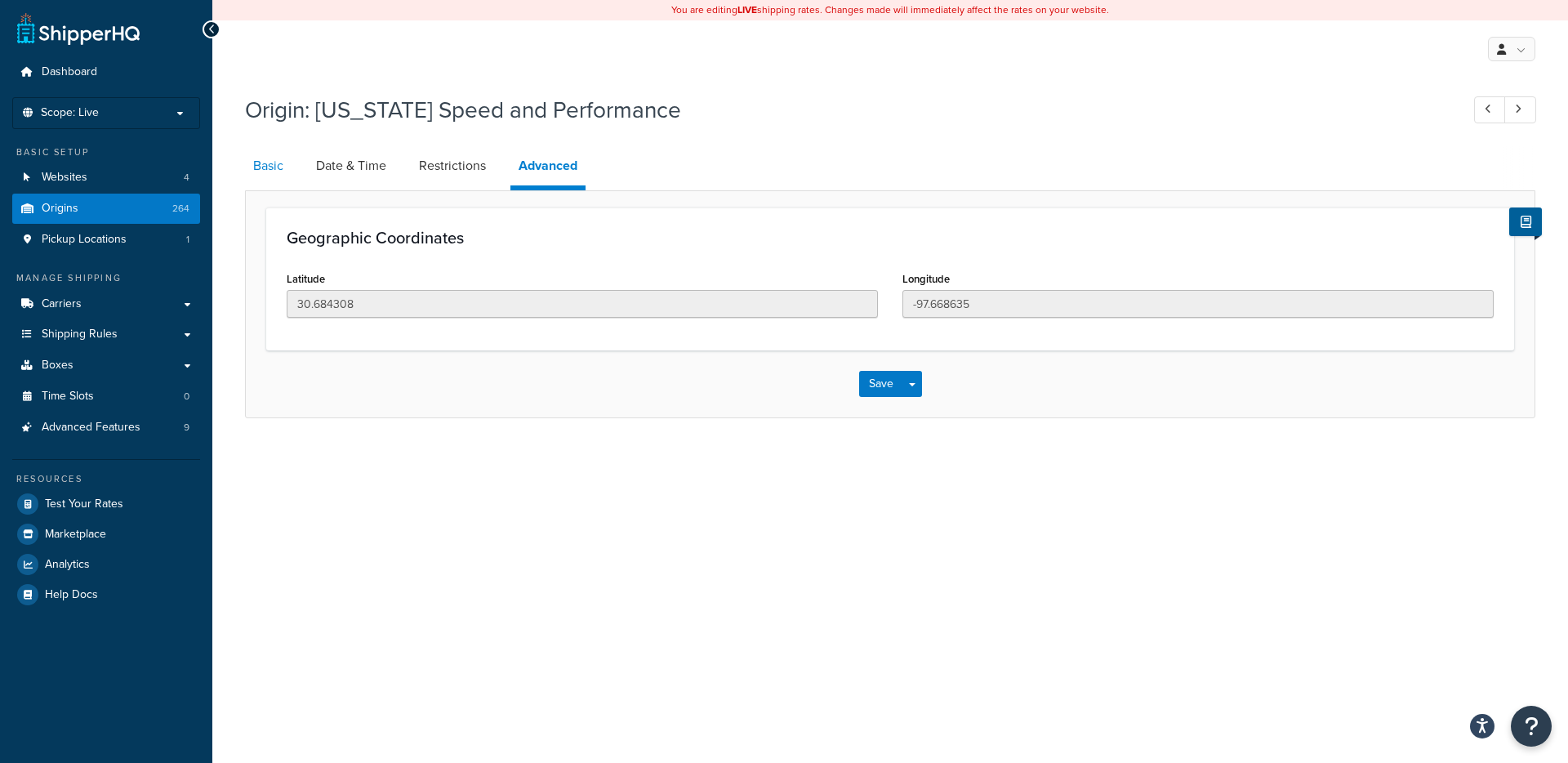 click on "Basic" at bounding box center [268, 166] 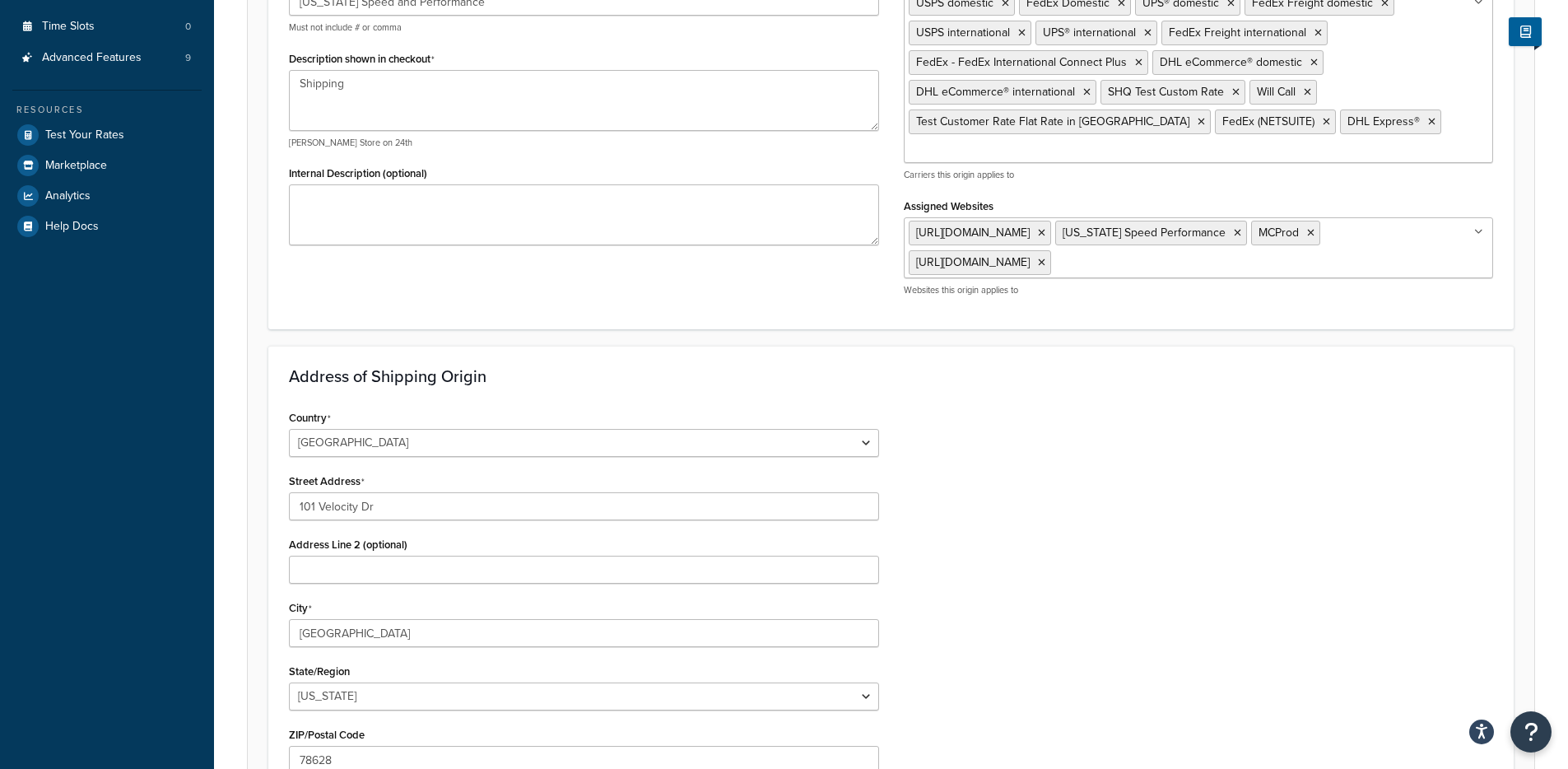 scroll, scrollTop: 445, scrollLeft: 0, axis: vertical 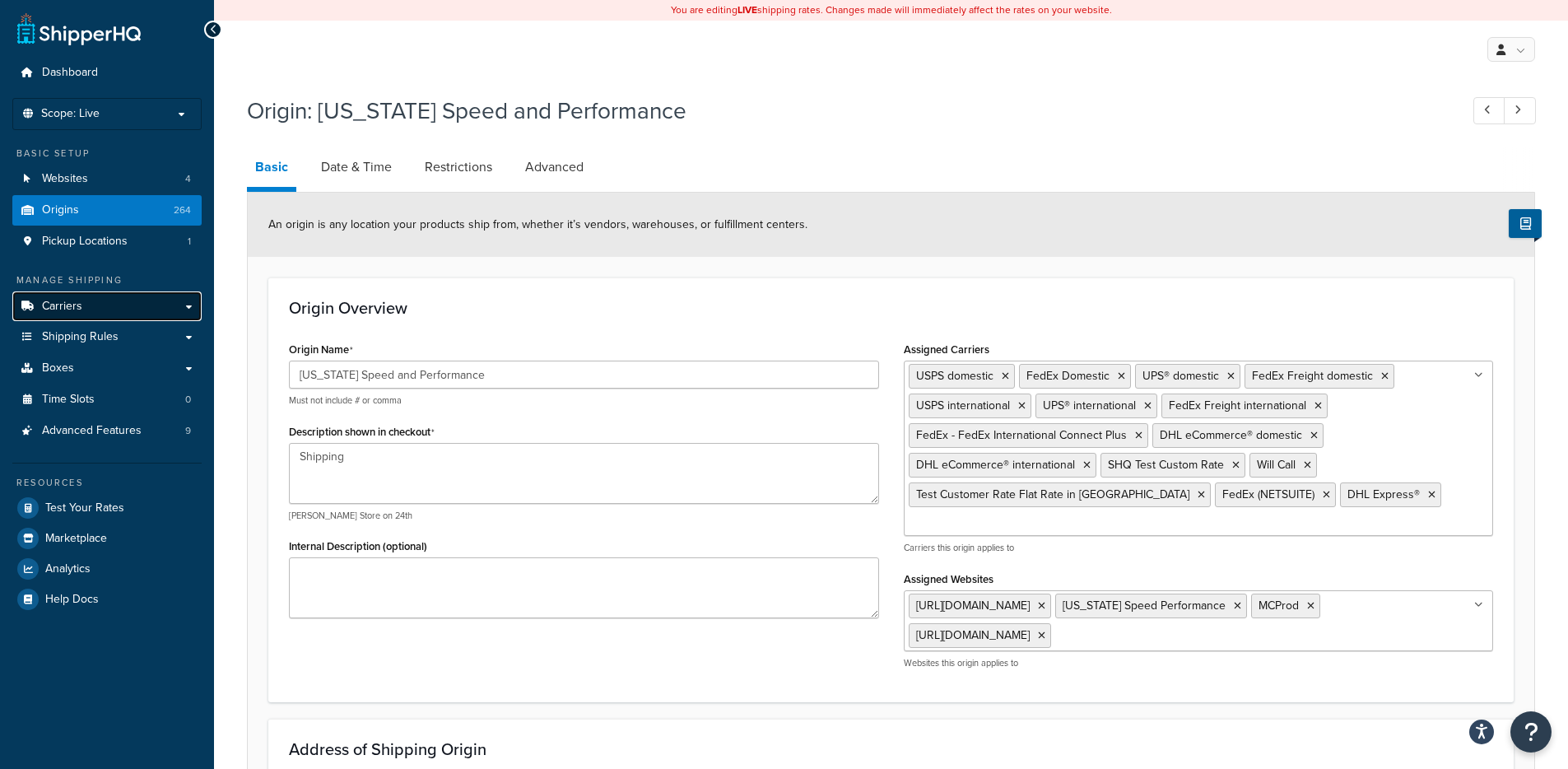 click on "Carriers" at bounding box center [107, 306] 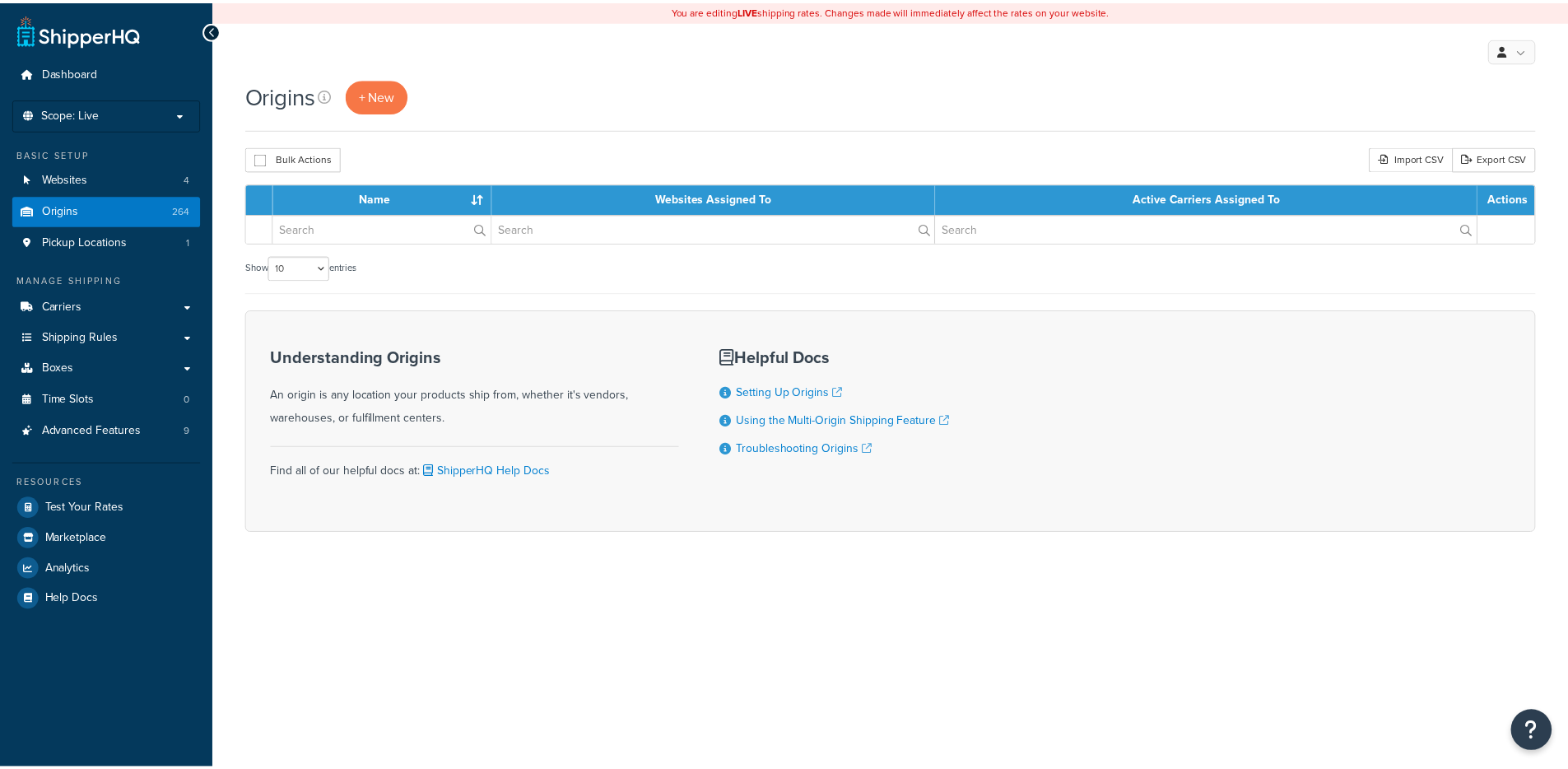 scroll, scrollTop: 0, scrollLeft: 0, axis: both 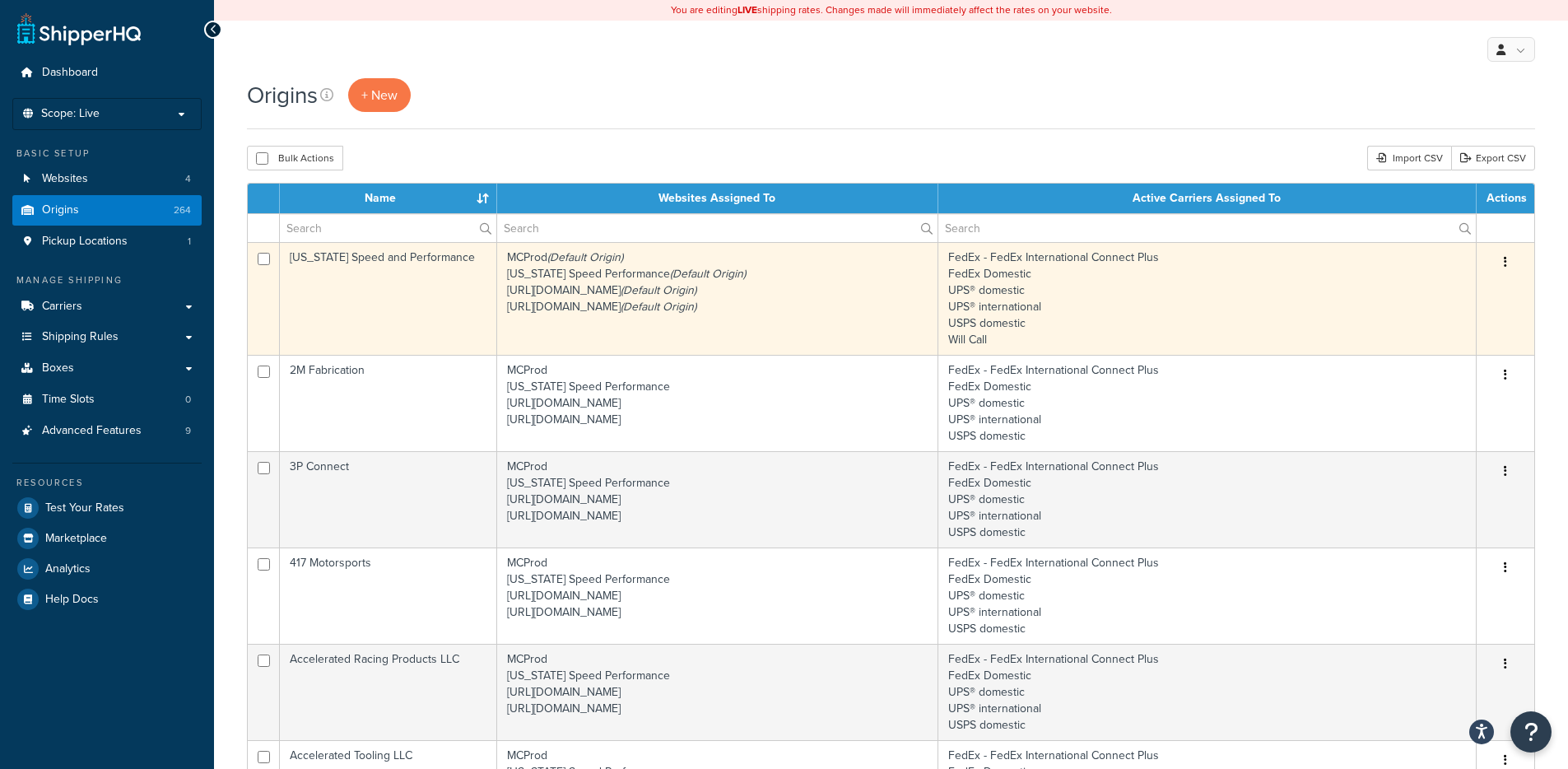 click on "[US_STATE] Speed and Performance" at bounding box center (389, 298) 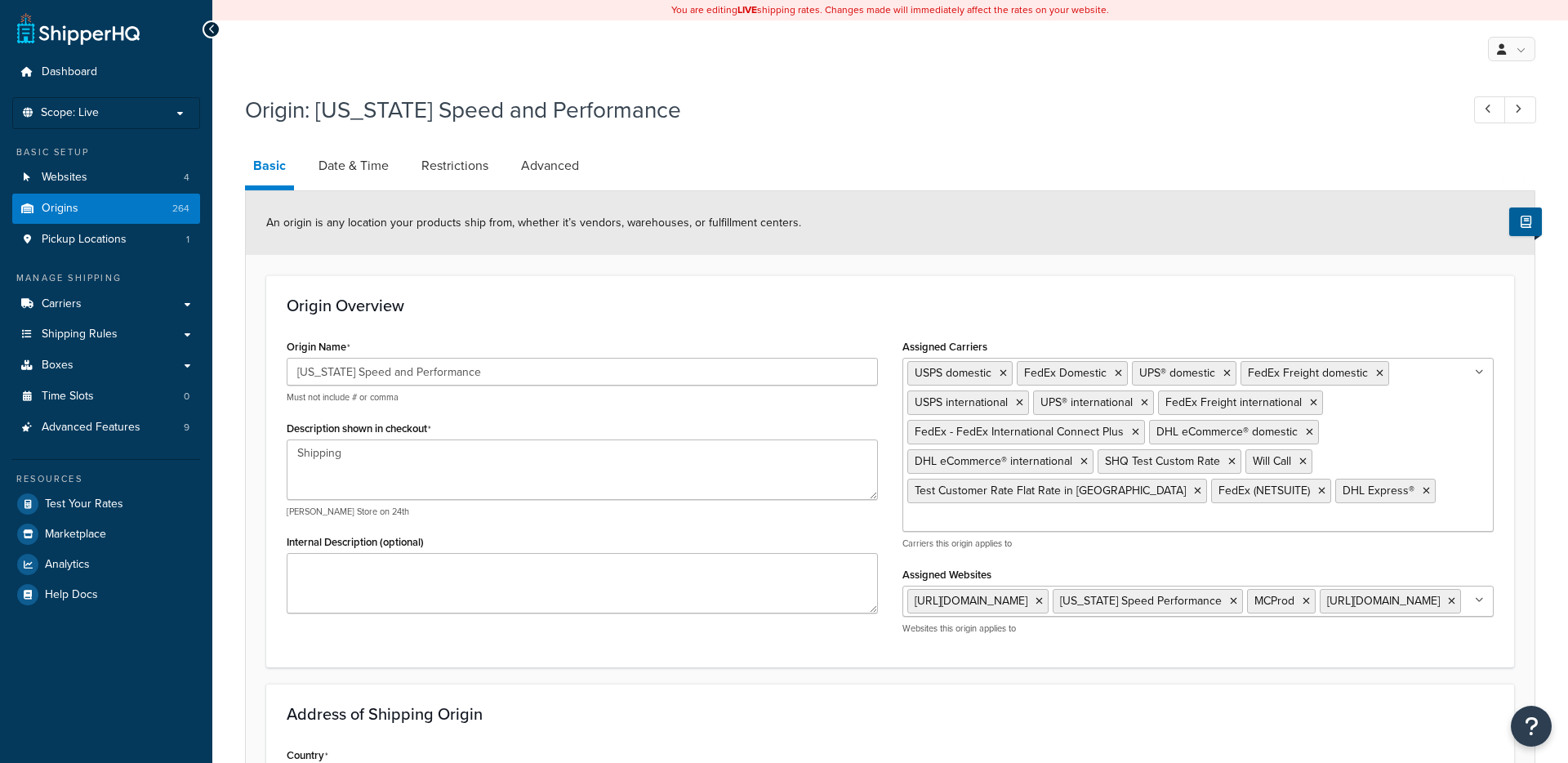 select on "43" 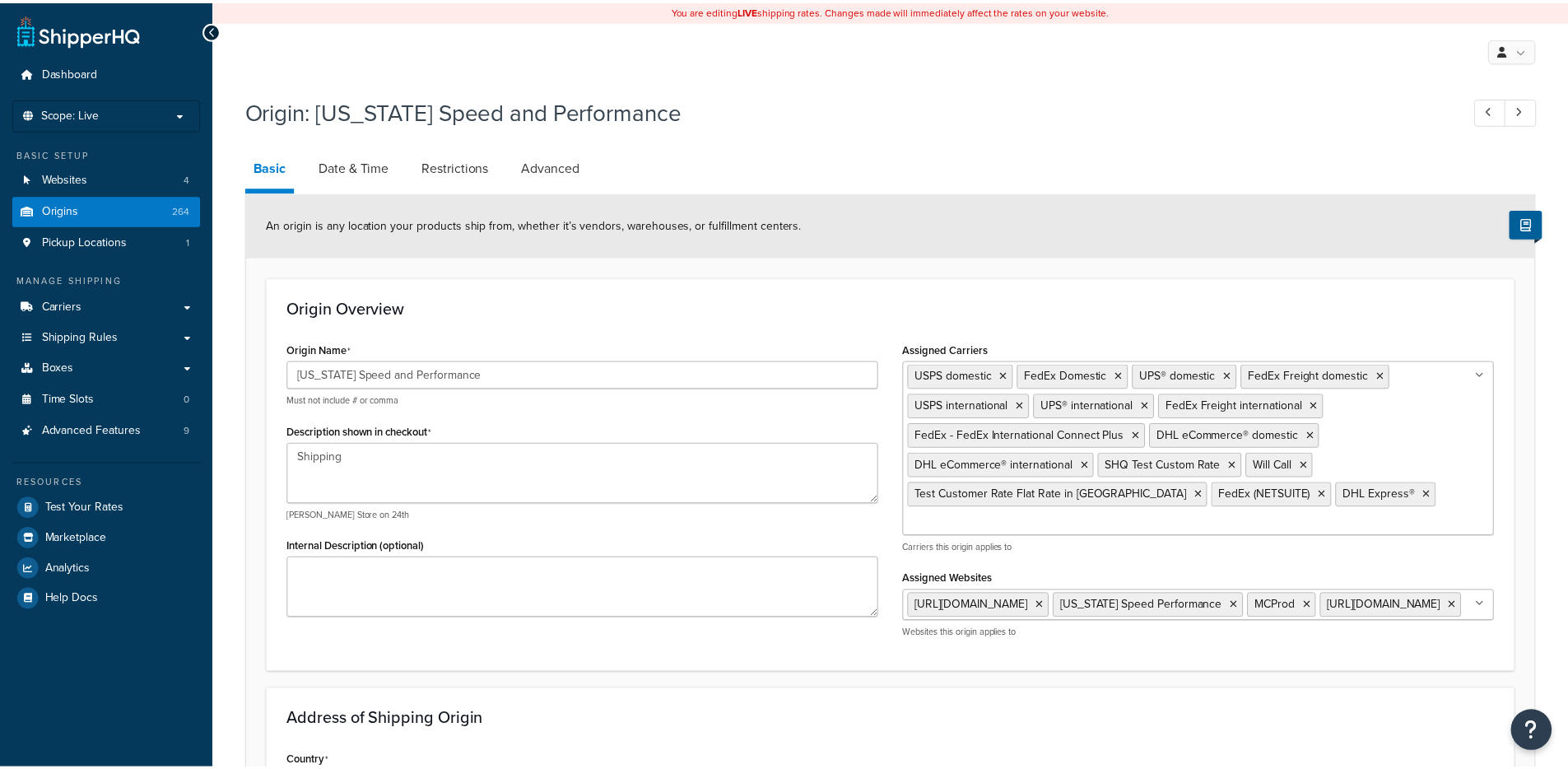 scroll, scrollTop: 0, scrollLeft: 0, axis: both 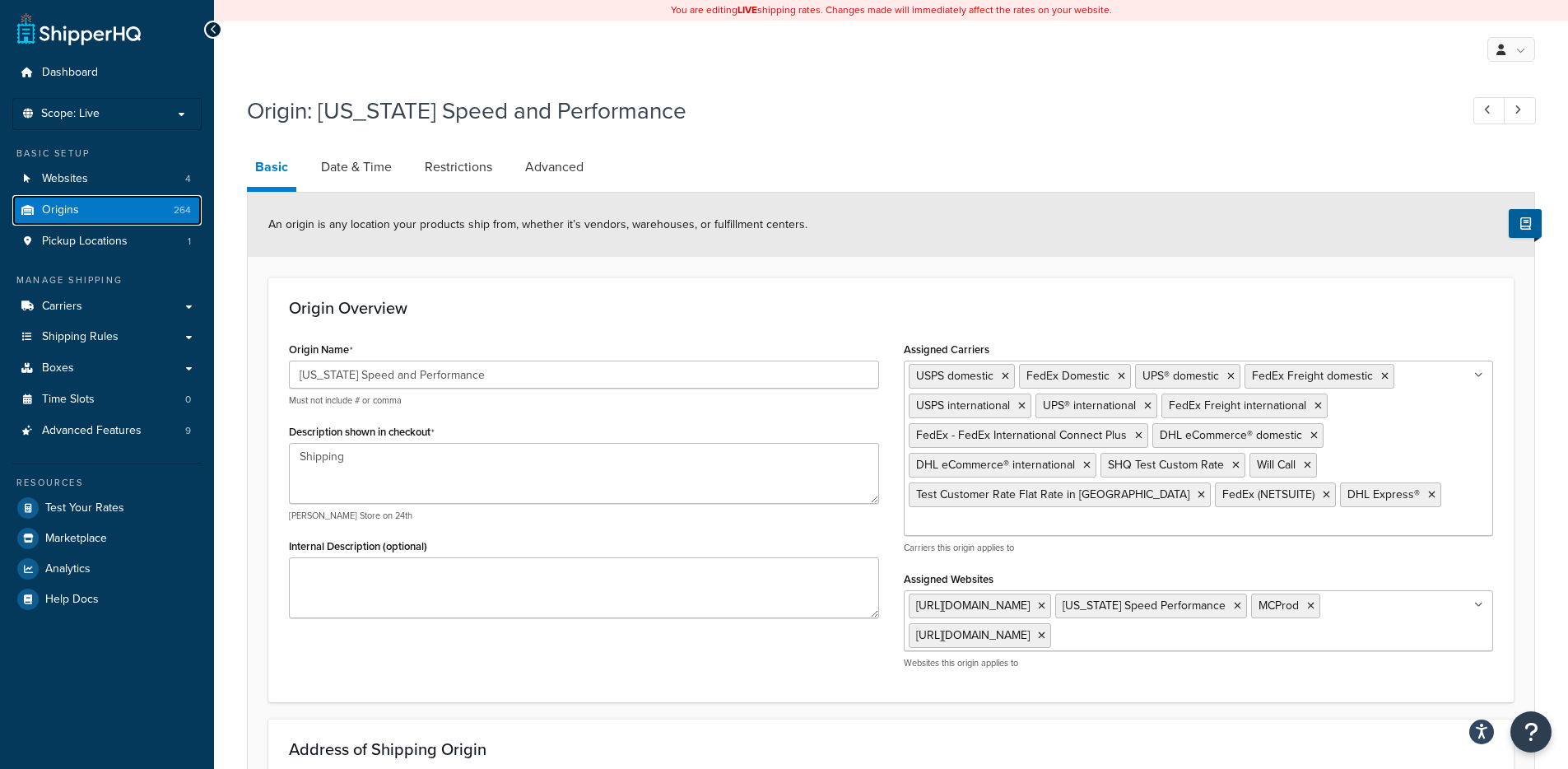 click on "Origins 264" at bounding box center (107, 210) 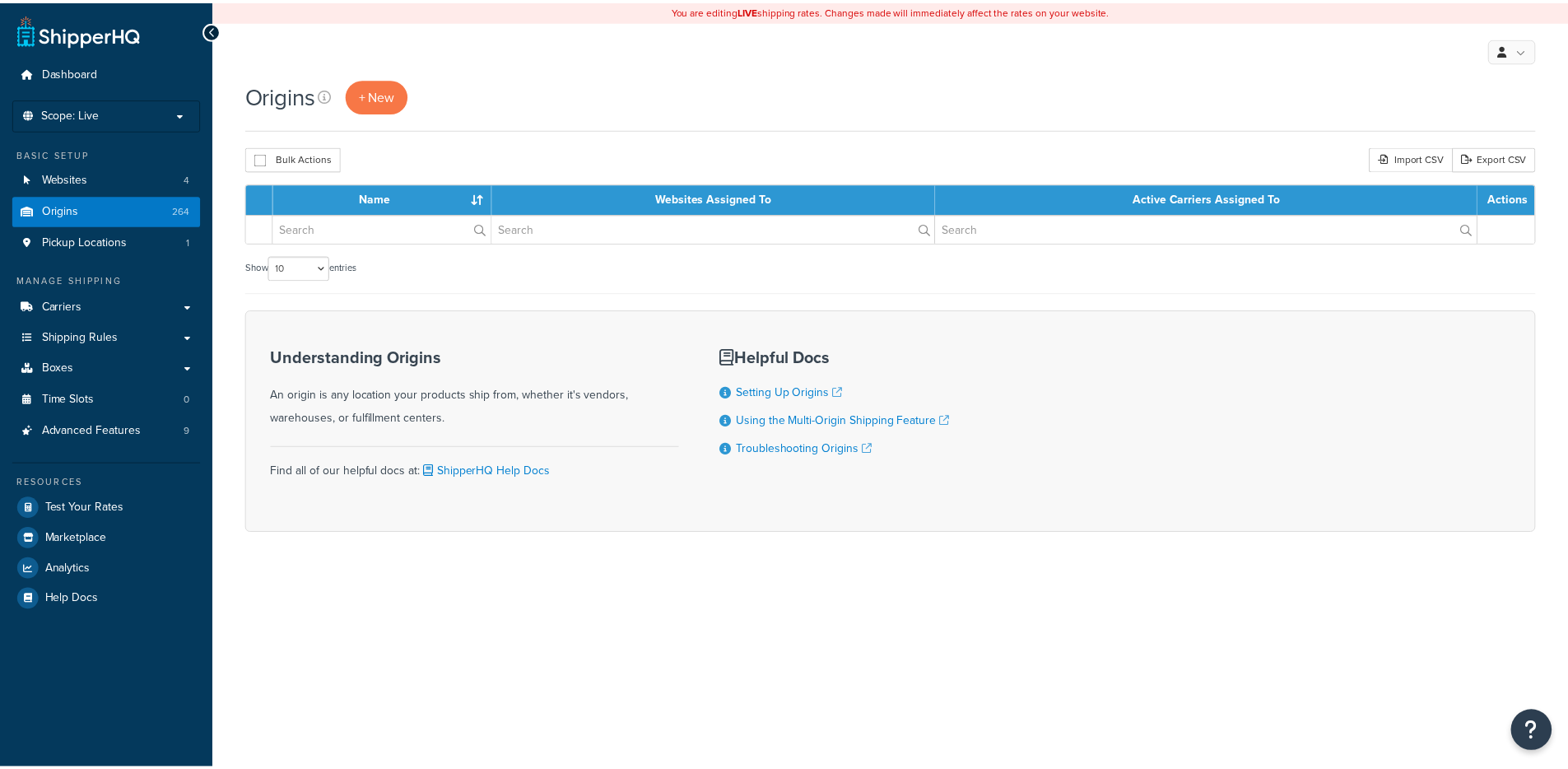 scroll, scrollTop: 0, scrollLeft: 0, axis: both 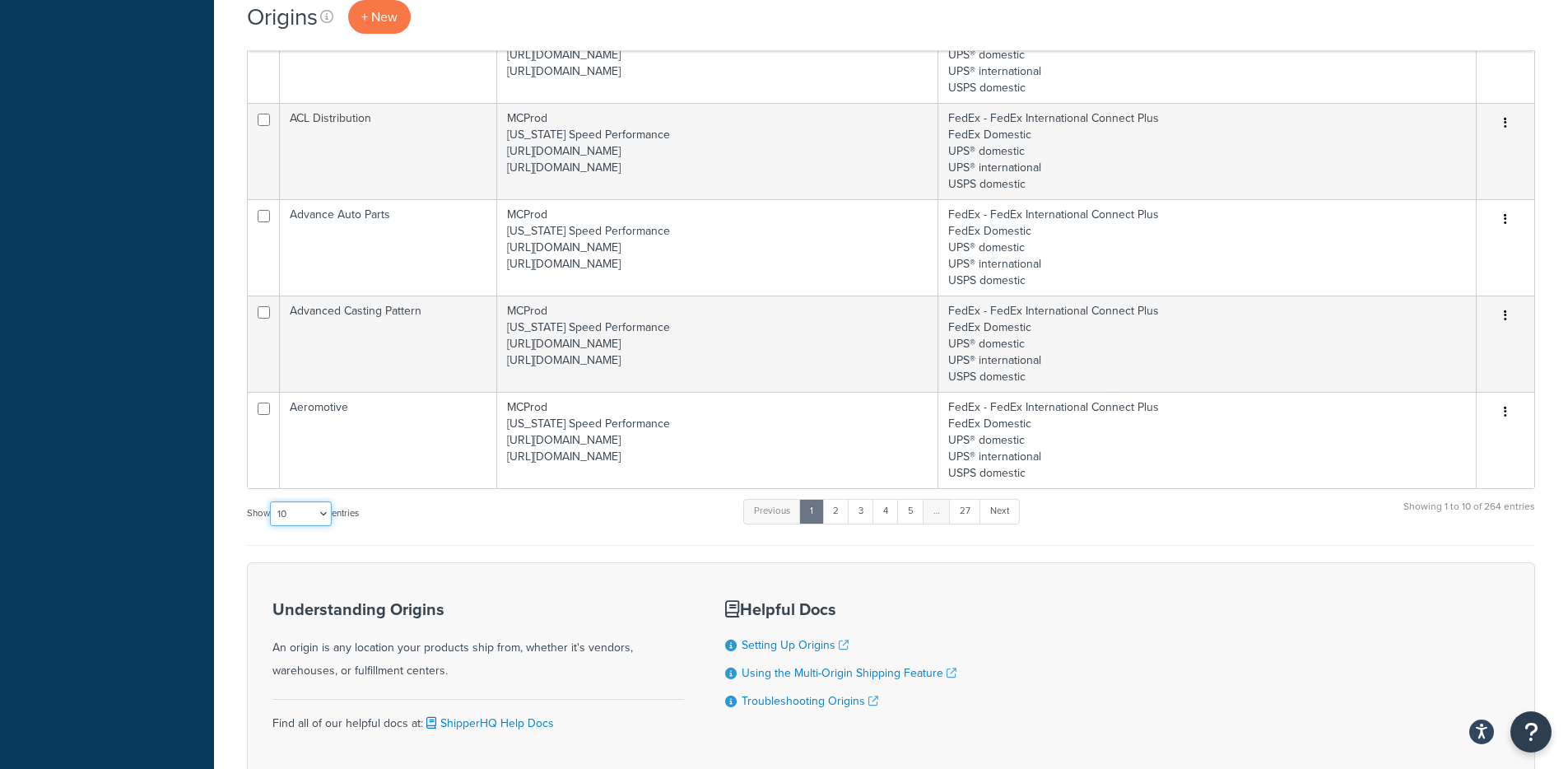 click on "10 15 25 50 100 1000" at bounding box center (300, 514) 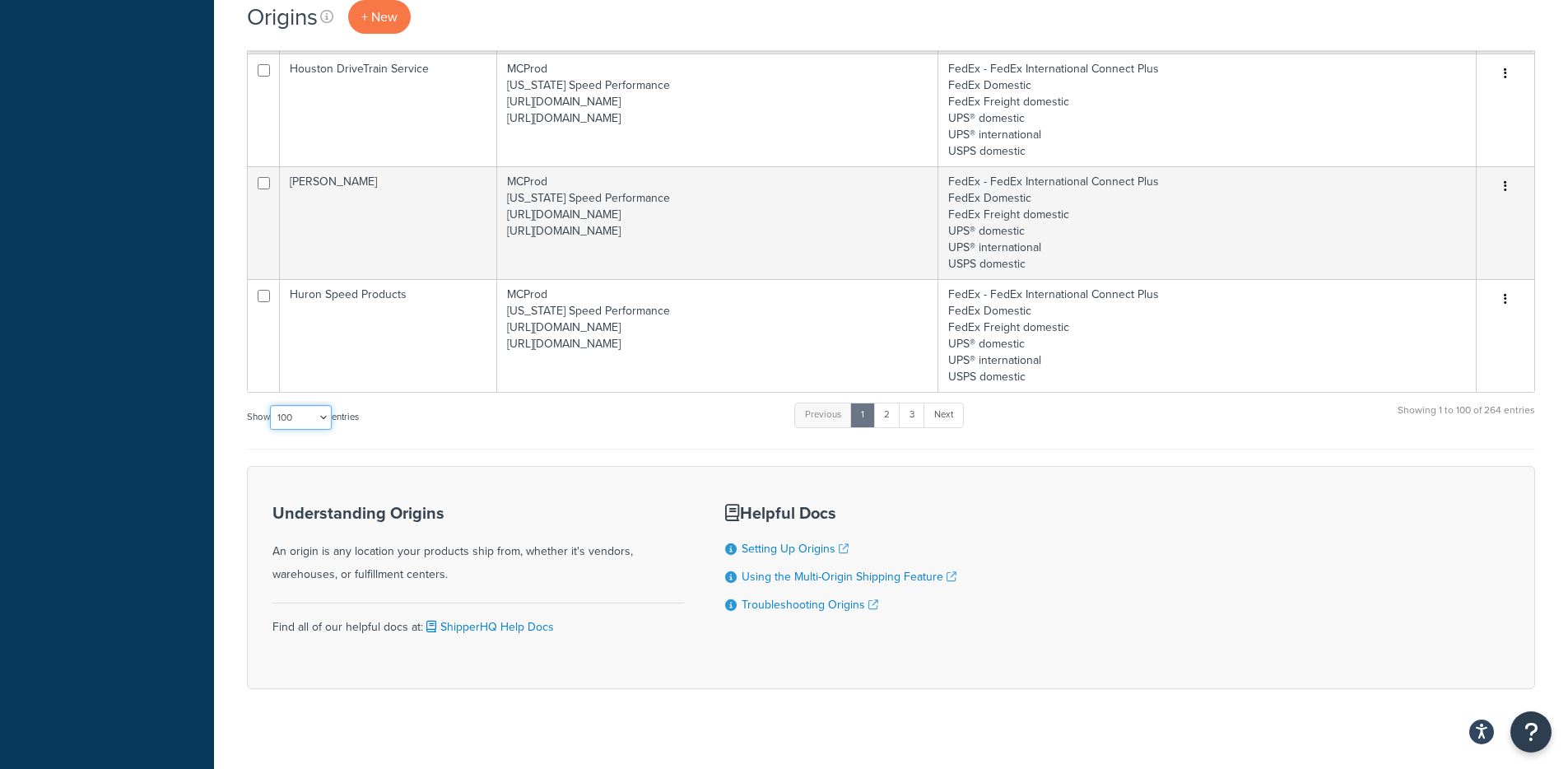 scroll, scrollTop: 11165, scrollLeft: 0, axis: vertical 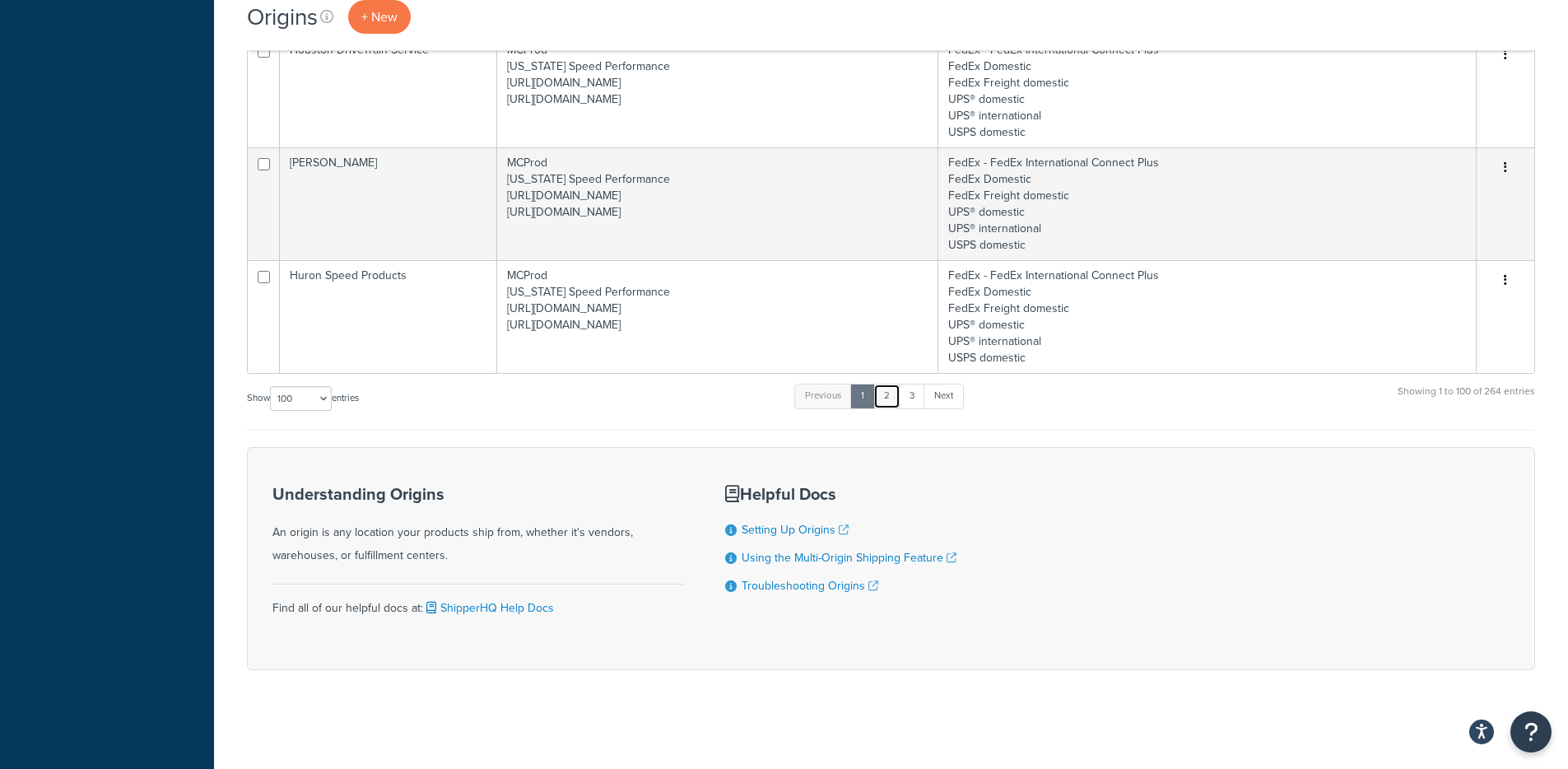 click on "2" at bounding box center (886, 396) 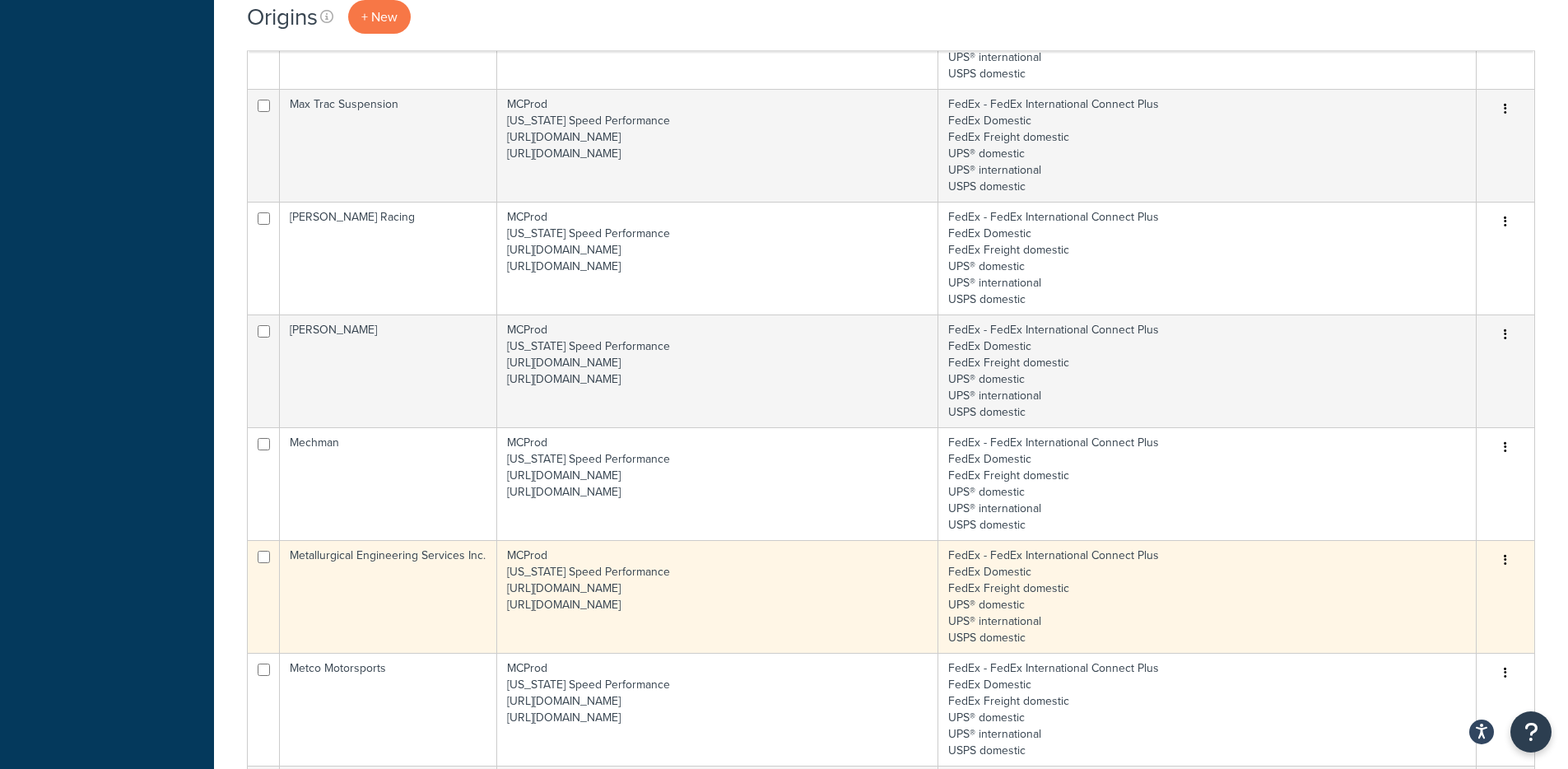 scroll, scrollTop: 4049, scrollLeft: 0, axis: vertical 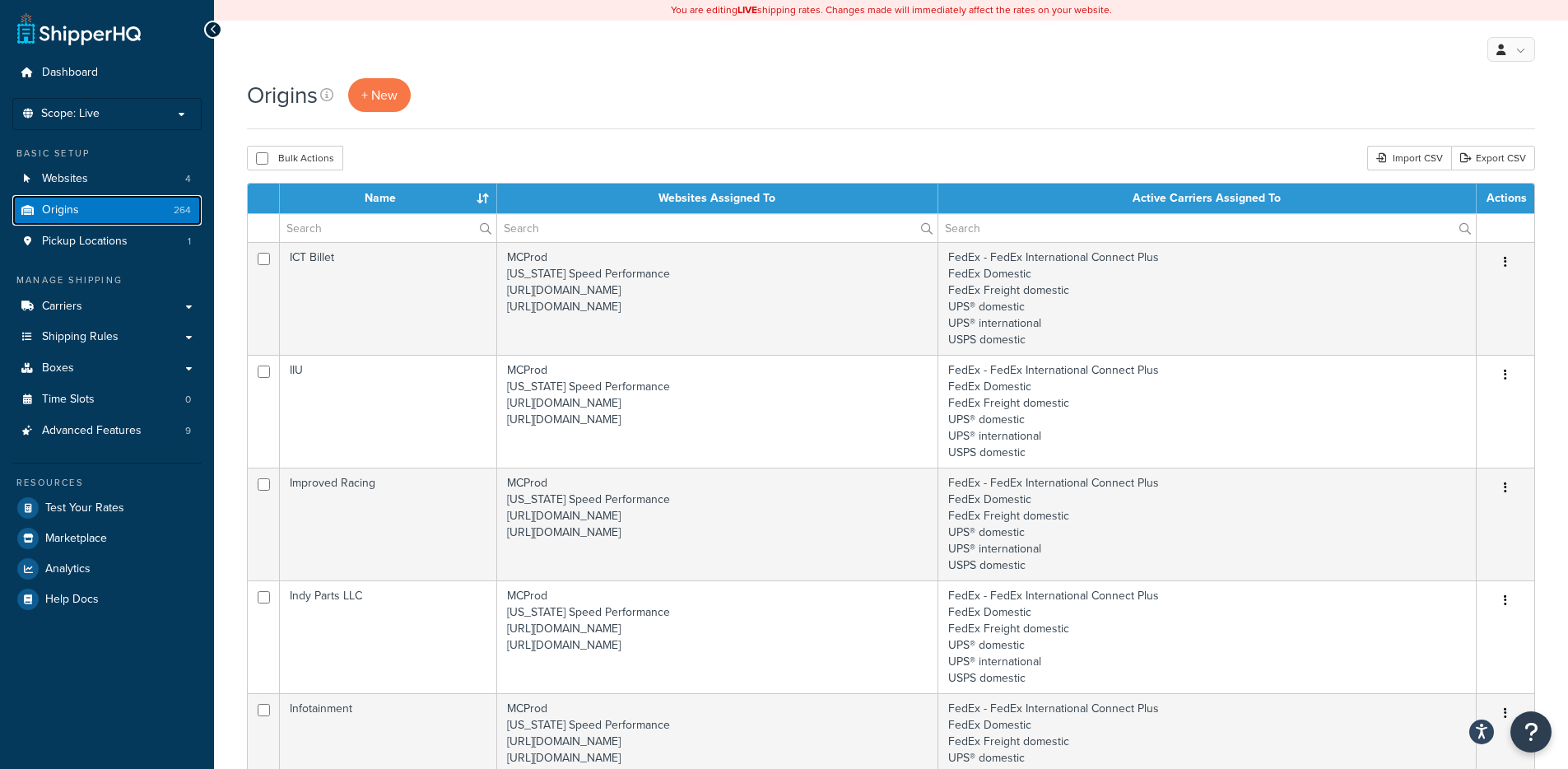 click on "Origins
264" at bounding box center (107, 210) 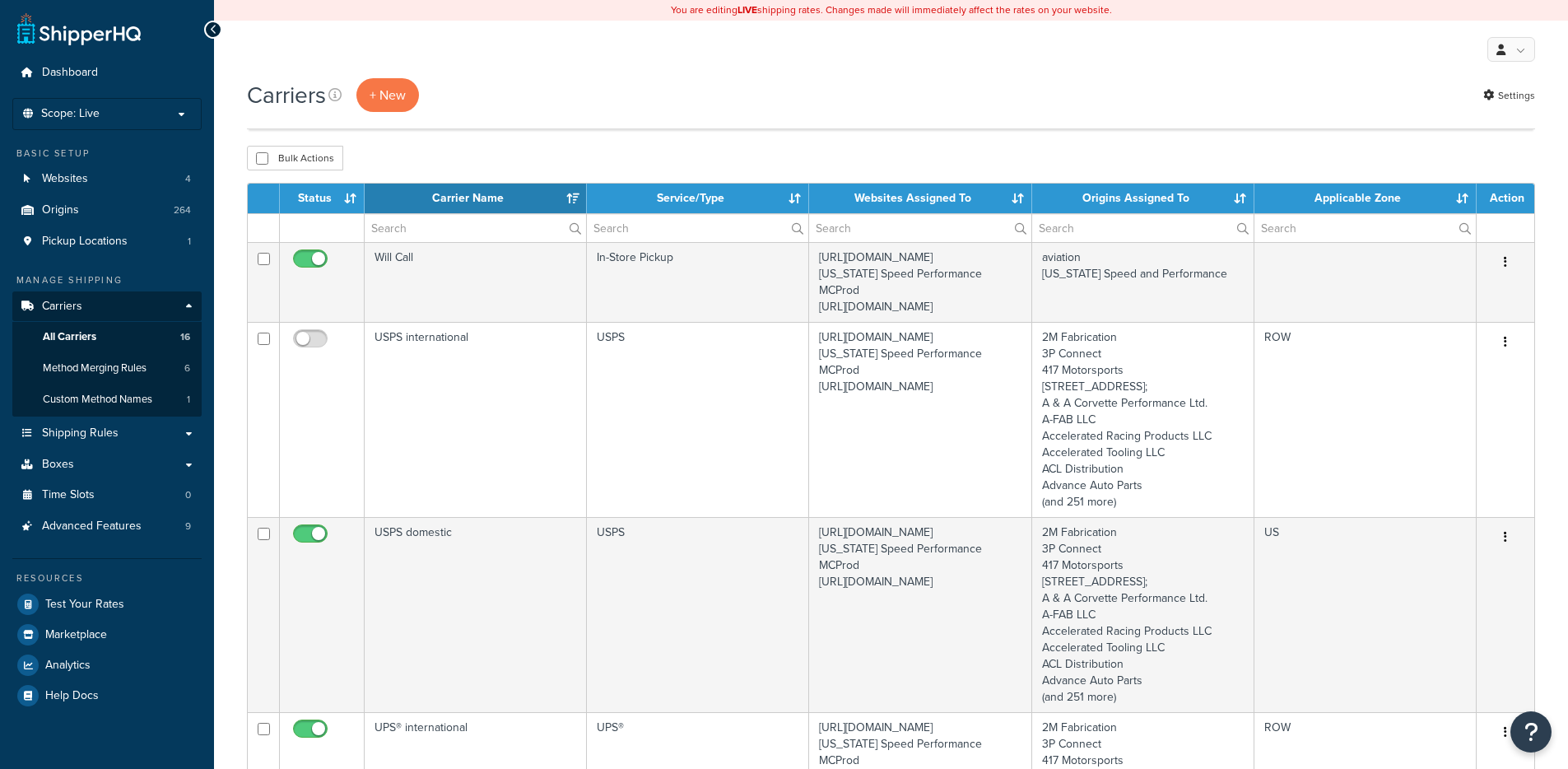 select on "15" 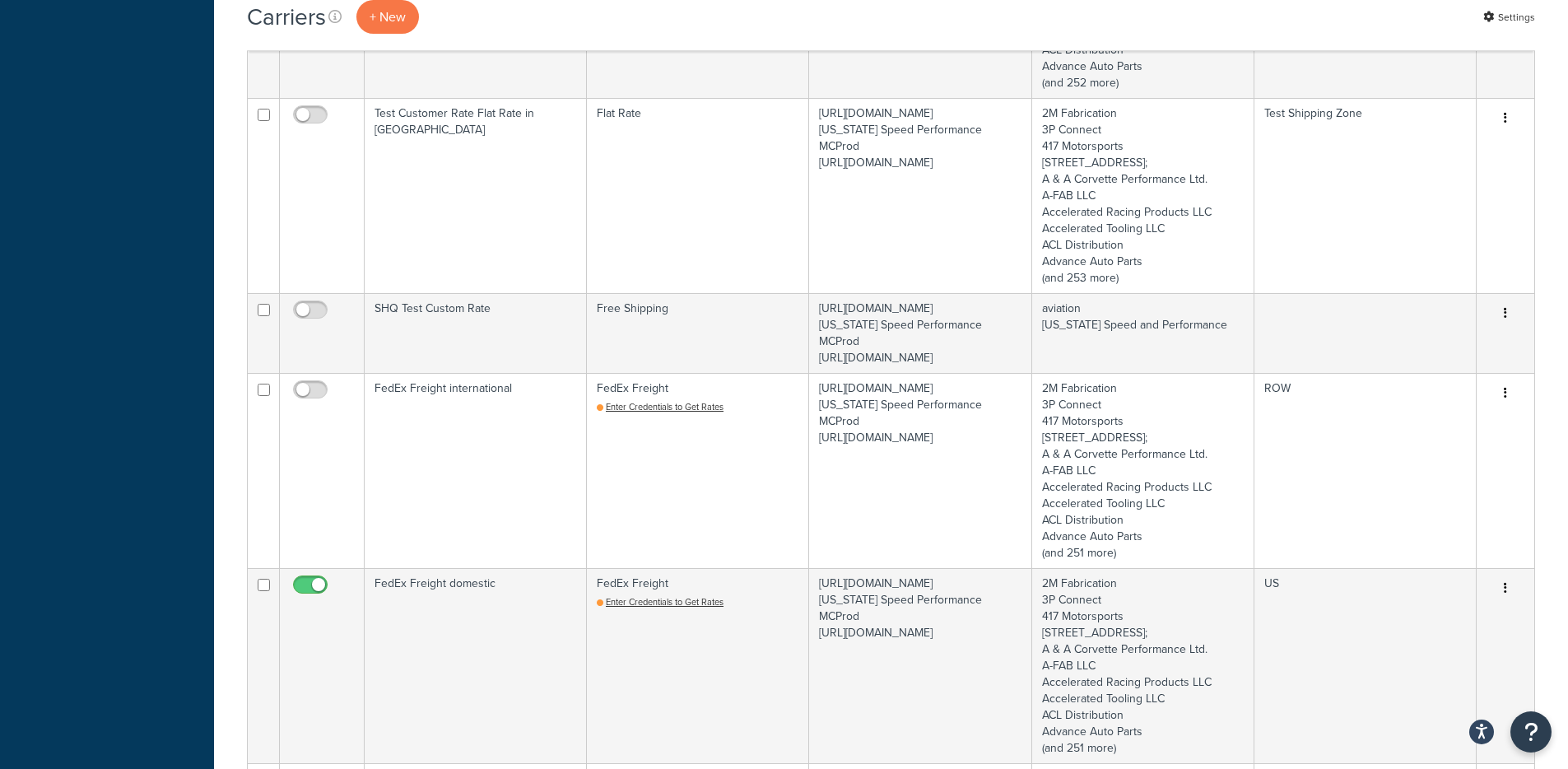 scroll, scrollTop: 1079, scrollLeft: 0, axis: vertical 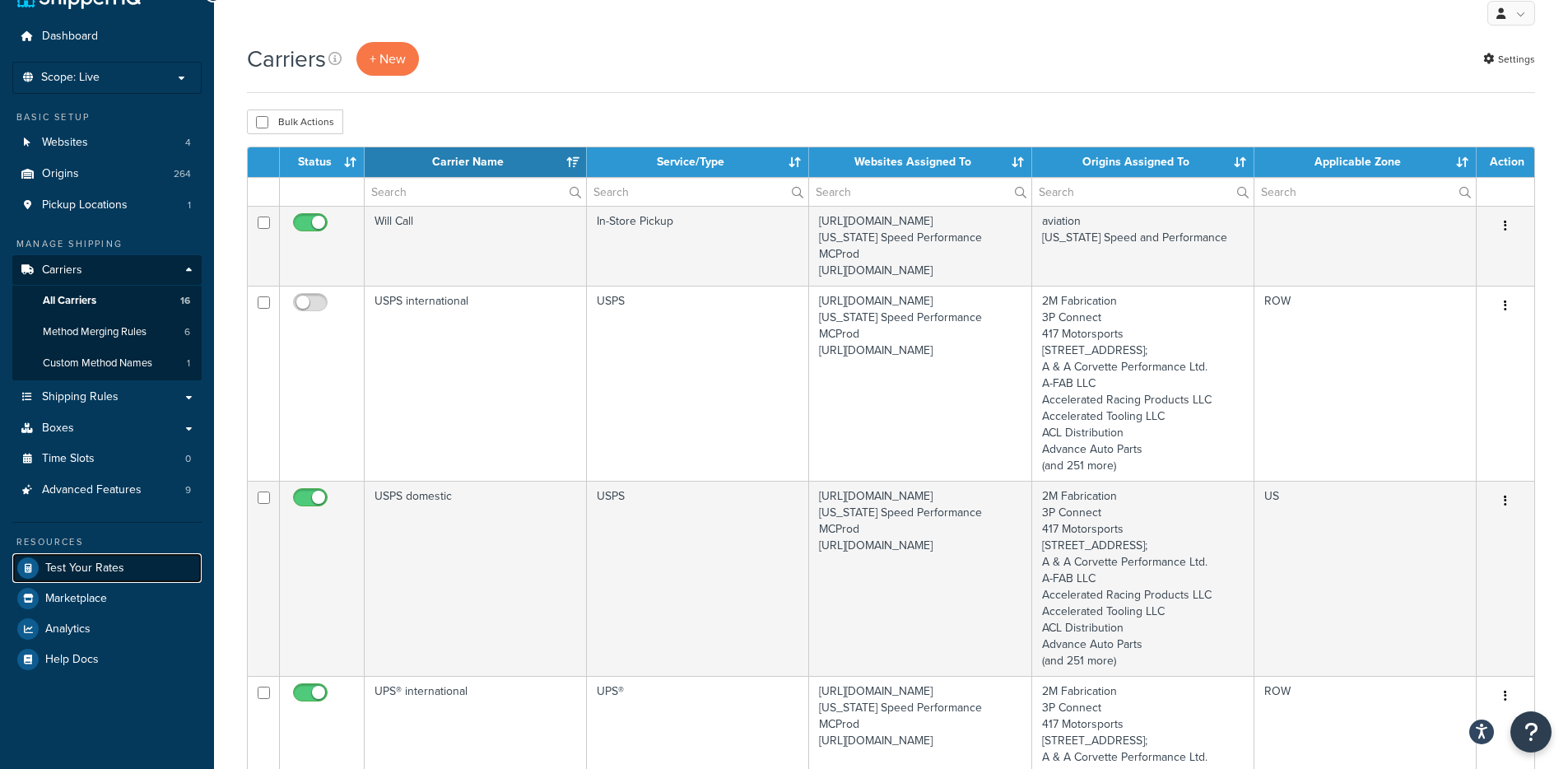 click on "Test Your Rates" at bounding box center [85, 568] 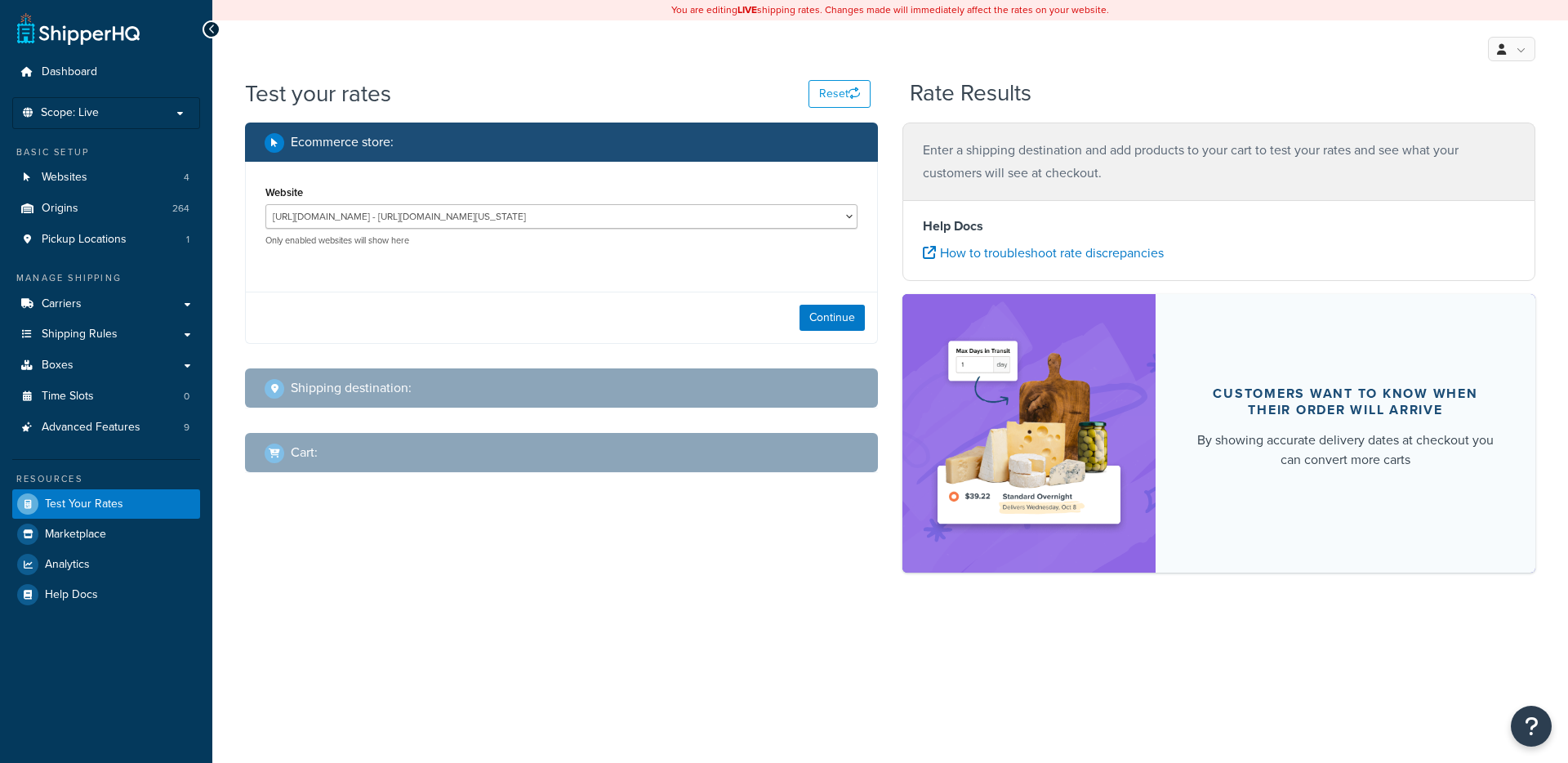 scroll, scrollTop: 0, scrollLeft: 0, axis: both 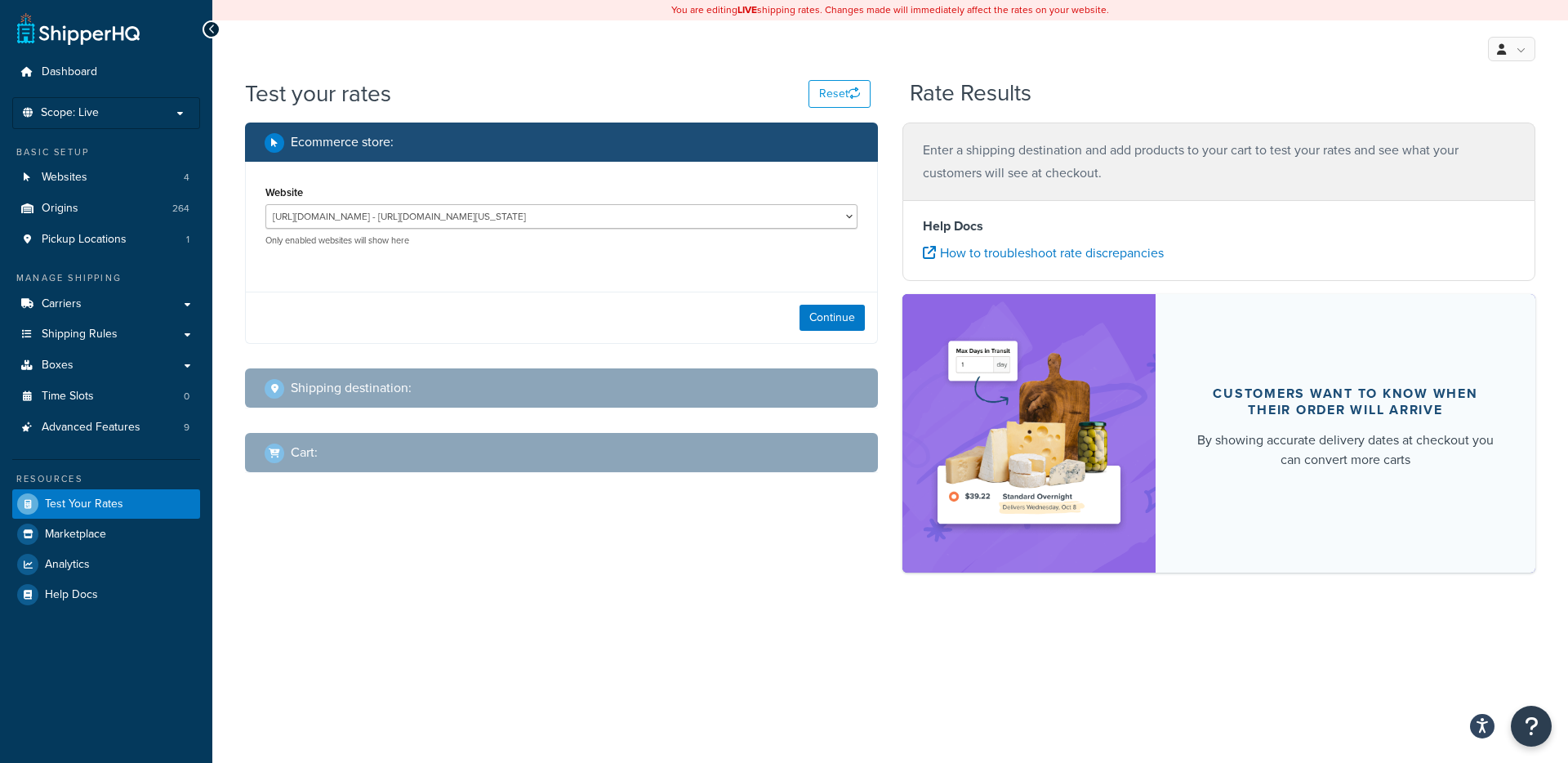 click on "http://mcstaging2.rcimetalworks.com/ - https://mcstaging2.texas-speed.com/checkout/cart/#shipping MCProd - https://mcprod.texas-speed.com/ Texas Speed Performance - https://mcstaging.texas-speed.com/ Only enabled websites will show here" at bounding box center (561, 225) 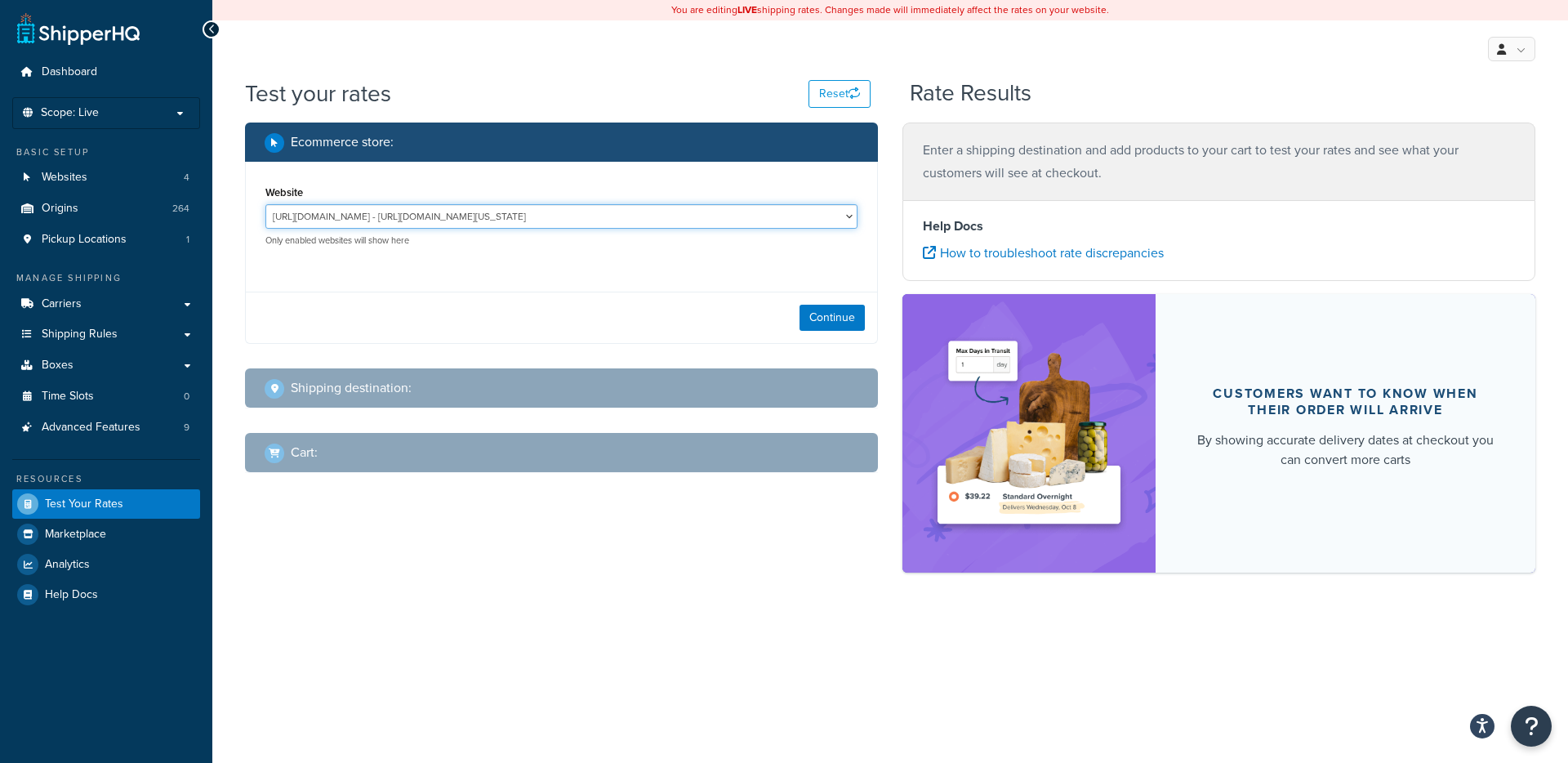click on "http://mcstaging2.rcimetalworks.com/ - https://mcstaging2.texas-speed.com/checkout/cart/#shipping MCProd - https://mcprod.texas-speed.com/ Texas Speed Performance - https://mcstaging.texas-speed.com/" at bounding box center [561, 216] 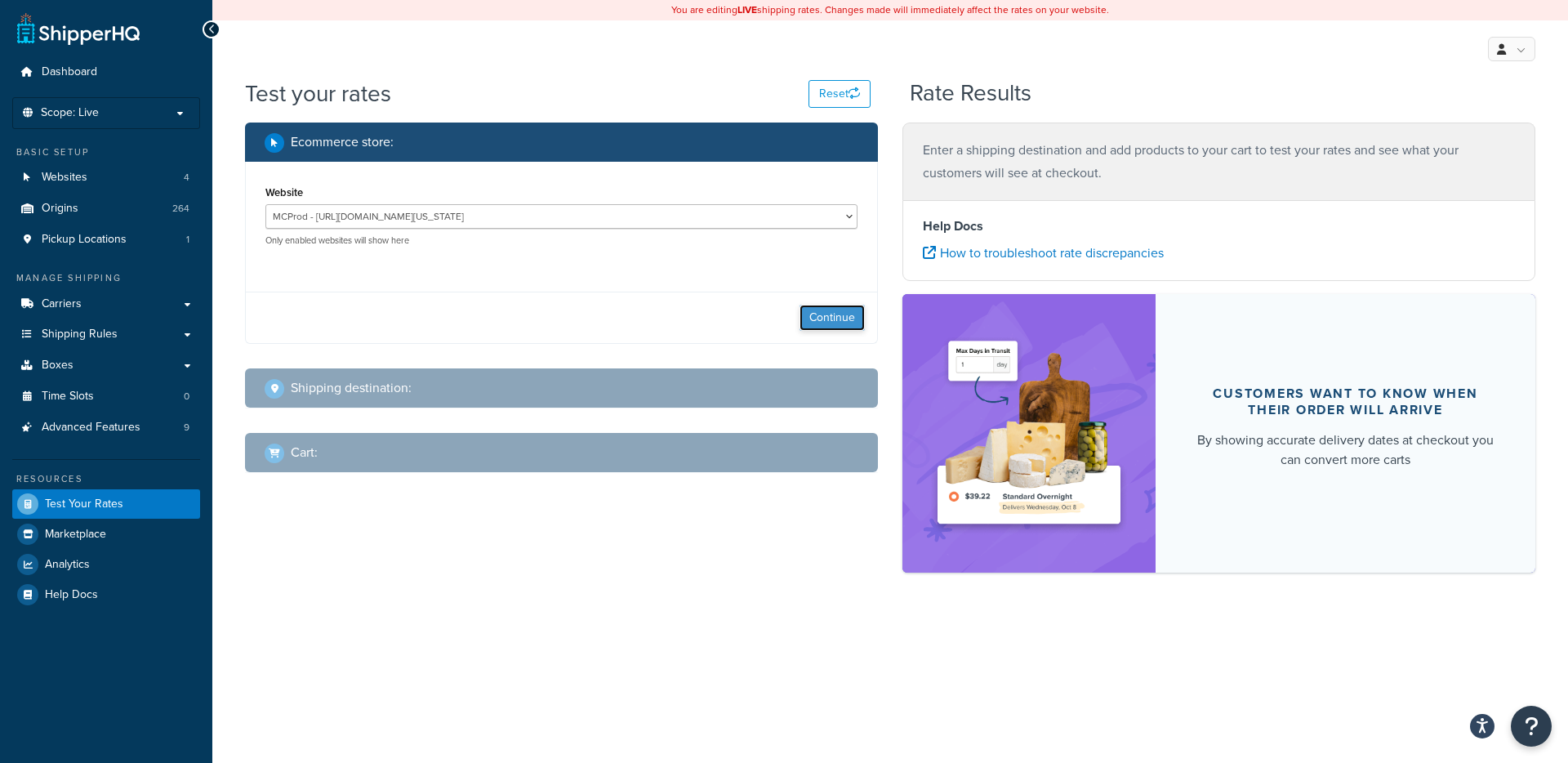 click on "Continue" at bounding box center [832, 318] 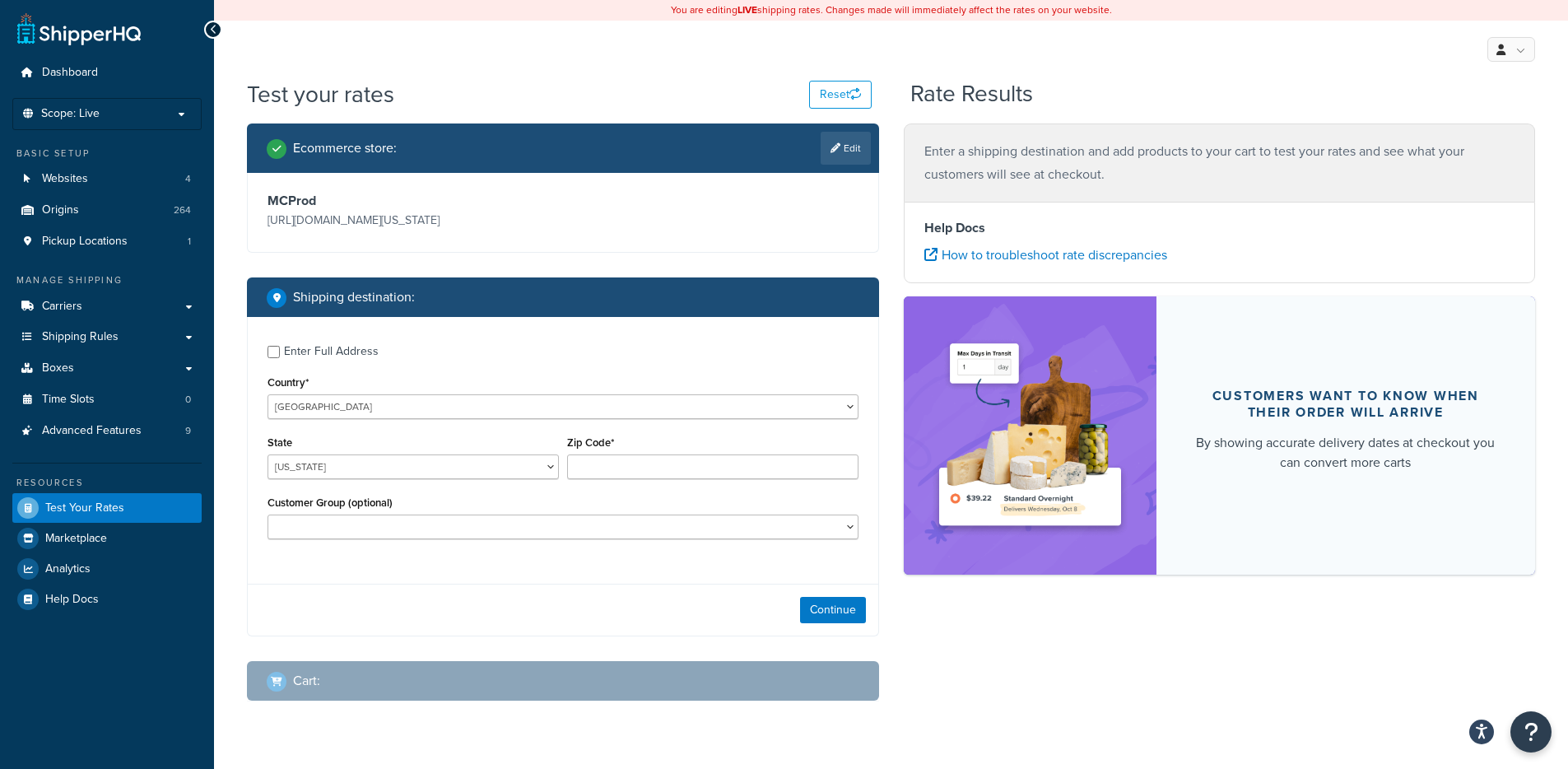 click on "Enter Full Address" at bounding box center (331, 352) 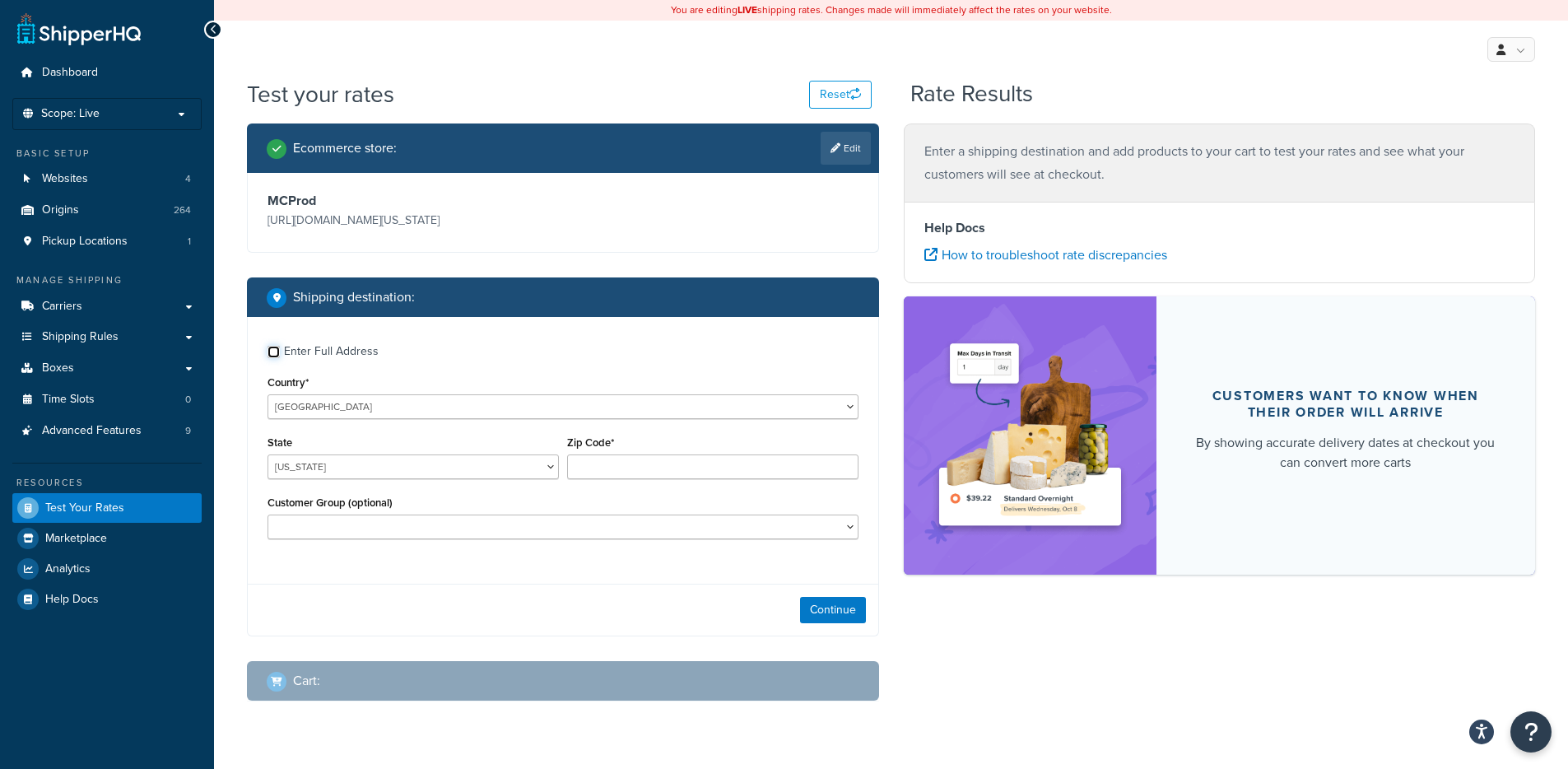 click on "Enter Full Address" at bounding box center (273, 352) 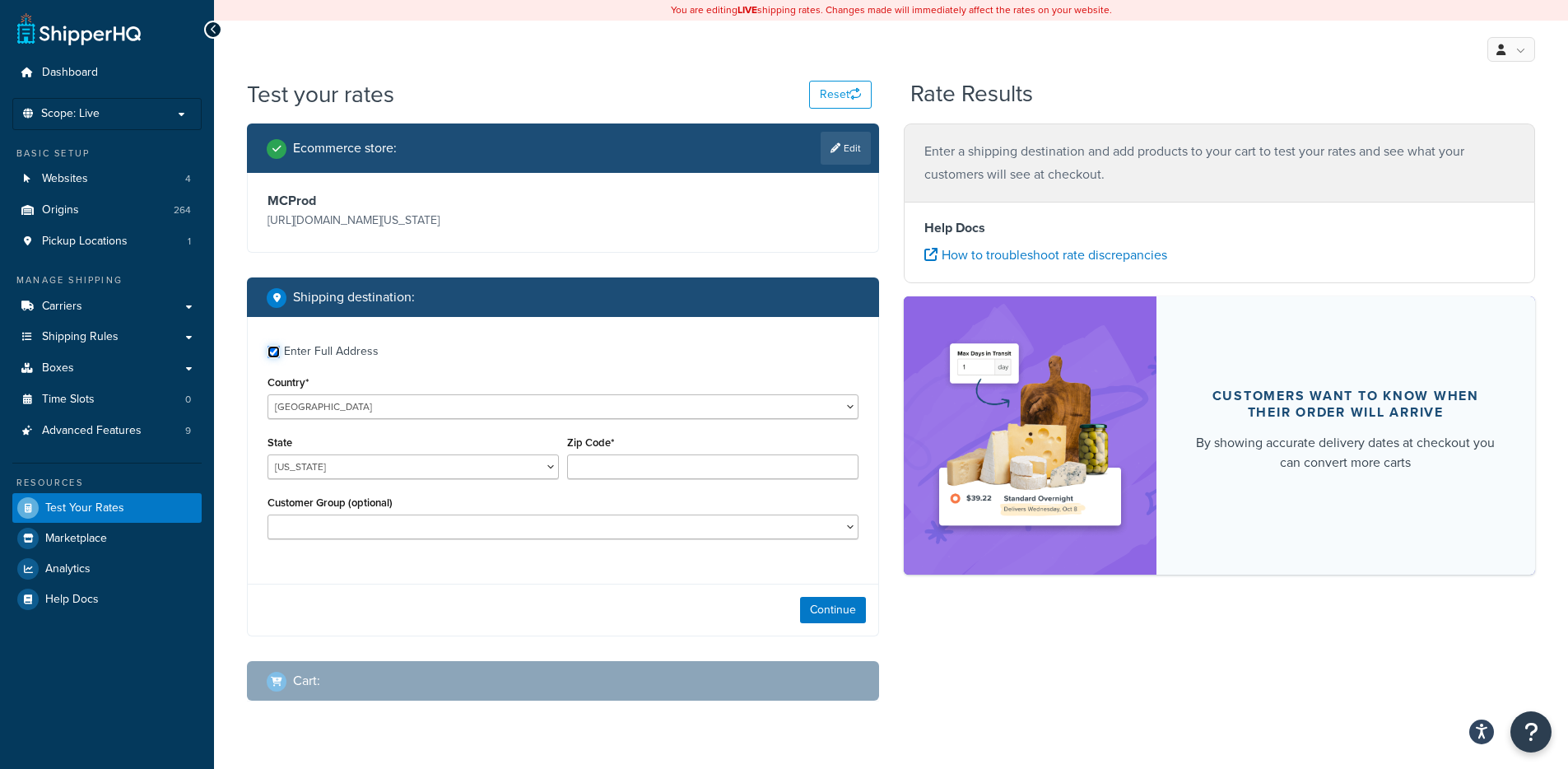 checkbox on "true" 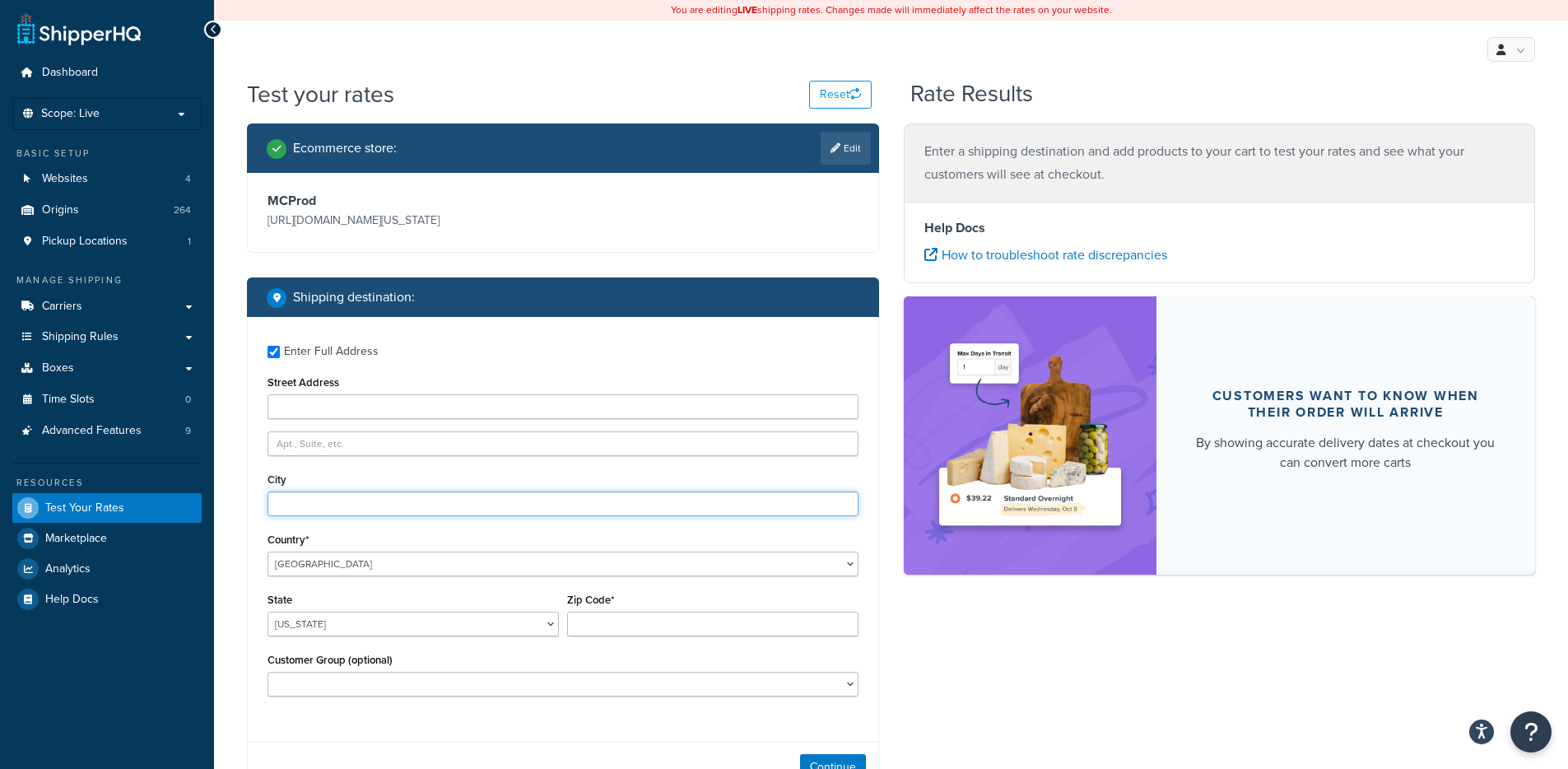 click on "City" at bounding box center [563, 504] 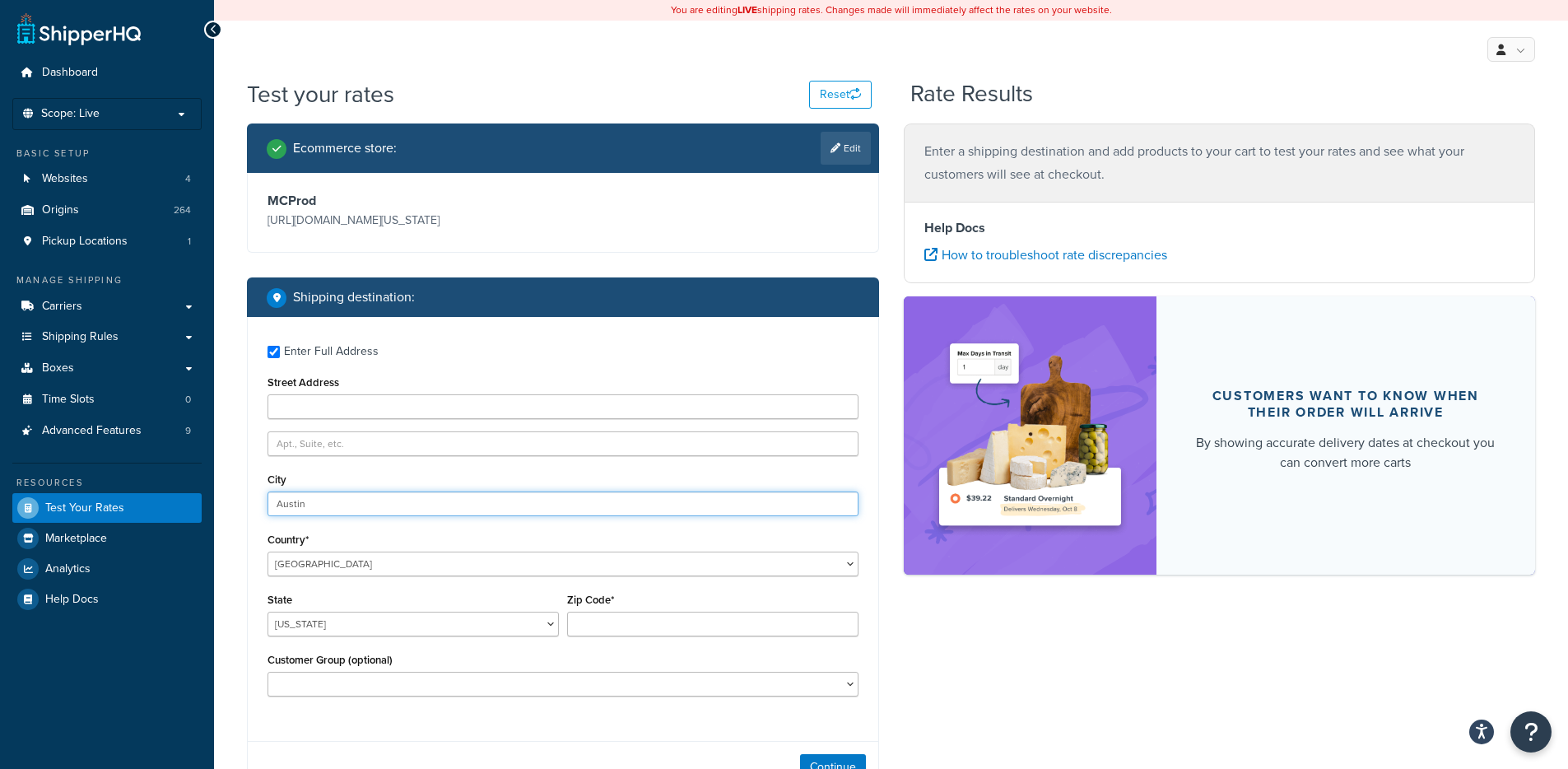 type on "Austin" 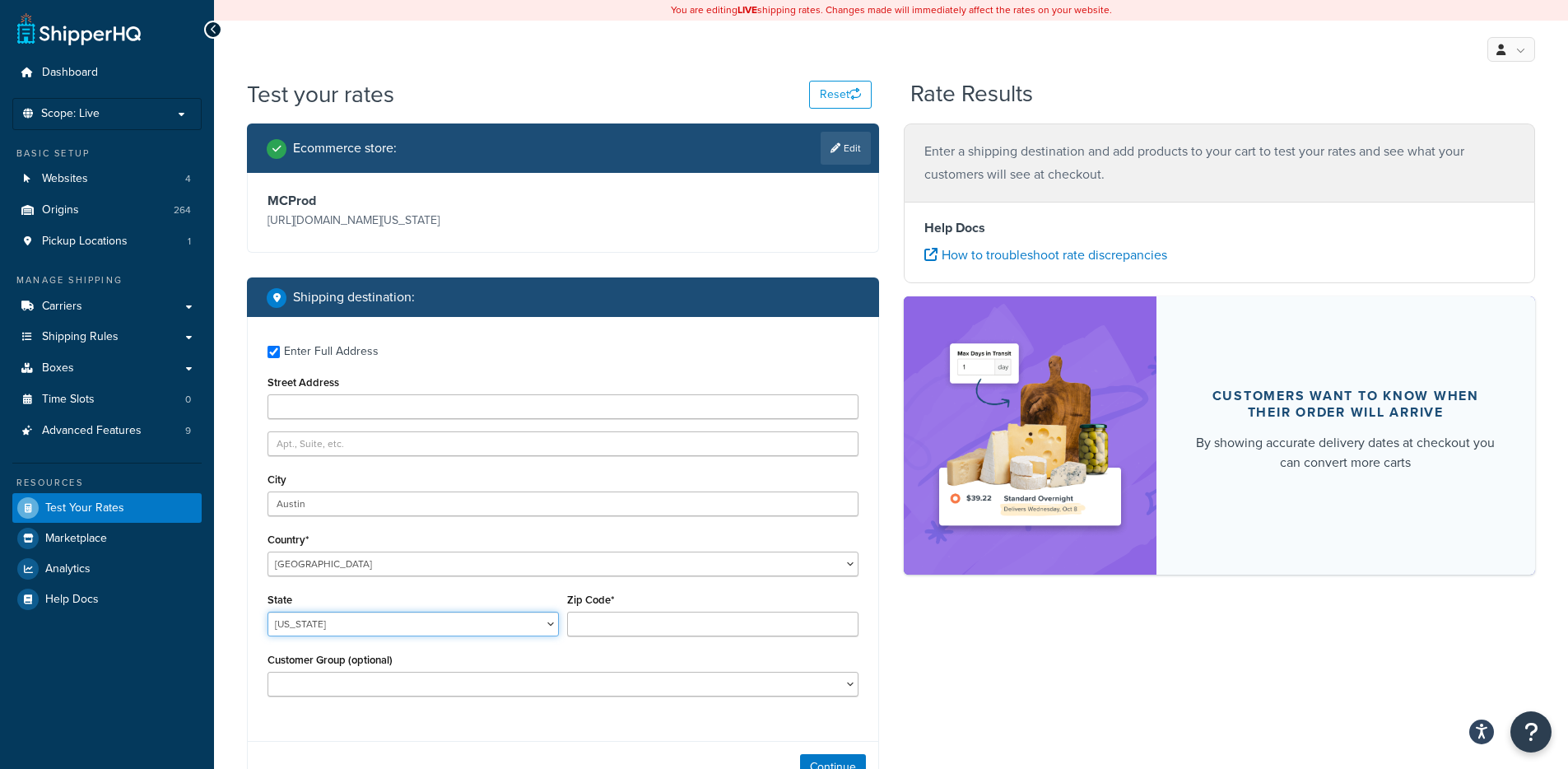 select on "TX" 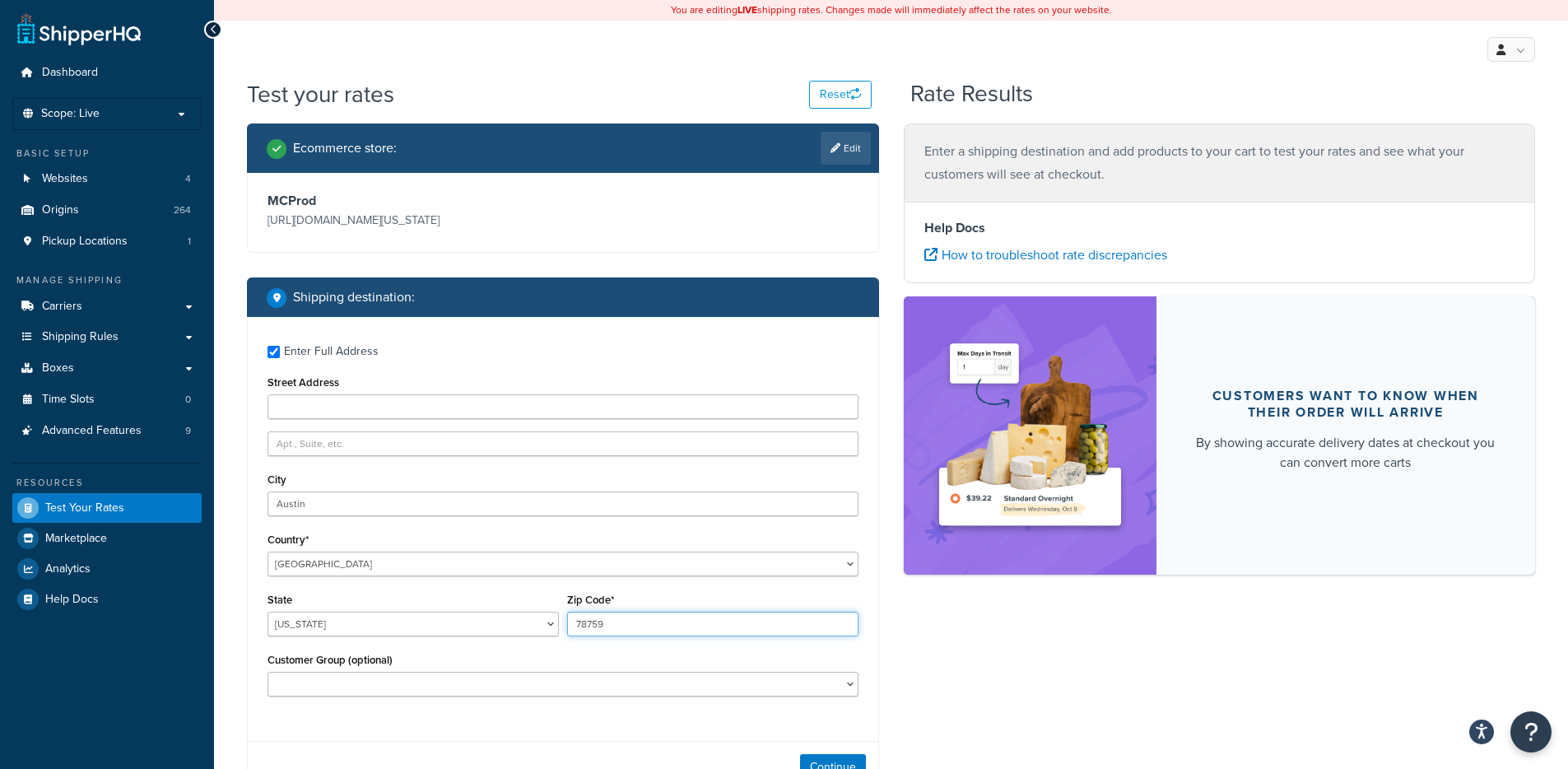 type on "78759" 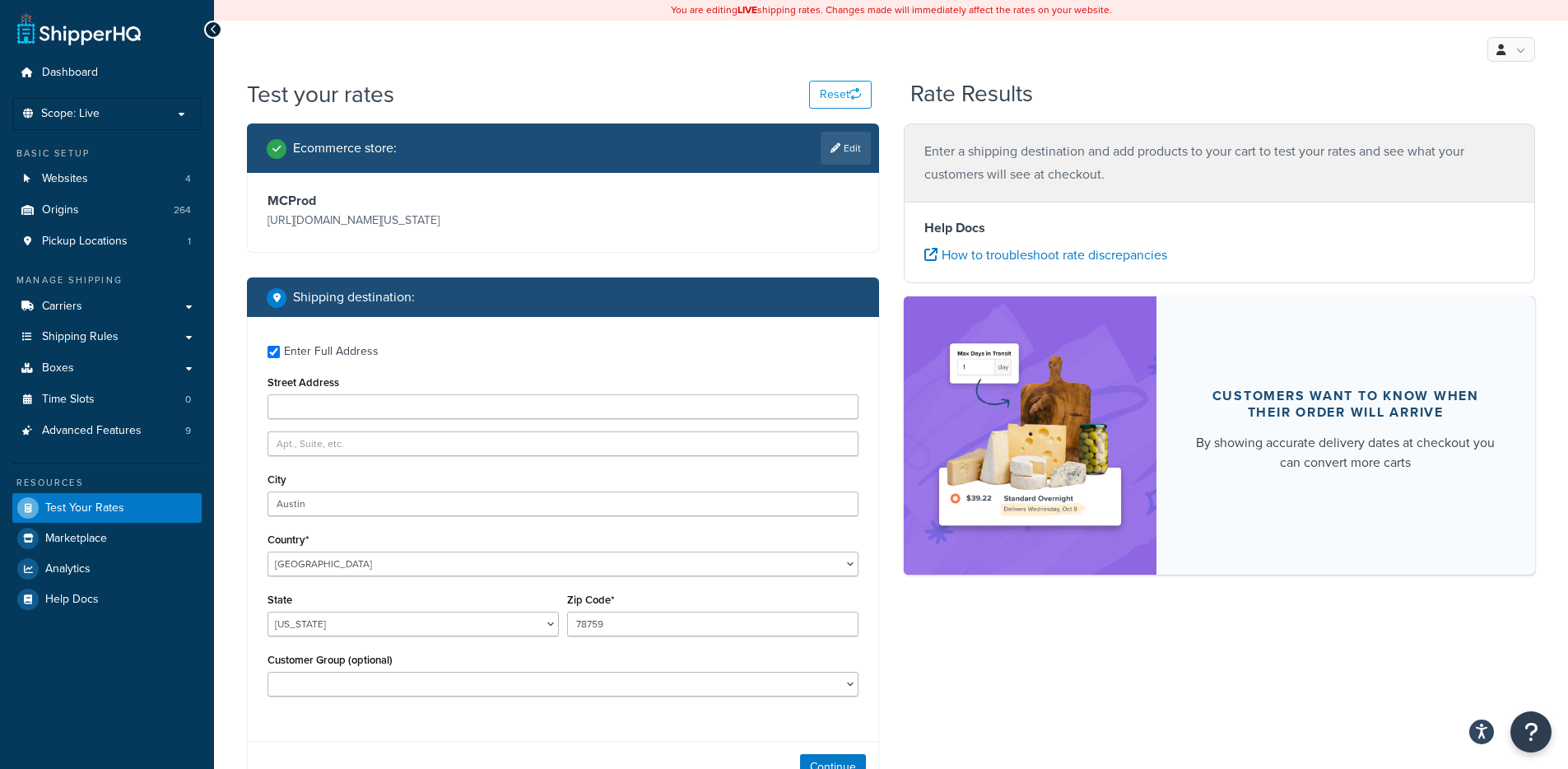 click on "Ecommerce store :  Edit MCProd https://mcprod.texas-speed.com/ Shipping destination :   Enter Full Address Street Address     City   Austin Country*   United States  United Kingdom  Afghanistan  Åland Islands  Albania  Algeria  American Samoa  Andorra  Angola  Anguilla  Antarctica  Antigua and Barbuda  Argentina  Armenia  Aruba  Australia  Austria  Azerbaijan  Bahamas  Bahrain  Bangladesh  Barbados  Belarus  Belgium  Belize  Benin  Bermuda  Bhutan  Bolivia  Bonaire, Sint Eustatius and Saba  Bosnia and Herzegovina  Botswana  Bouvet Island  Brazil  British Indian Ocean Territory  Brunei Darussalam  Bulgaria  Burkina Faso  Burundi  Cambodia  Cameroon  Canada  Cape Verde  Cayman Islands  Central African Republic  Chad  Chile  China  Christmas Island  Cocos (Keeling) Islands  Colombia  Comoros  Congo  Congo, The Democratic Republic of the  Cook Islands  Costa Rica  Côte d'Ivoire  Croatia  Cuba  Curacao  Cyprus  Czech Republic  Denmark  Djibouti  Dominica  Dominican Republic  Ecuador  Egypt  El Salvador  Eritrea" at bounding box center [891, 503] 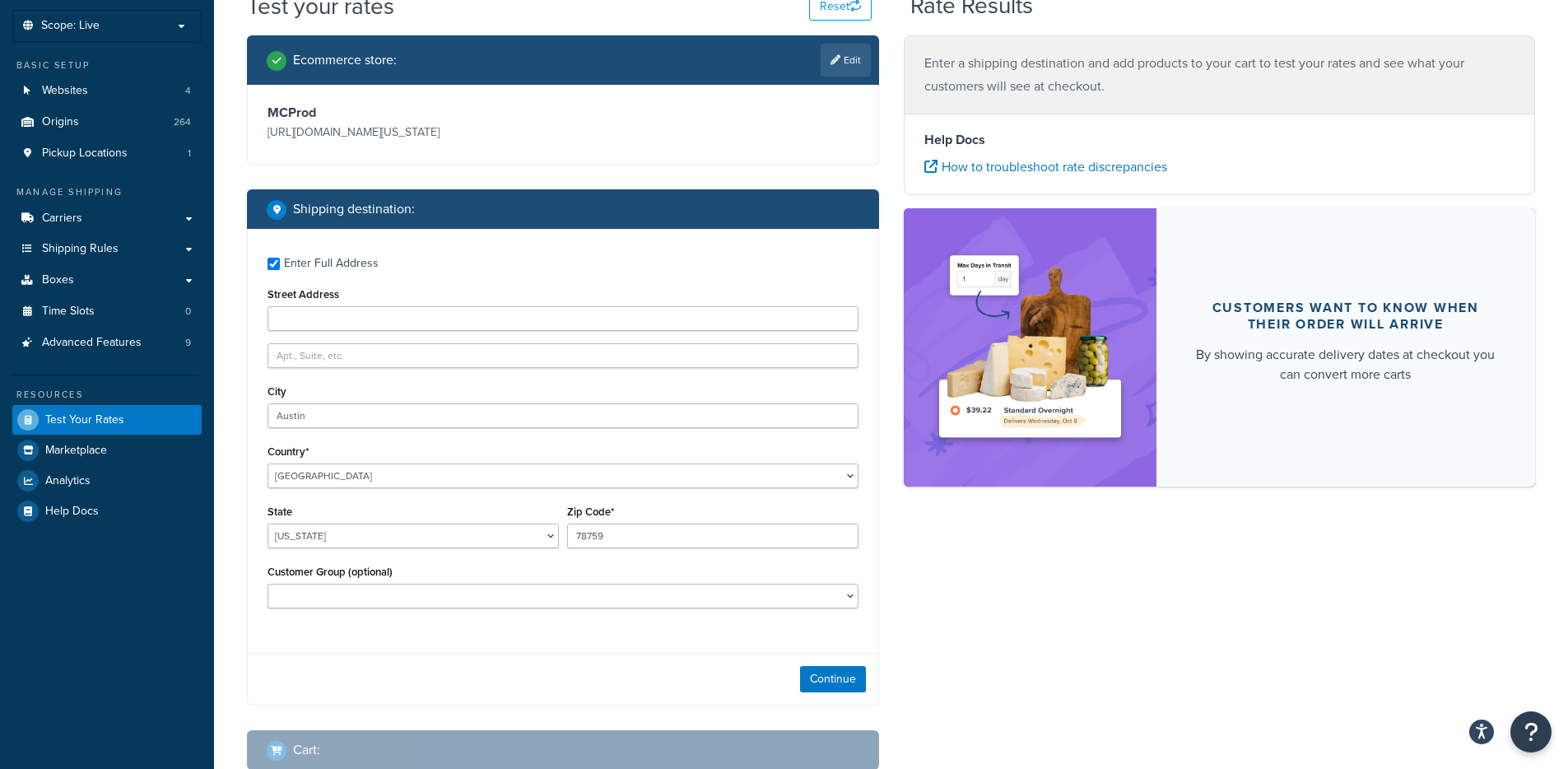scroll, scrollTop: 100, scrollLeft: 0, axis: vertical 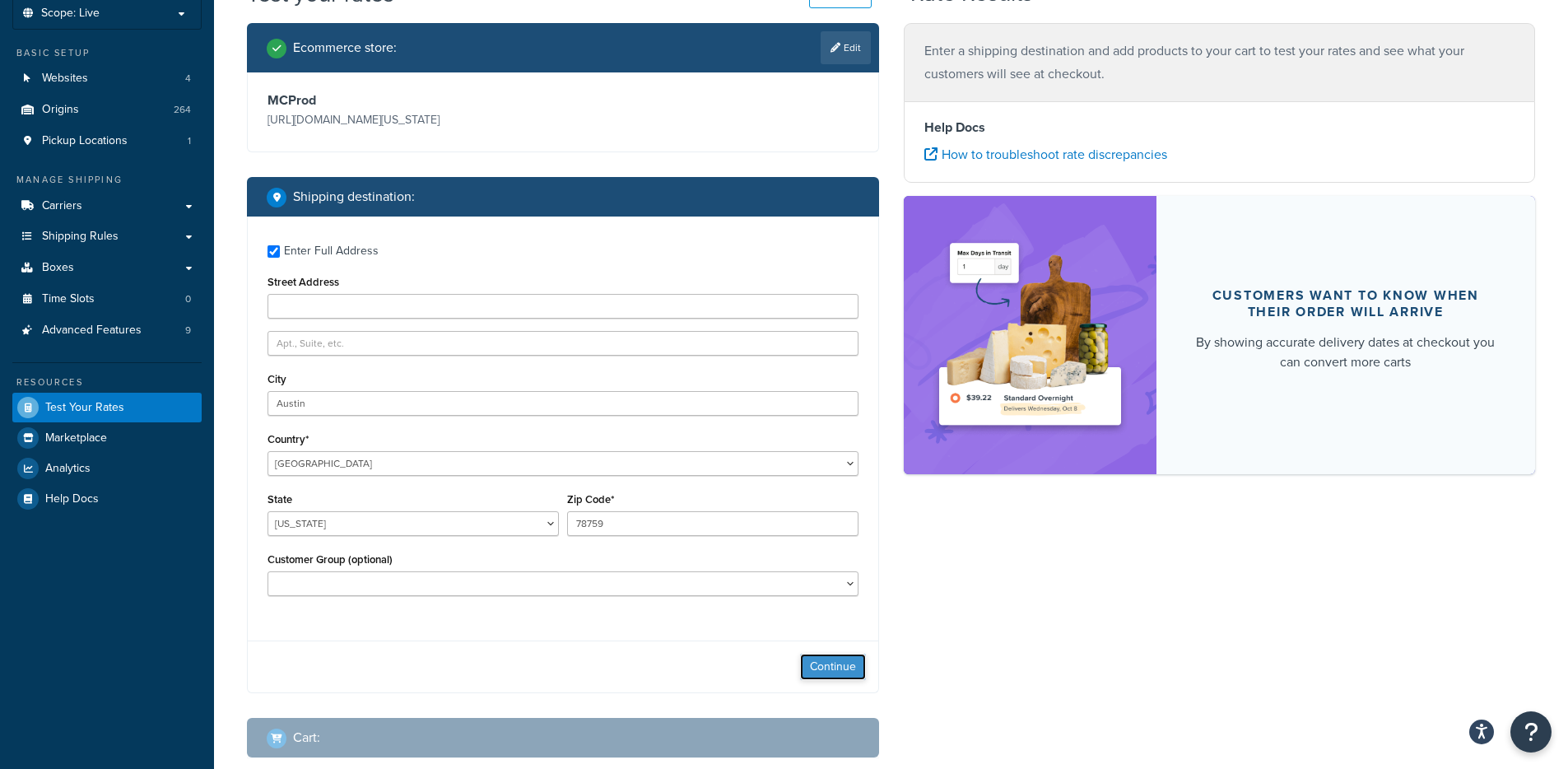 click on "Continue" at bounding box center (833, 667) 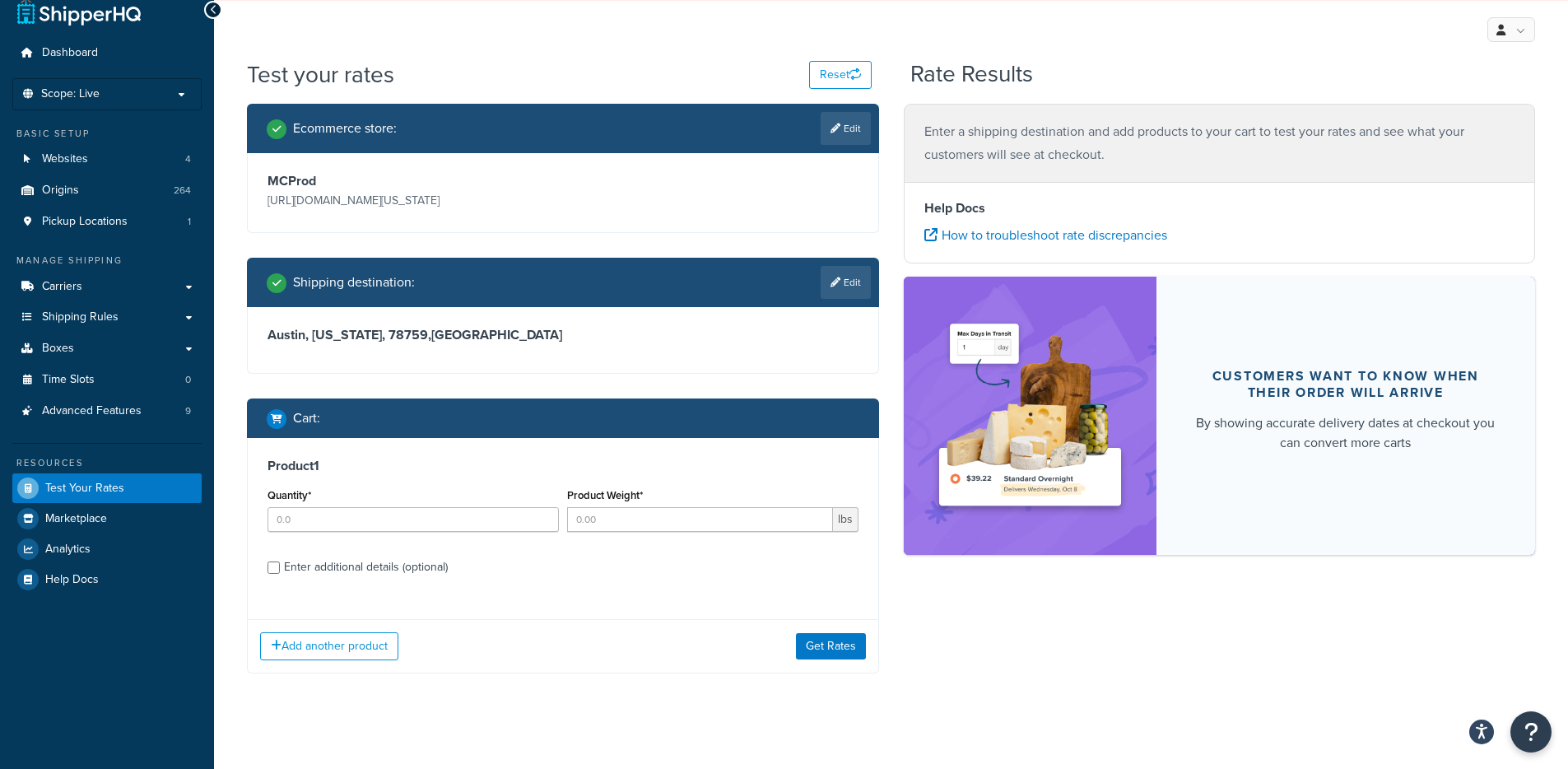 scroll, scrollTop: 32, scrollLeft: 0, axis: vertical 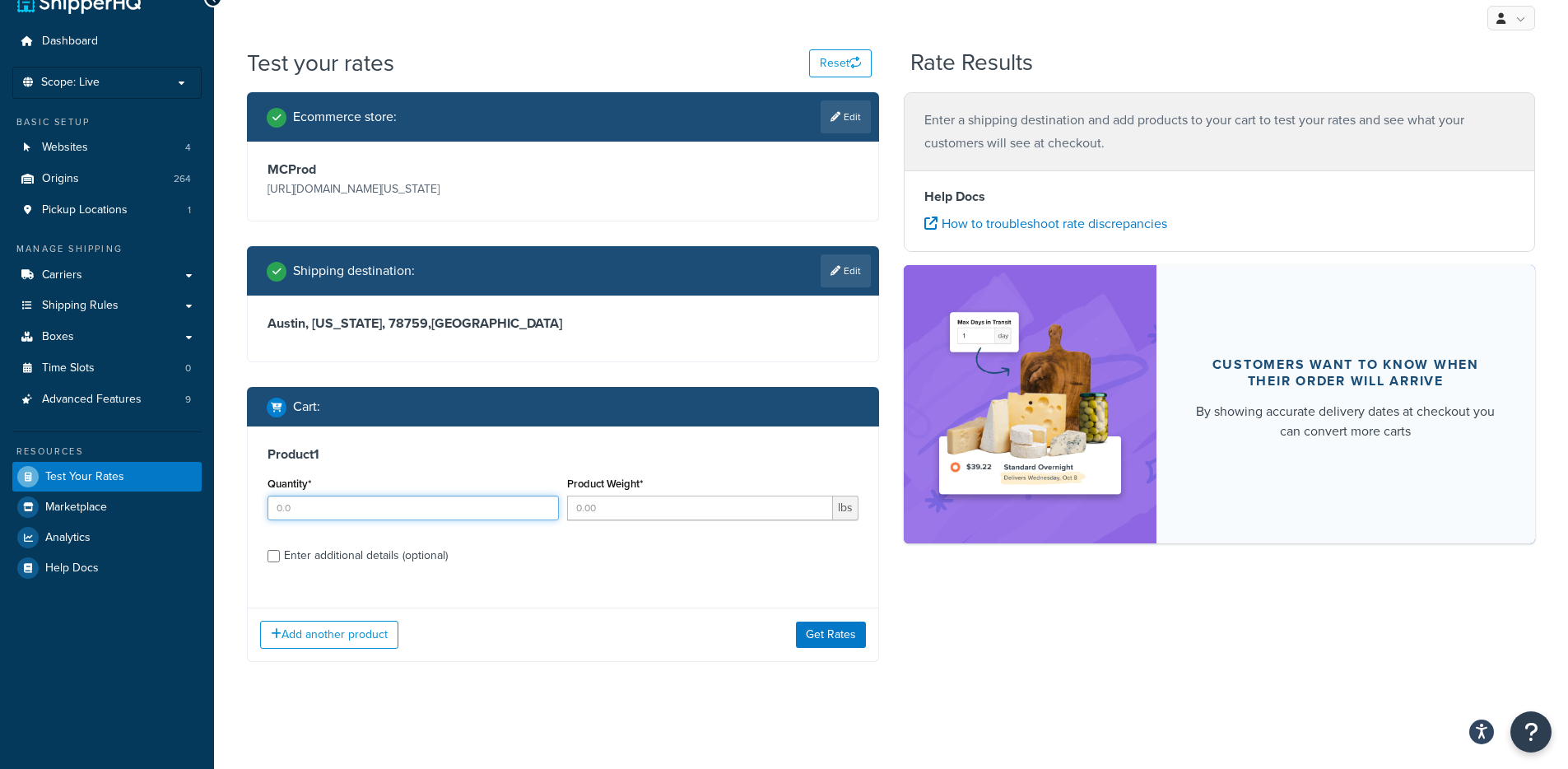 click on "Quantity*" at bounding box center [413, 508] 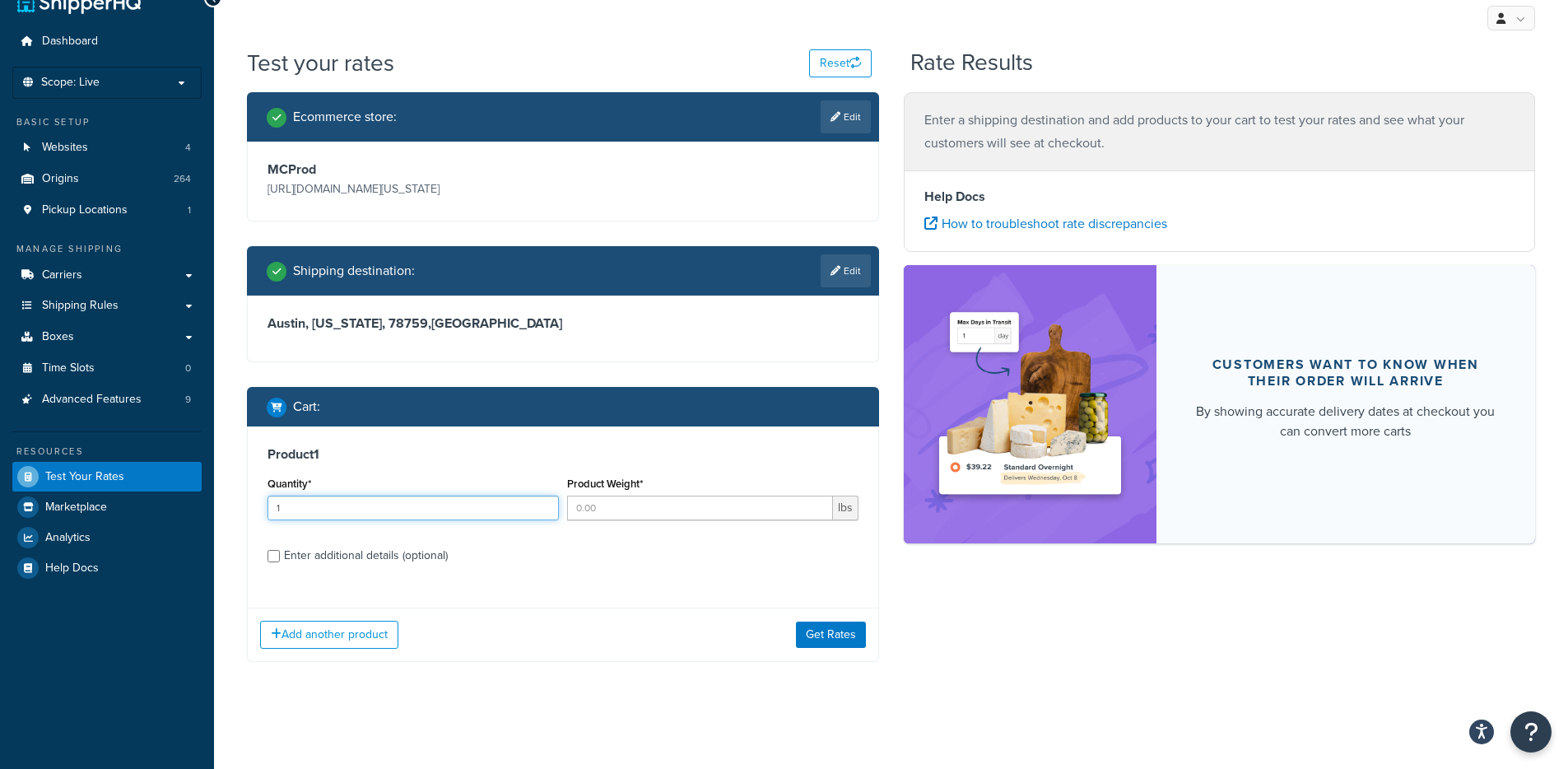 type on "1" 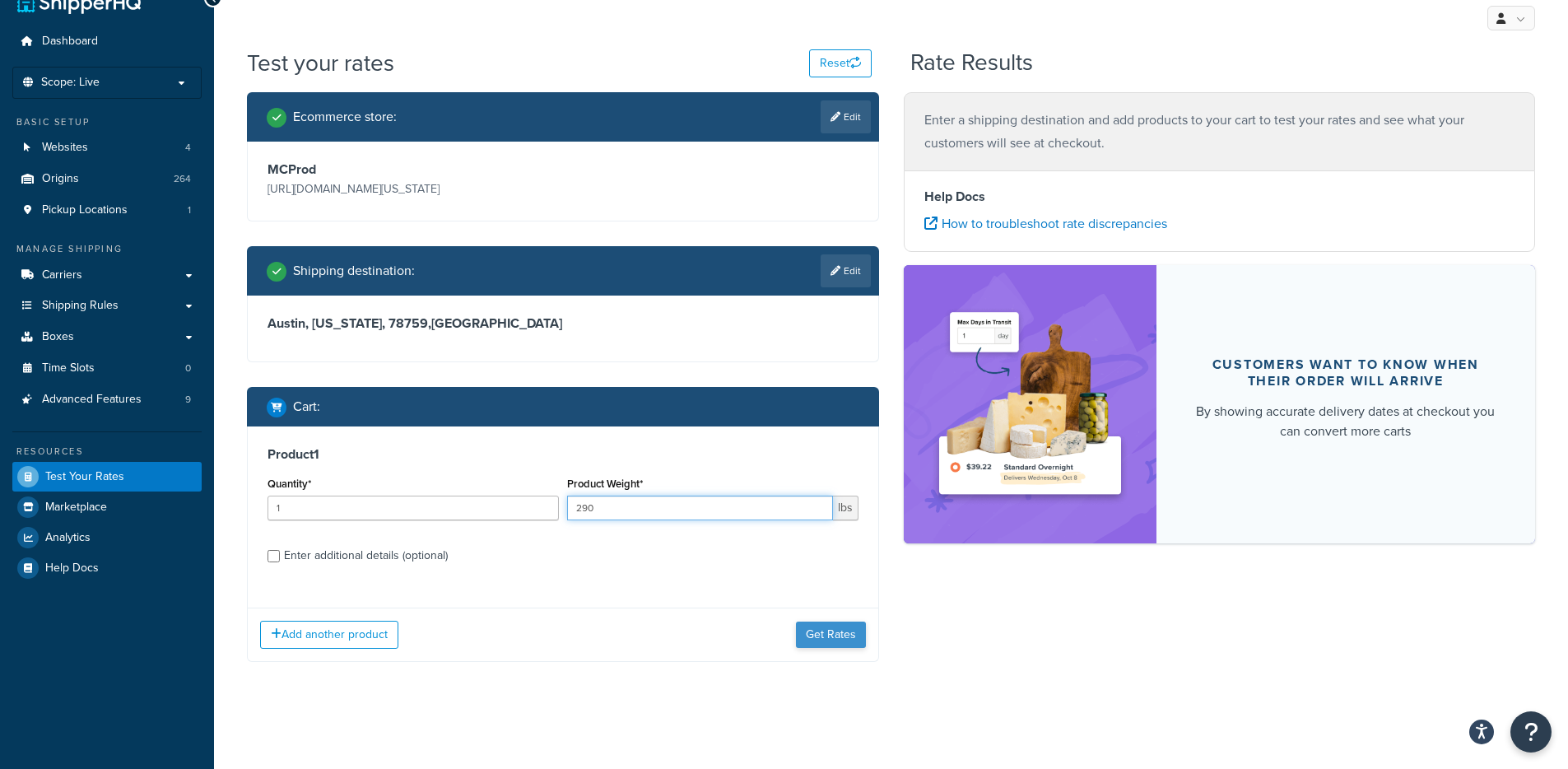 type on "290" 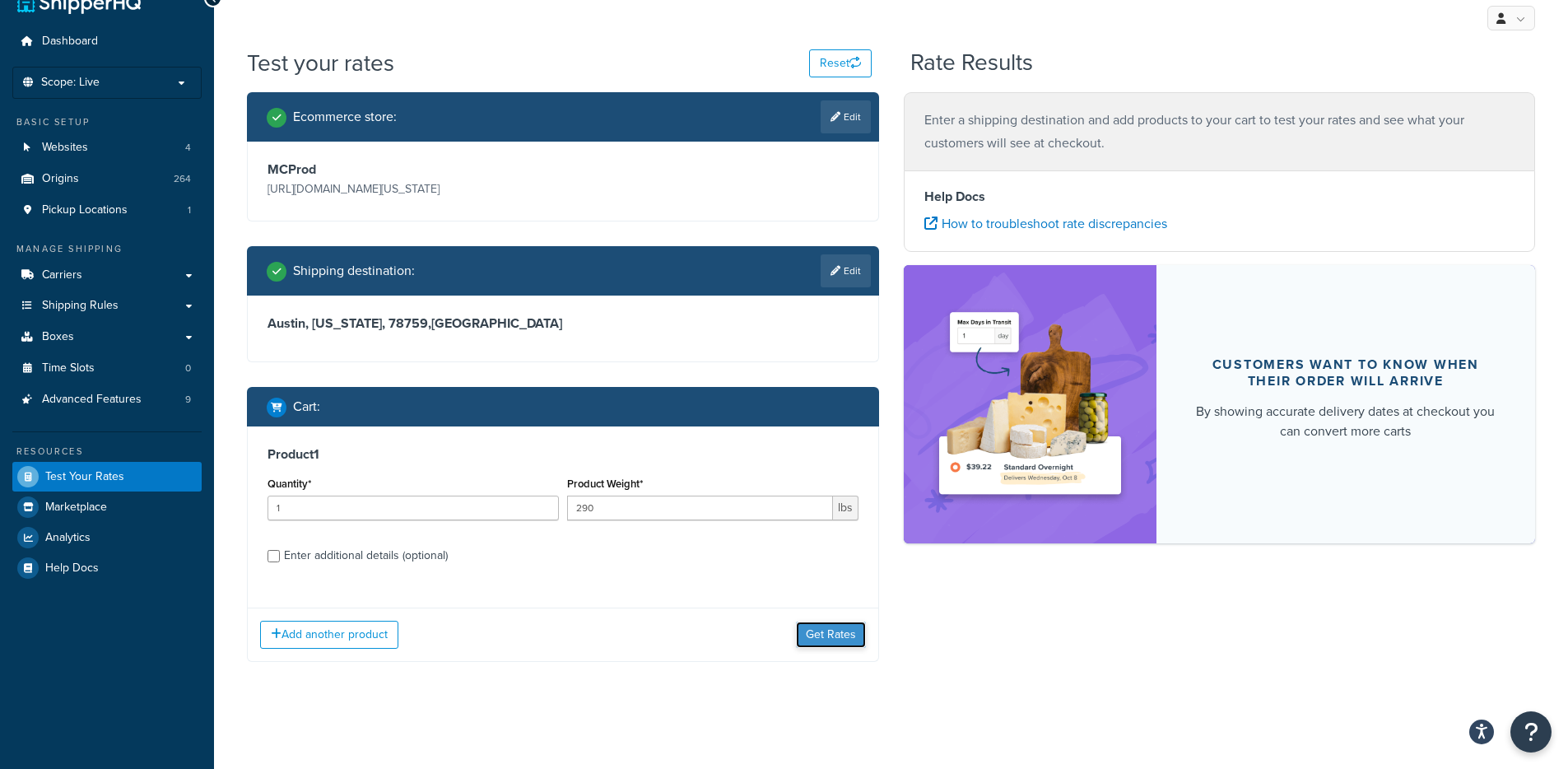 click on "Get Rates" at bounding box center [831, 635] 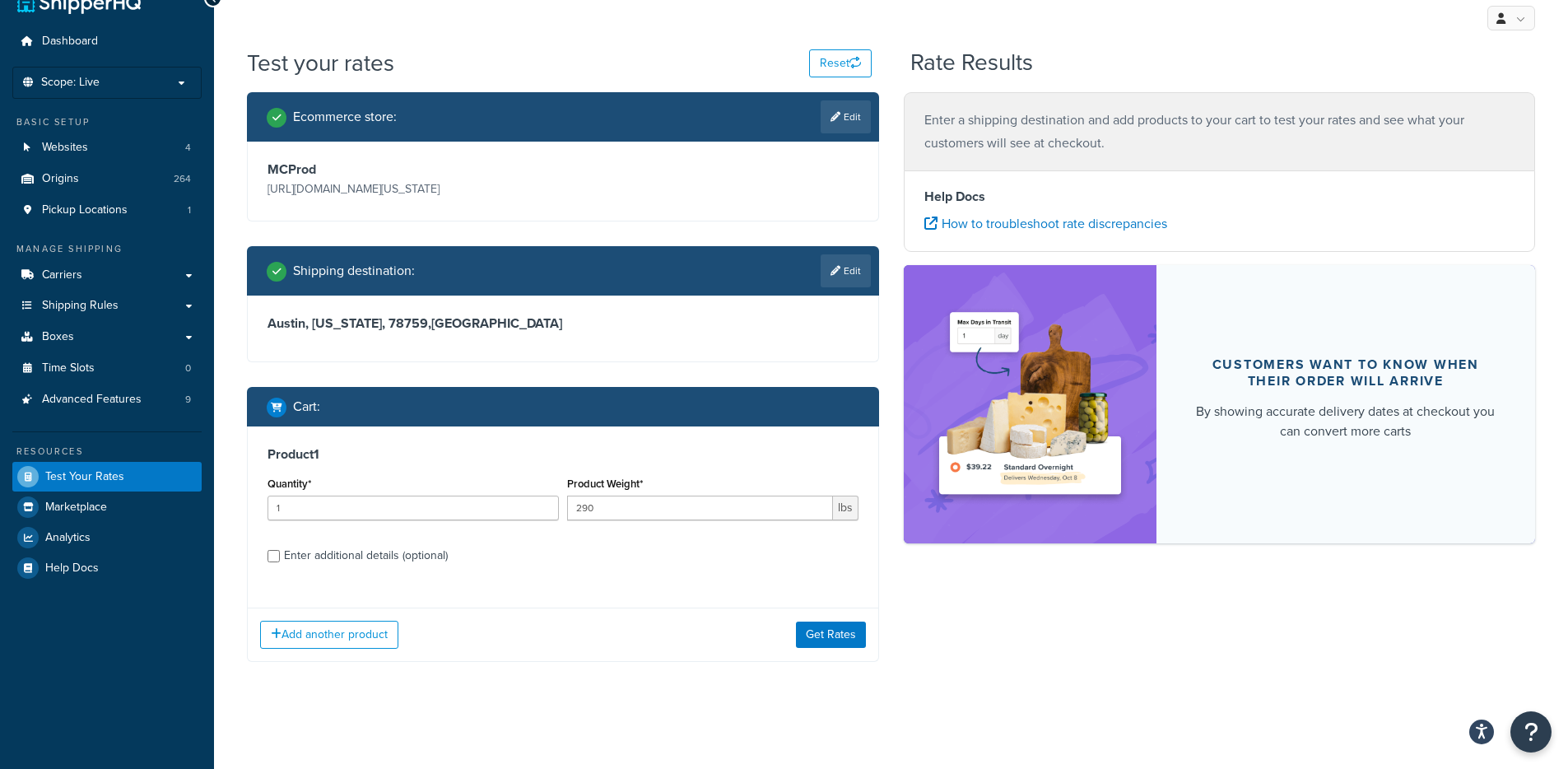 scroll, scrollTop: 0, scrollLeft: 0, axis: both 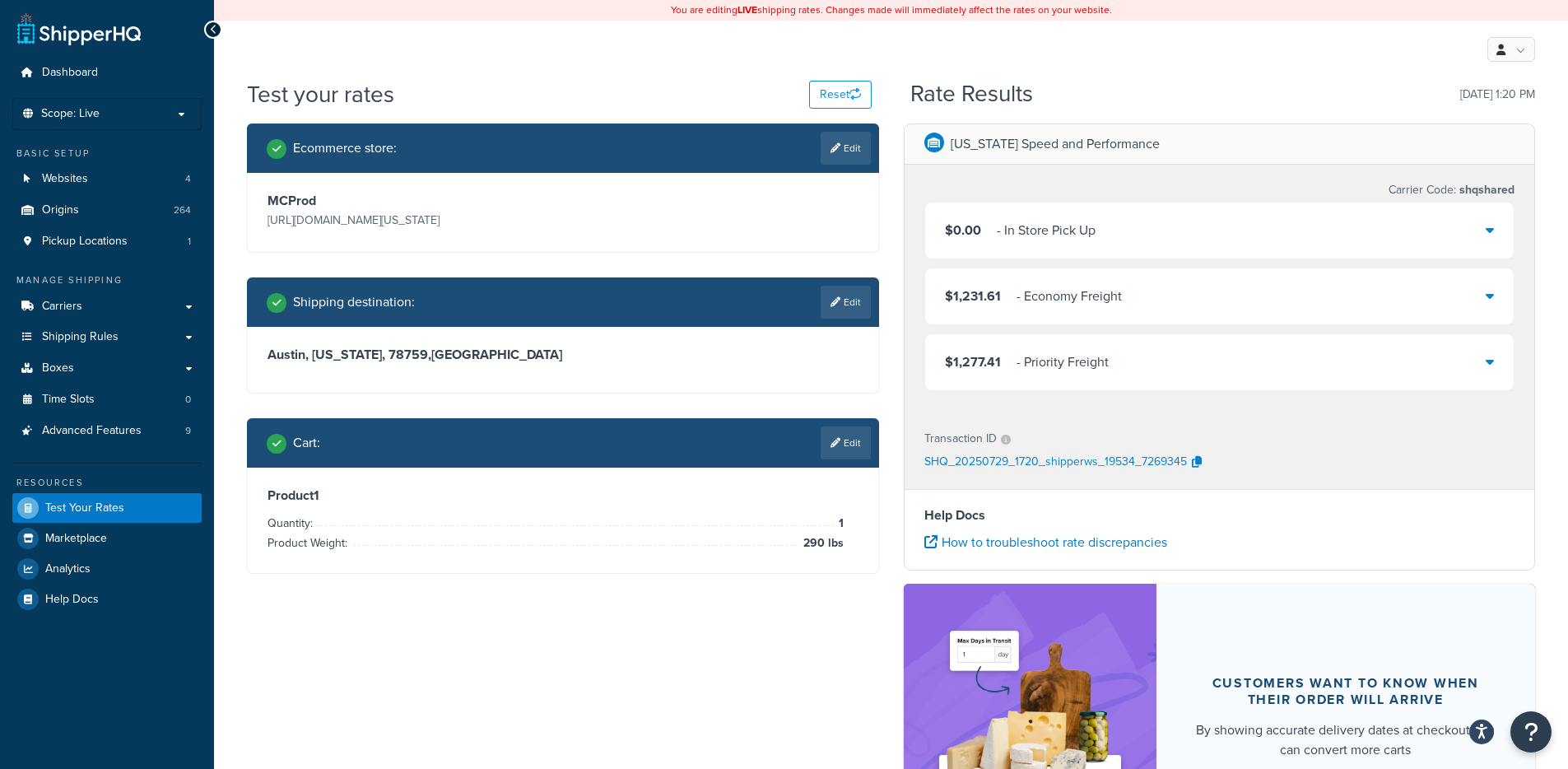 click on "$1,277.41  -   Priority Freight" at bounding box center [1220, 362] 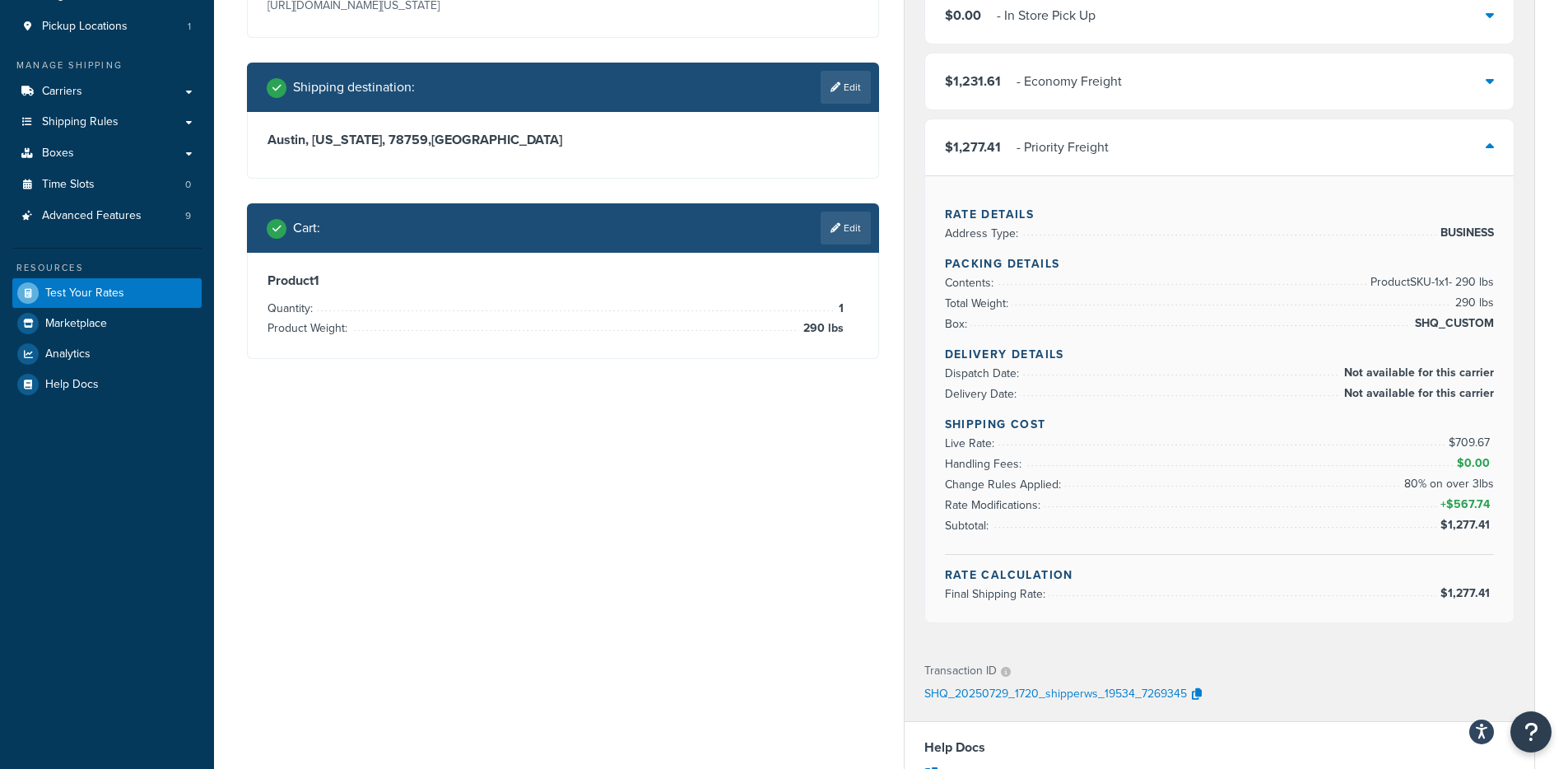 scroll, scrollTop: 182, scrollLeft: 0, axis: vertical 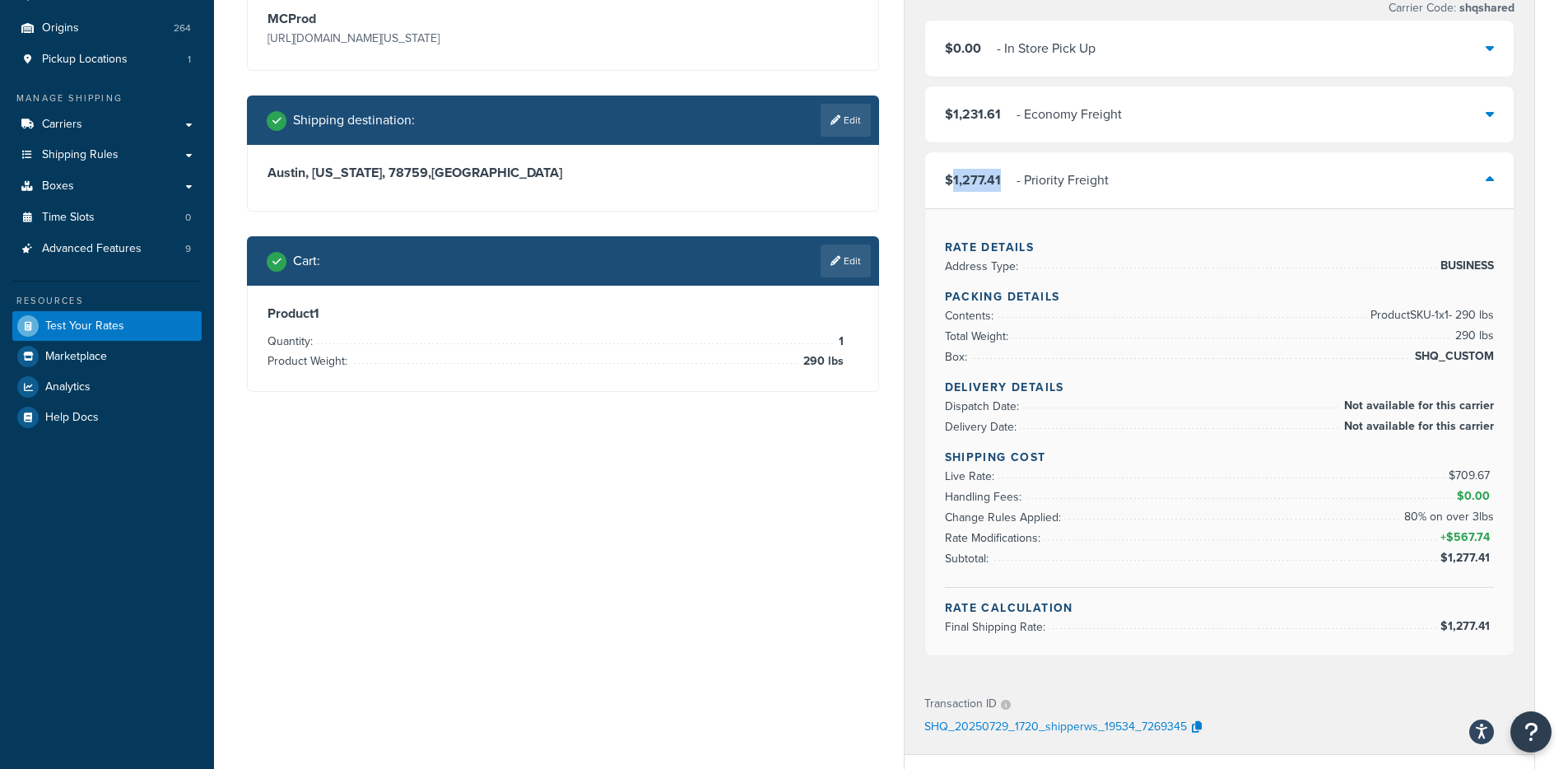drag, startPoint x: 1003, startPoint y: 179, endPoint x: 955, endPoint y: 183, distance: 48.166378 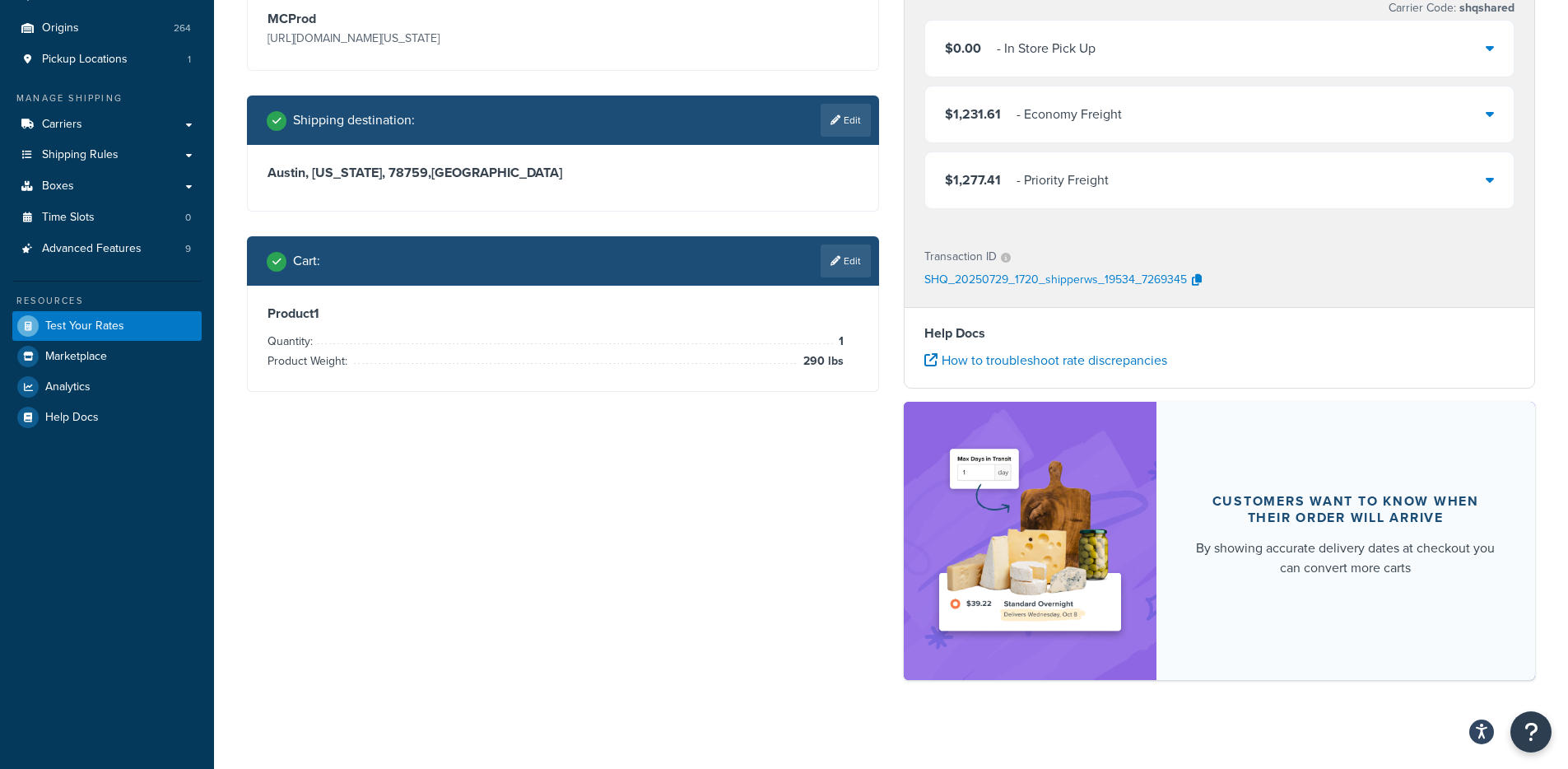 click on "$1,277.41  -   Priority Freight" at bounding box center (1220, 180) 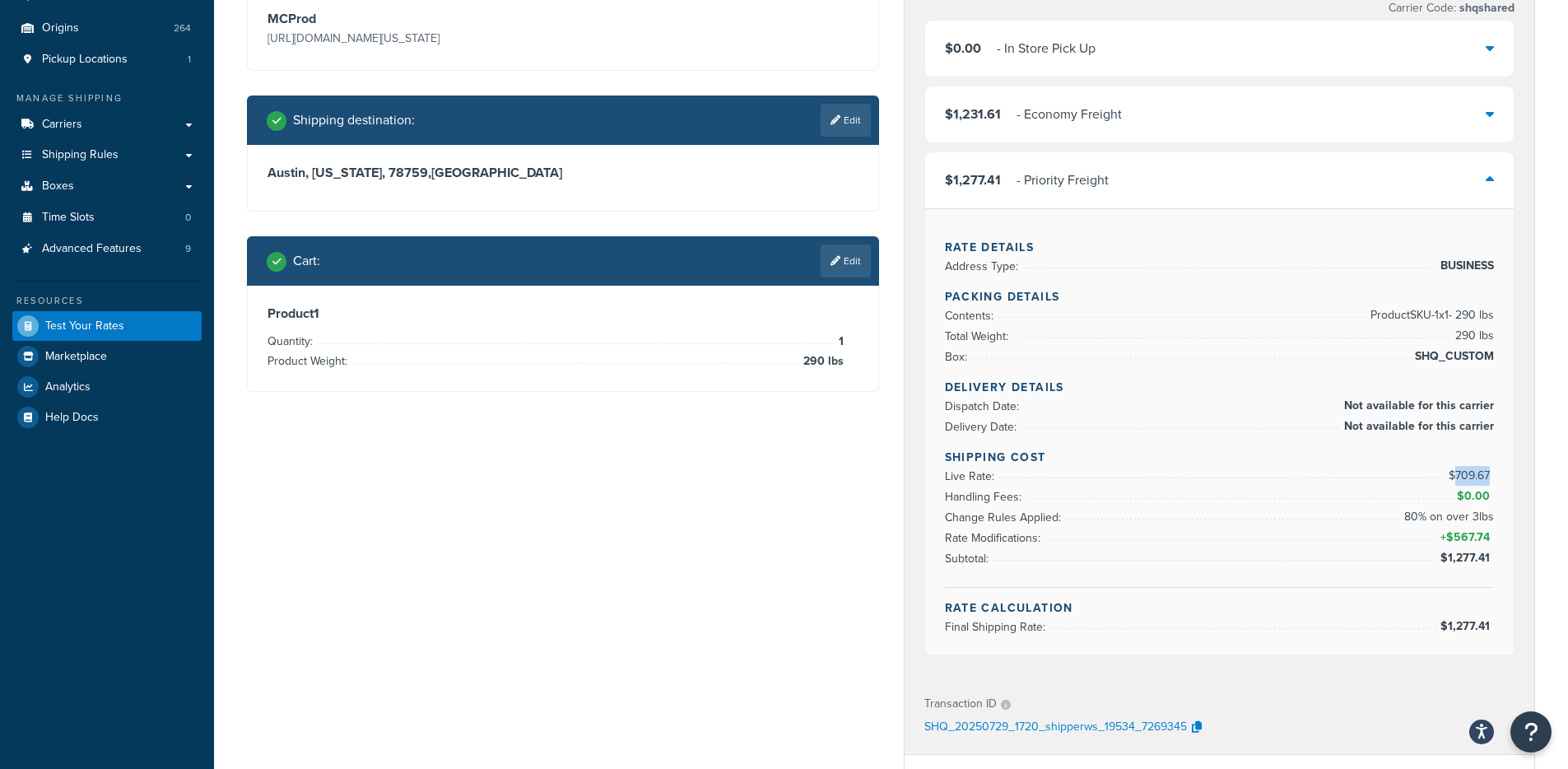 drag, startPoint x: 1457, startPoint y: 475, endPoint x: 1491, endPoint y: 477, distance: 34.058773 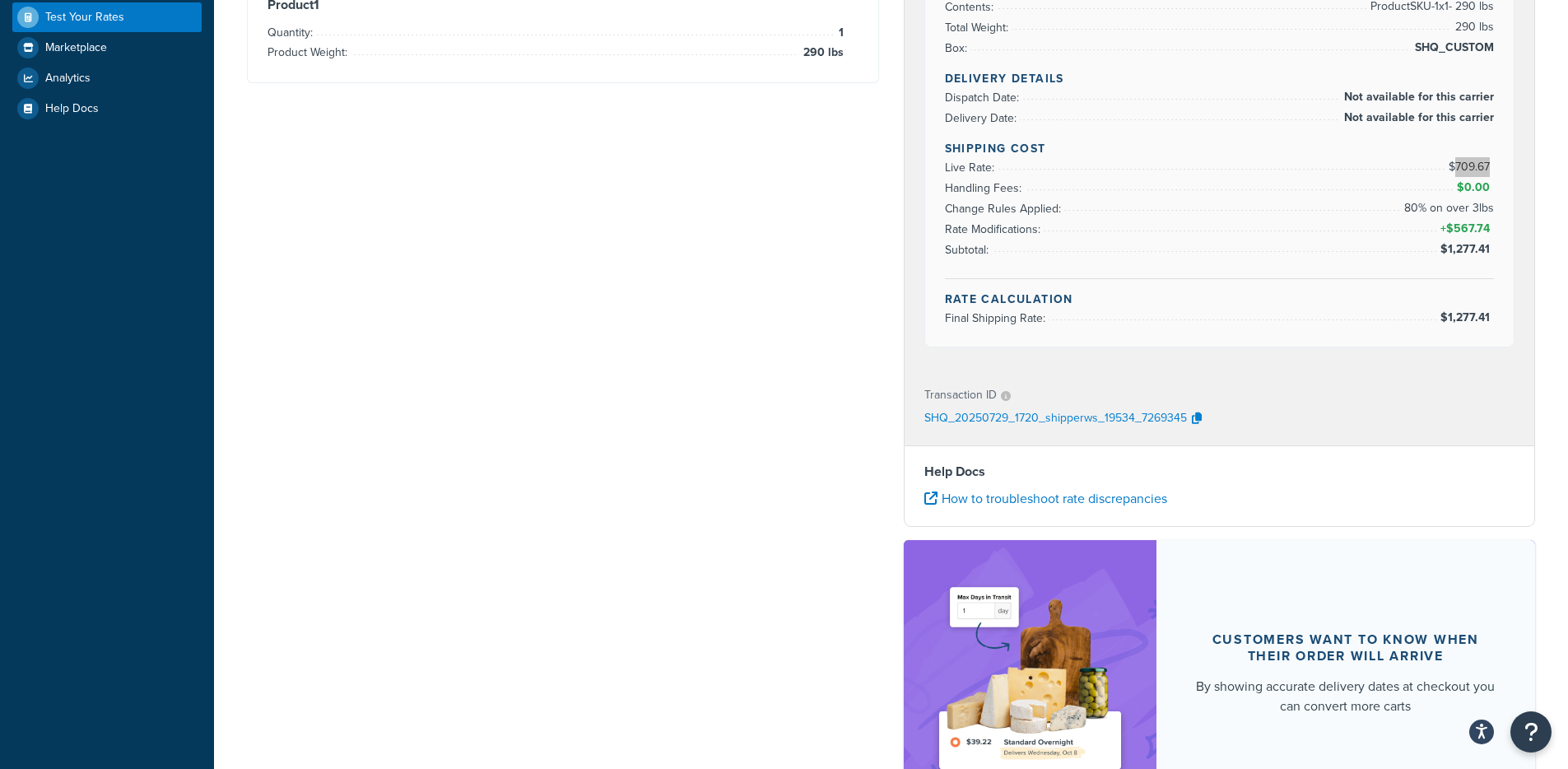 scroll, scrollTop: 577, scrollLeft: 0, axis: vertical 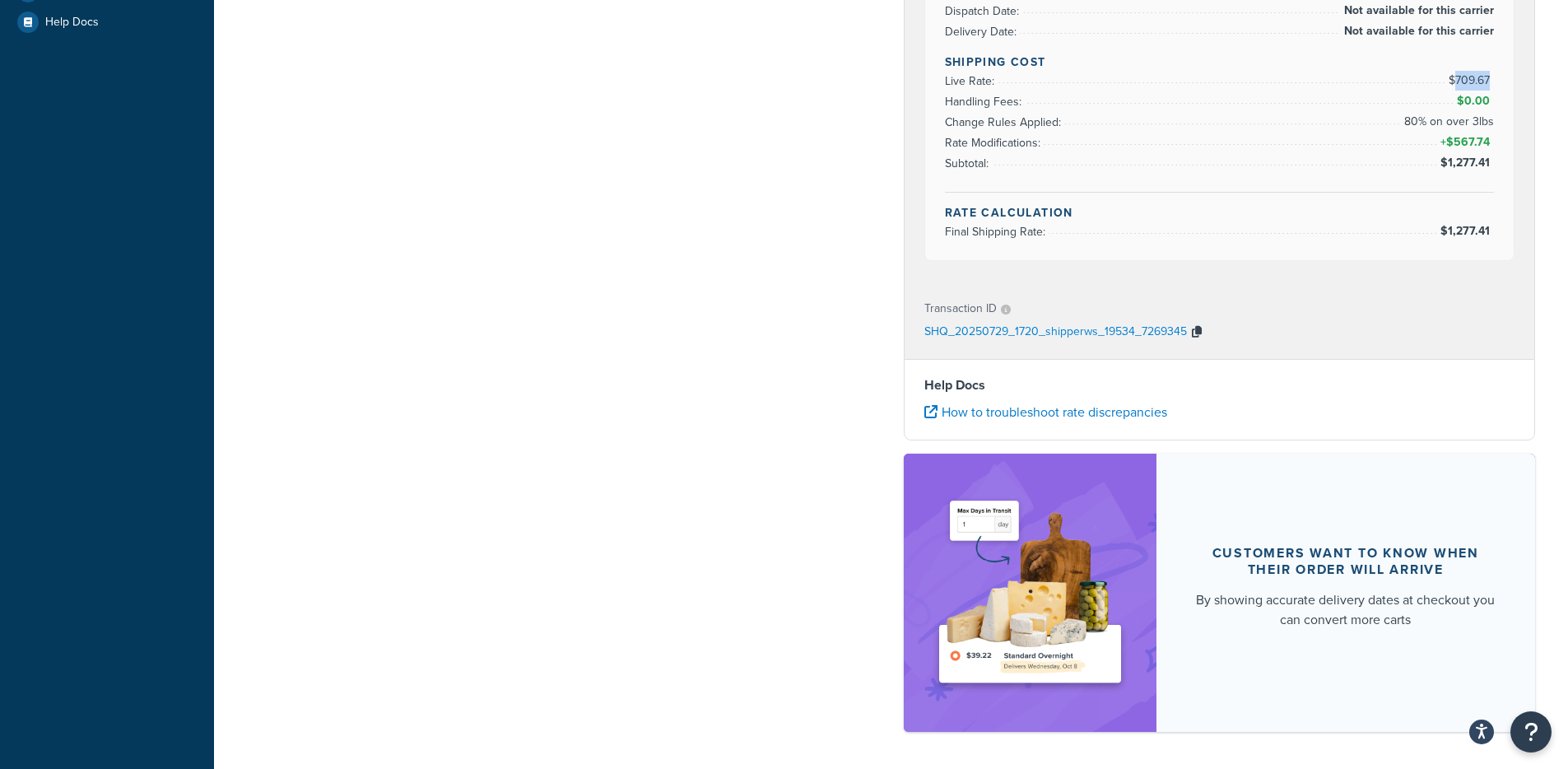 click at bounding box center [1197, 332] 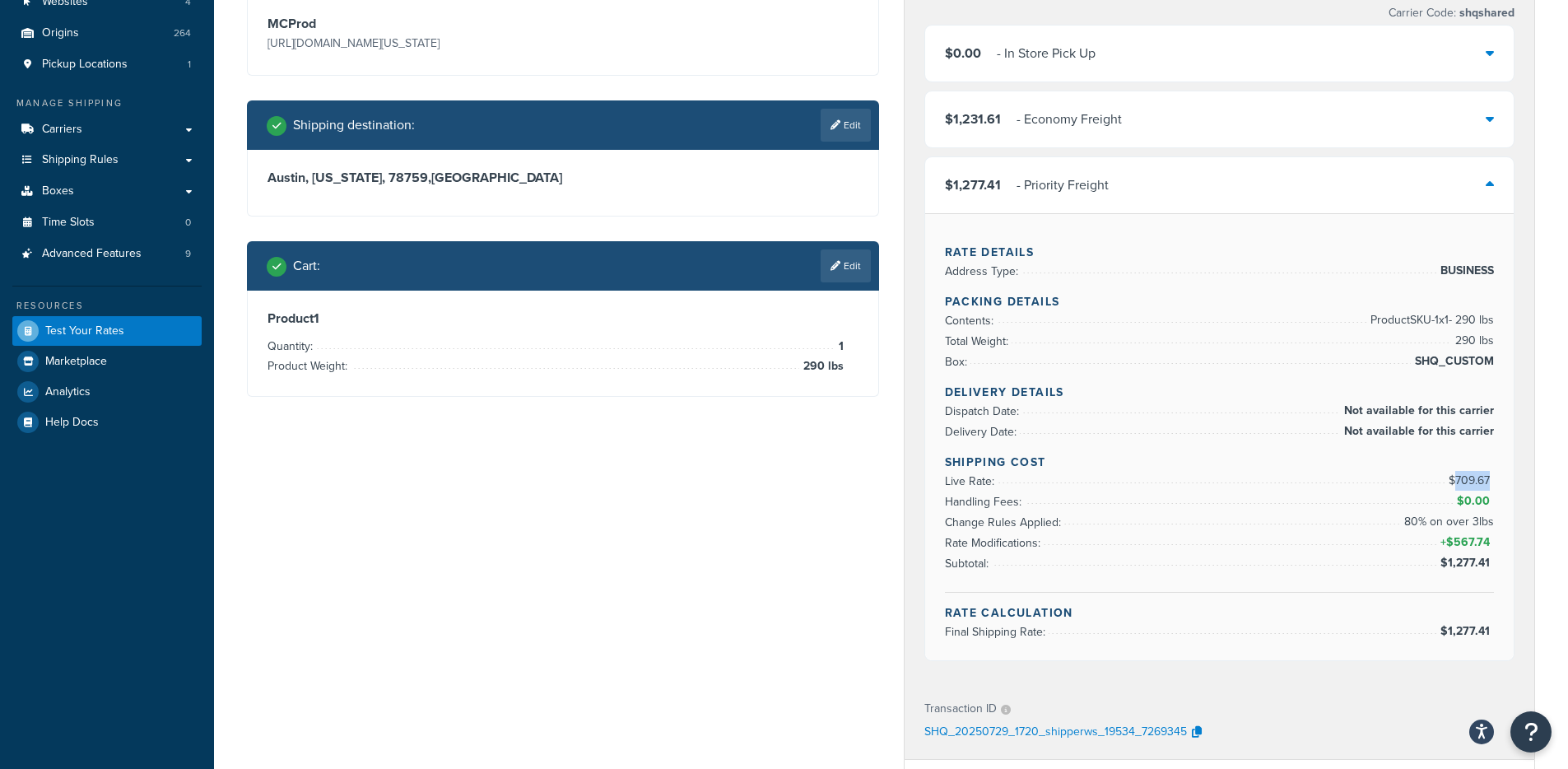 scroll, scrollTop: 176, scrollLeft: 0, axis: vertical 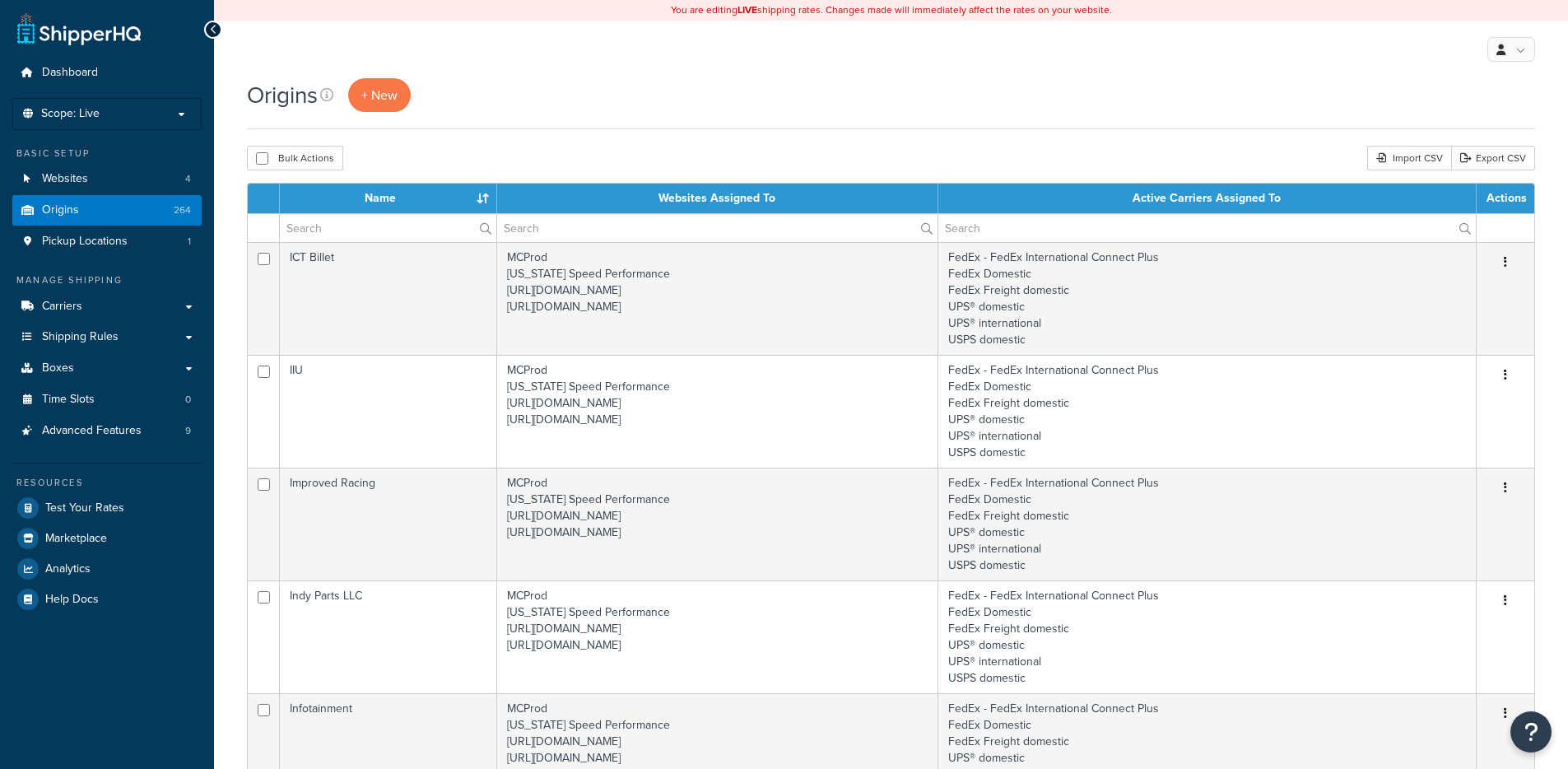 select on "100" 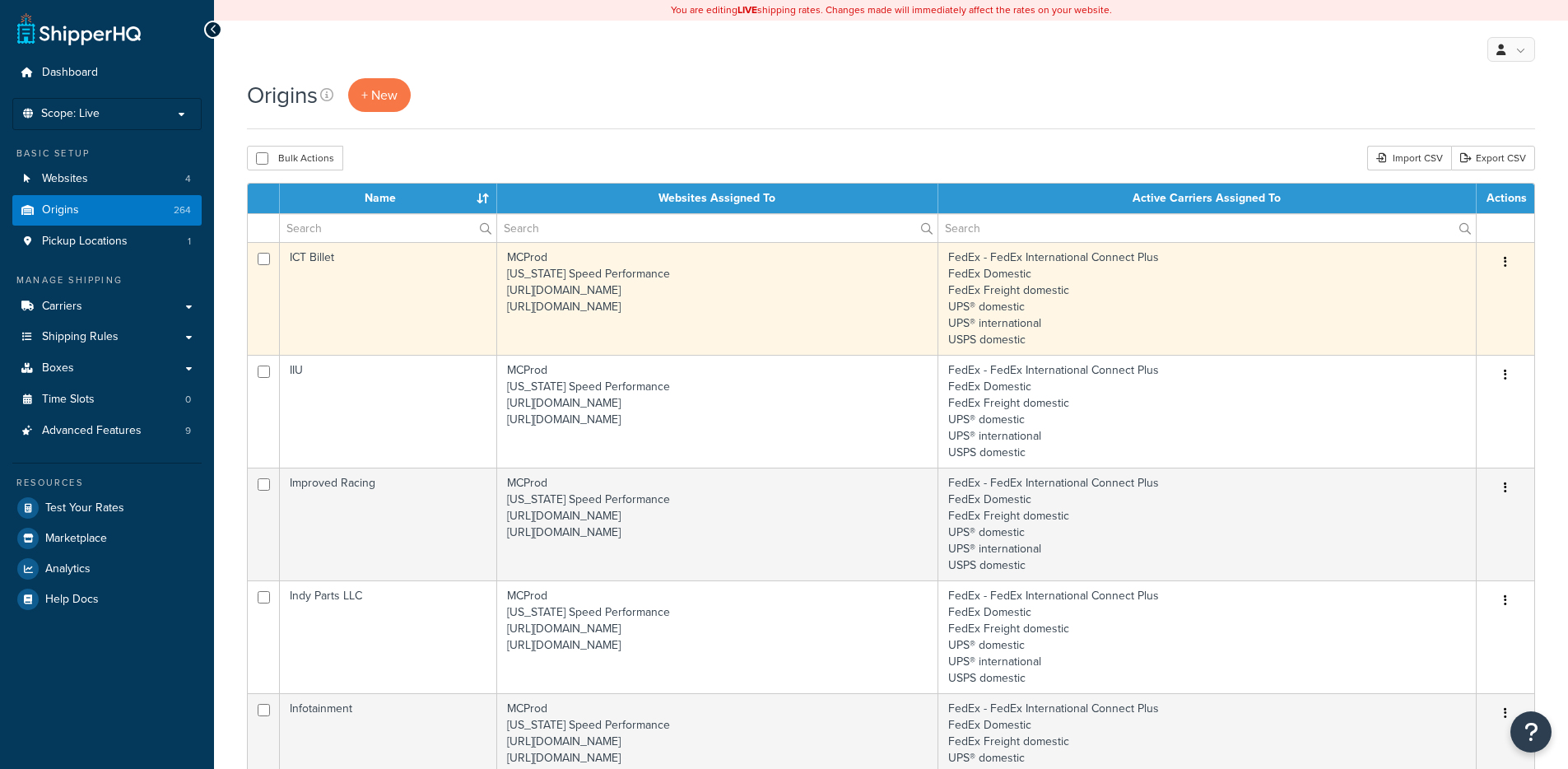 scroll, scrollTop: 0, scrollLeft: 0, axis: both 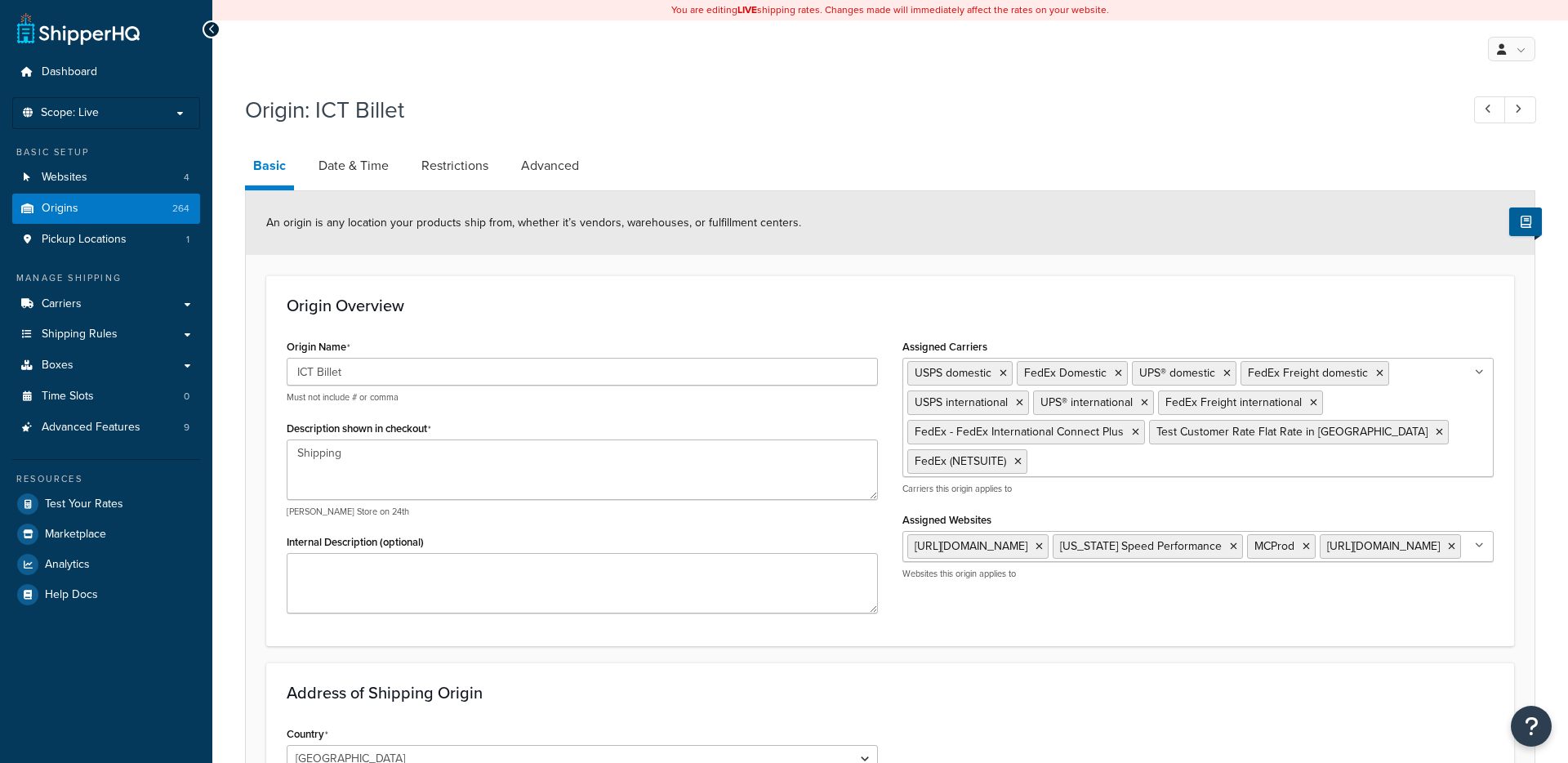 select on "16" 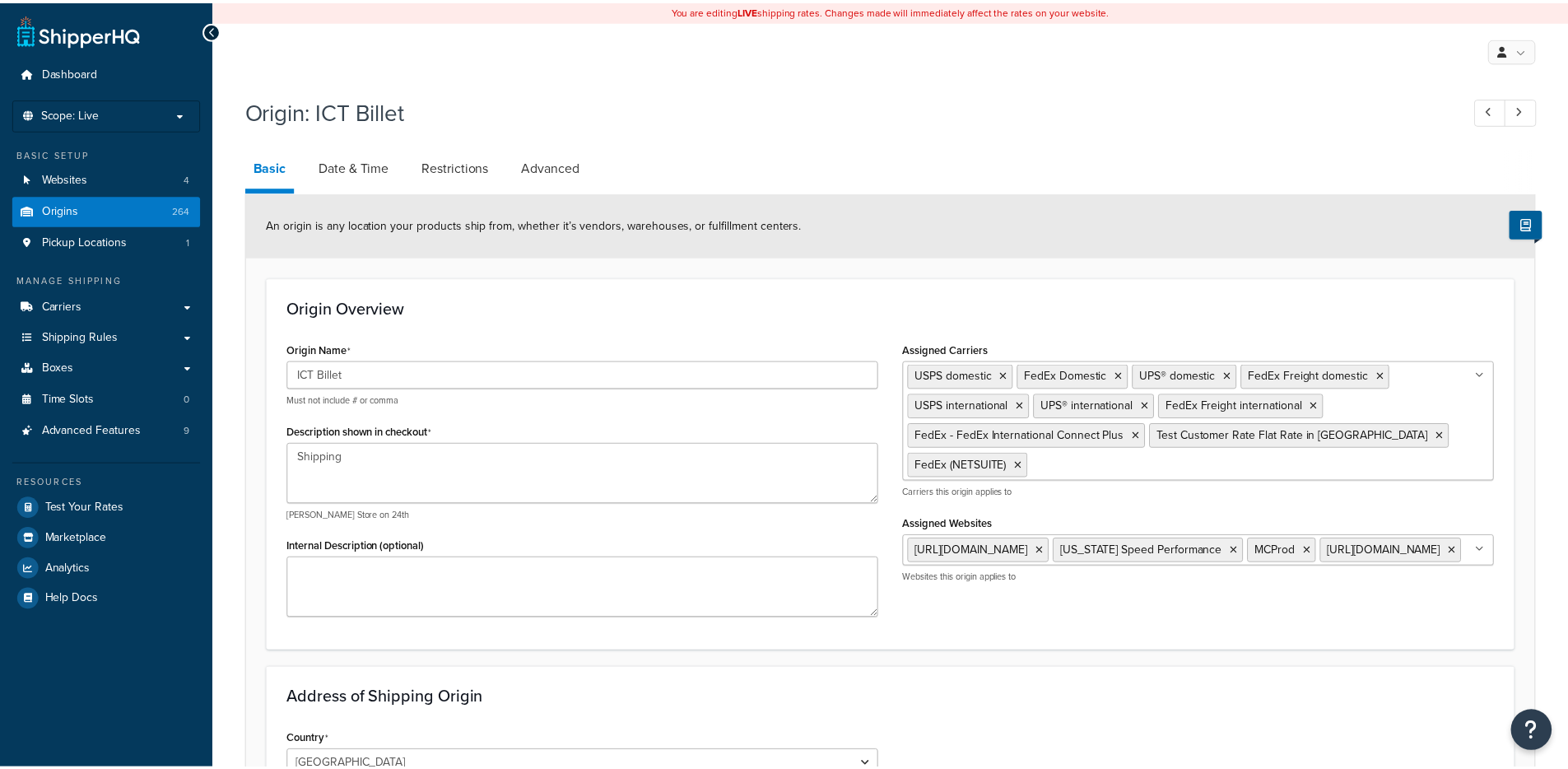 scroll, scrollTop: 0, scrollLeft: 0, axis: both 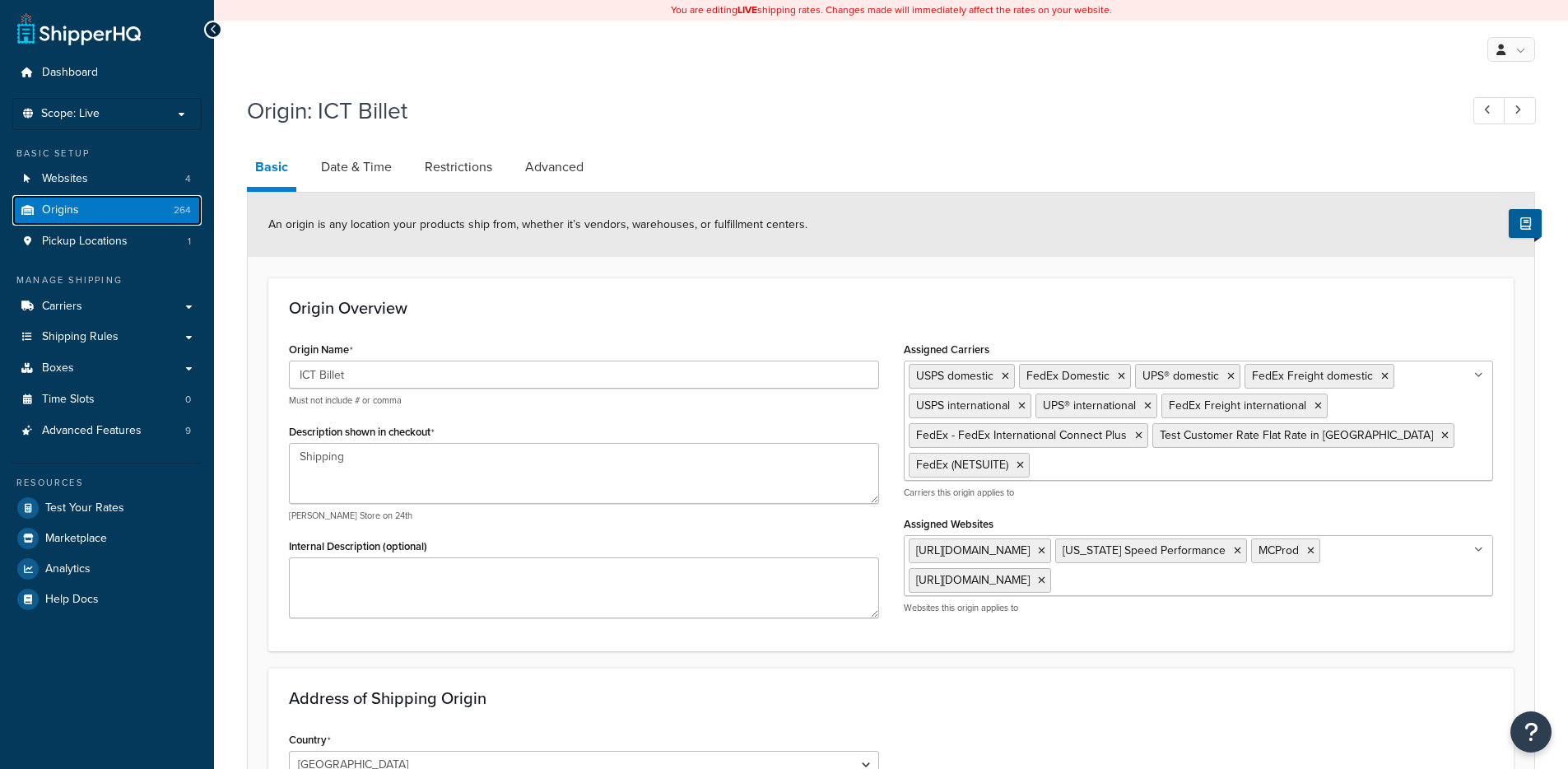 click on "Origins 264" at bounding box center (107, 210) 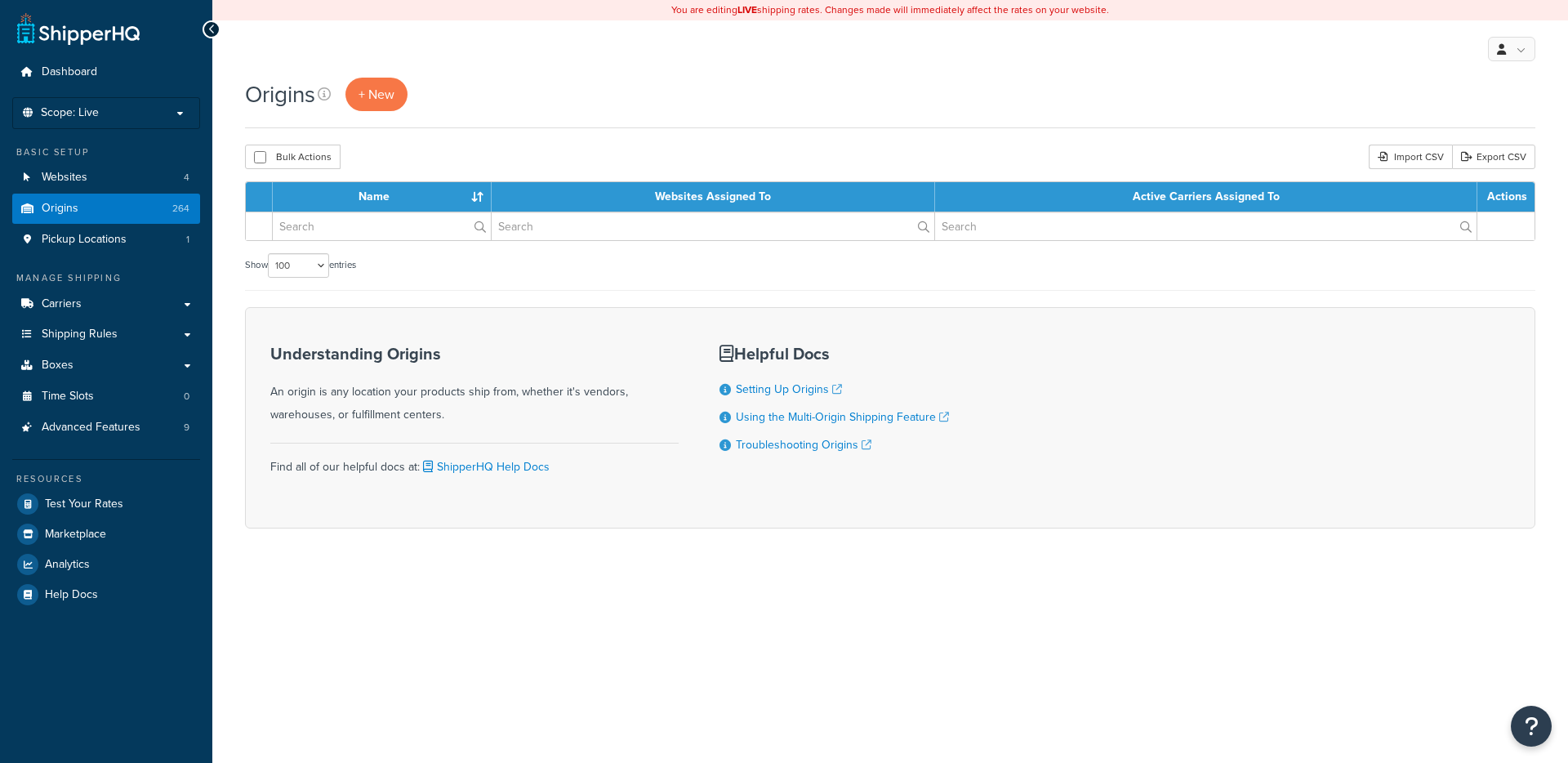 select on "100" 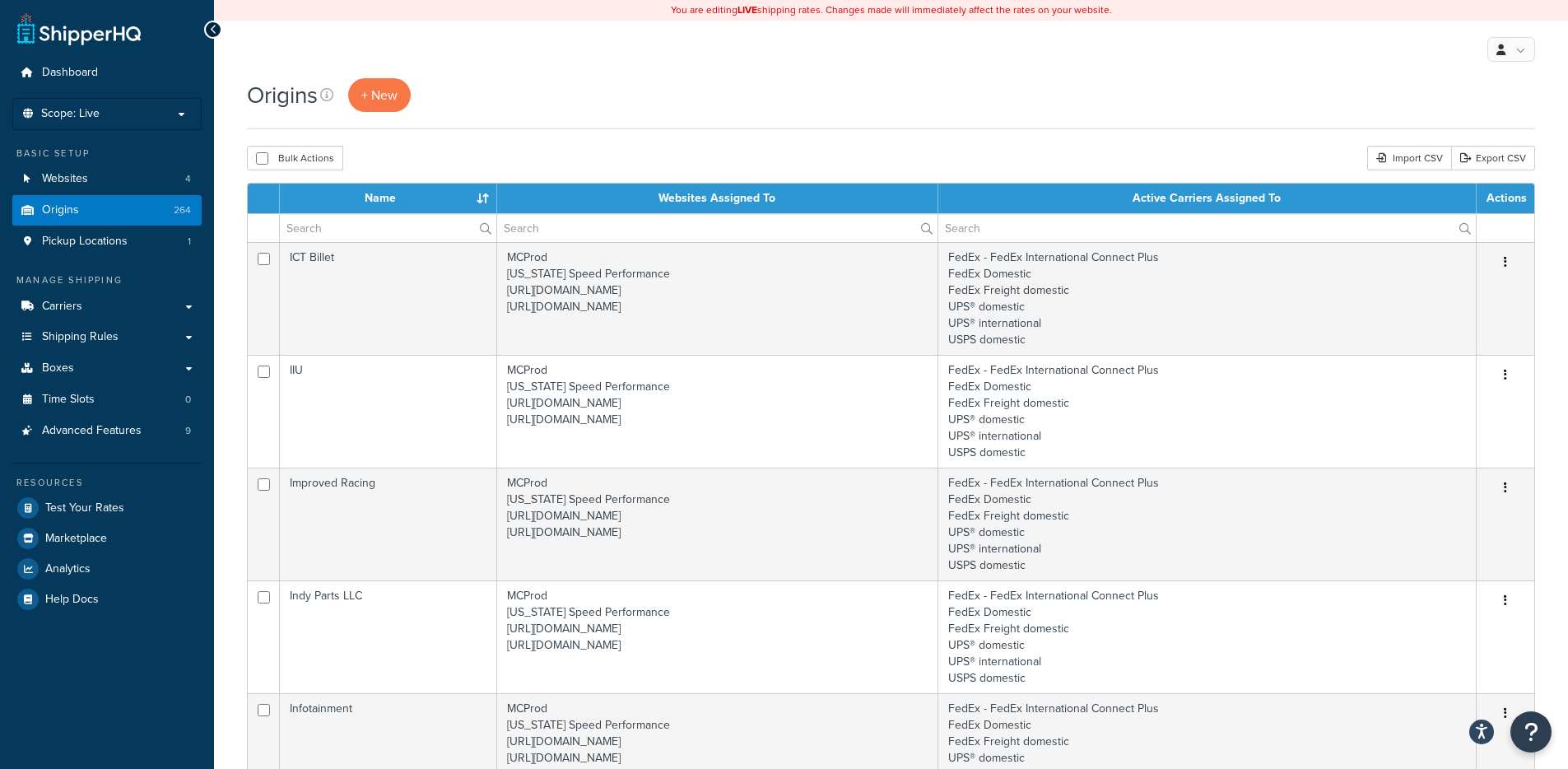 scroll, scrollTop: 569, scrollLeft: 0, axis: vertical 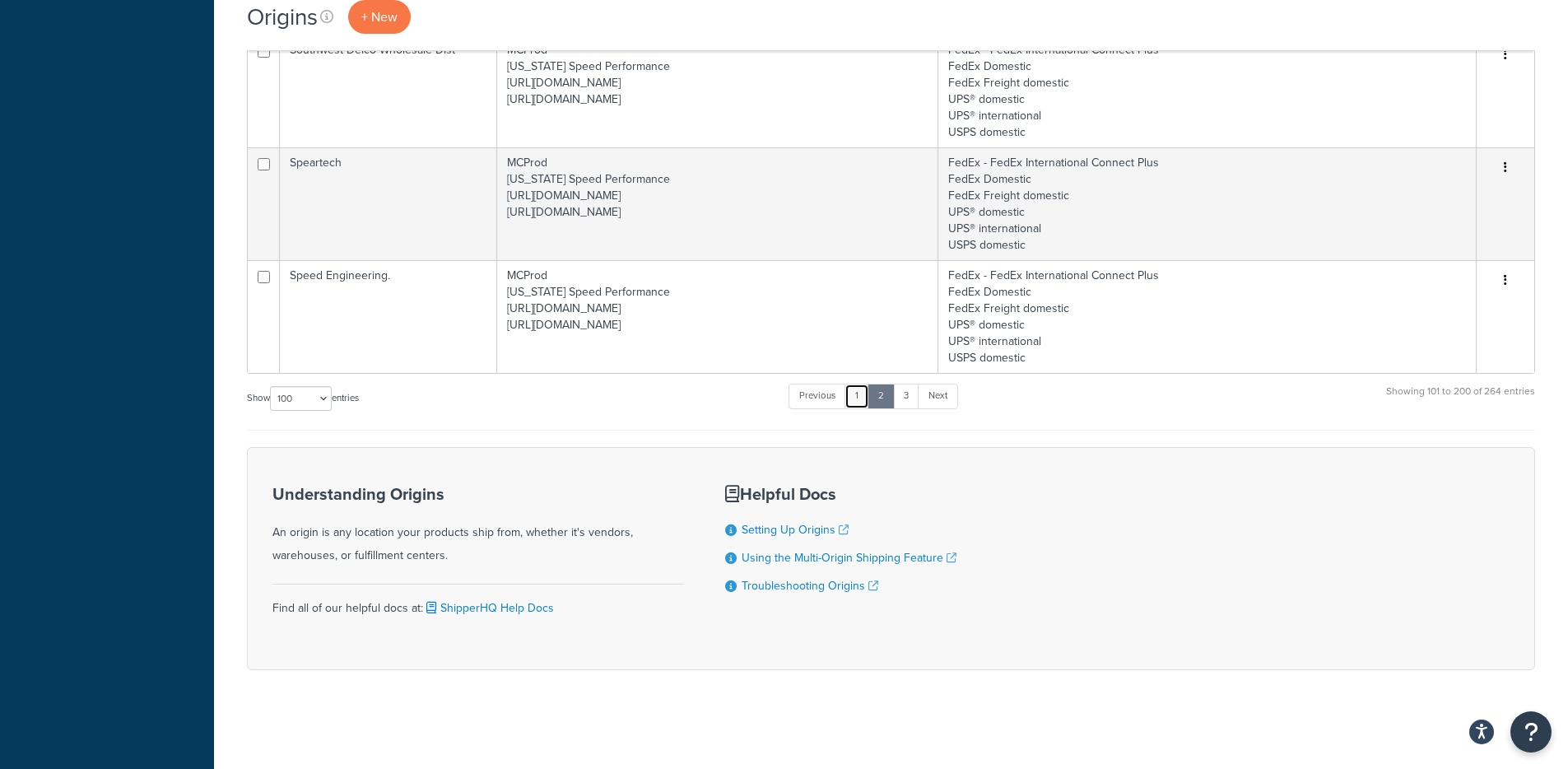 click on "1" at bounding box center (857, 396) 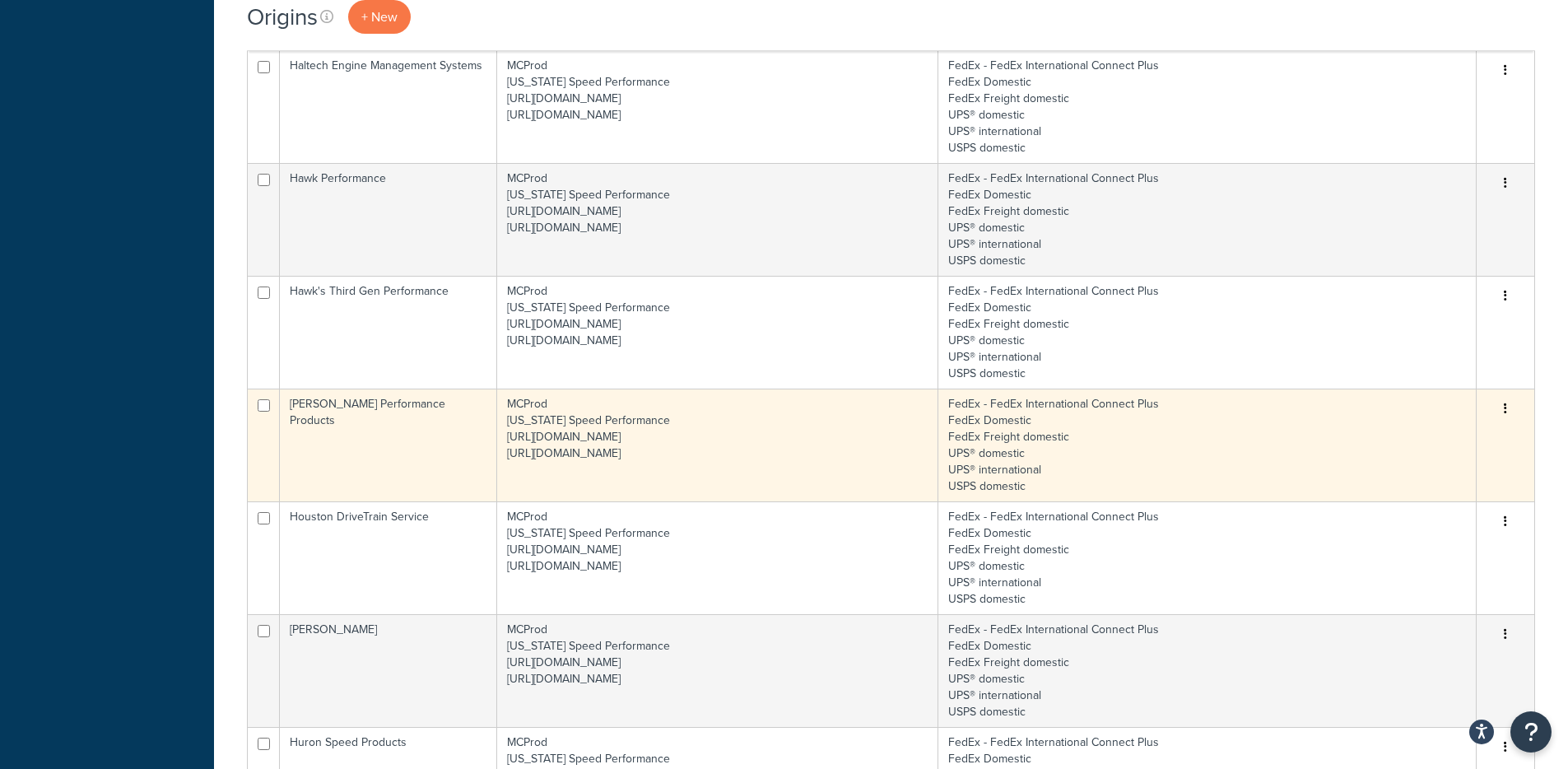 scroll, scrollTop: 10604, scrollLeft: 0, axis: vertical 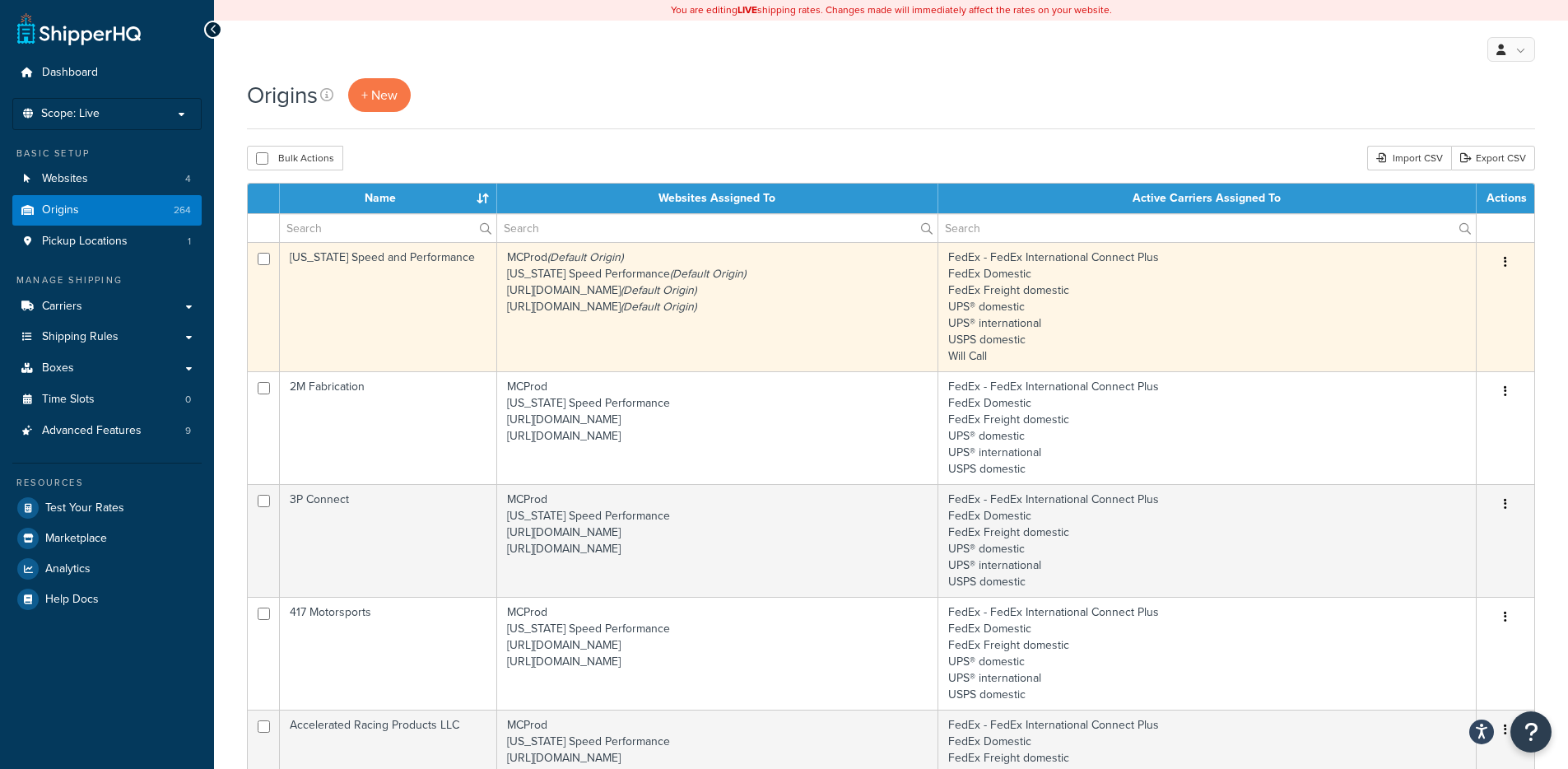 click on "Texas Speed and Performance" at bounding box center (389, 306) 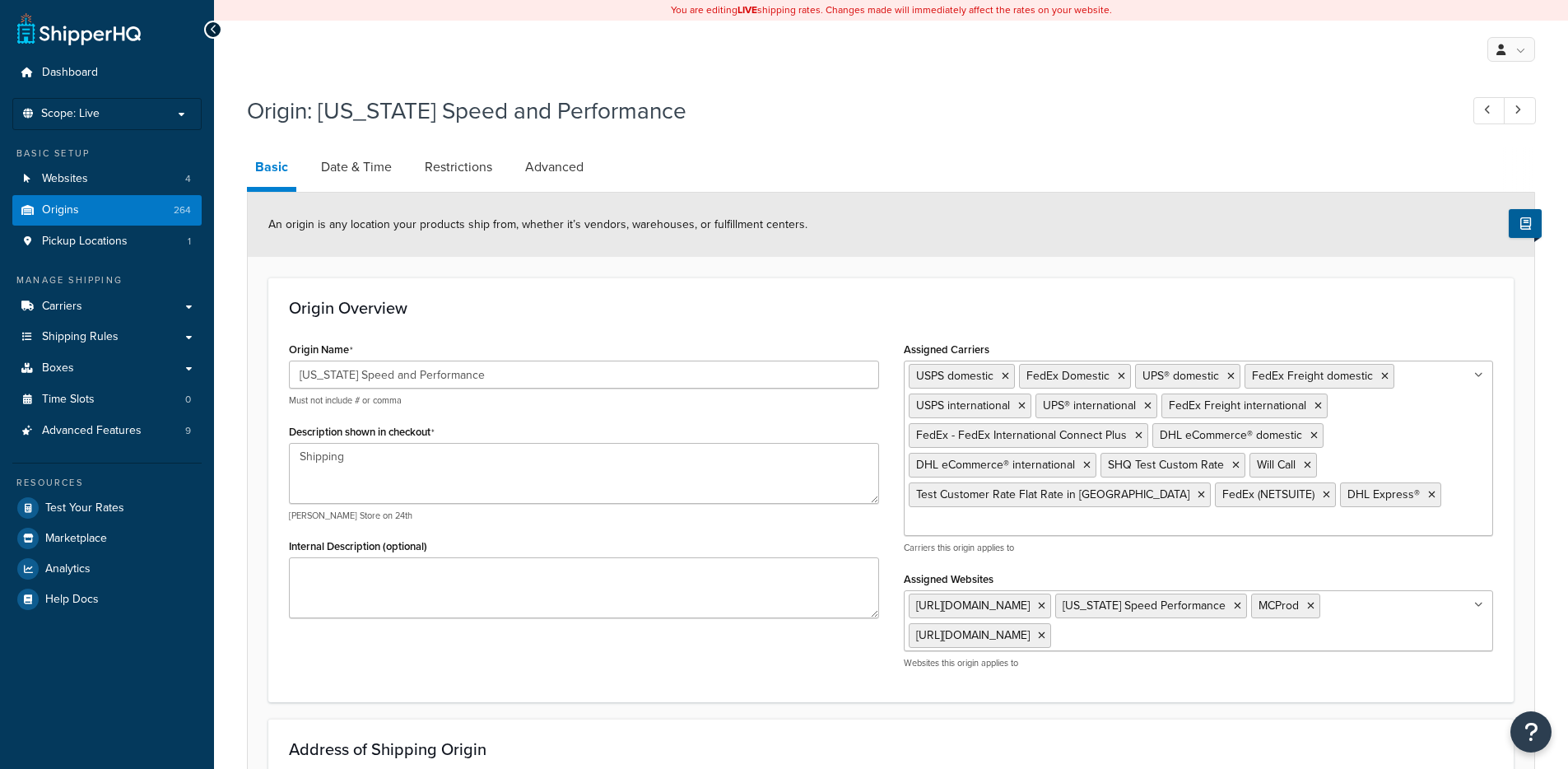select on "43" 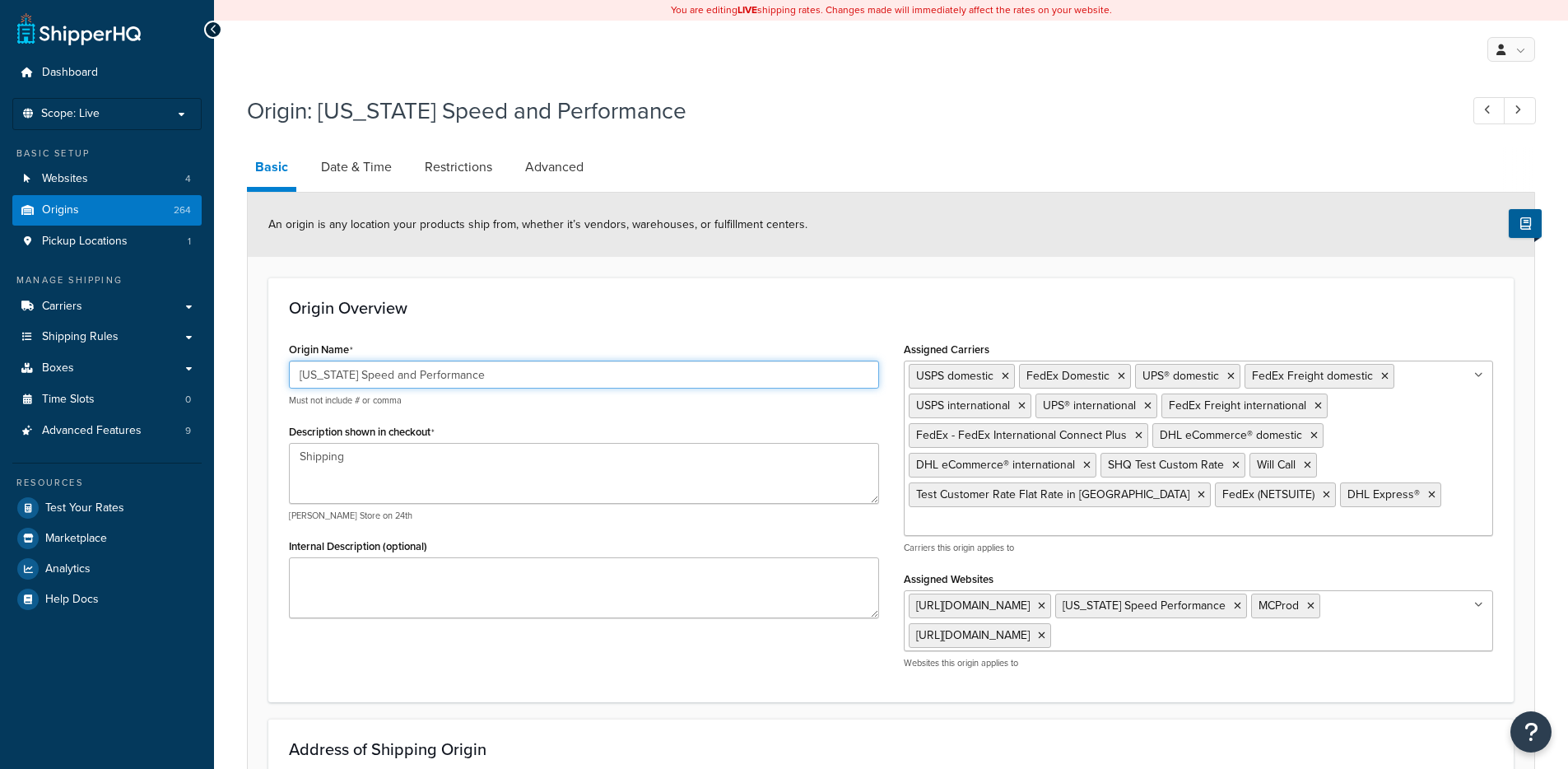 click on "[US_STATE] Speed and Performance" at bounding box center [584, 375] 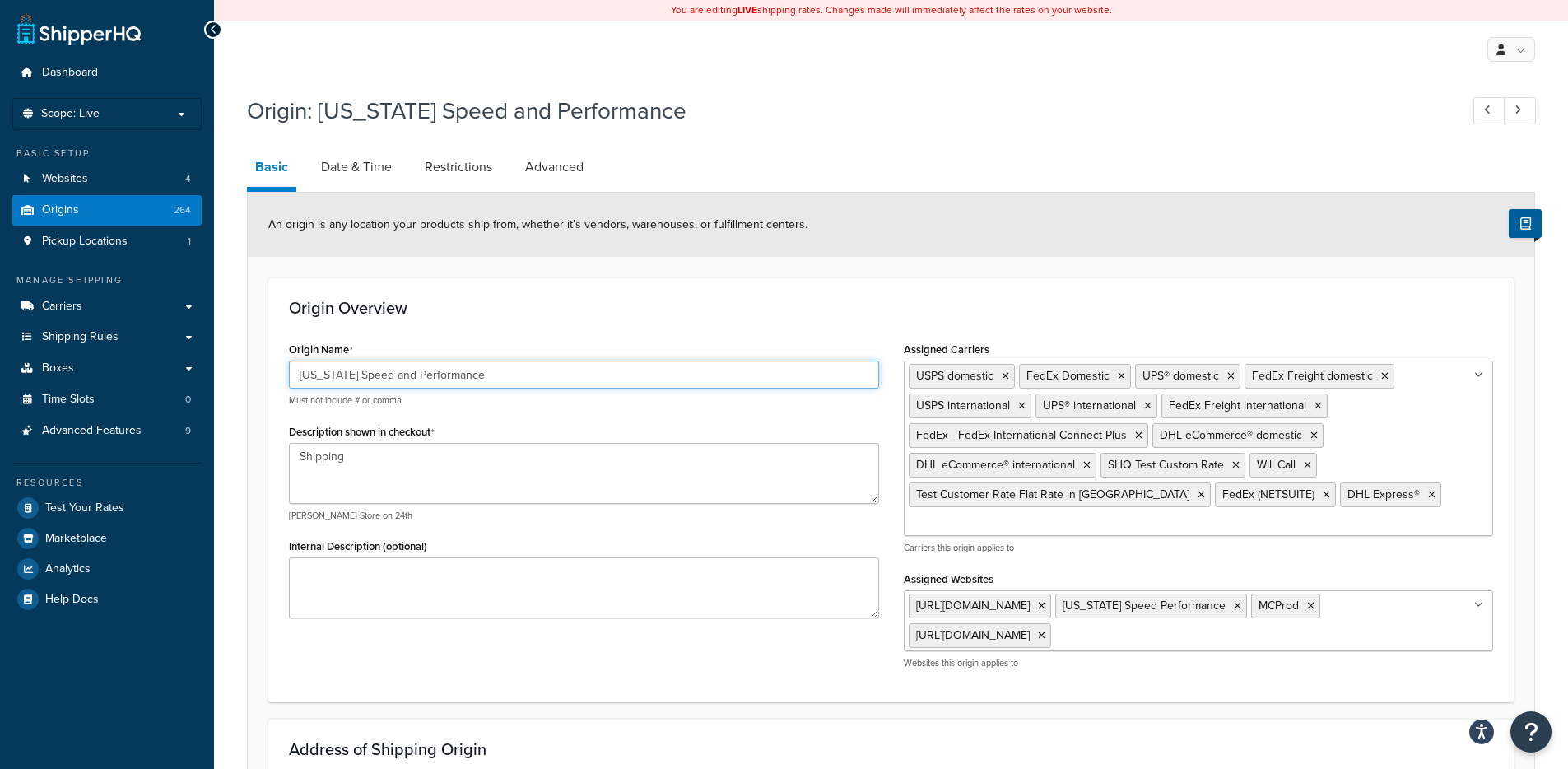 click on "Texas Speed and Performance" at bounding box center (584, 375) 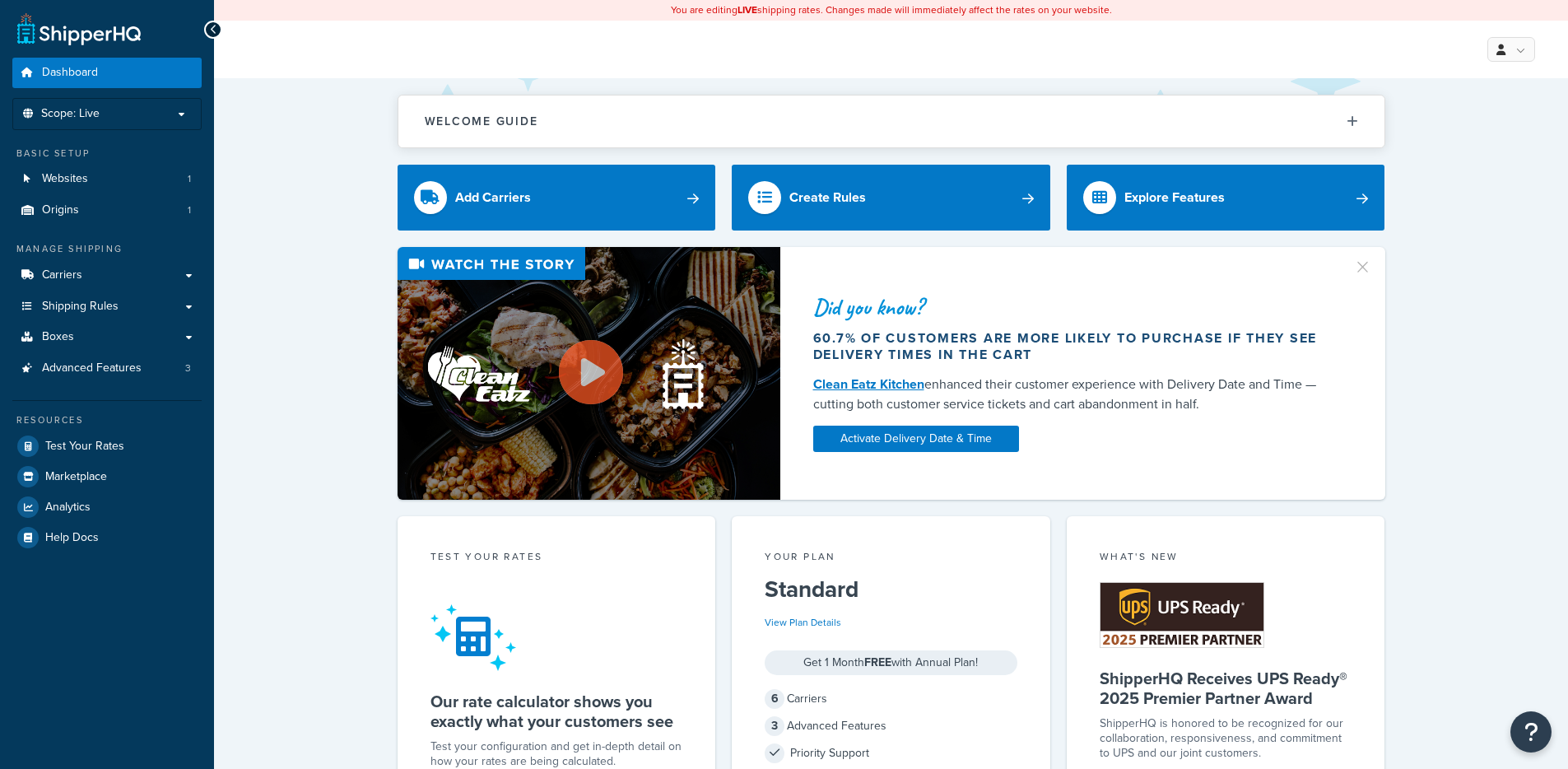 scroll, scrollTop: 0, scrollLeft: 0, axis: both 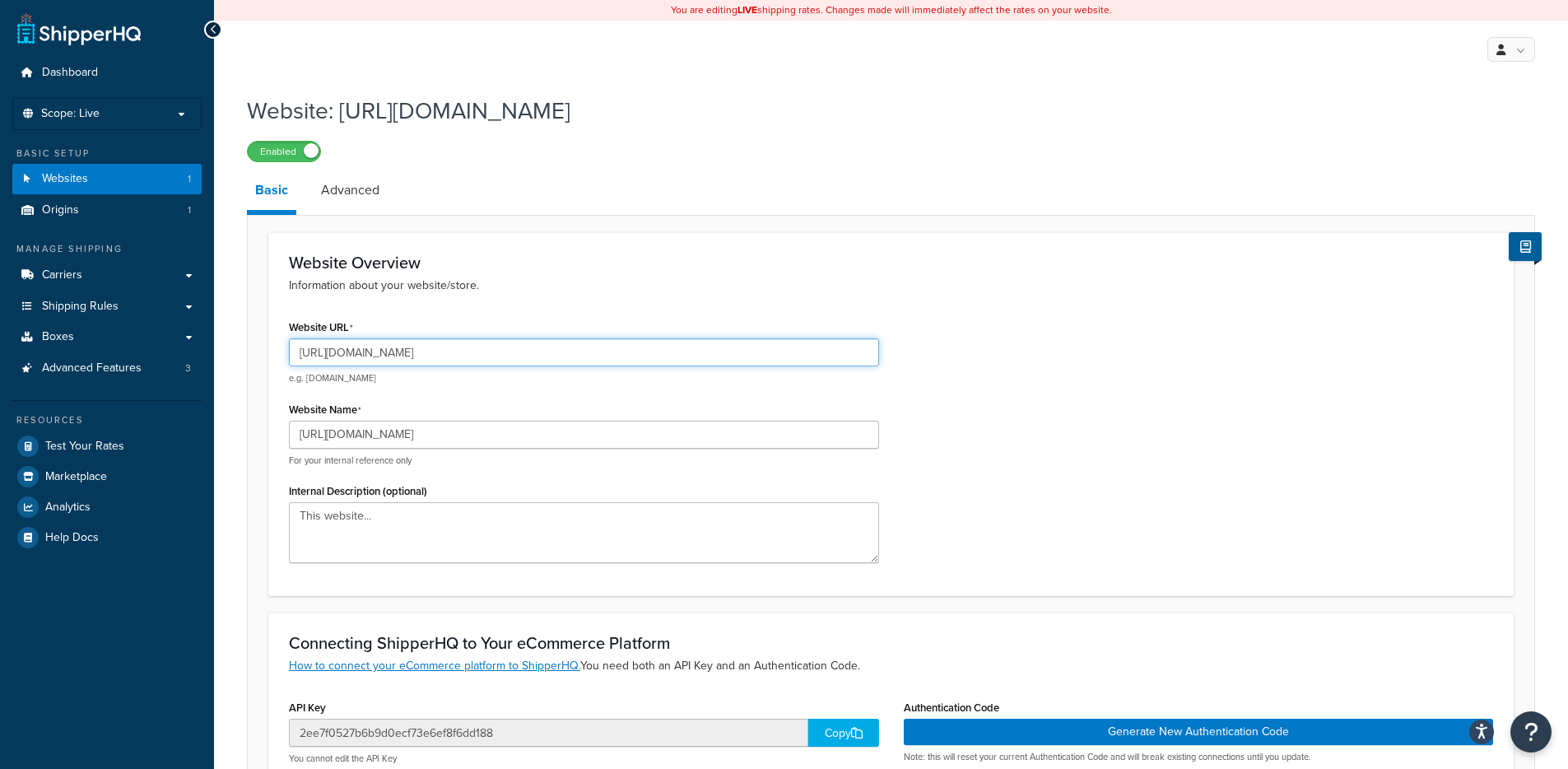 drag, startPoint x: 363, startPoint y: 356, endPoint x: 430, endPoint y: 354, distance: 67.02984 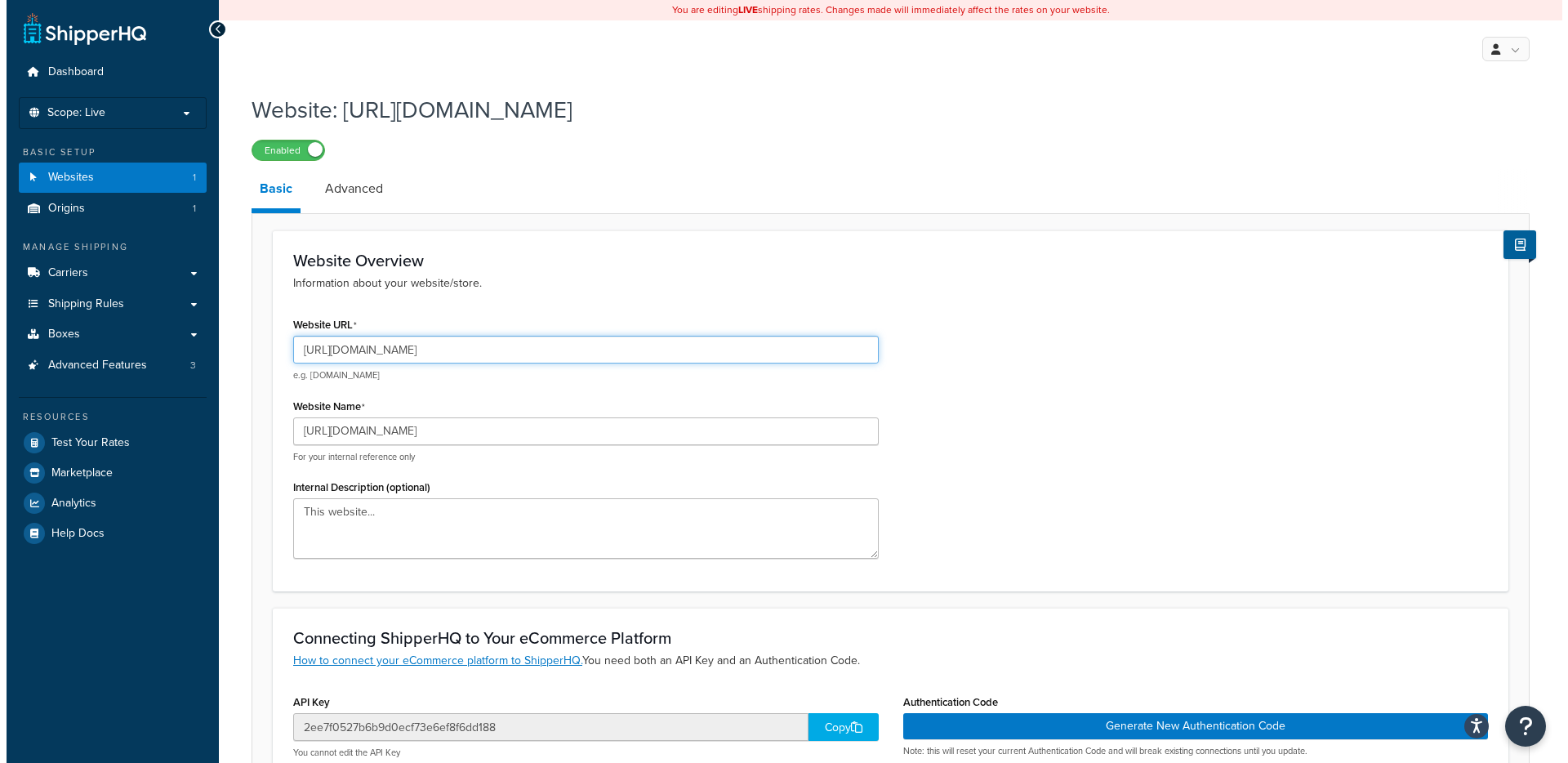 scroll, scrollTop: 0, scrollLeft: 0, axis: both 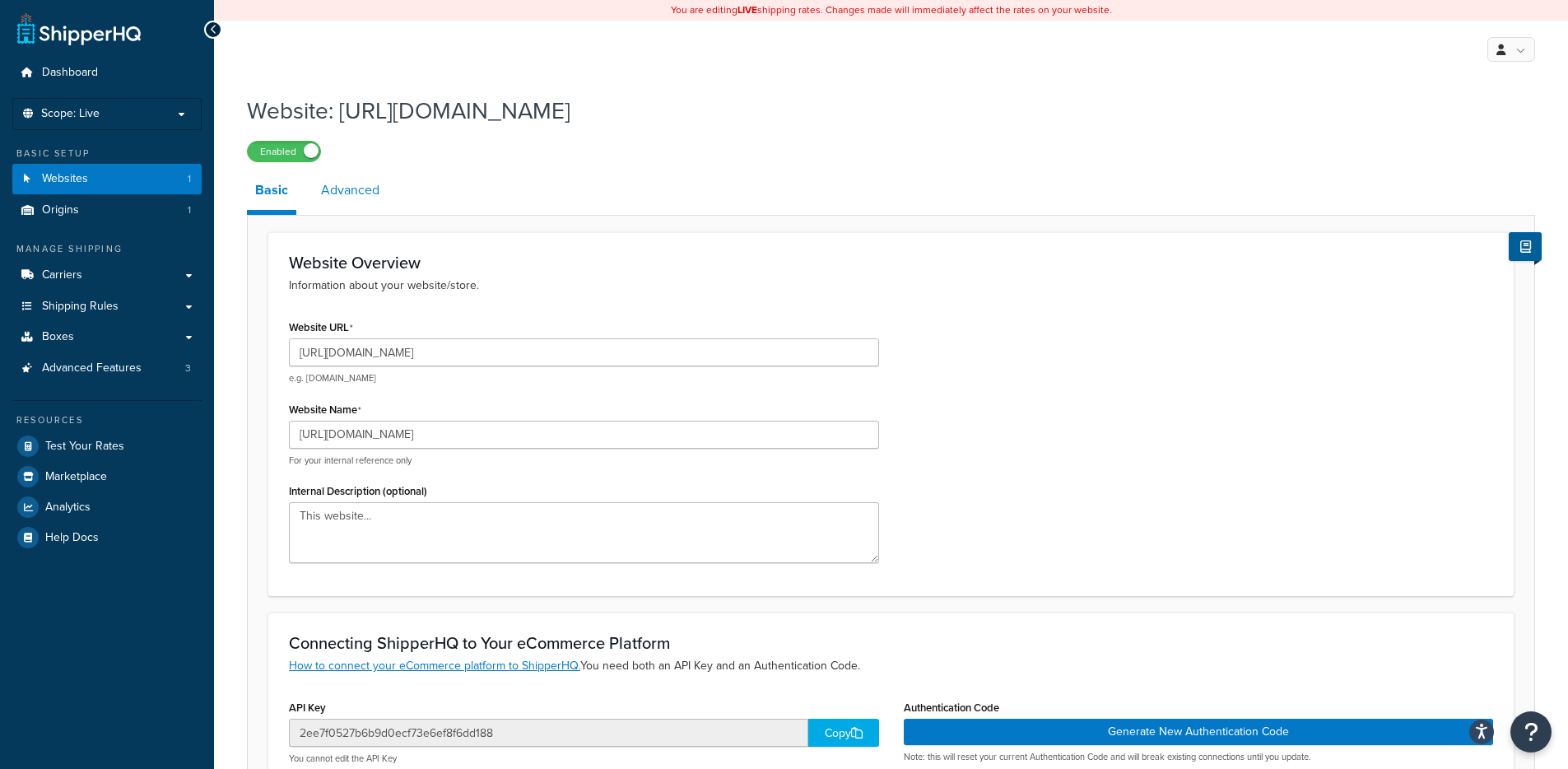 click on "Advanced" at bounding box center (350, 190) 